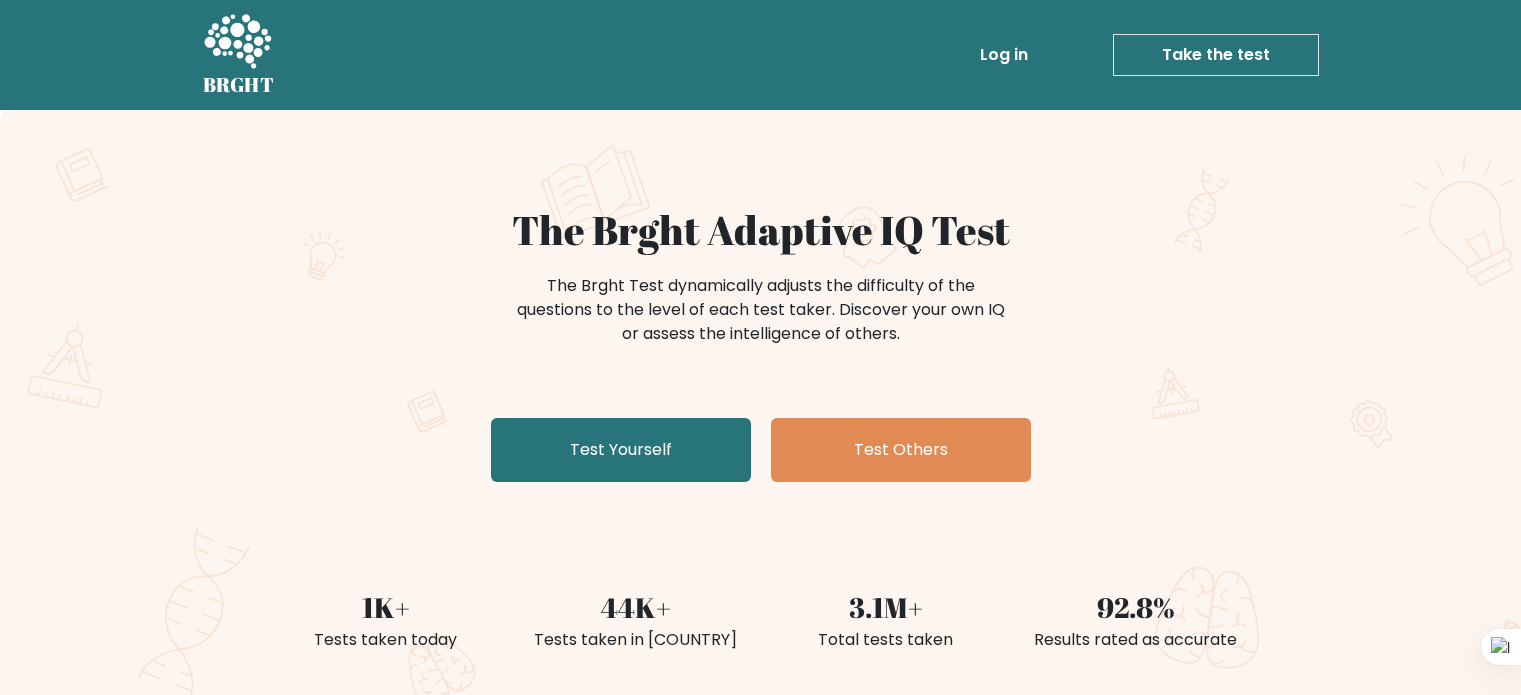 scroll, scrollTop: 0, scrollLeft: 0, axis: both 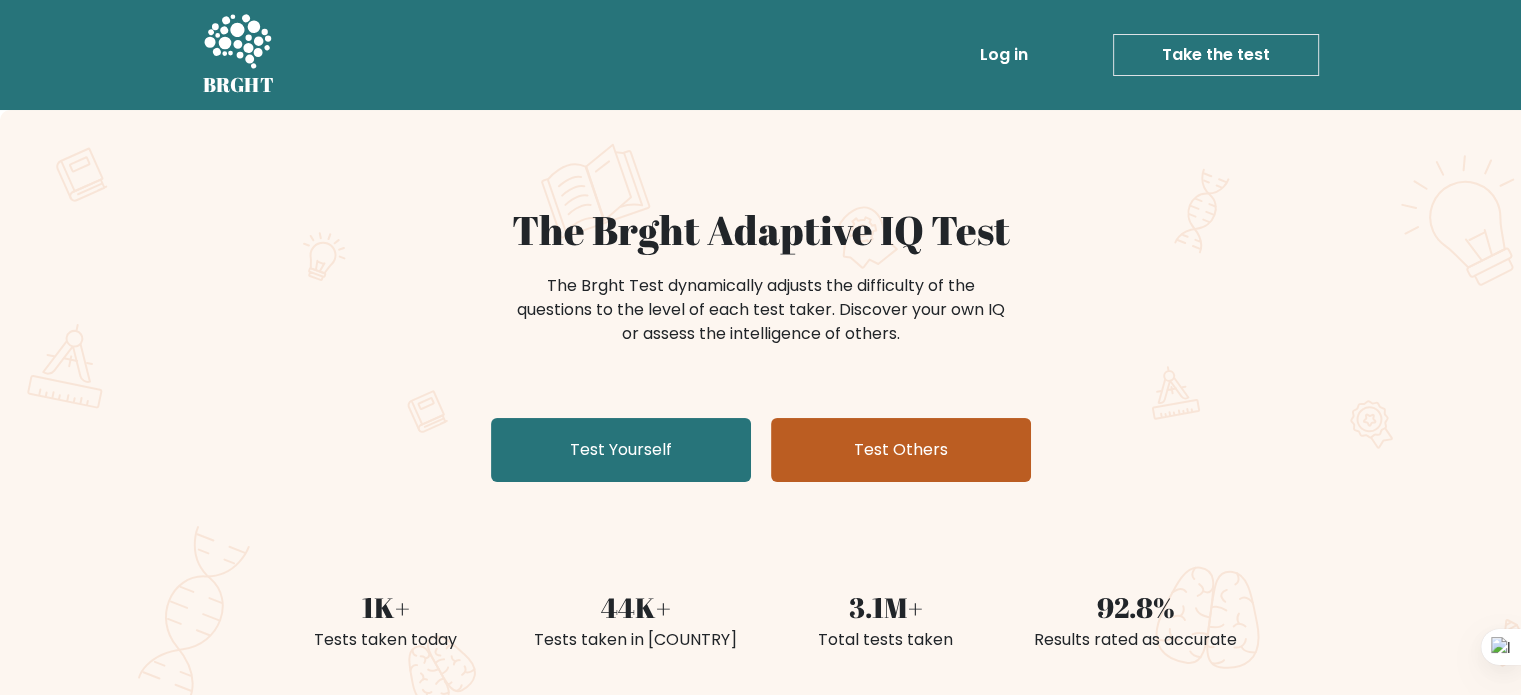 click on "Test Others" at bounding box center [901, 450] 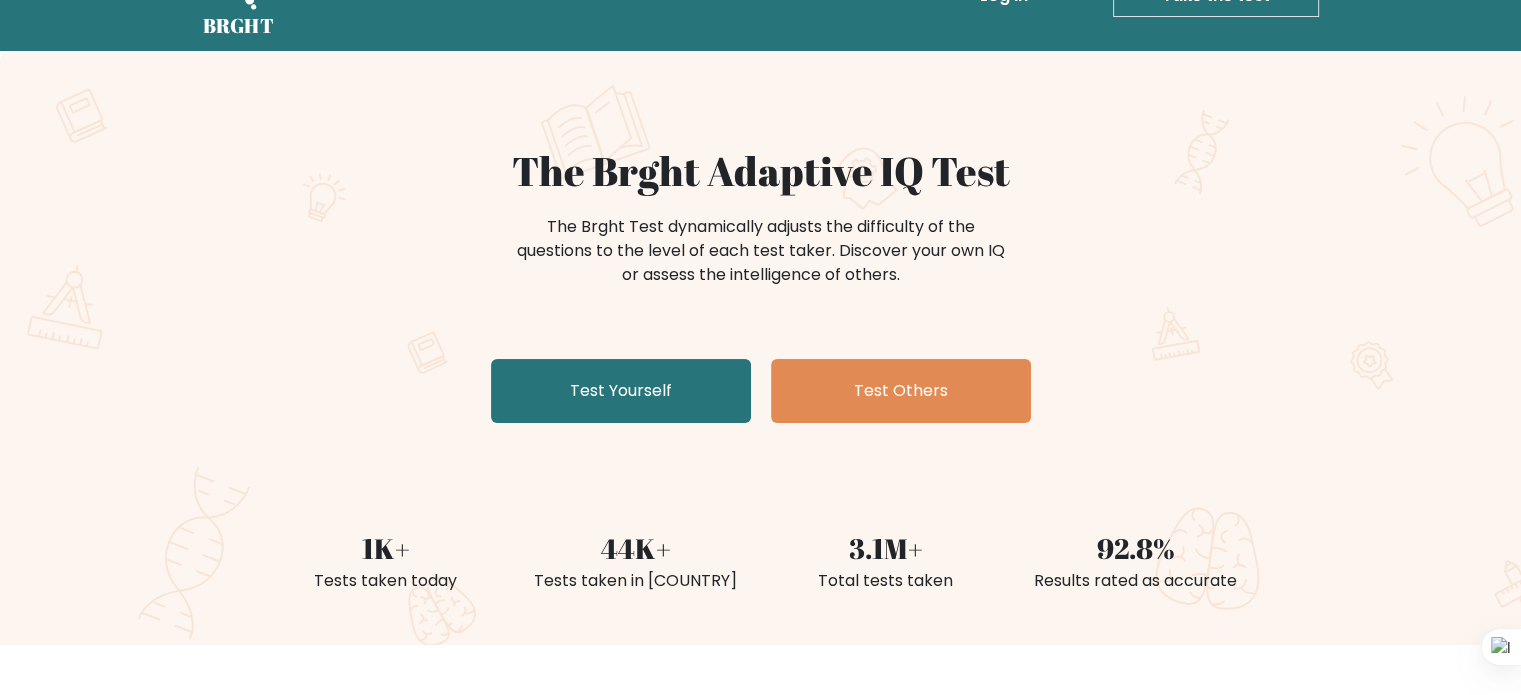 scroll, scrollTop: 0, scrollLeft: 0, axis: both 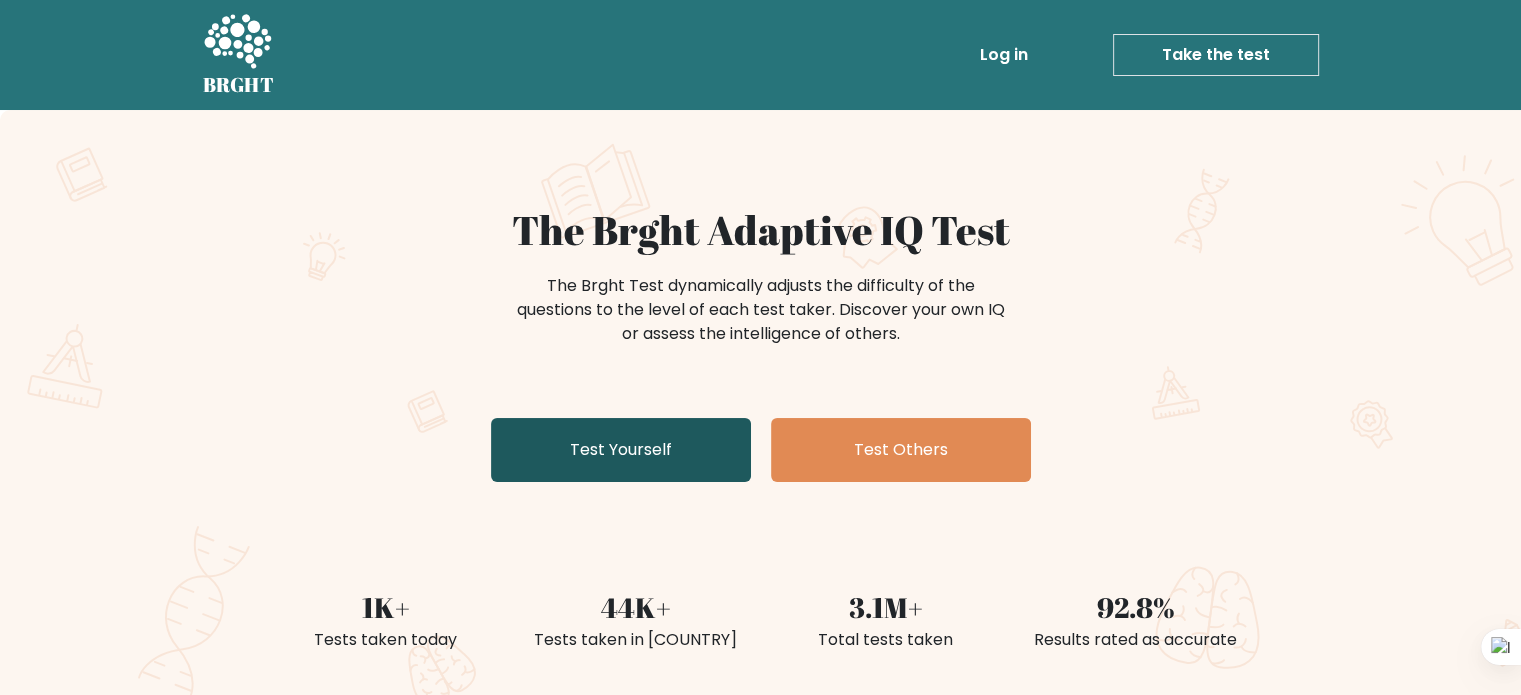 click on "Test Yourself" at bounding box center (621, 450) 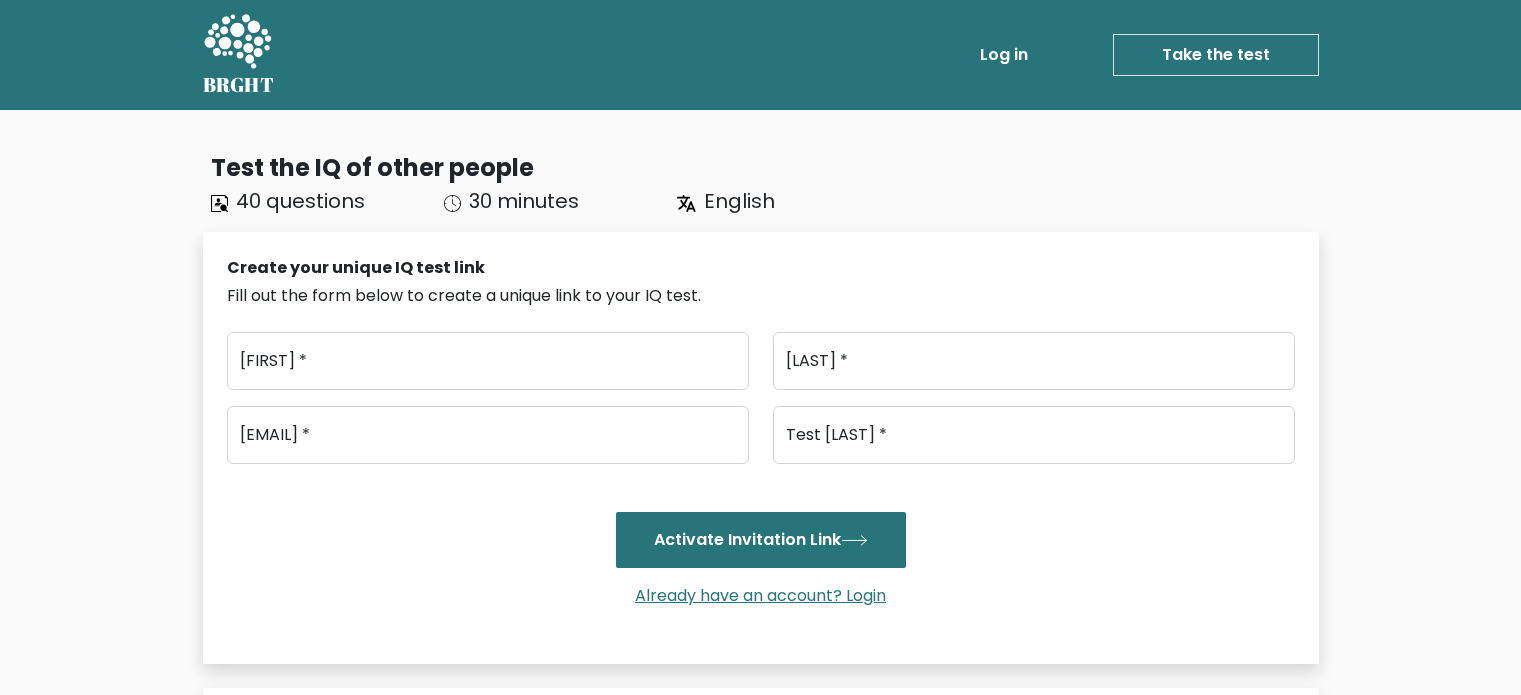 scroll, scrollTop: 0, scrollLeft: 0, axis: both 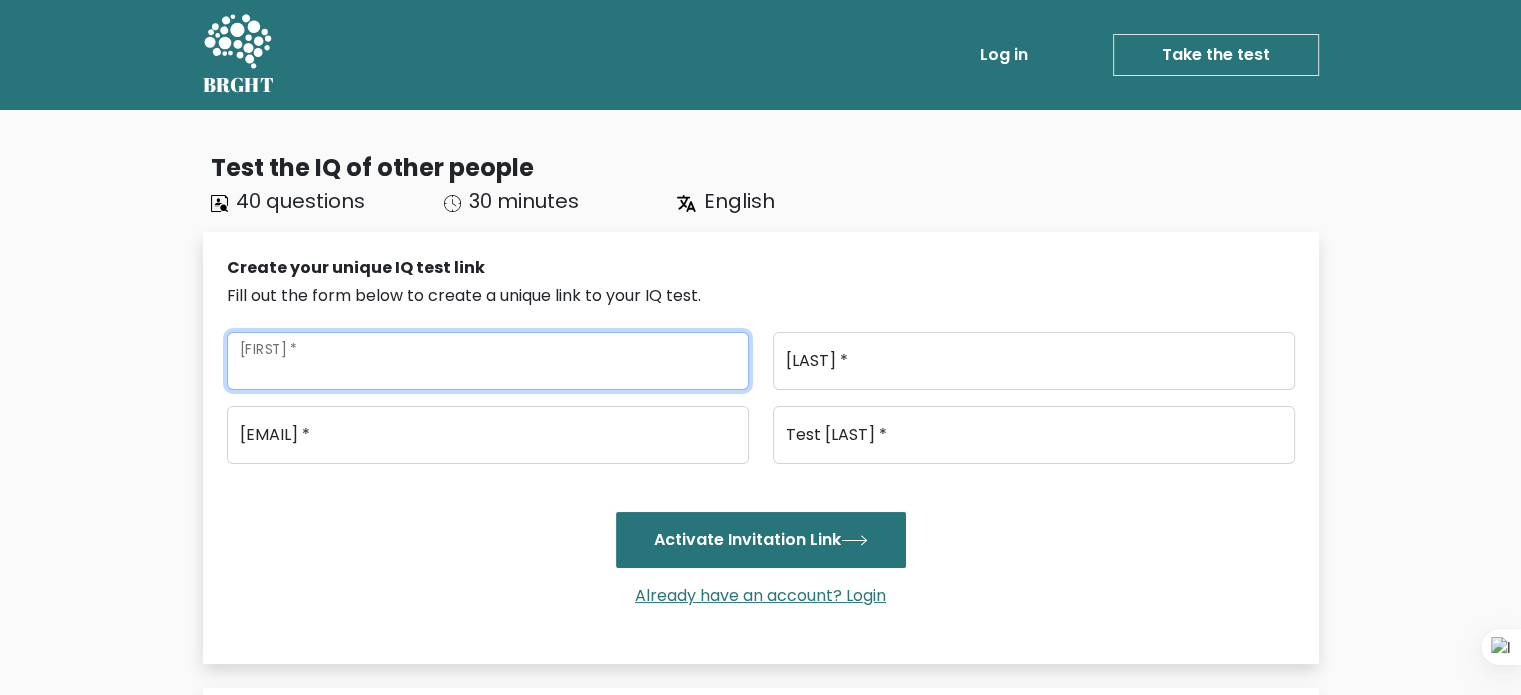 click on "[FIRST] *" at bounding box center (488, 361) 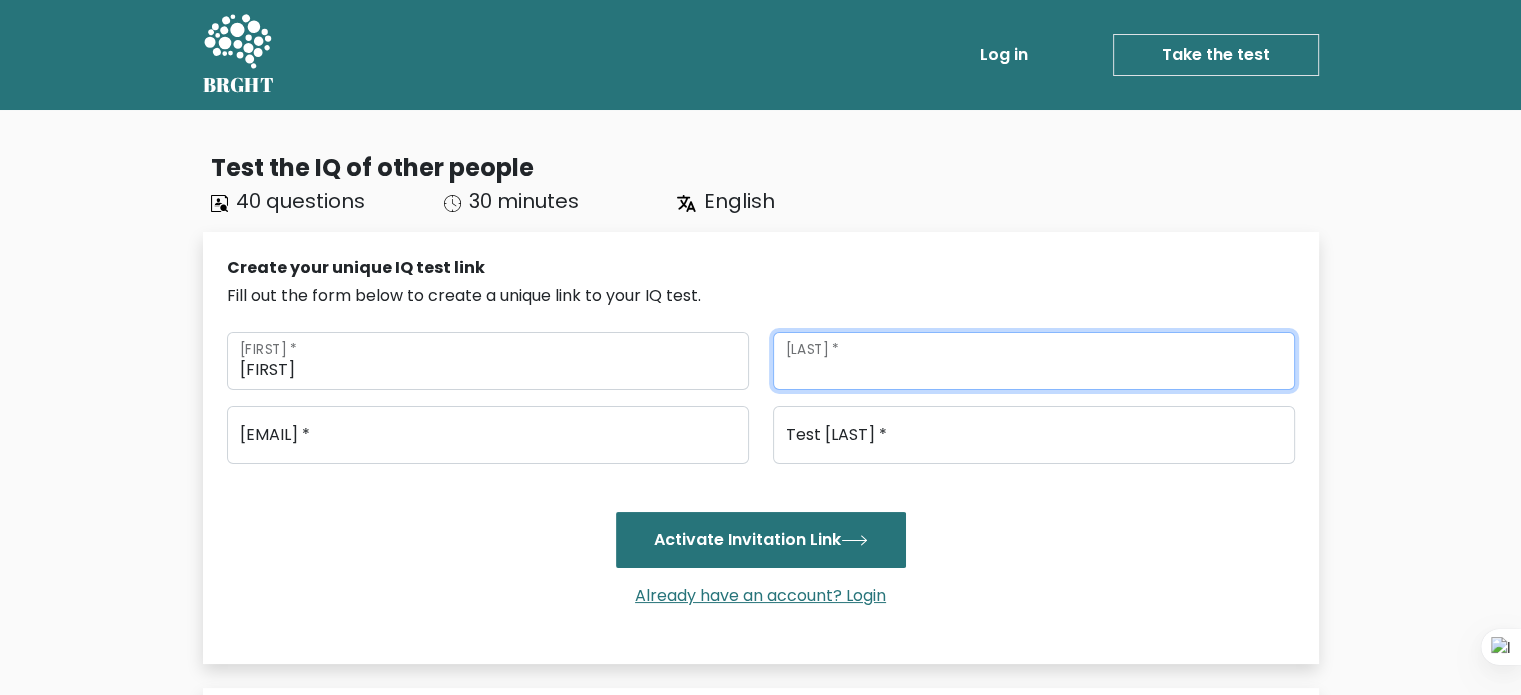 type on "[FIRST]" 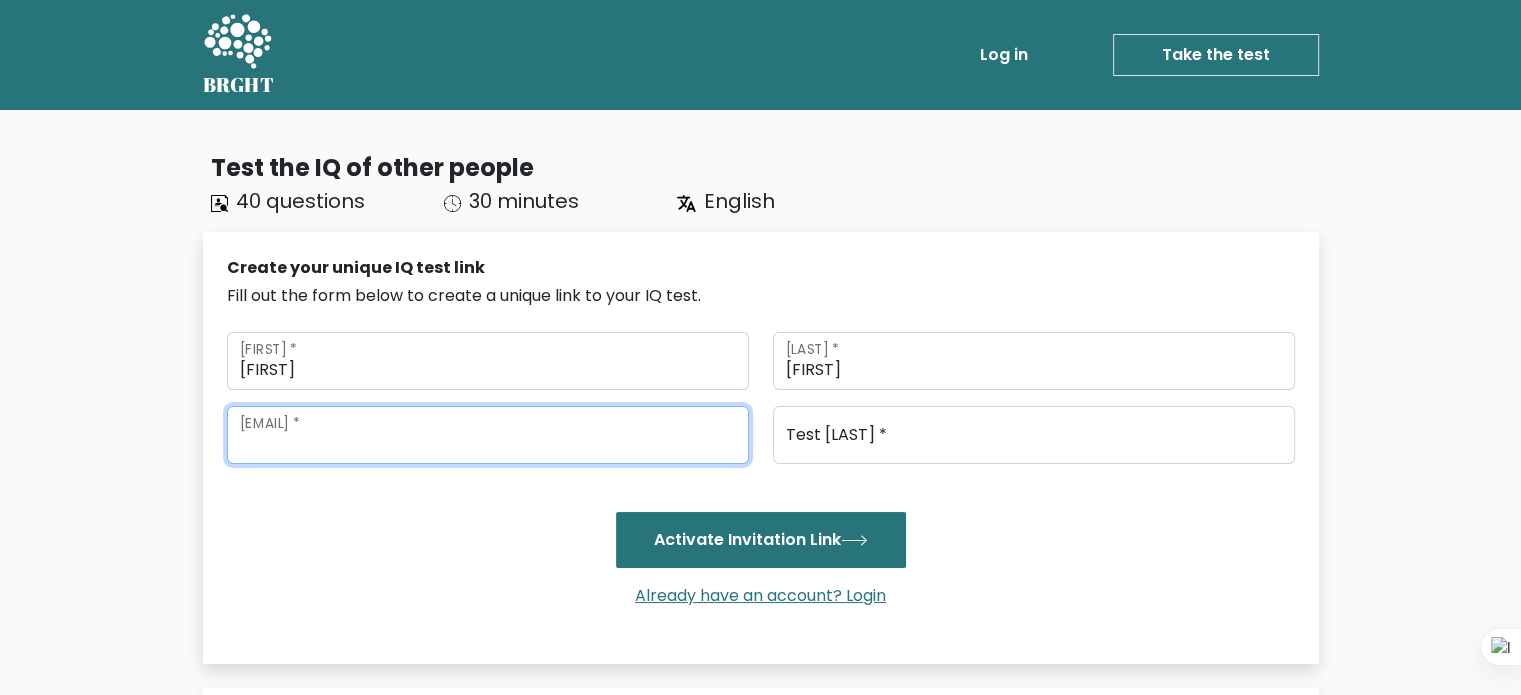 click at bounding box center (488, 435) 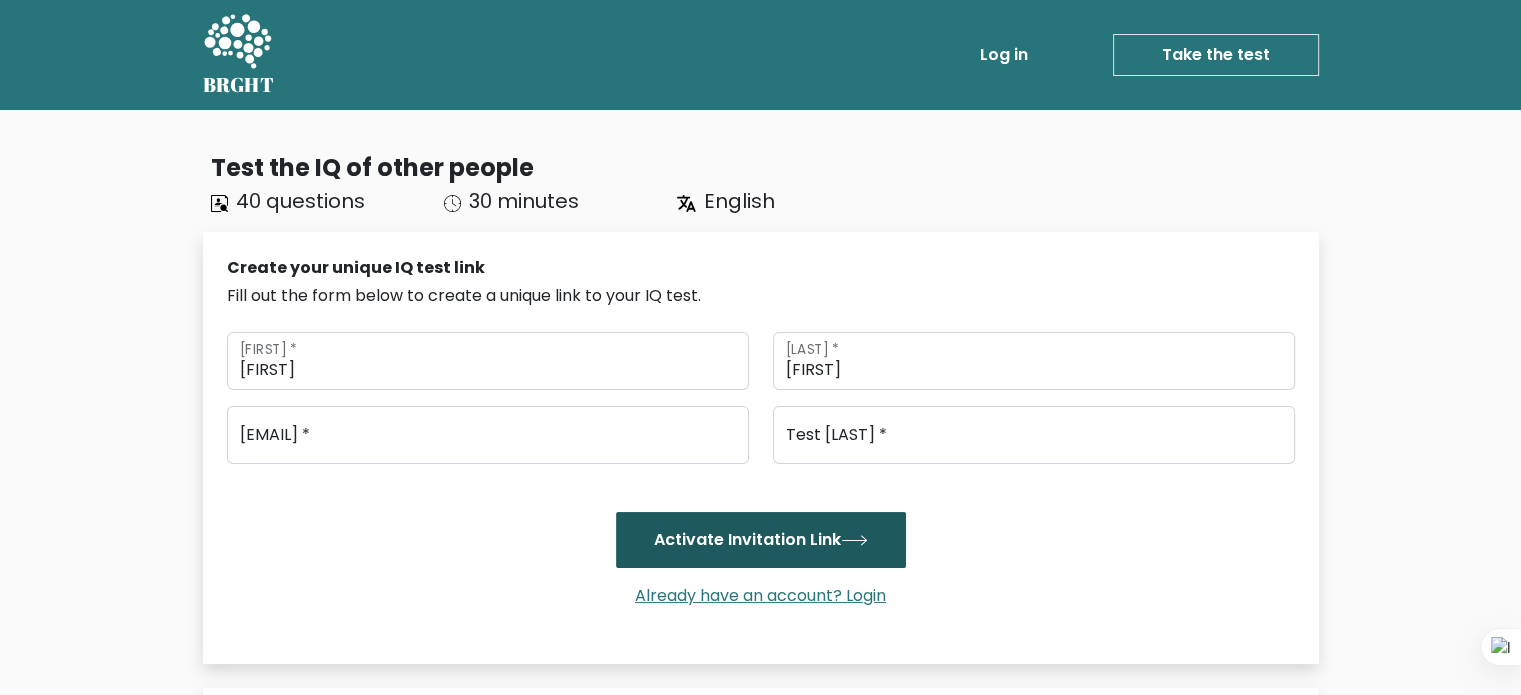 click at bounding box center [854, 540] 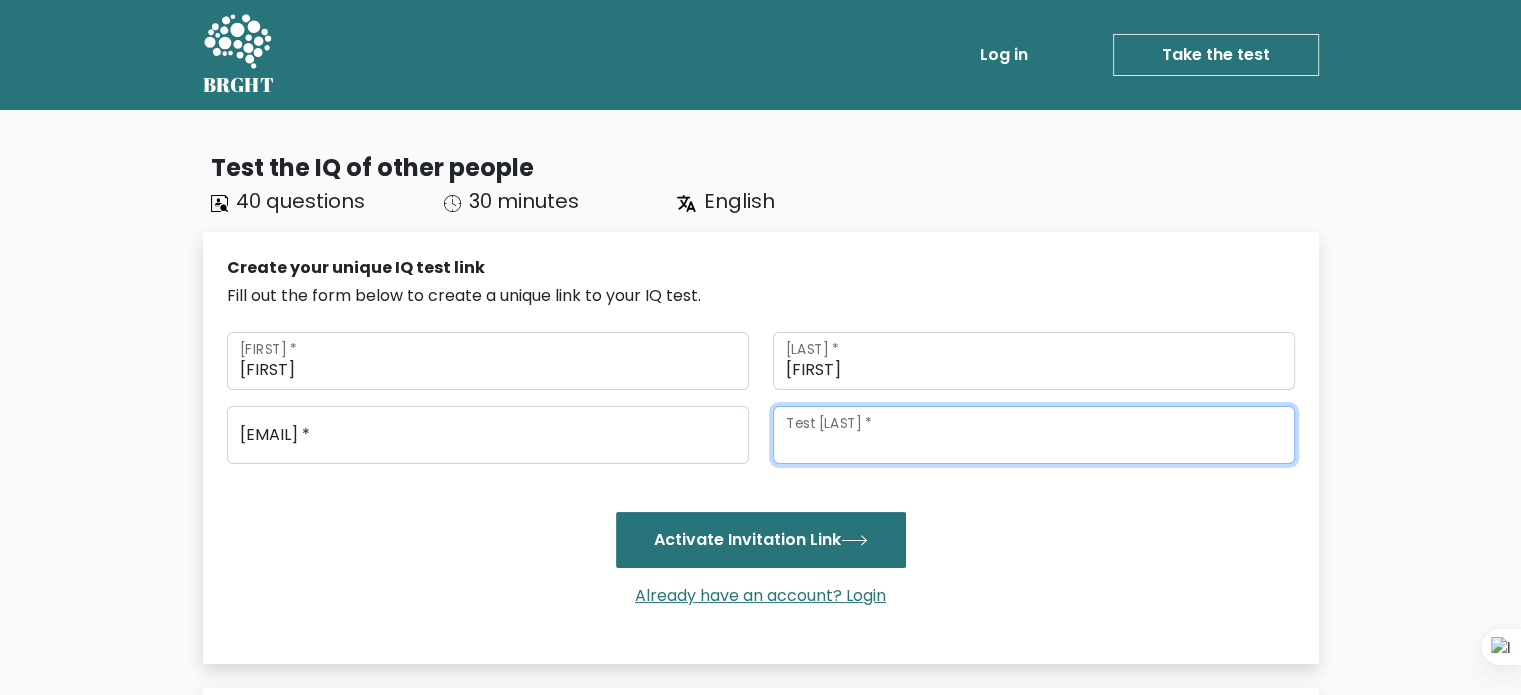 click on "Test name *" at bounding box center (1034, 435) 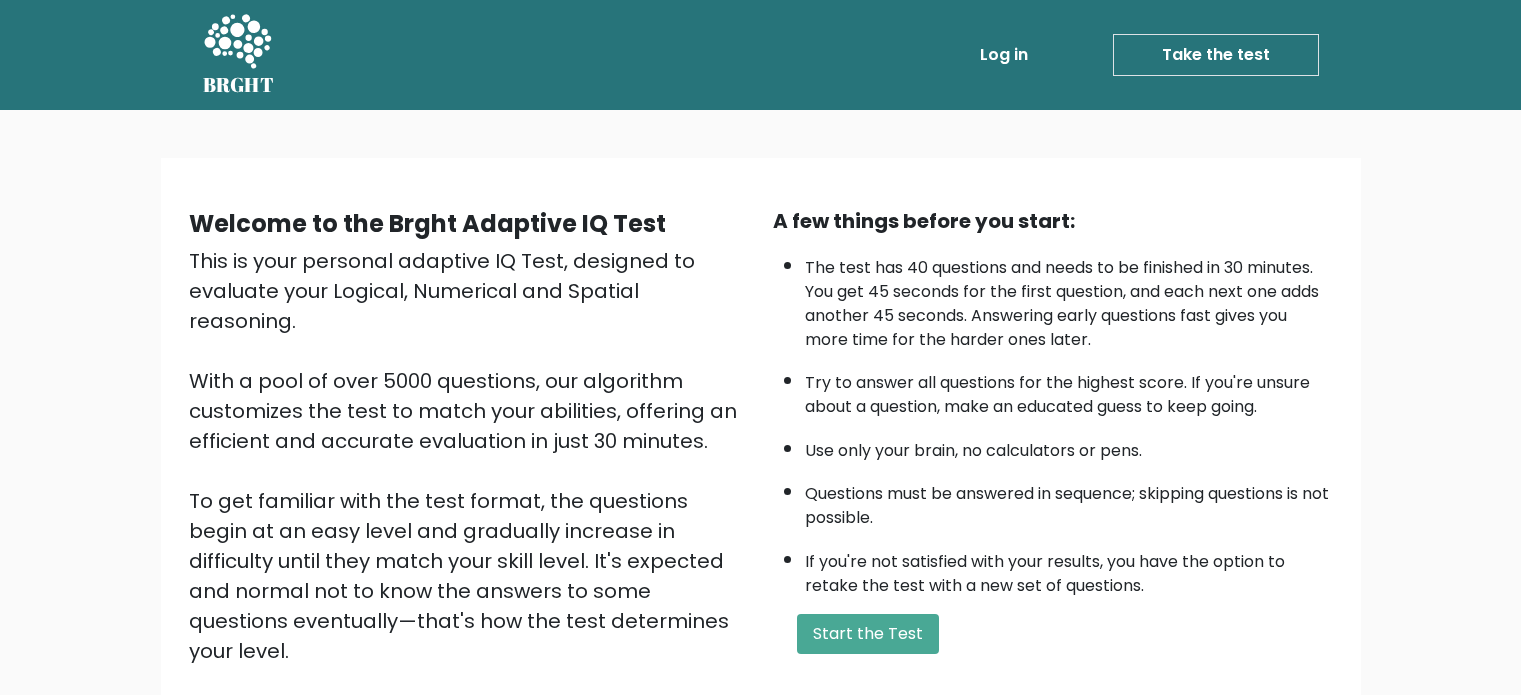 scroll, scrollTop: 0, scrollLeft: 0, axis: both 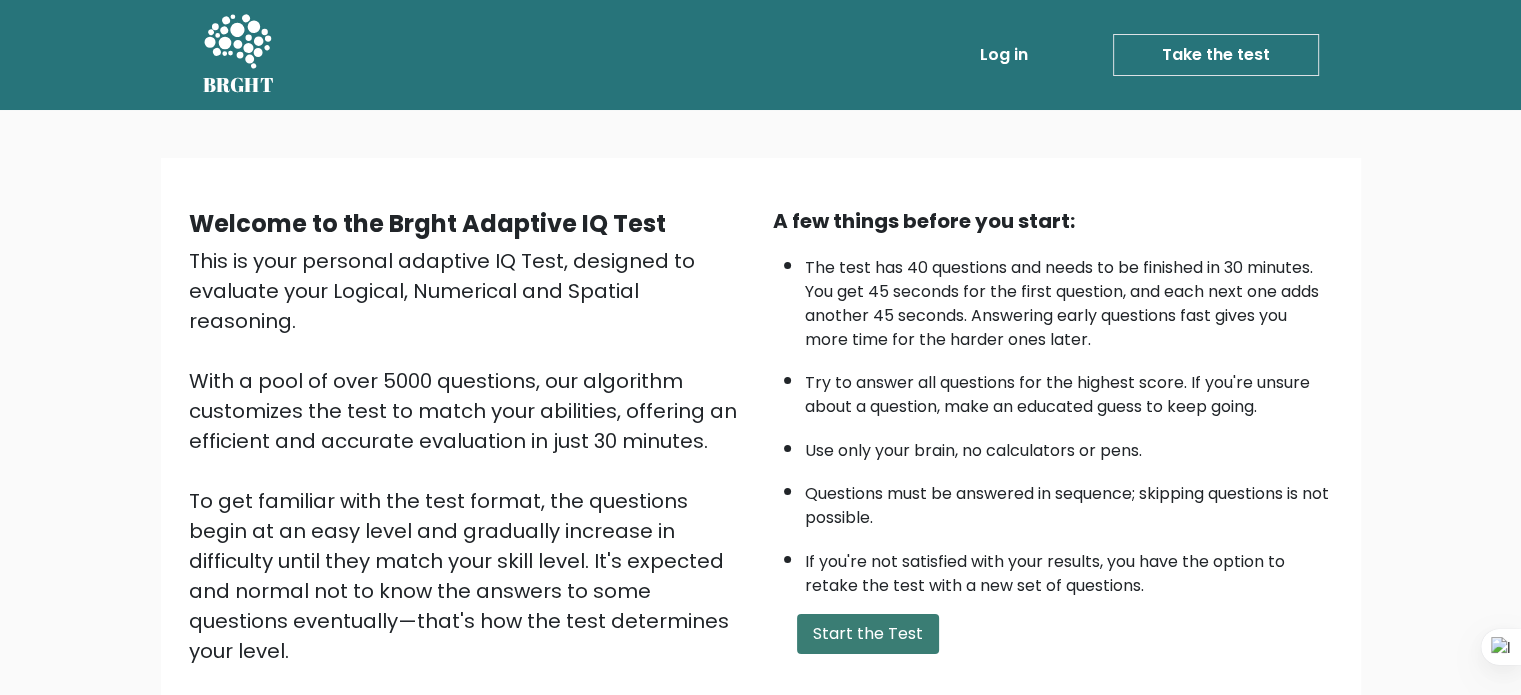 click on "Start the Test" at bounding box center [868, 634] 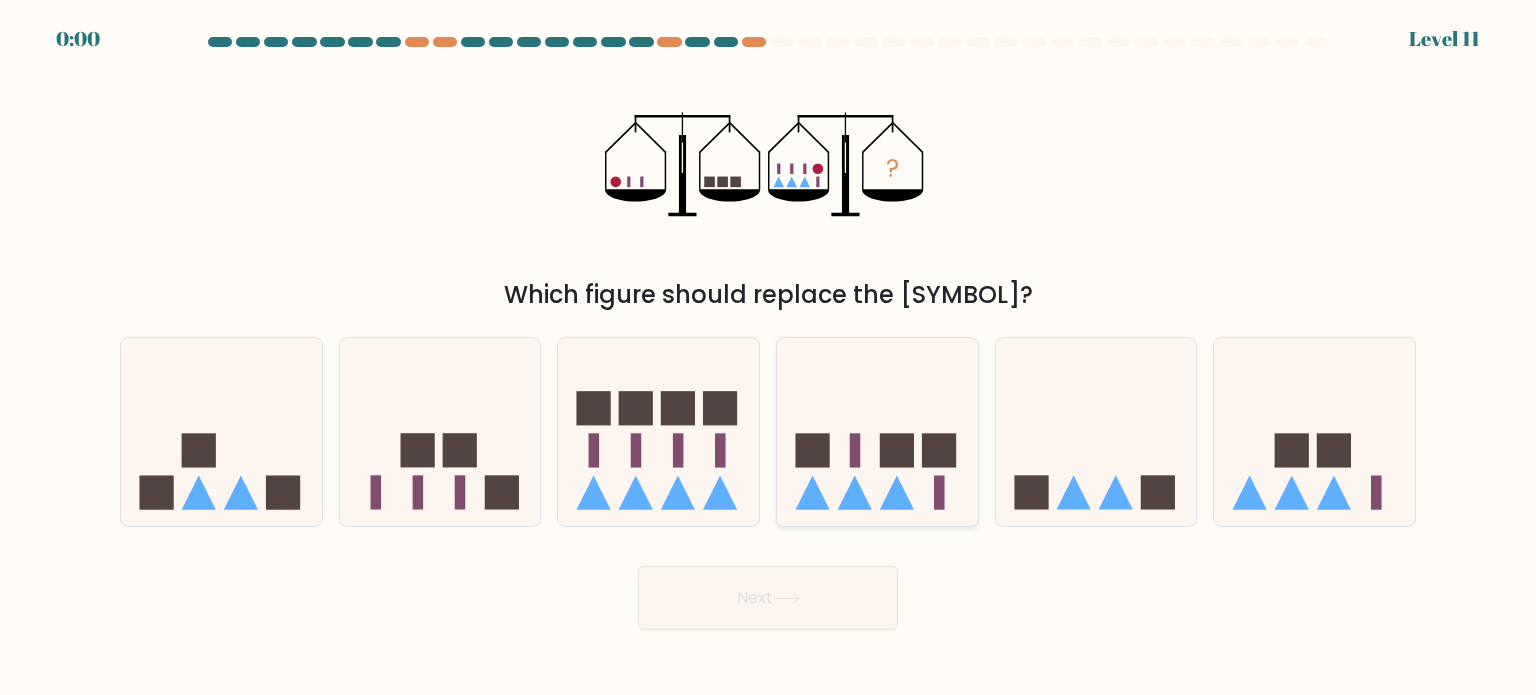 scroll, scrollTop: 0, scrollLeft: 0, axis: both 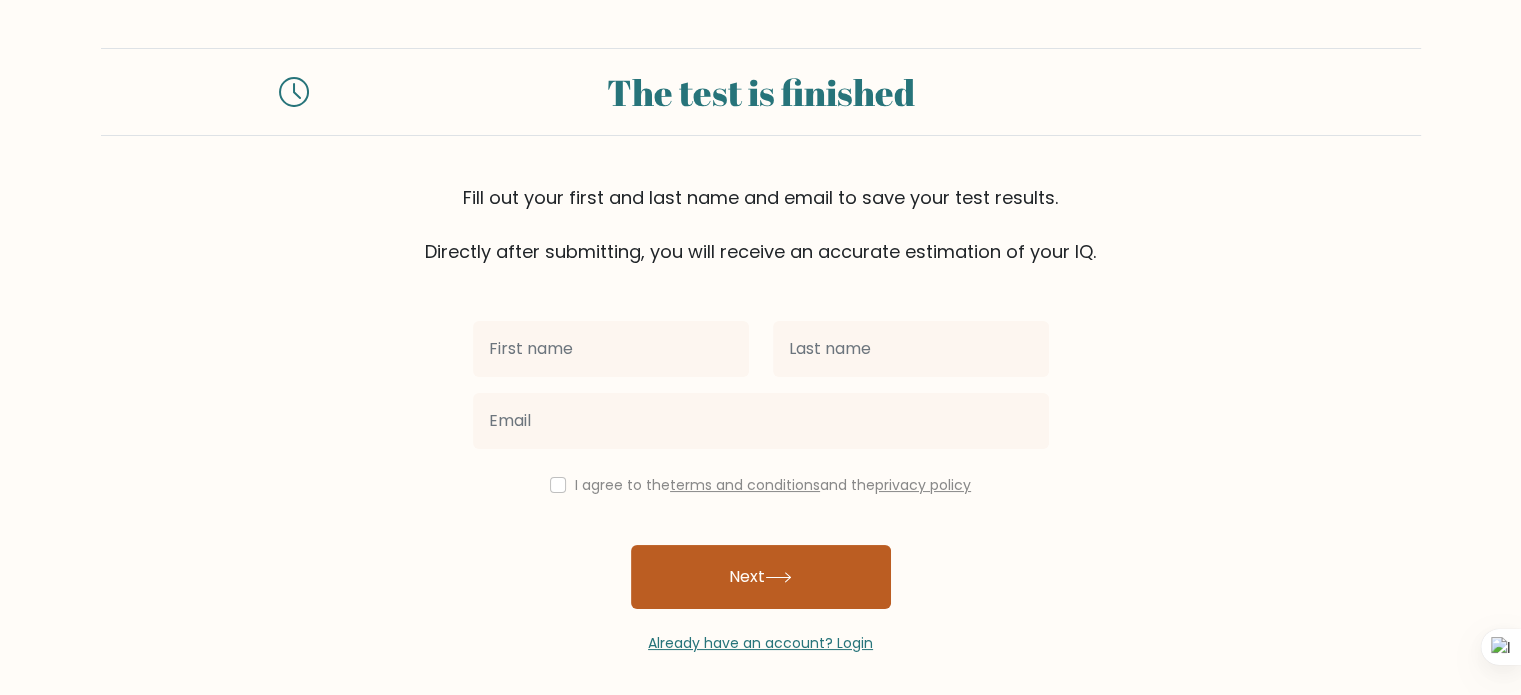 click on "Next" at bounding box center [761, 577] 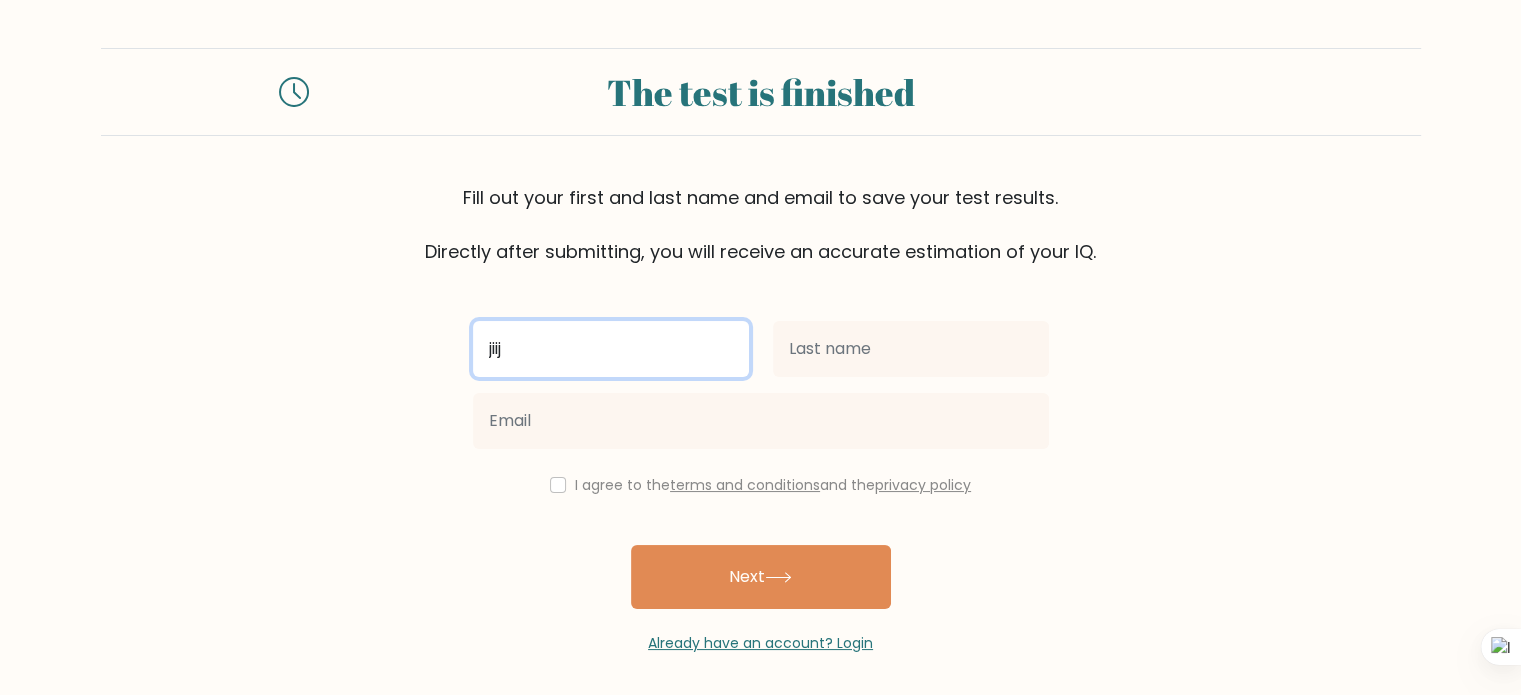 type on "jiij" 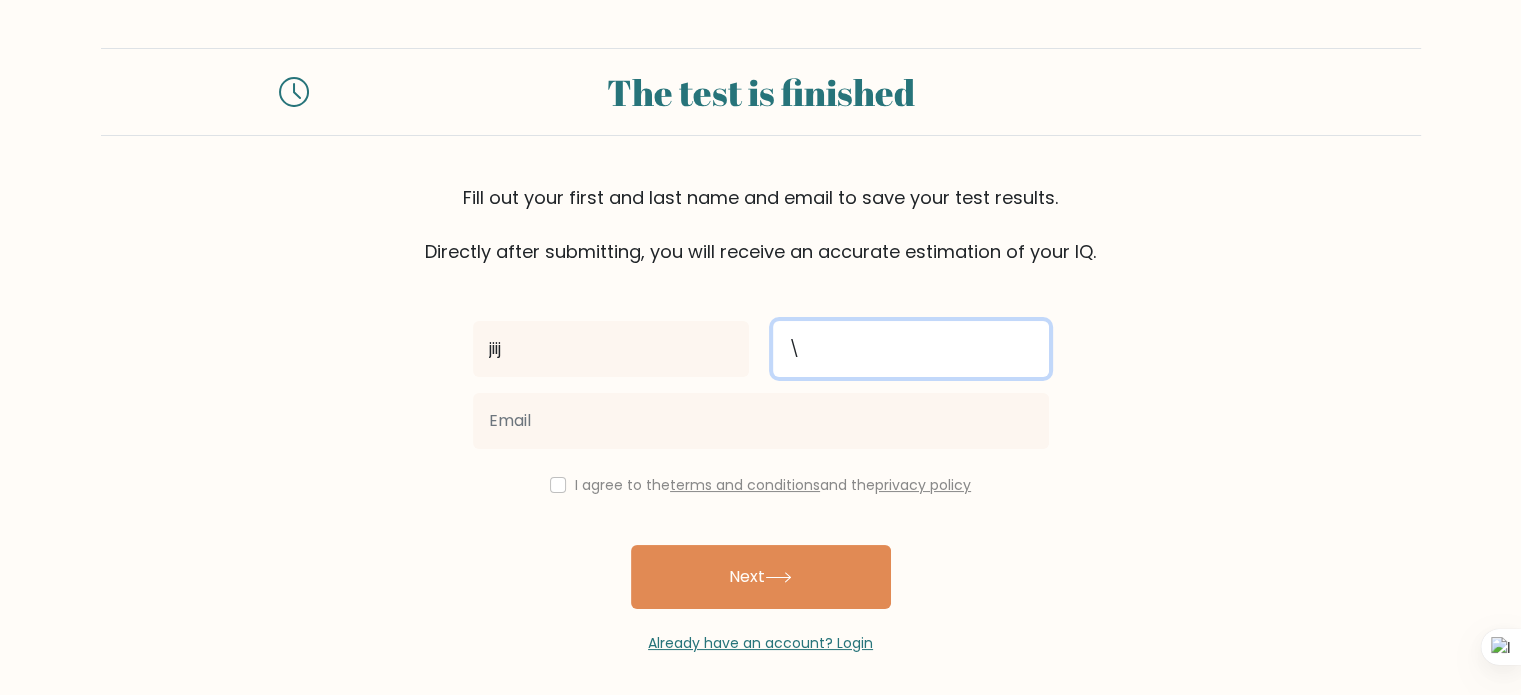 type on "\" 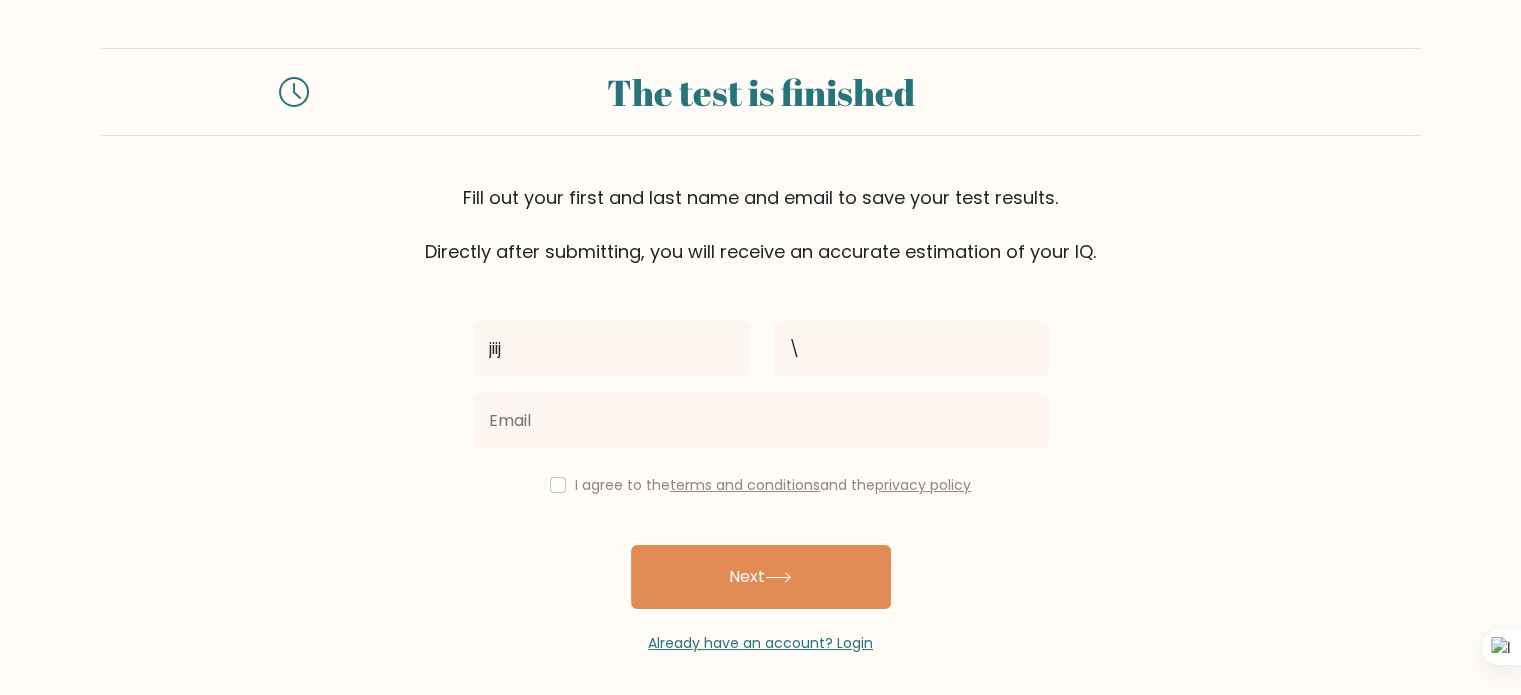 click on "terms and conditions" at bounding box center (745, 485) 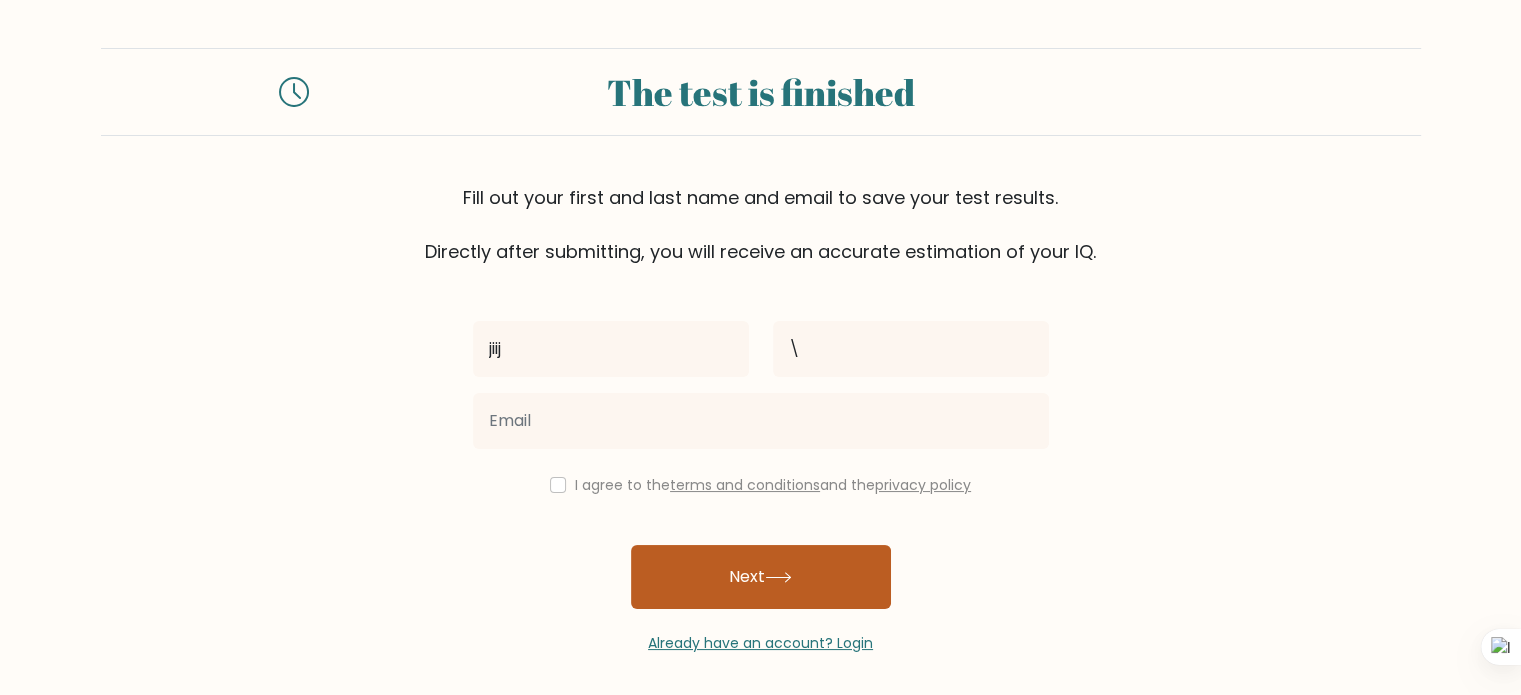 click on "Next" at bounding box center (761, 577) 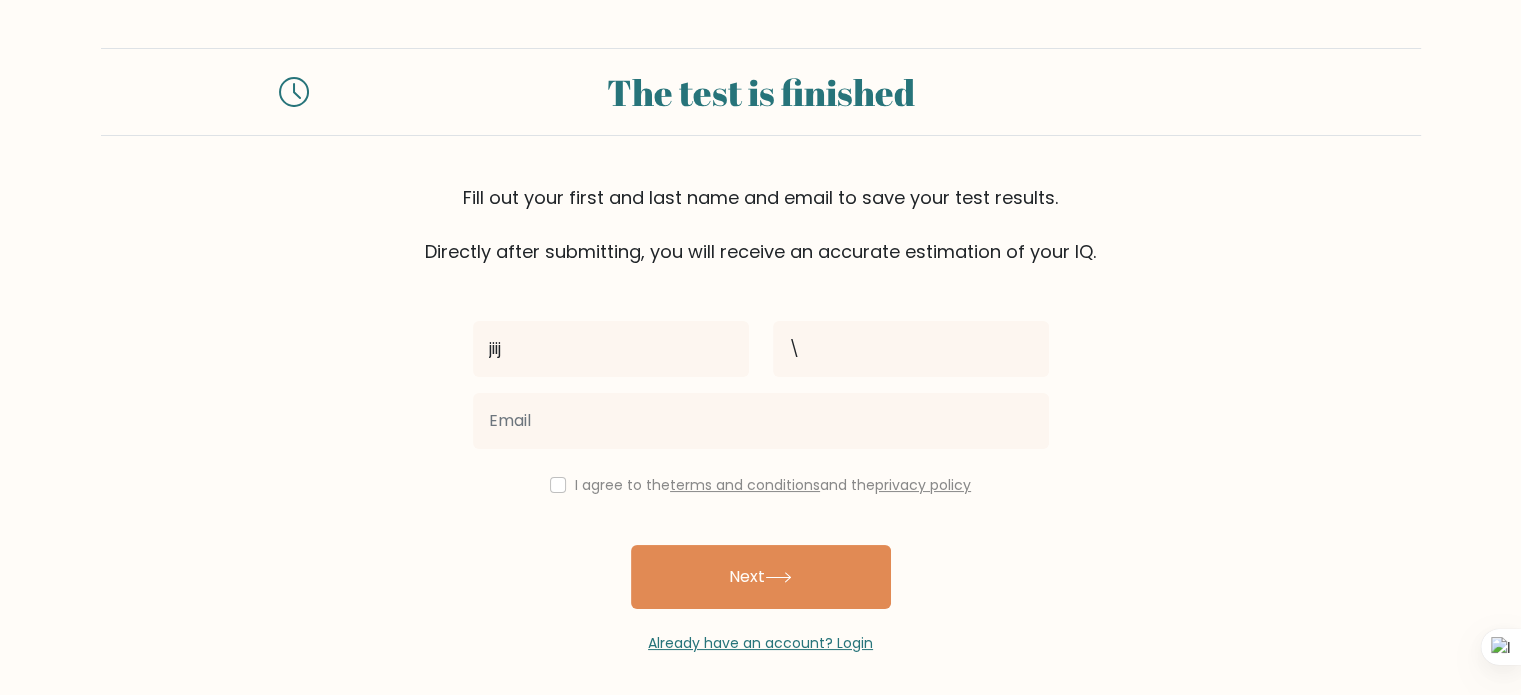 click on "I agree to the  terms and conditions  and the  privacy policy" at bounding box center [773, 485] 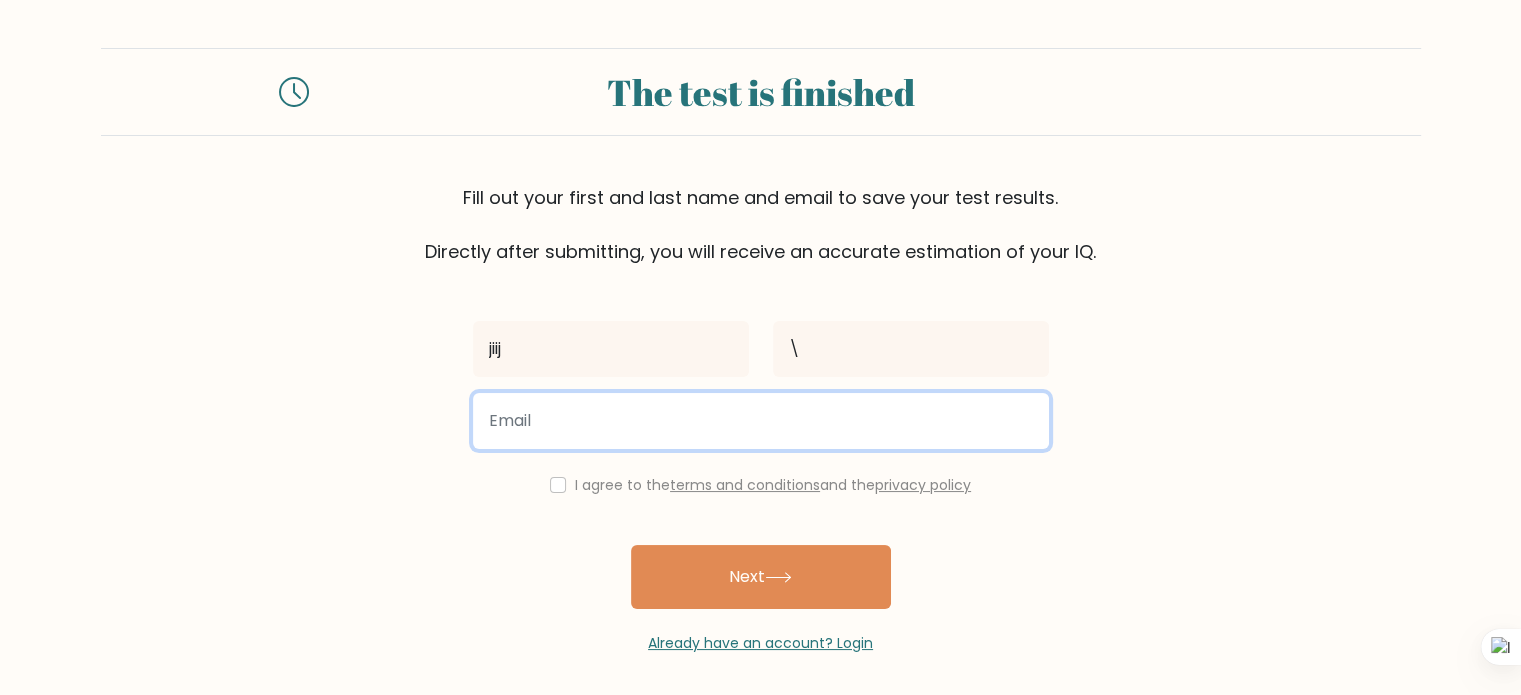 click at bounding box center (761, 421) 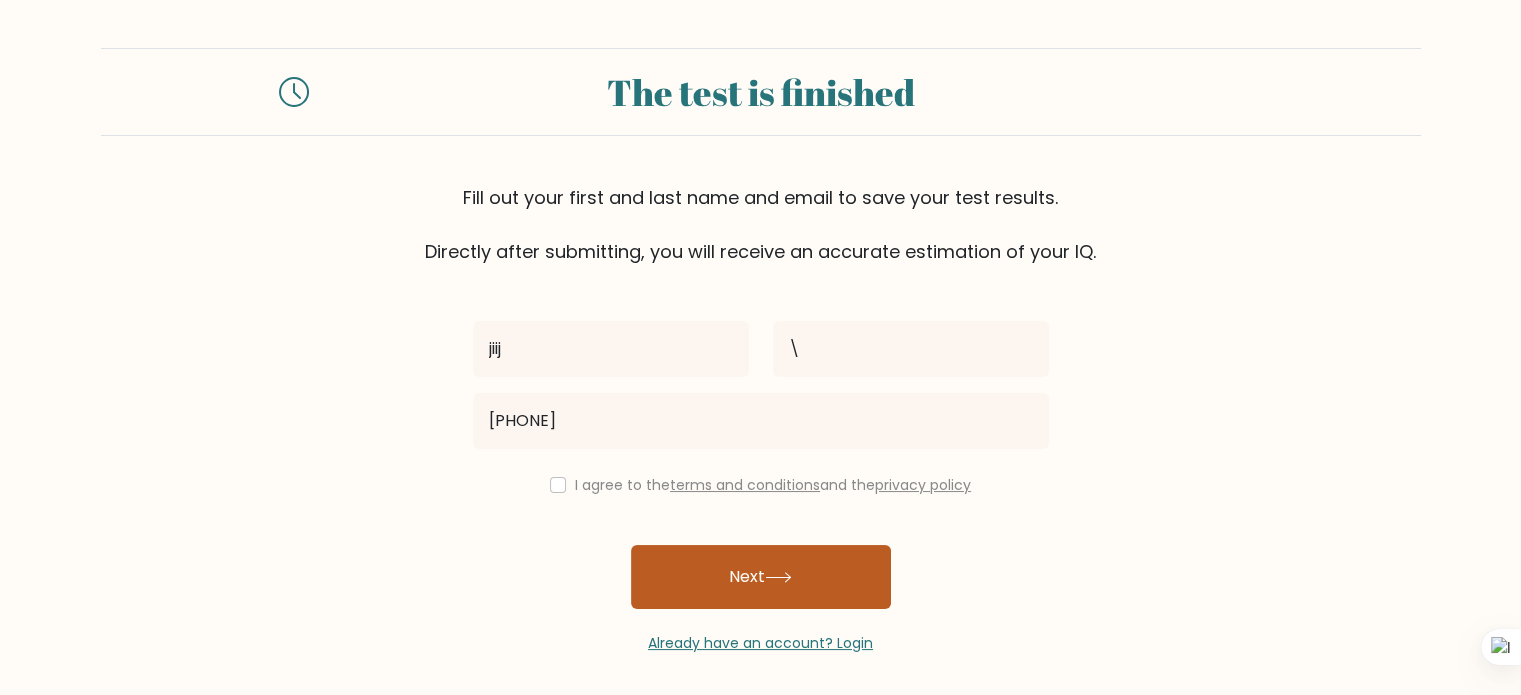click on "Next" at bounding box center [761, 577] 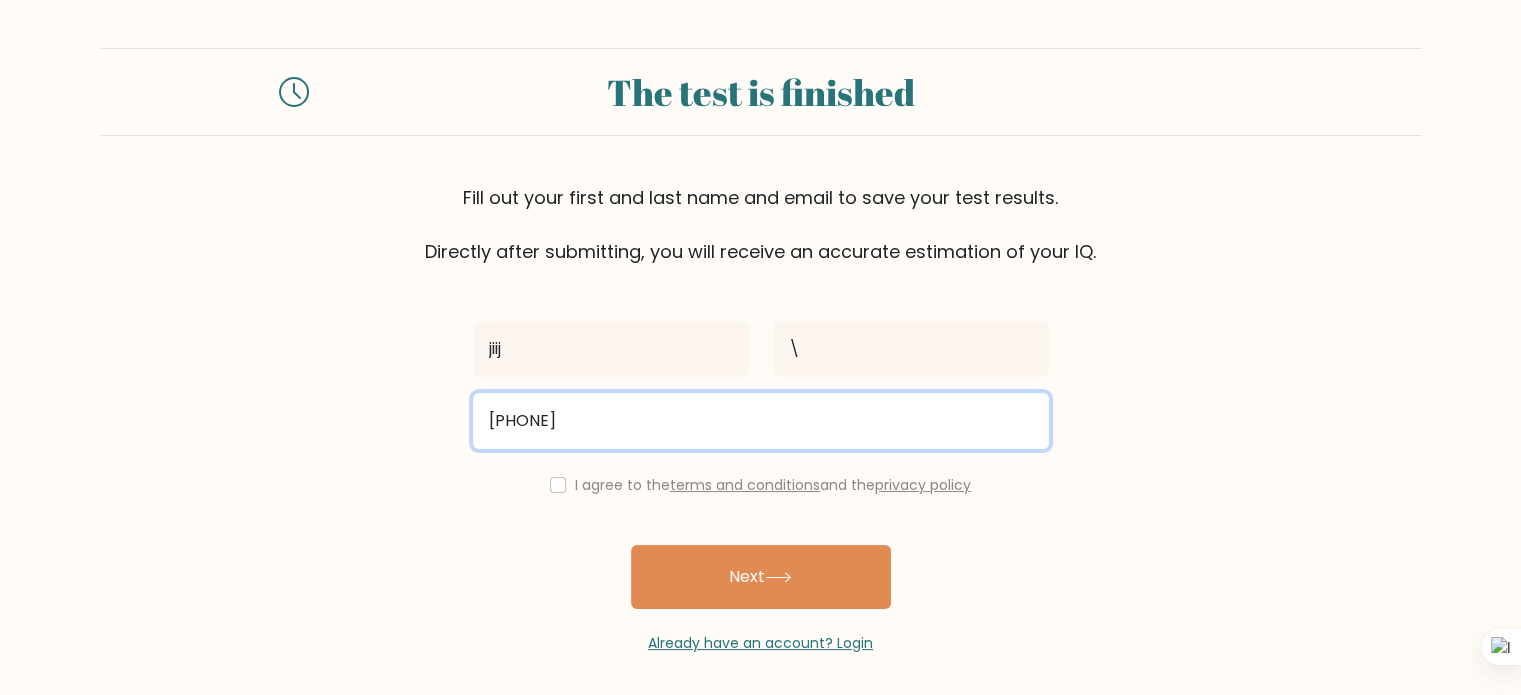 click on "01000998712" at bounding box center (761, 421) 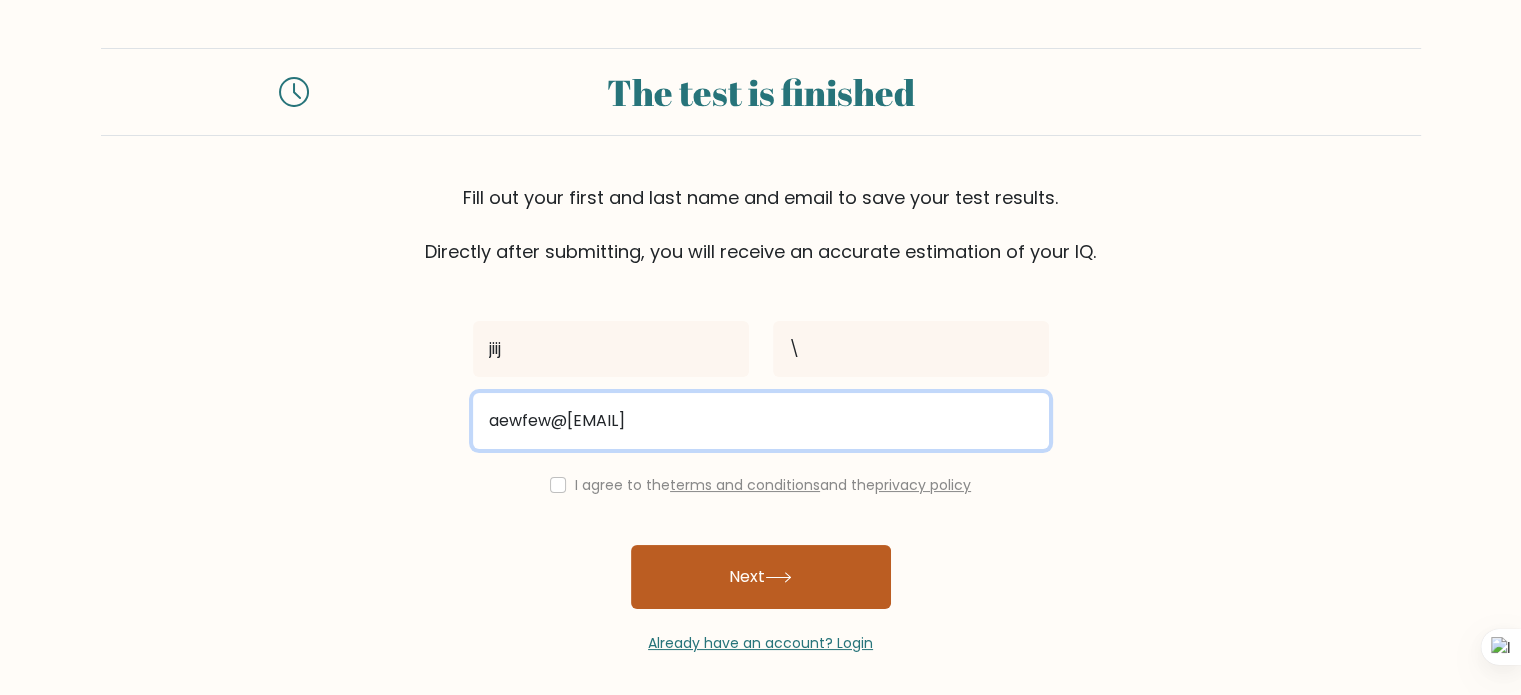 type on "aewfew@gamil.com" 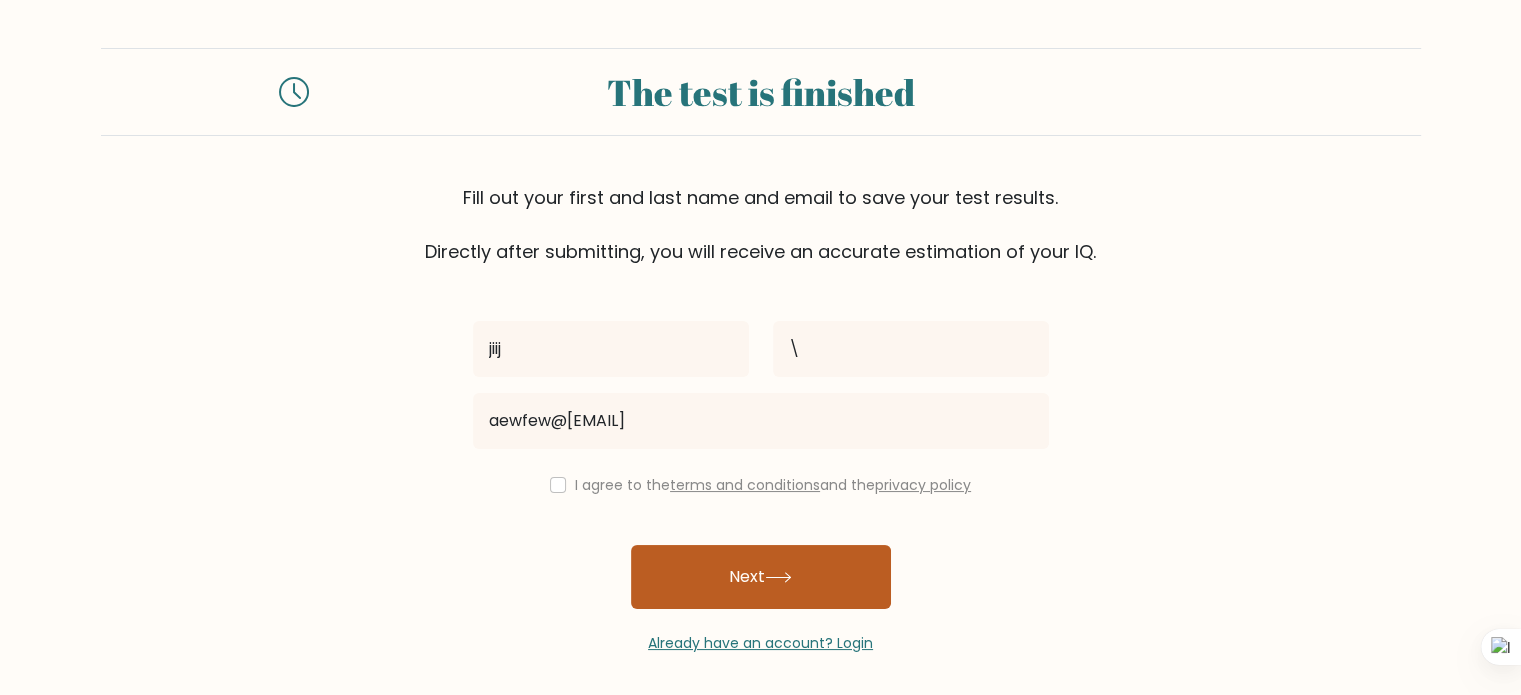 click on "Next" at bounding box center [761, 577] 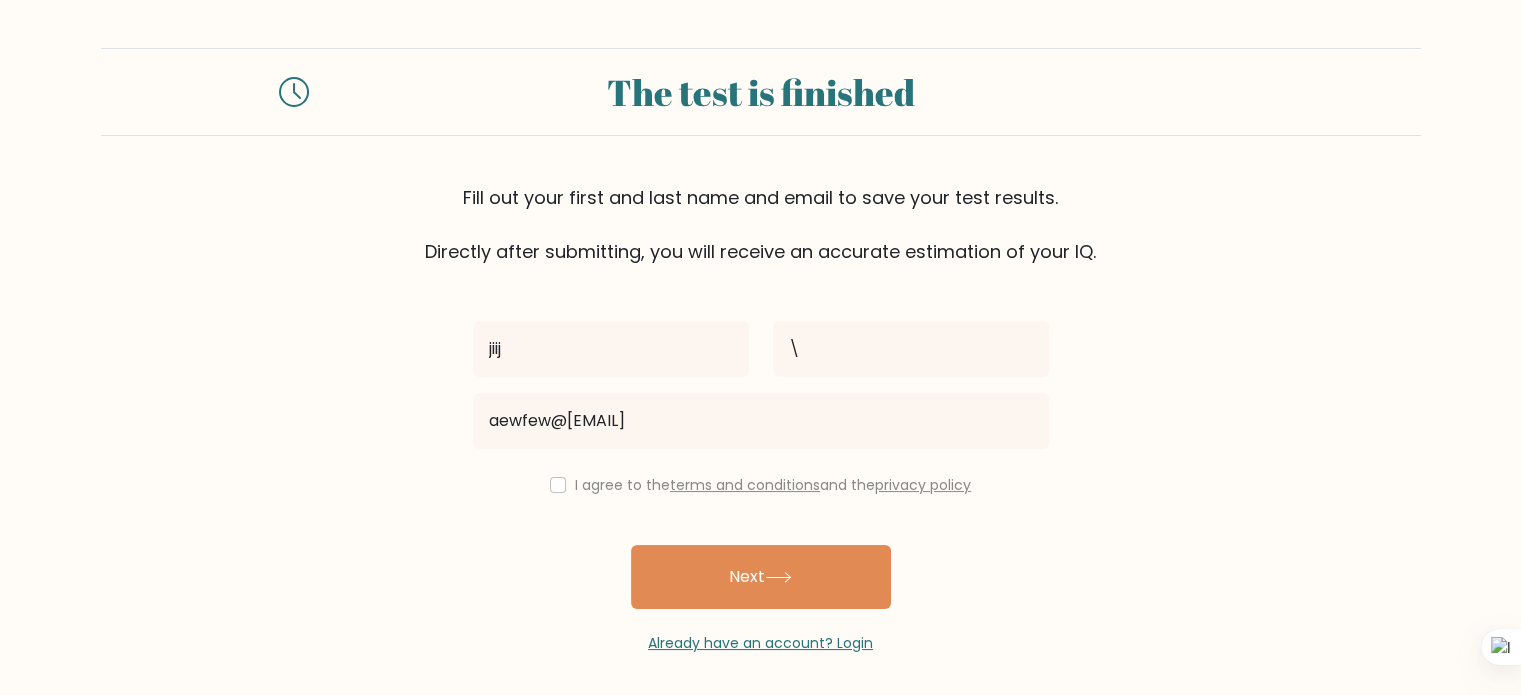 click on "I agree to the  terms and conditions  and the  privacy policy" at bounding box center [773, 485] 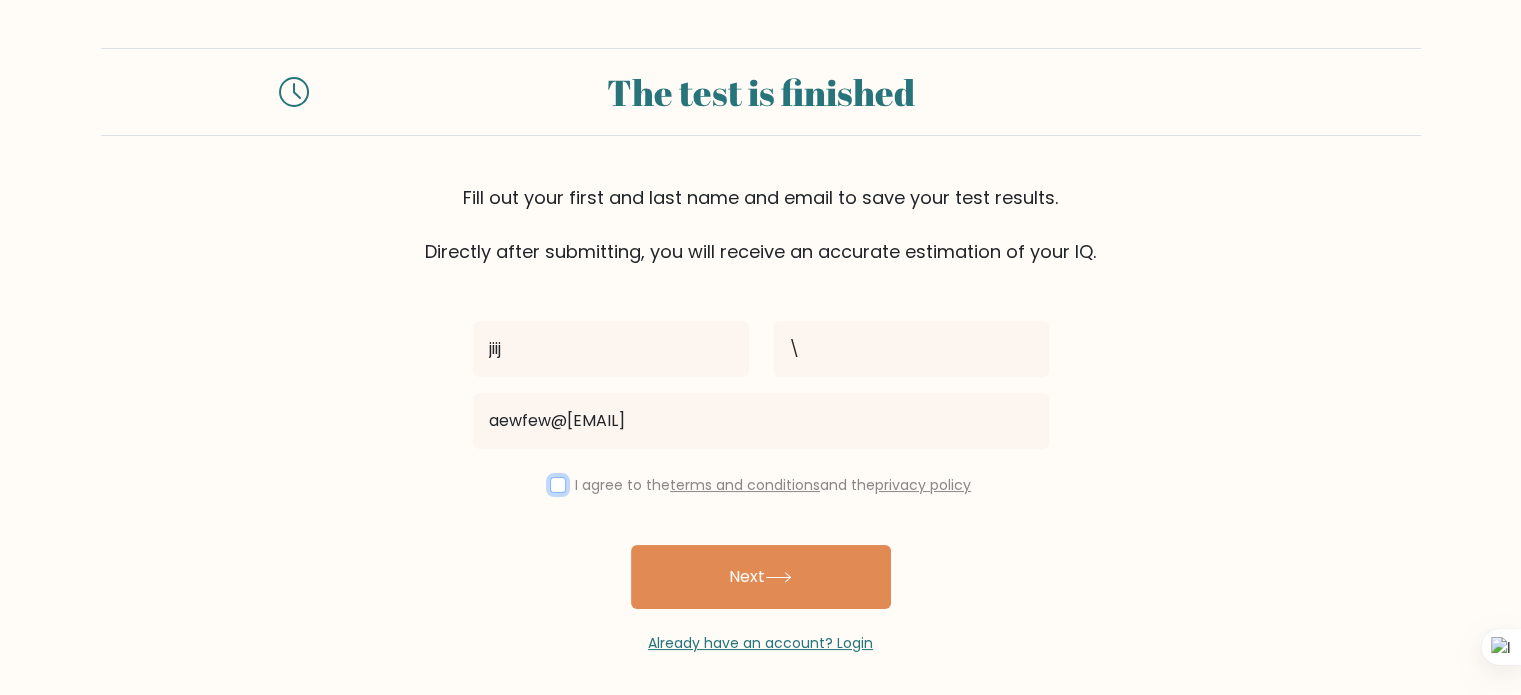 click at bounding box center [558, 485] 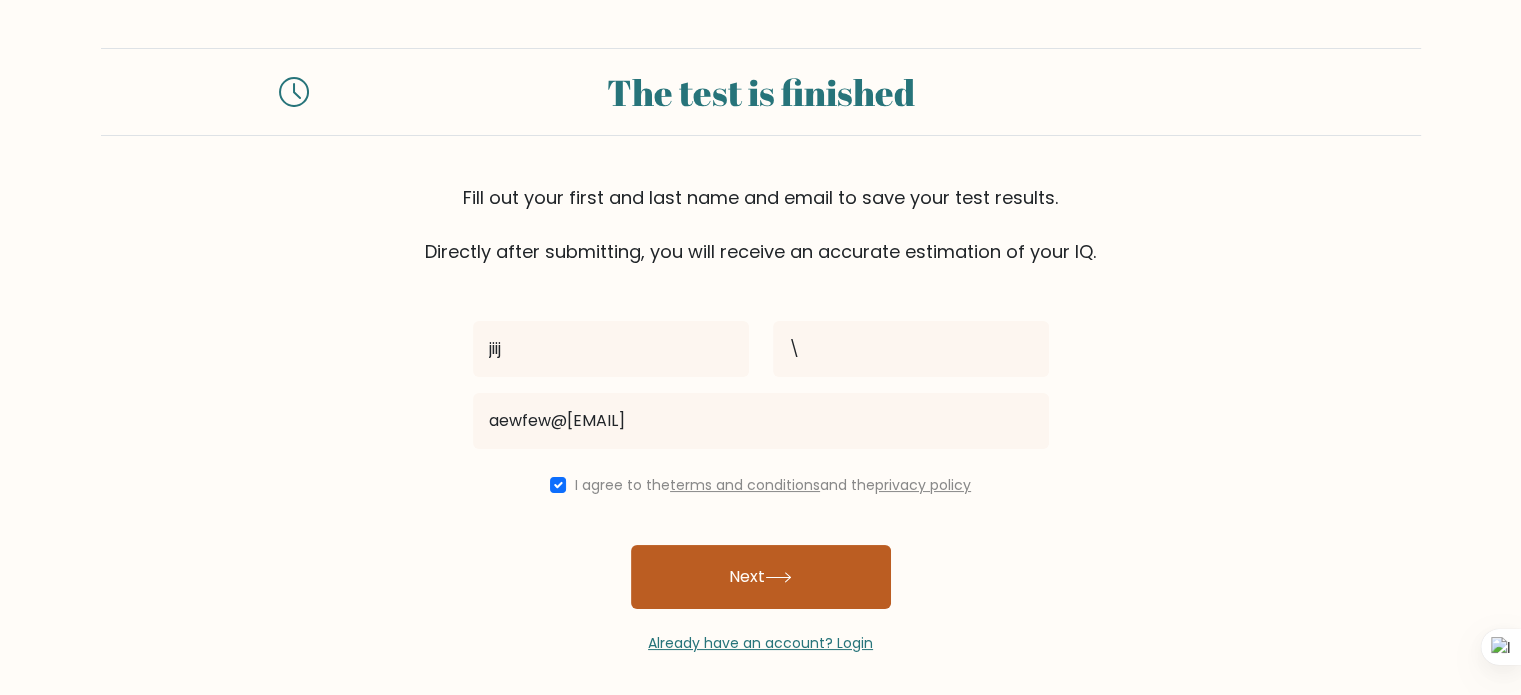 click on "Next" at bounding box center (761, 577) 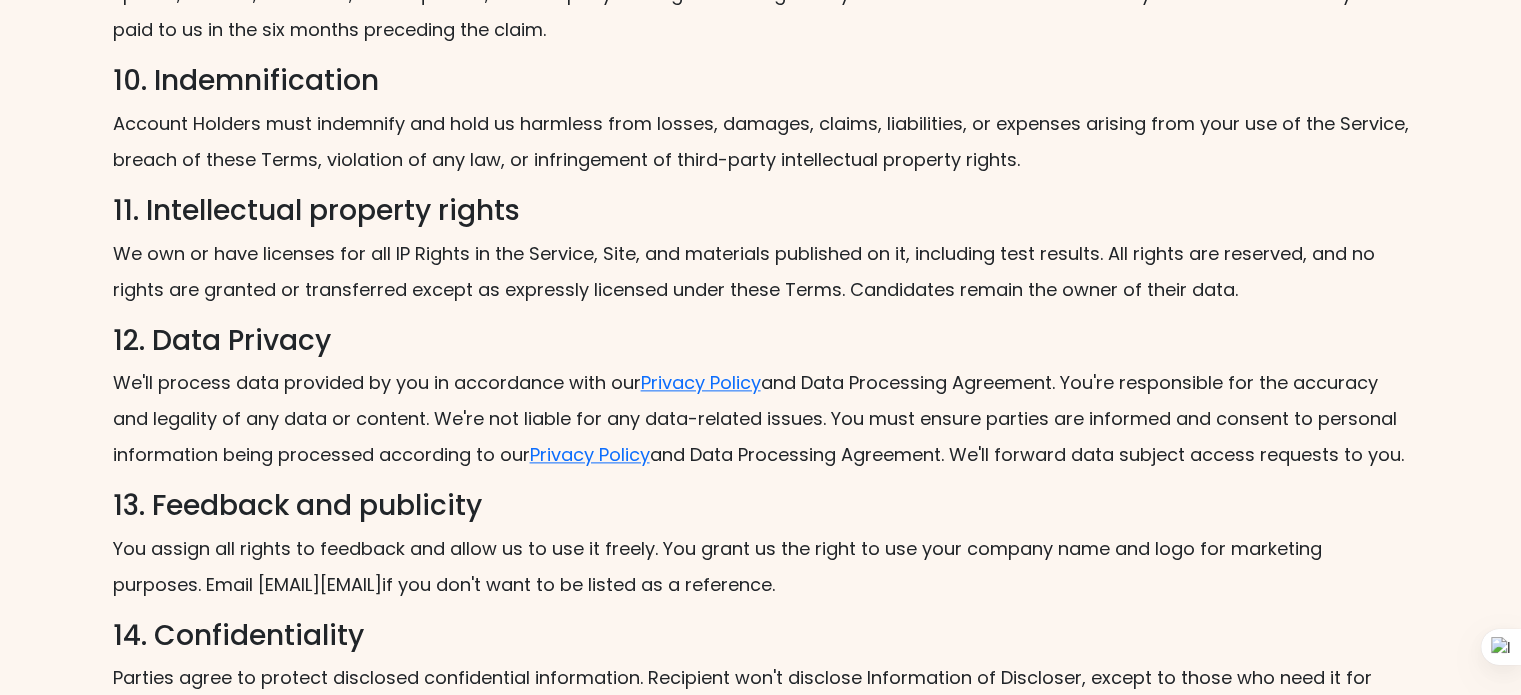 scroll, scrollTop: 2500, scrollLeft: 0, axis: vertical 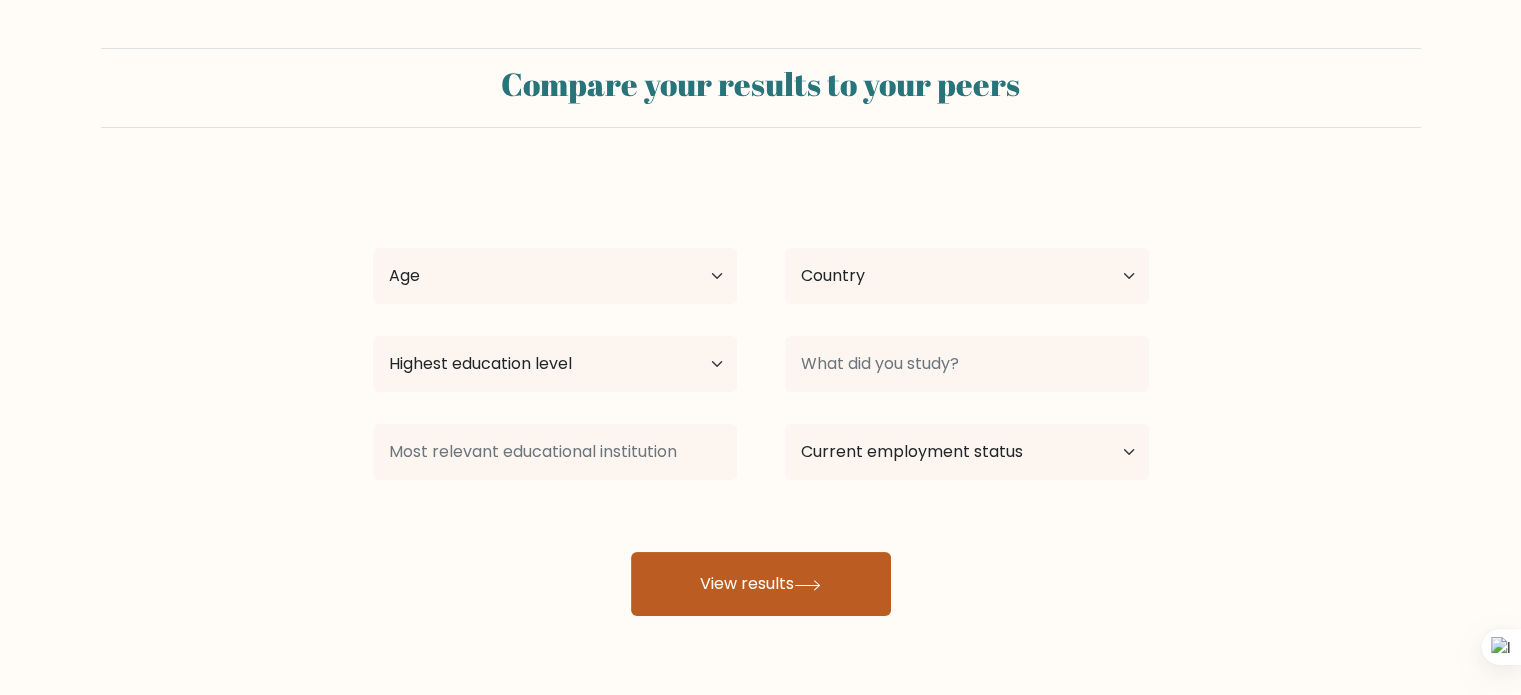 click on "View results" at bounding box center [761, 584] 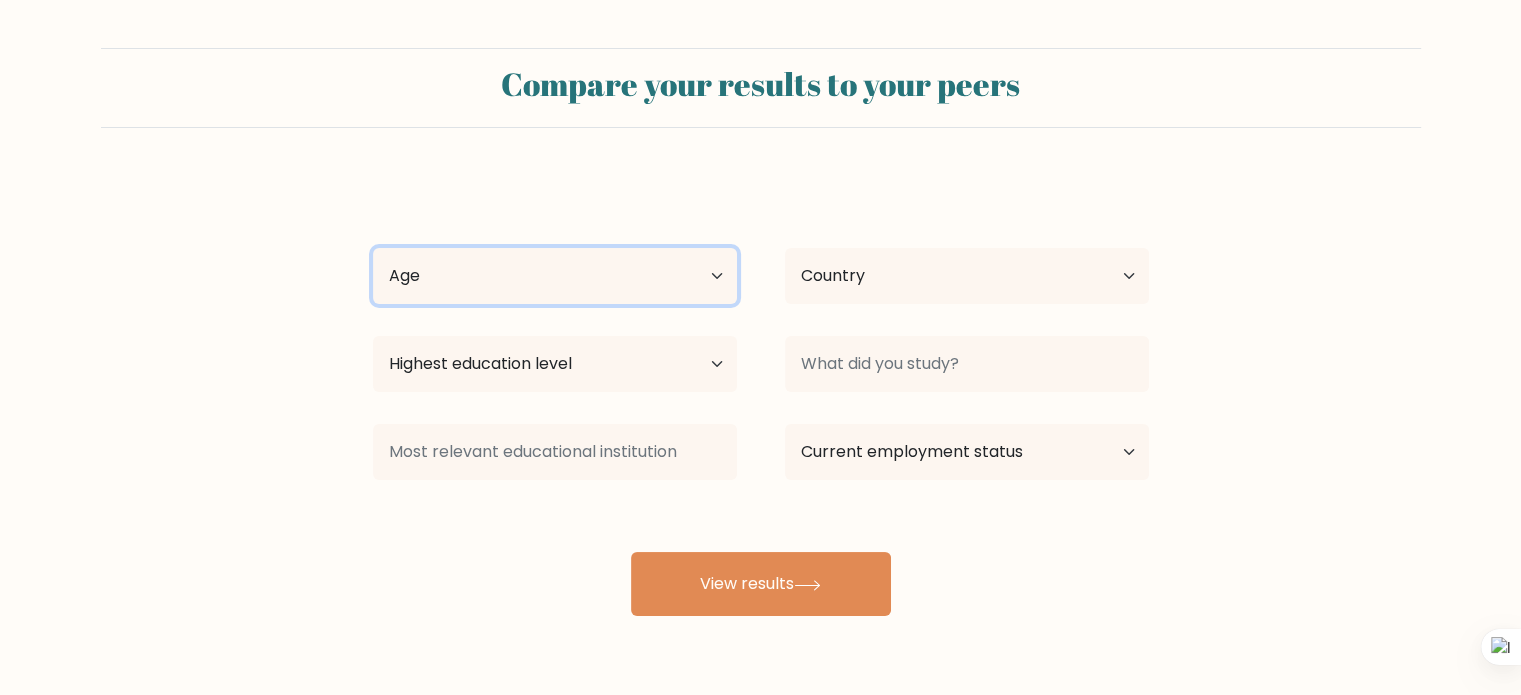 click on "Age
Under 18 years old
18-24 years old
25-34 years old
35-44 years old
45-54 years old
55-64 years old
65 years old and above" at bounding box center (555, 276) 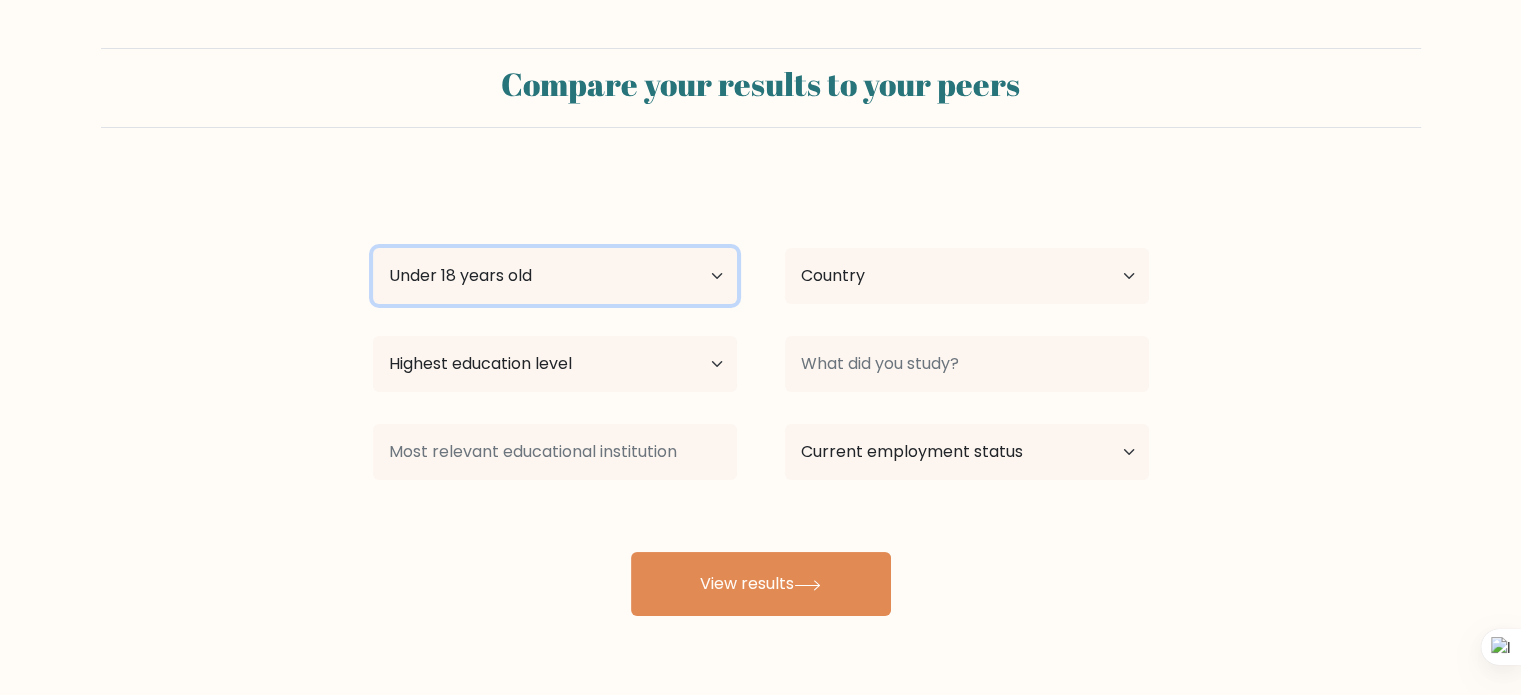 click on "Age
Under 18 years old
18-24 years old
25-34 years old
35-44 years old
45-54 years old
55-64 years old
65 years old and above" at bounding box center (555, 276) 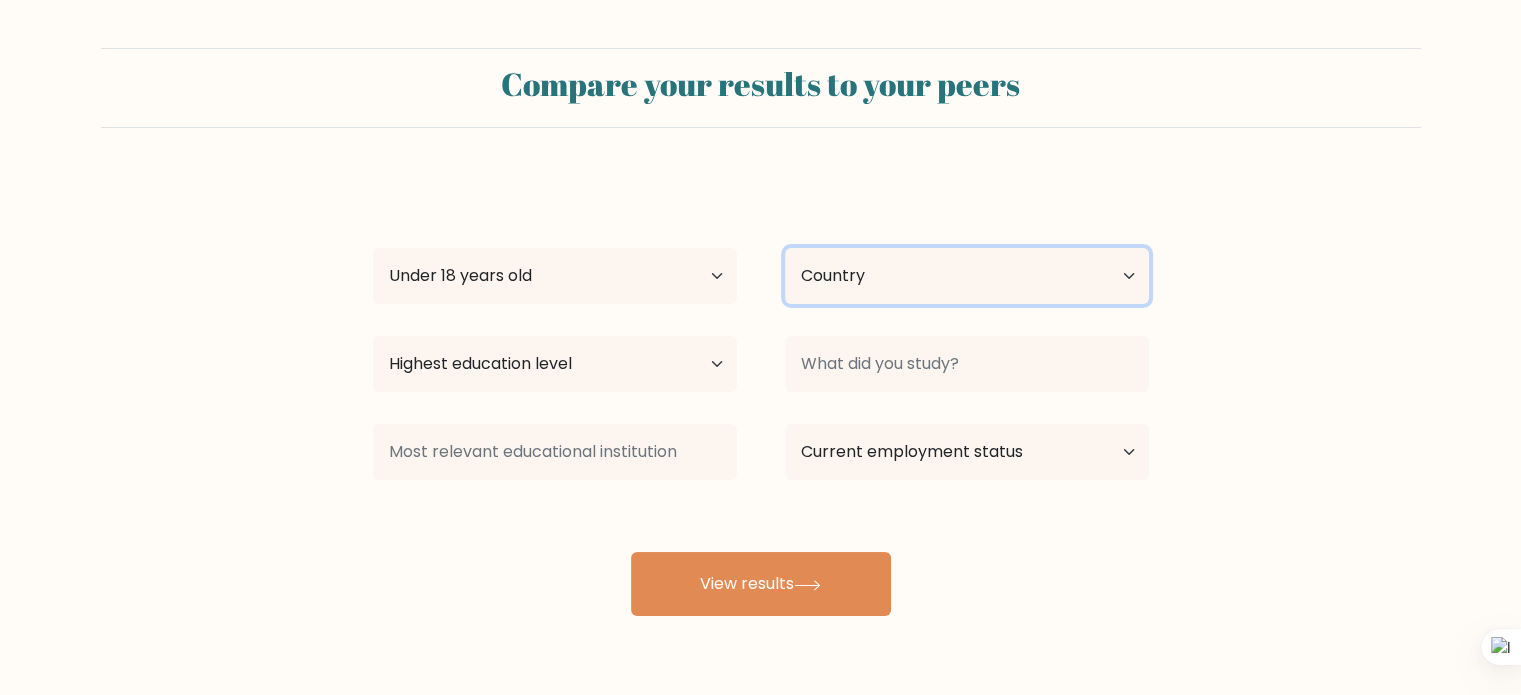 click on "Country
Afghanistan
Albania
Algeria
American Samoa
Andorra
Angola
Anguilla
Antarctica
Antigua and Barbuda
Argentina
Armenia
Aruba
Australia
Austria
Azerbaijan
Bahamas
Bahrain
Bangladesh
Barbados
Belarus
Belgium
Belize
Benin
Bermuda
Bhutan
Bolivia
Bonaire, Sint Eustatius and Saba
Bosnia and Herzegovina
Botswana
Bouvet Island
Brazil
British Indian Ocean Territory
Brunei
Bulgaria
Burkina Faso
Burundi
Cabo Verde
Cambodia
Cameroon
Canada
Cayman Islands
Central African Republic
Chad
Chile
China
Christmas Island
Cocos (Keeling) Islands
Colombia
Comoros
Congo
Congo (the Democratic Republic of the)
Cook Islands
Costa Rica
Côte d'Ivoire
Croatia
Cuba" at bounding box center (967, 276) 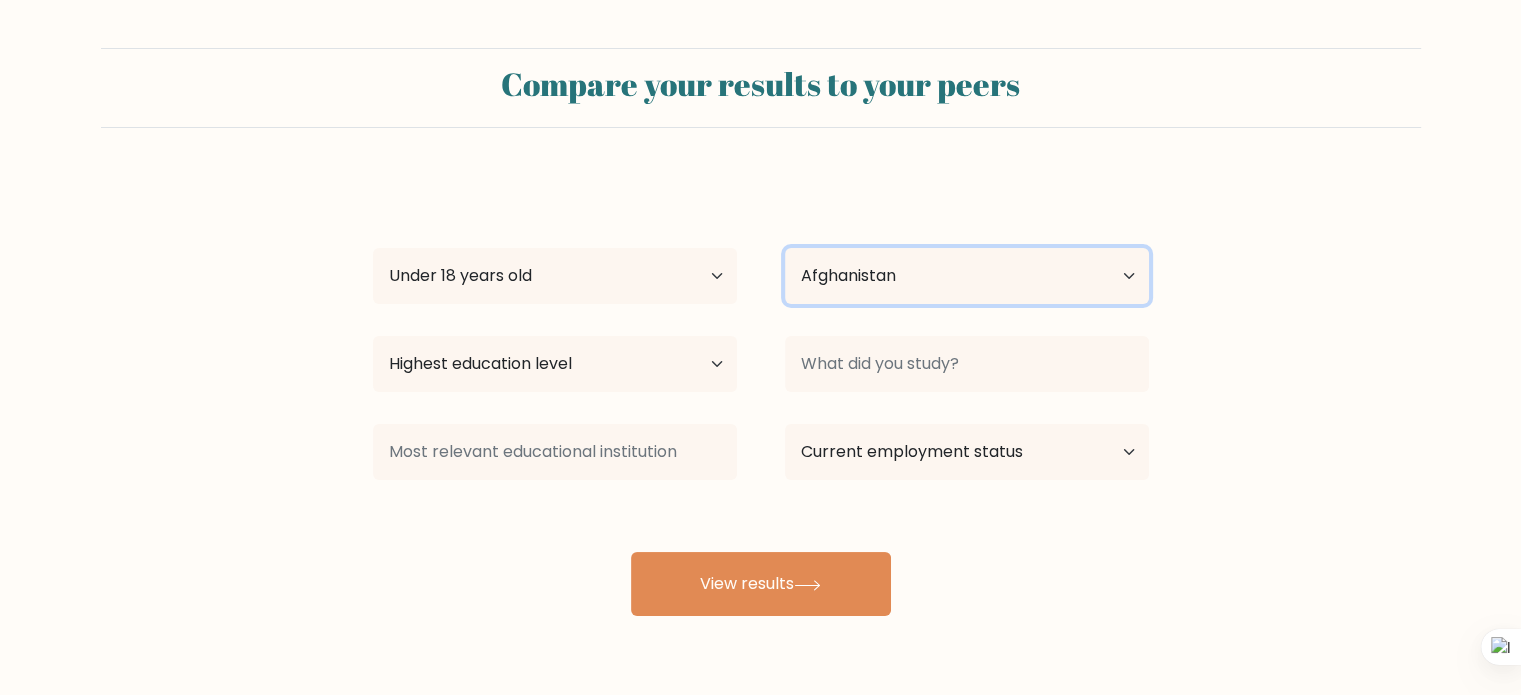 click on "Country
Afghanistan
Albania
Algeria
American Samoa
Andorra
Angola
Anguilla
Antarctica
Antigua and Barbuda
Argentina
Armenia
Aruba
Australia
Austria
Azerbaijan
Bahamas
Bahrain
Bangladesh
Barbados
Belarus
Belgium
Belize
Benin
Bermuda
Bhutan
Bolivia
Bonaire, Sint Eustatius and Saba
Bosnia and Herzegovina
Botswana
Bouvet Island
Brazil
British Indian Ocean Territory
Brunei
Bulgaria
Burkina Faso
Burundi
Cabo Verde
Cambodia
Cameroon
Canada
Cayman Islands
Central African Republic
Chad
Chile
China
Christmas Island
Cocos (Keeling) Islands
Colombia
Comoros
Congo
Congo (the Democratic Republic of the)
Cook Islands
Costa Rica
Côte d'Ivoire
Croatia
Cuba" at bounding box center [967, 276] 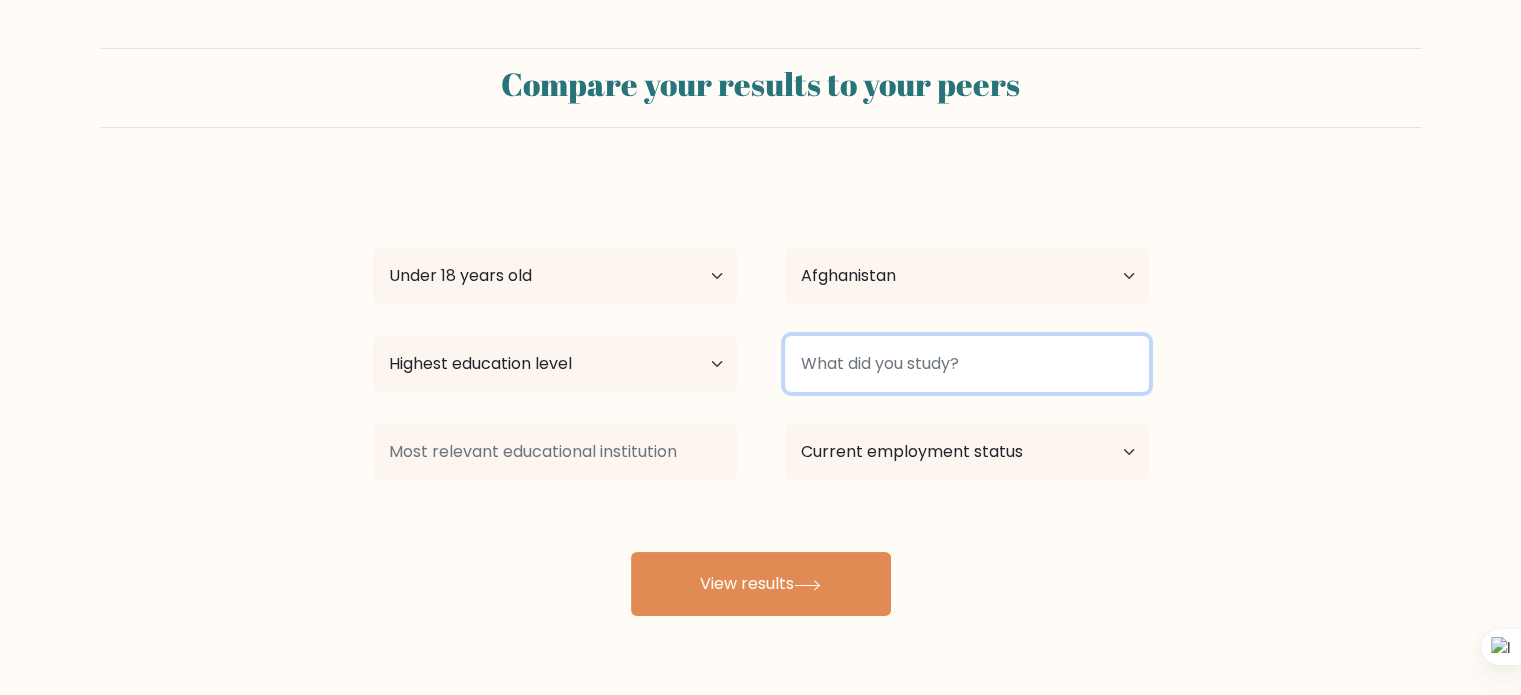 click at bounding box center [967, 364] 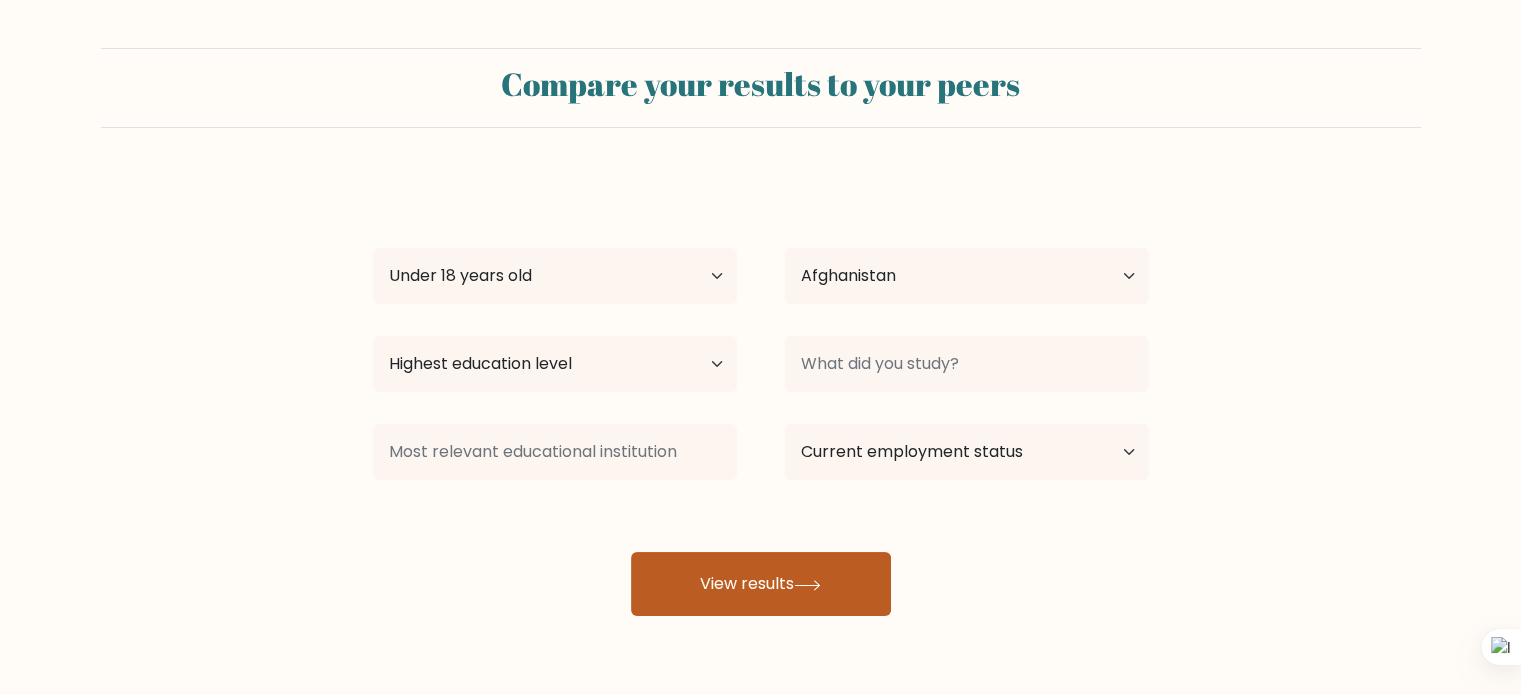 click on "View results" at bounding box center (761, 584) 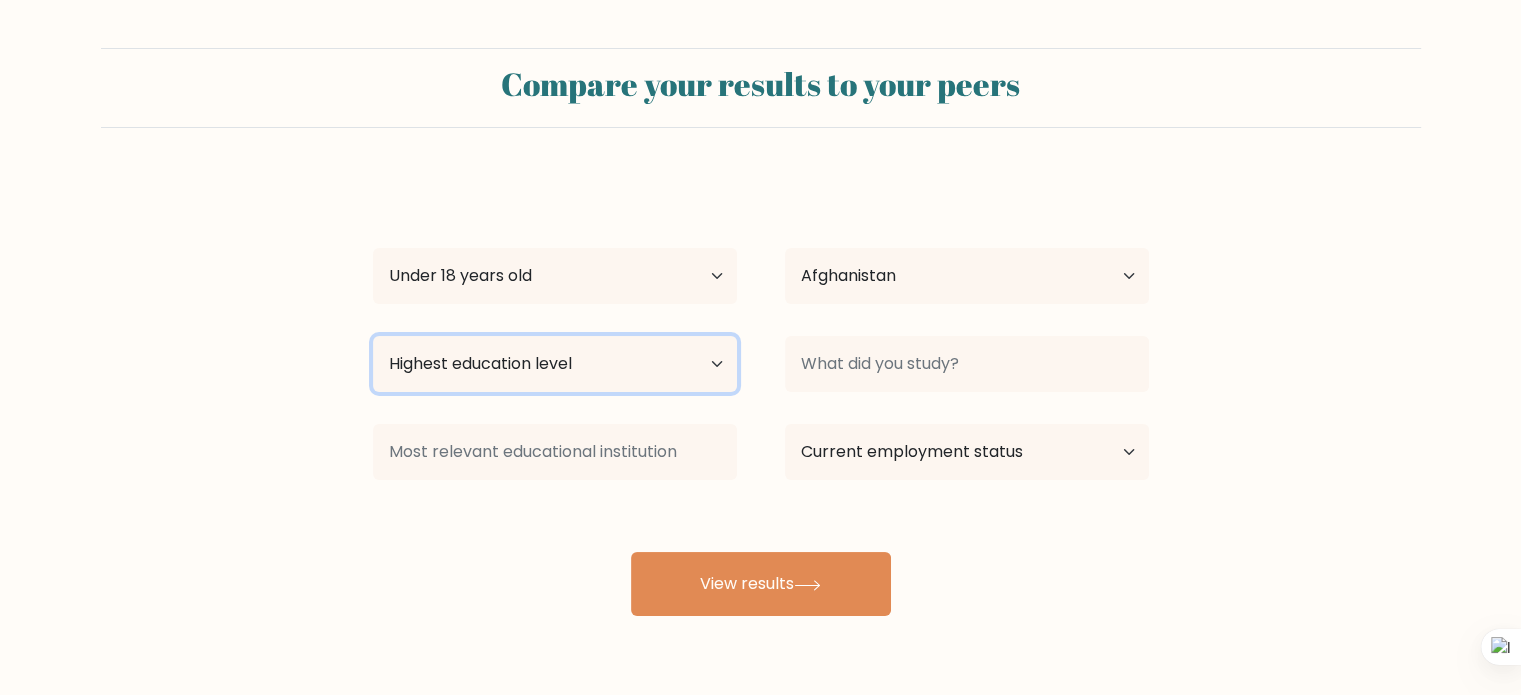 click on "Highest education level
No schooling
Primary
Lower Secondary
Upper Secondary
Occupation Specific
Bachelor's degree
Master's degree
Doctoral degree" at bounding box center (555, 364) 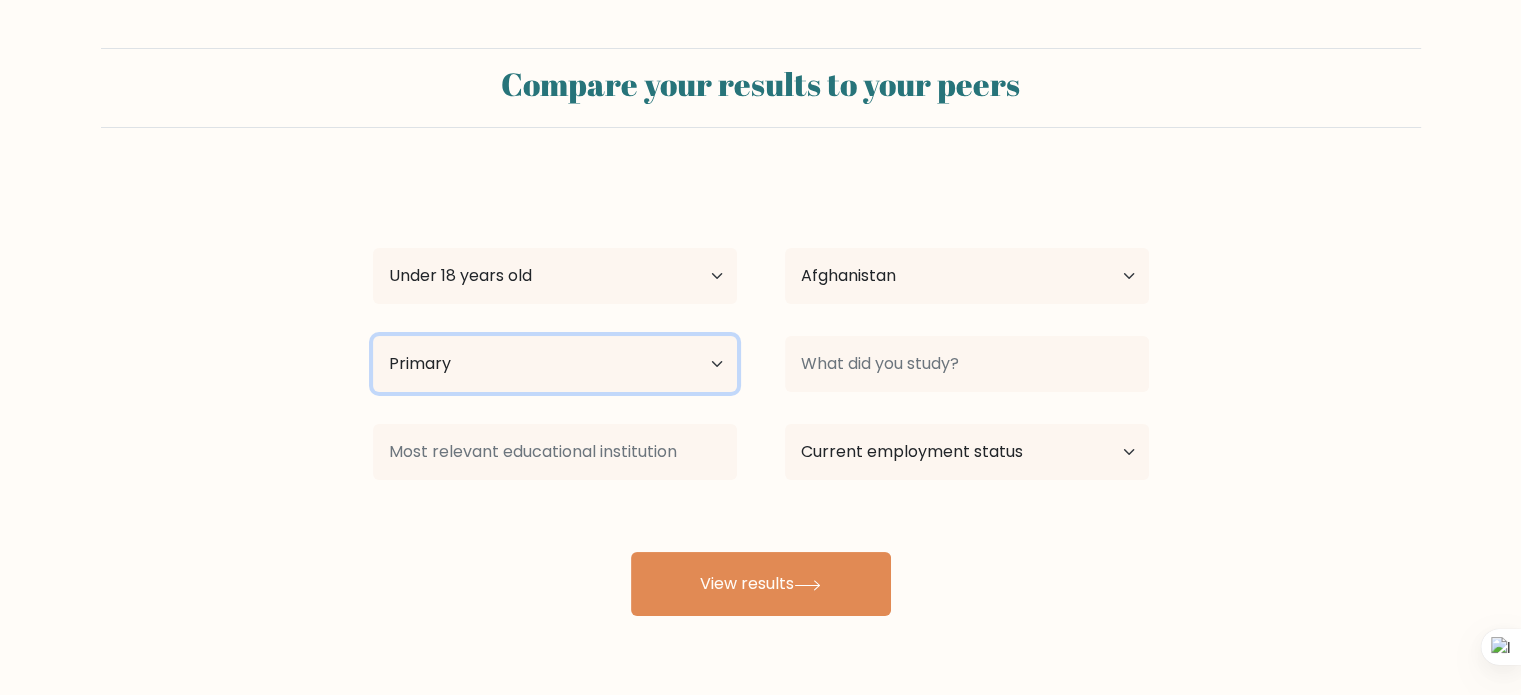 click on "Highest education level
No schooling
Primary
Lower Secondary
Upper Secondary
Occupation Specific
Bachelor's degree
Master's degree
Doctoral degree" at bounding box center (555, 364) 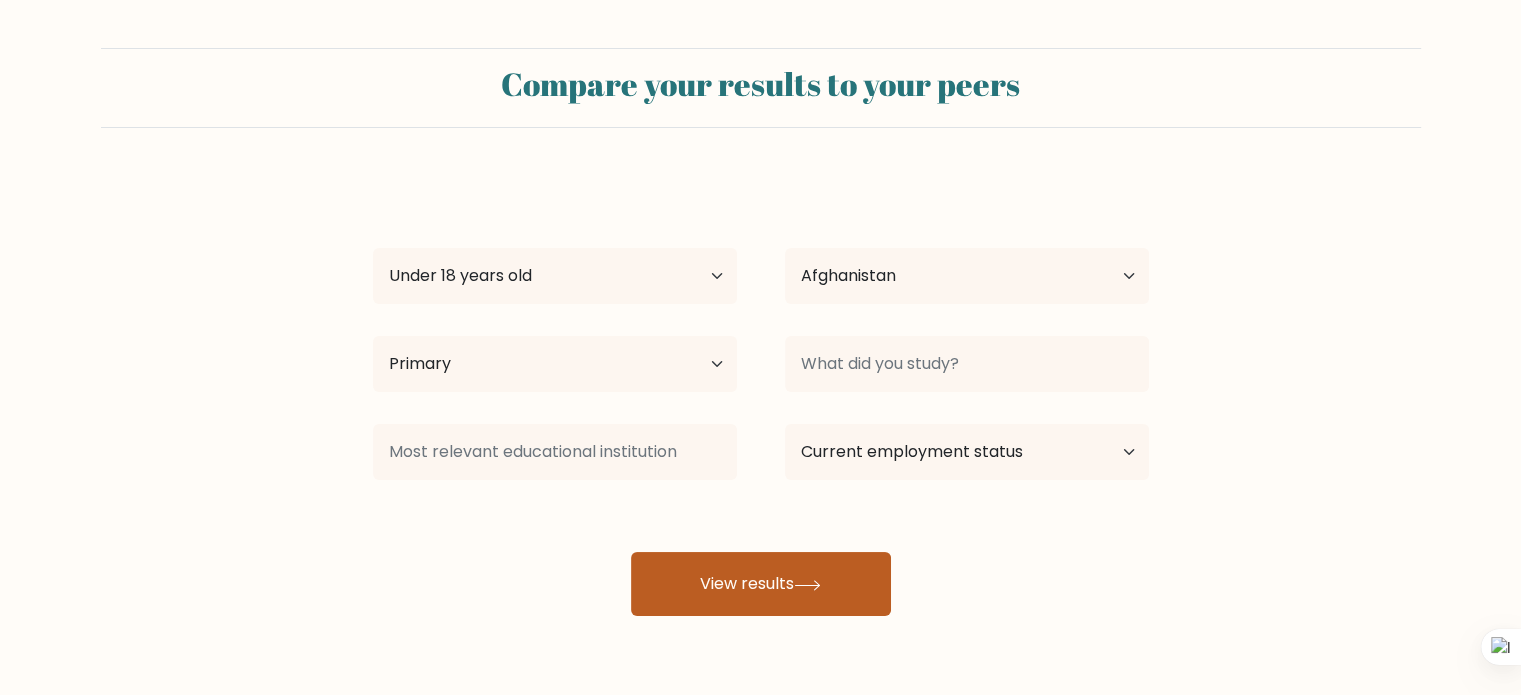 click on "View results" at bounding box center (761, 584) 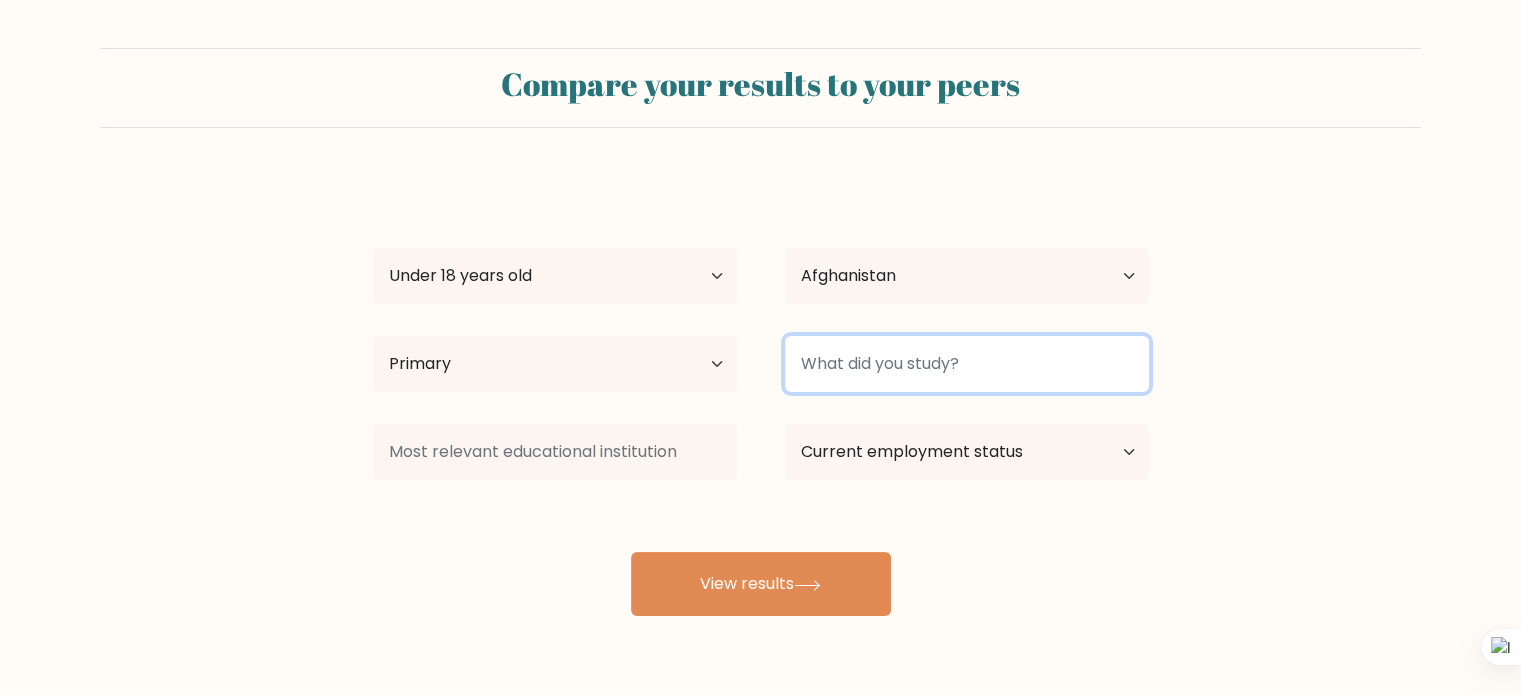 click at bounding box center (967, 364) 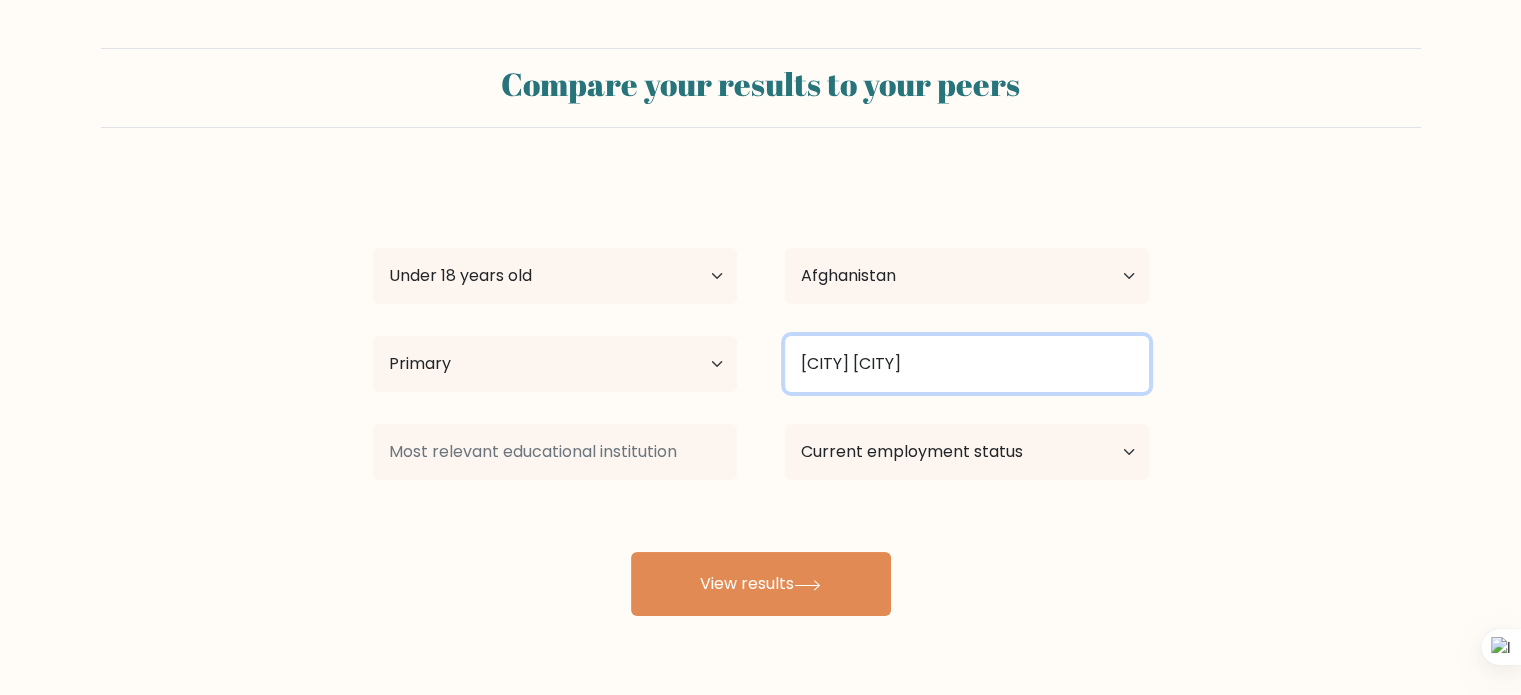 type on "mn kn" 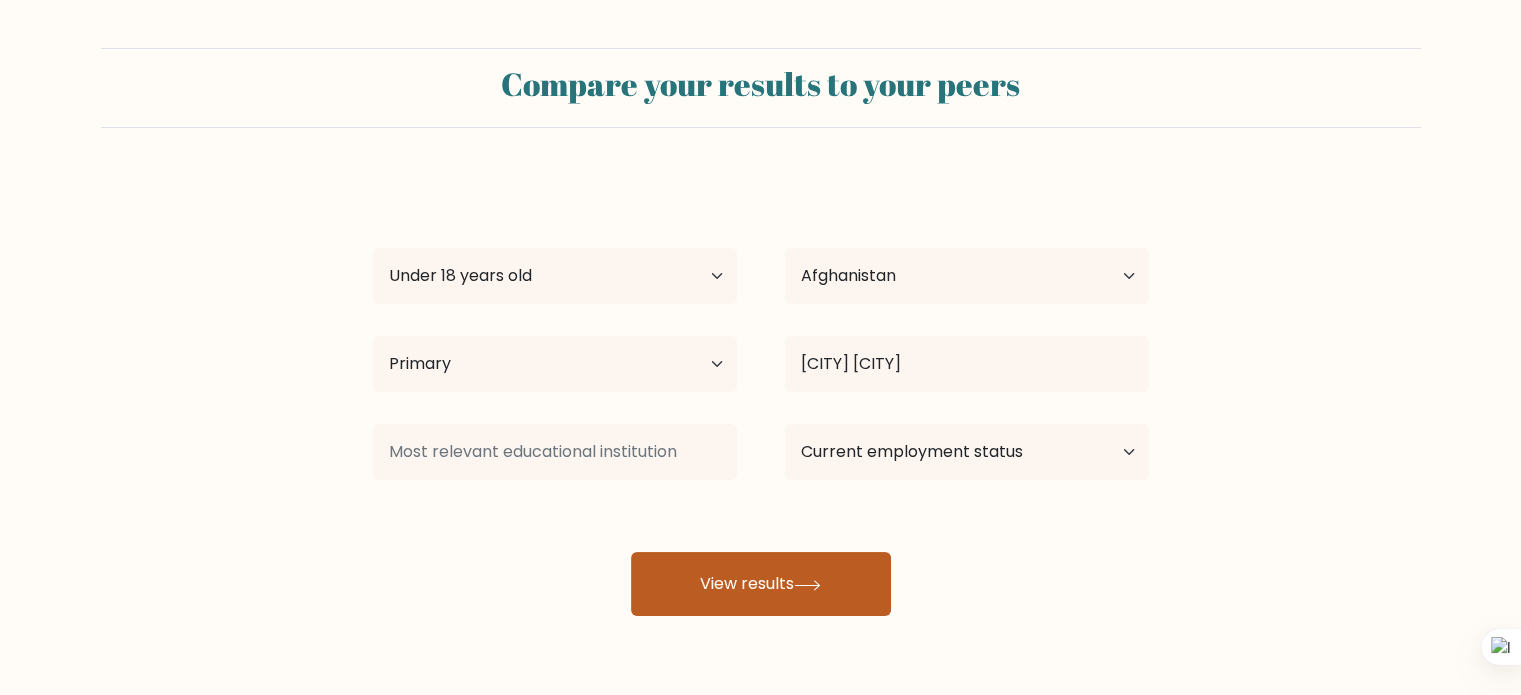 drag, startPoint x: 736, startPoint y: 630, endPoint x: 732, endPoint y: 601, distance: 29.274563 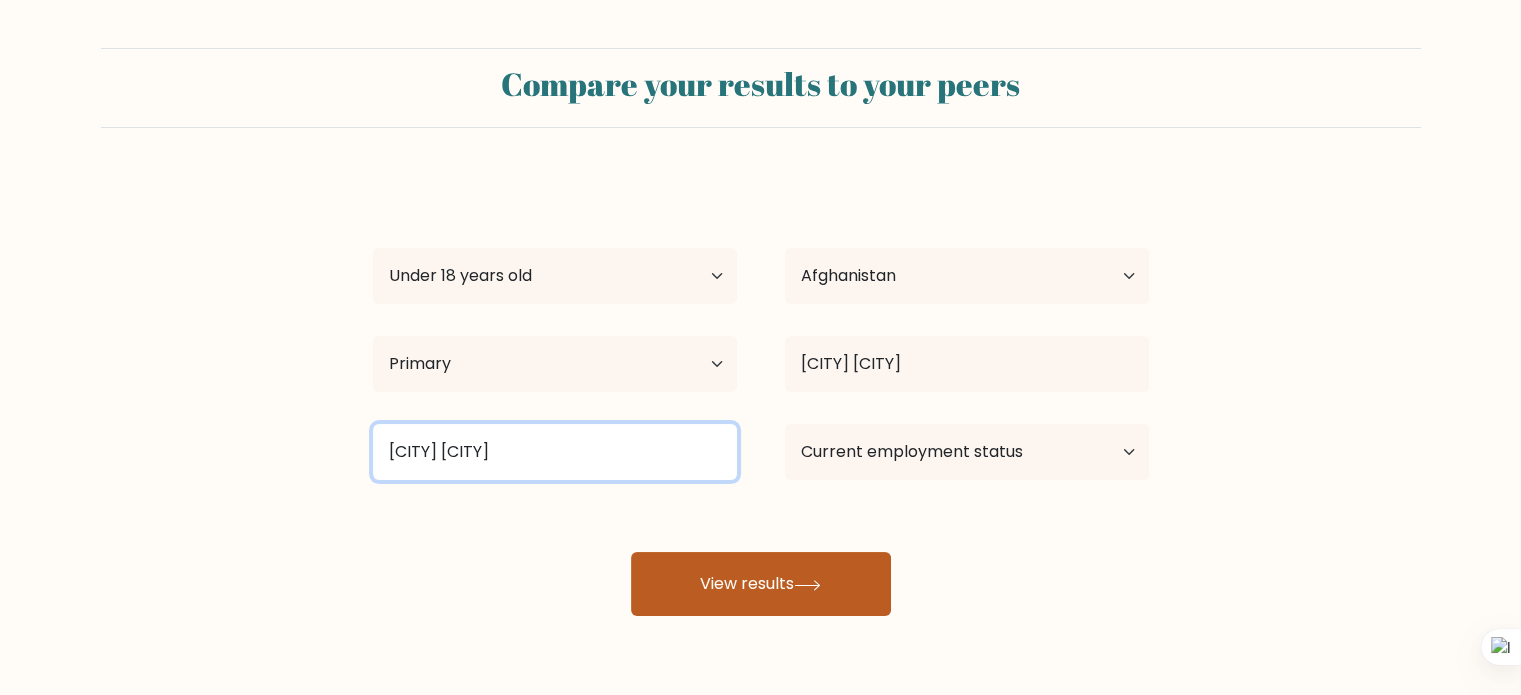 type on "k lj" 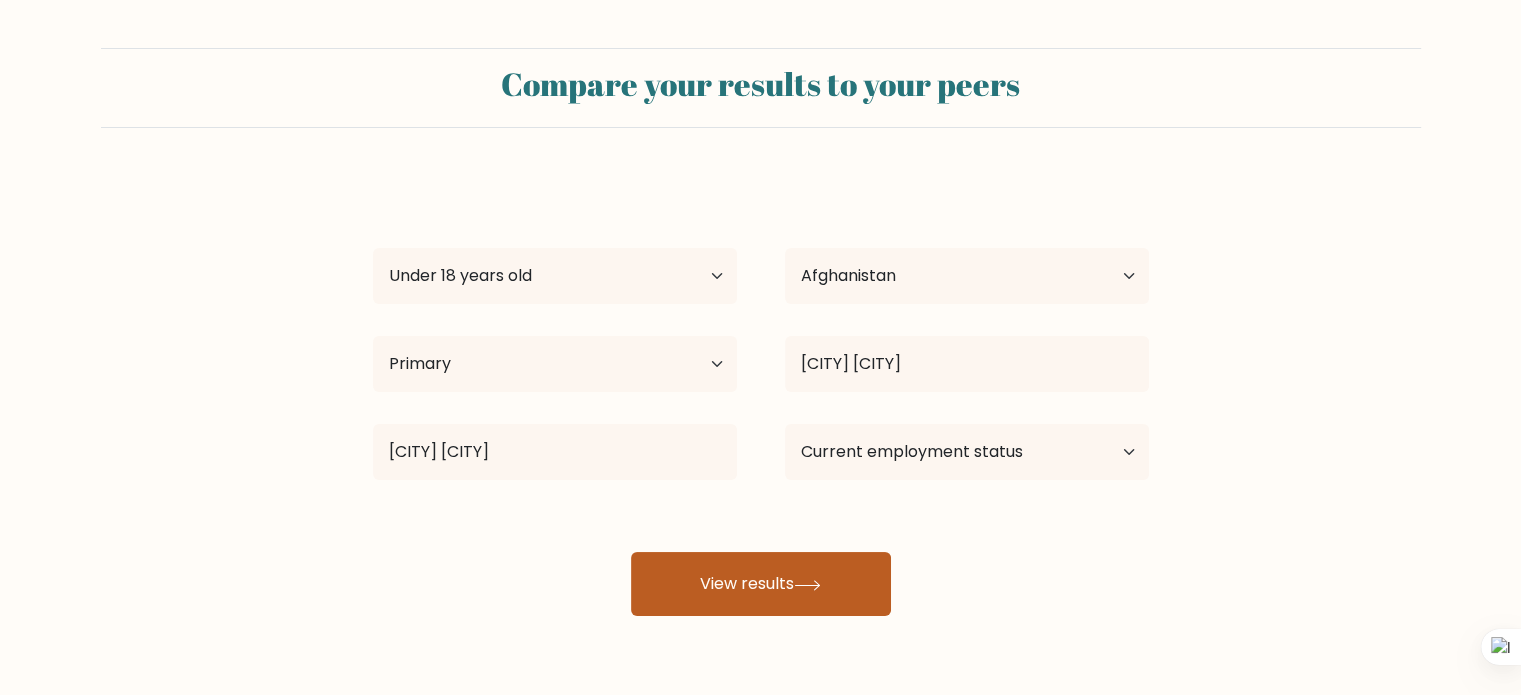 click on "View results" at bounding box center (761, 584) 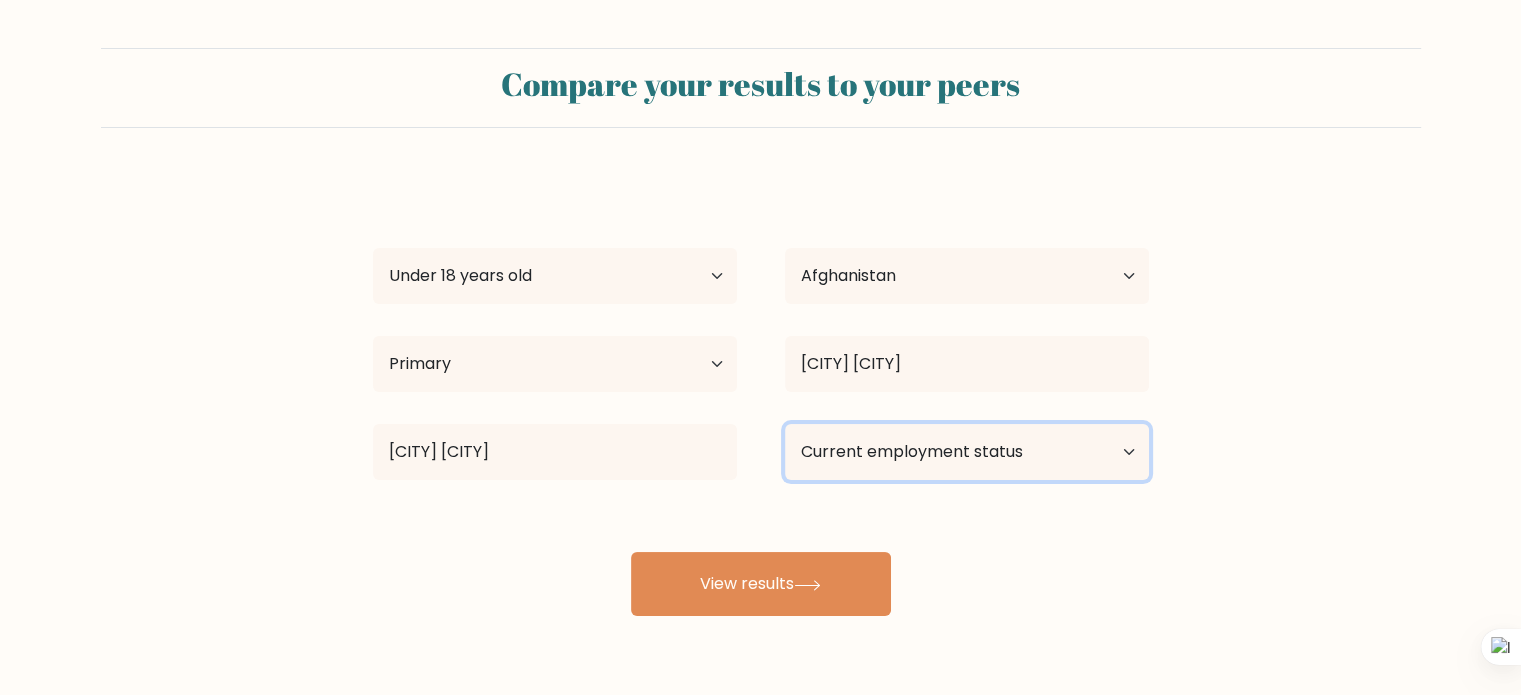 click on "Current employment status
Employed
Student
Retired
Other / prefer not to answer" at bounding box center [967, 452] 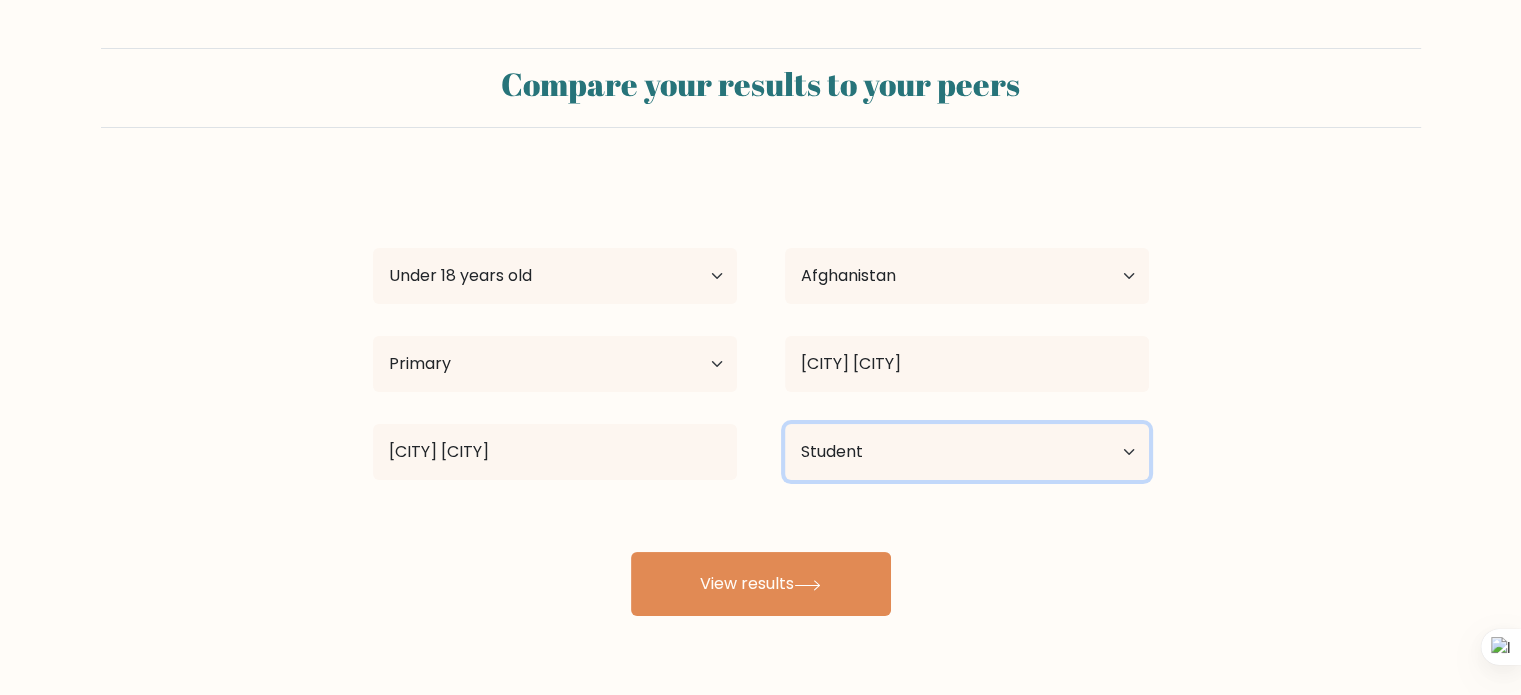 click on "Current employment status
Employed
Student
Retired
Other / prefer not to answer" at bounding box center (967, 452) 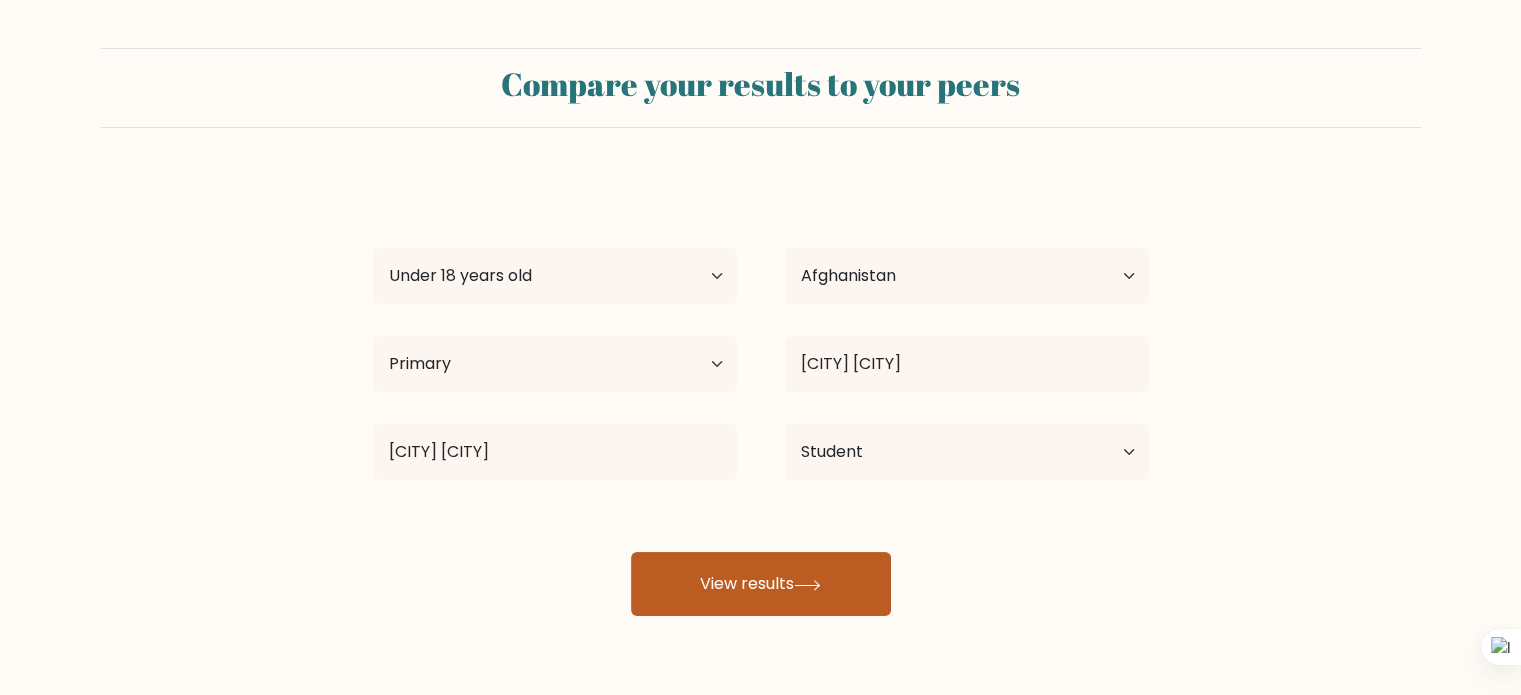 click on "View results" at bounding box center (761, 584) 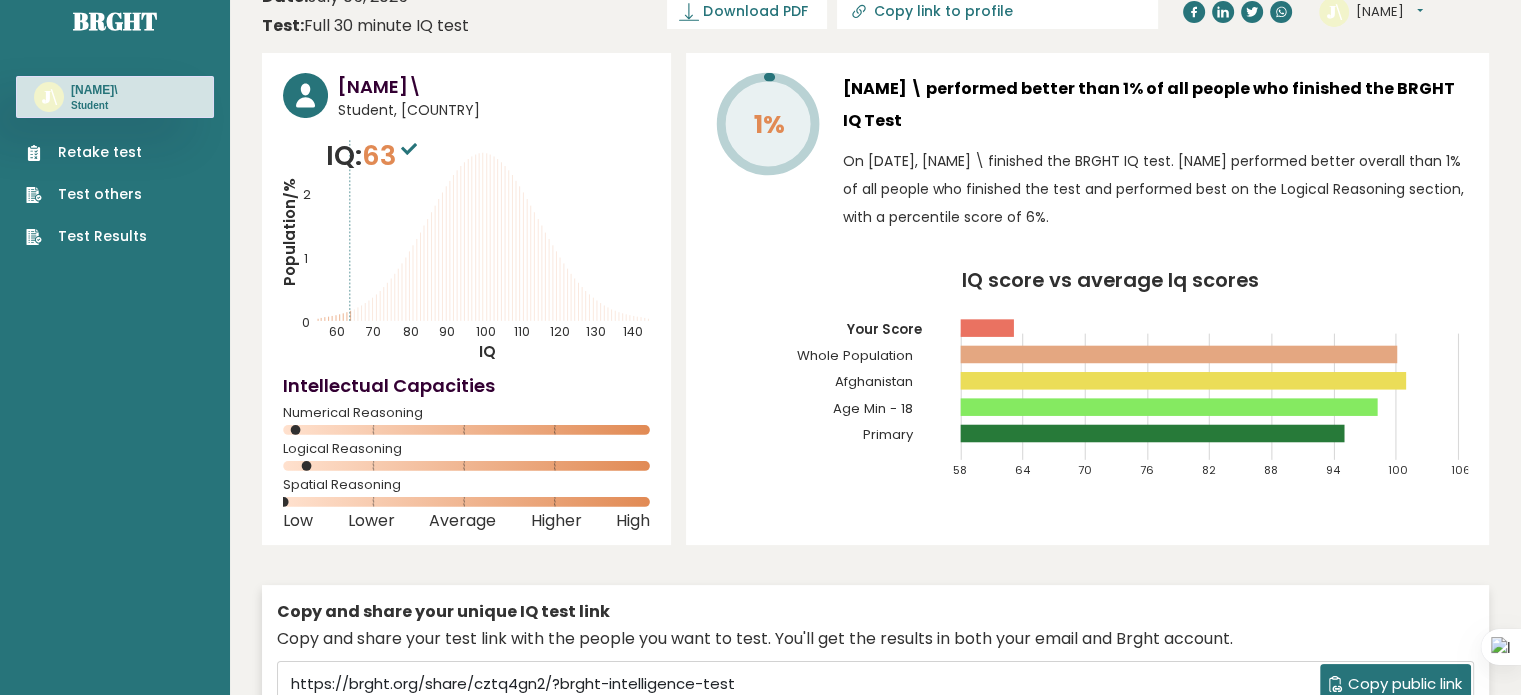 scroll, scrollTop: 0, scrollLeft: 0, axis: both 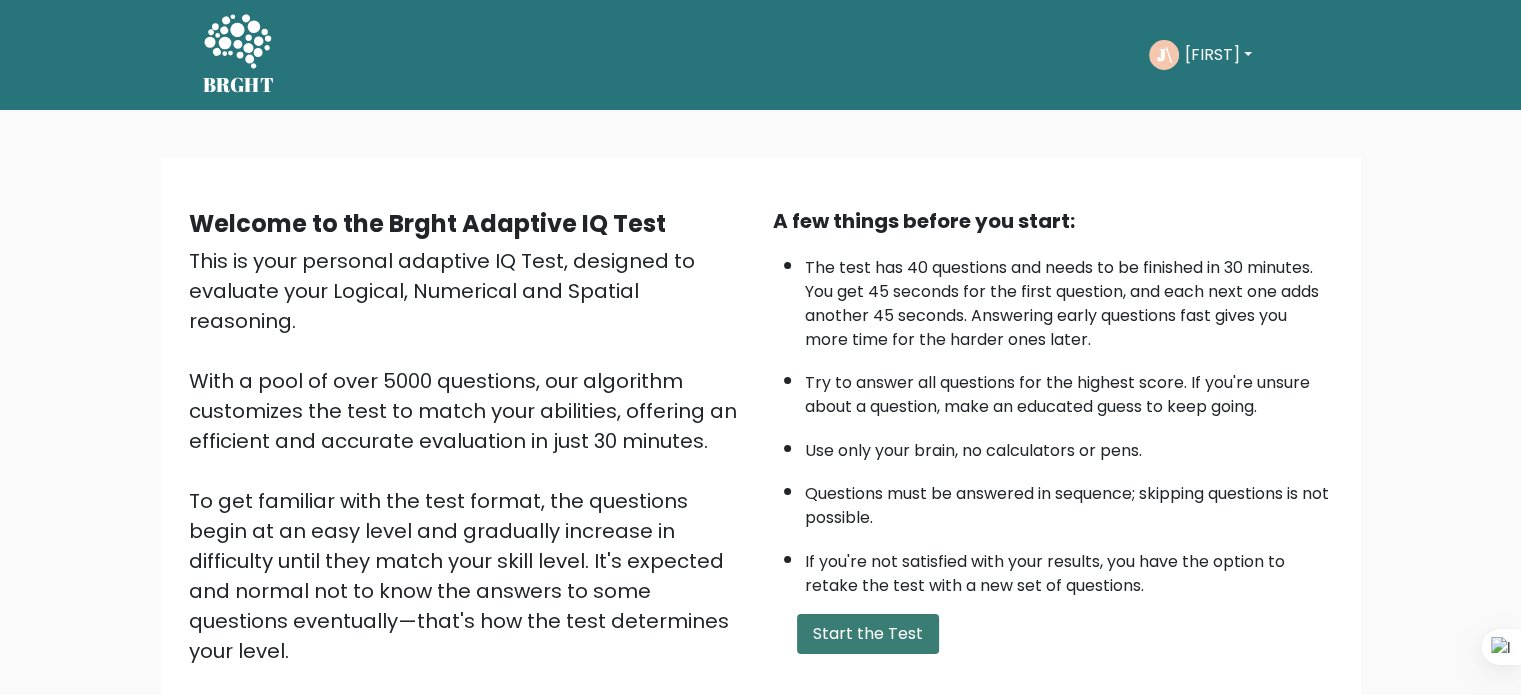 click on "Start the Test" at bounding box center [868, 634] 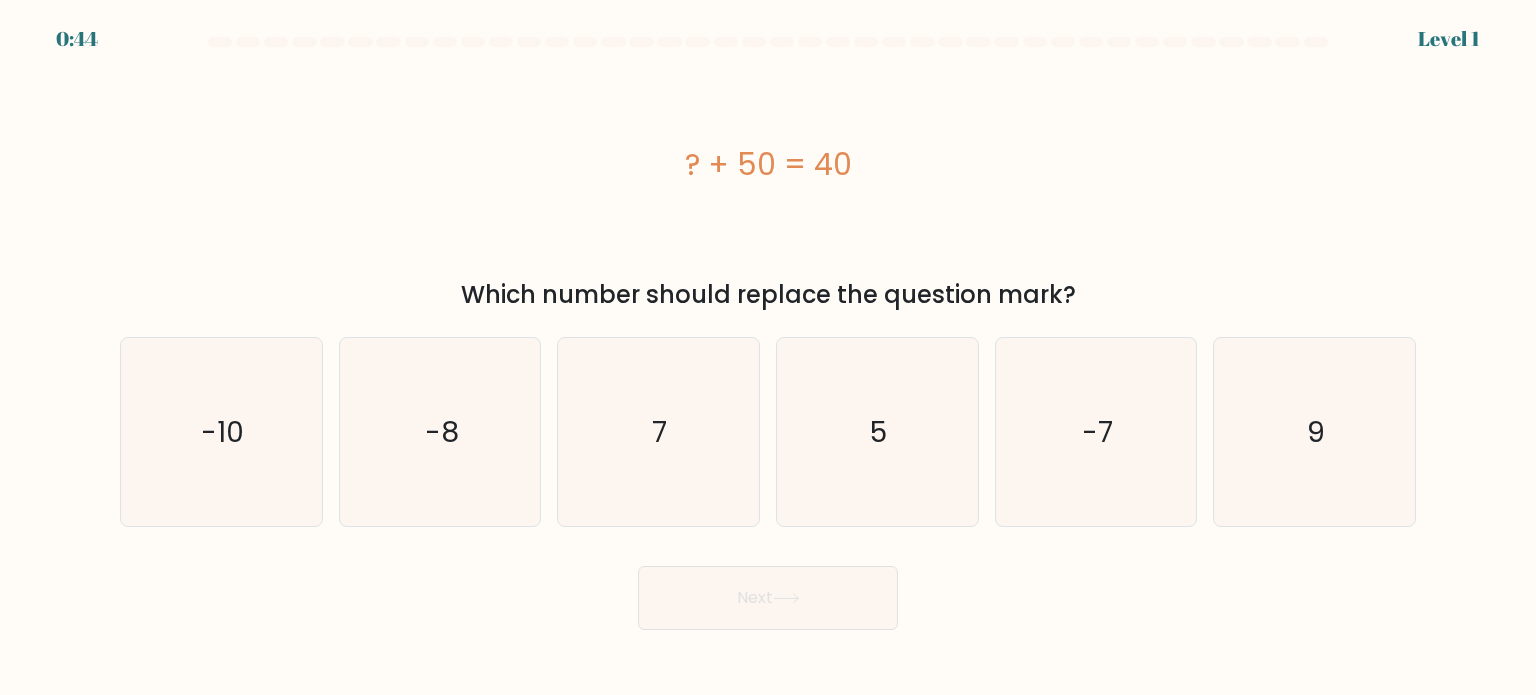 scroll, scrollTop: 0, scrollLeft: 0, axis: both 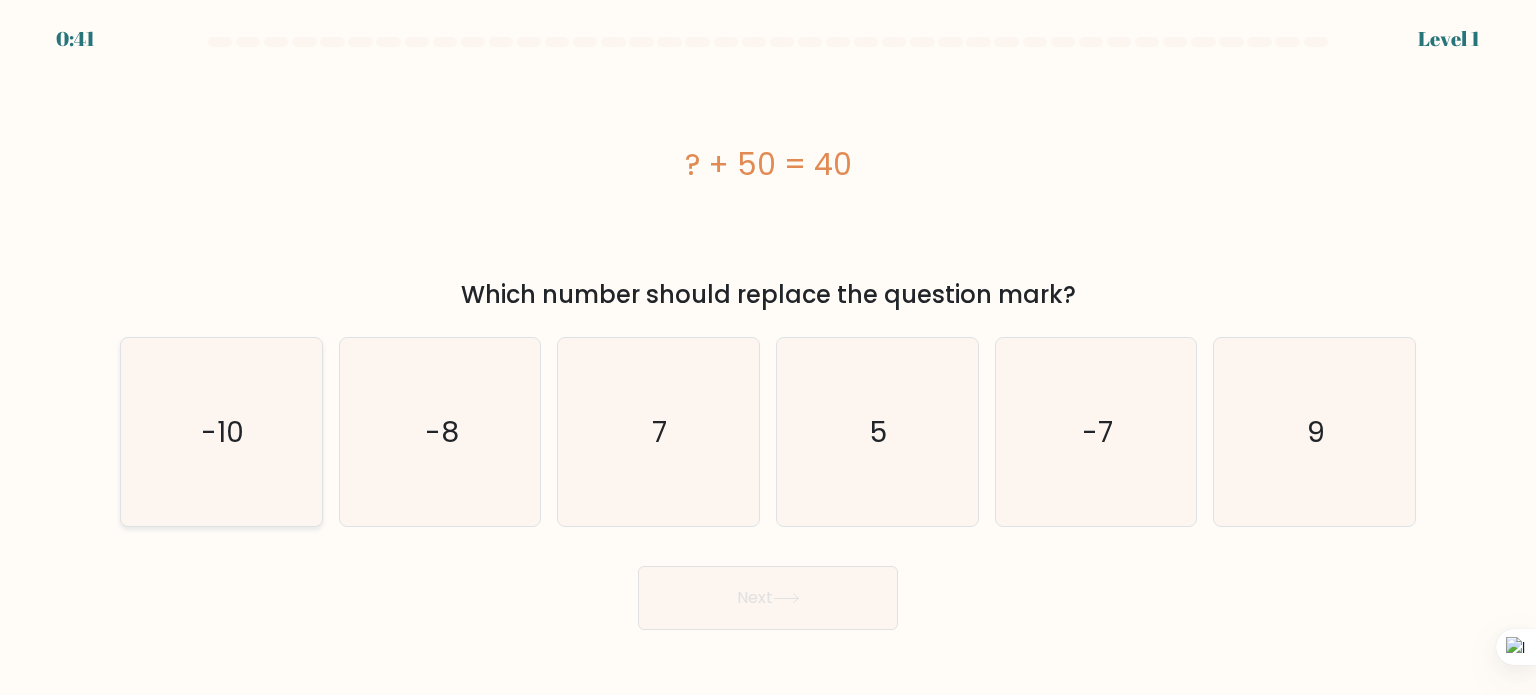 click on "-10" at bounding box center [221, 432] 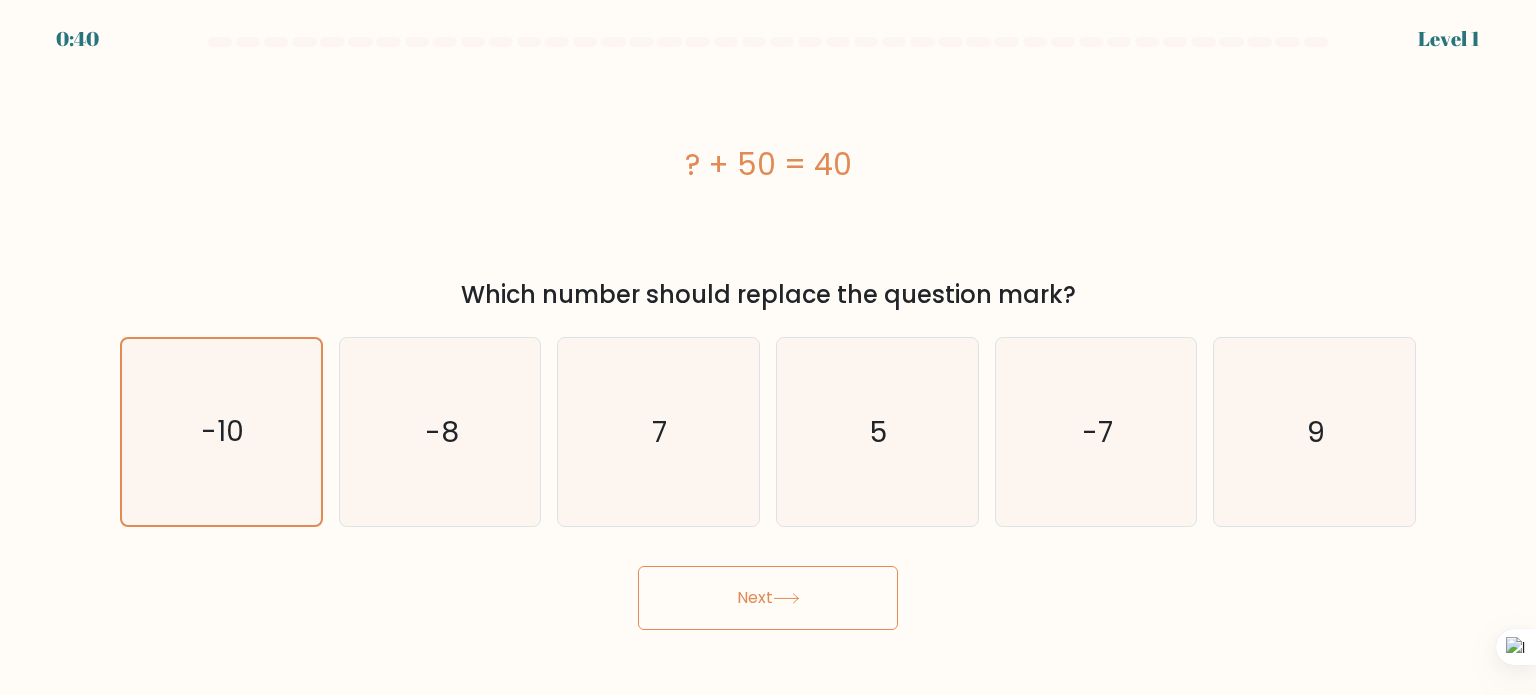 click on "Next" at bounding box center (768, 598) 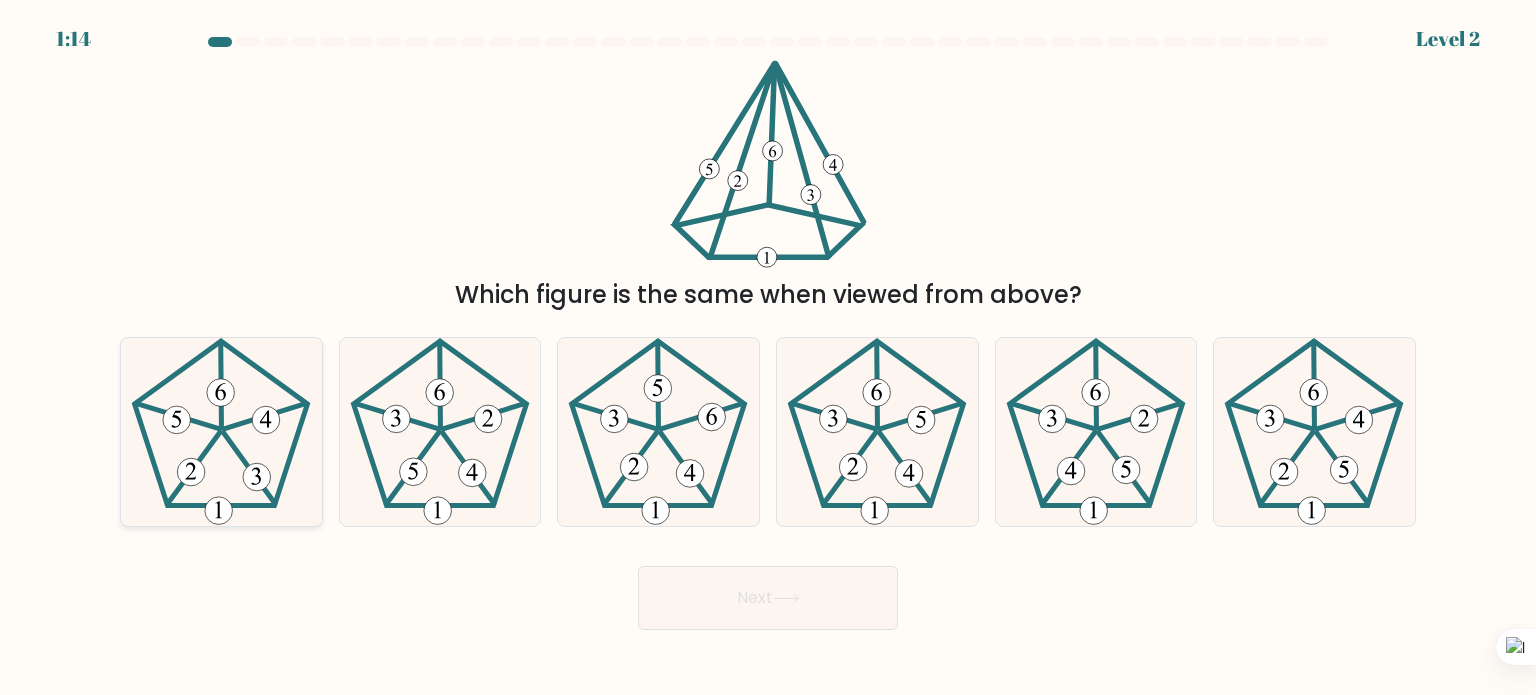 click at bounding box center [221, 432] 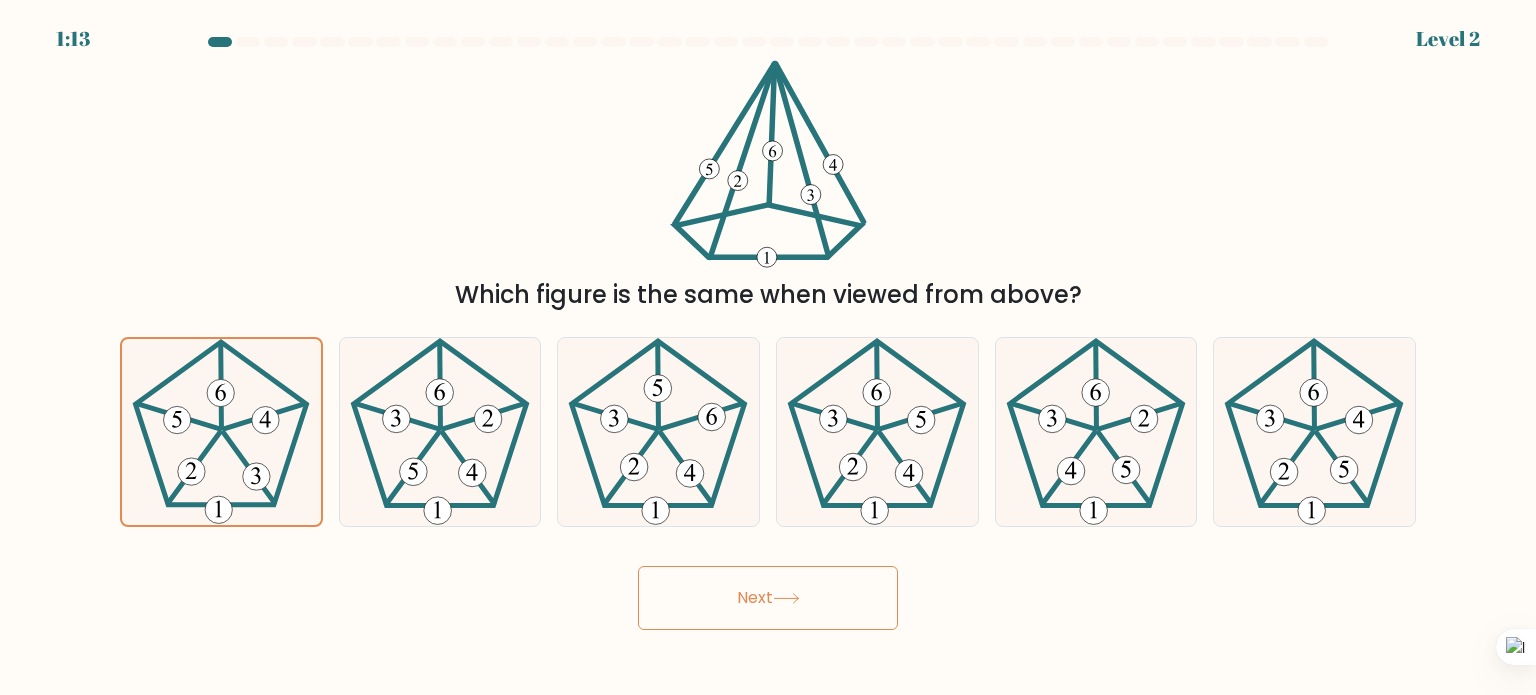 click on "Next" at bounding box center [768, 598] 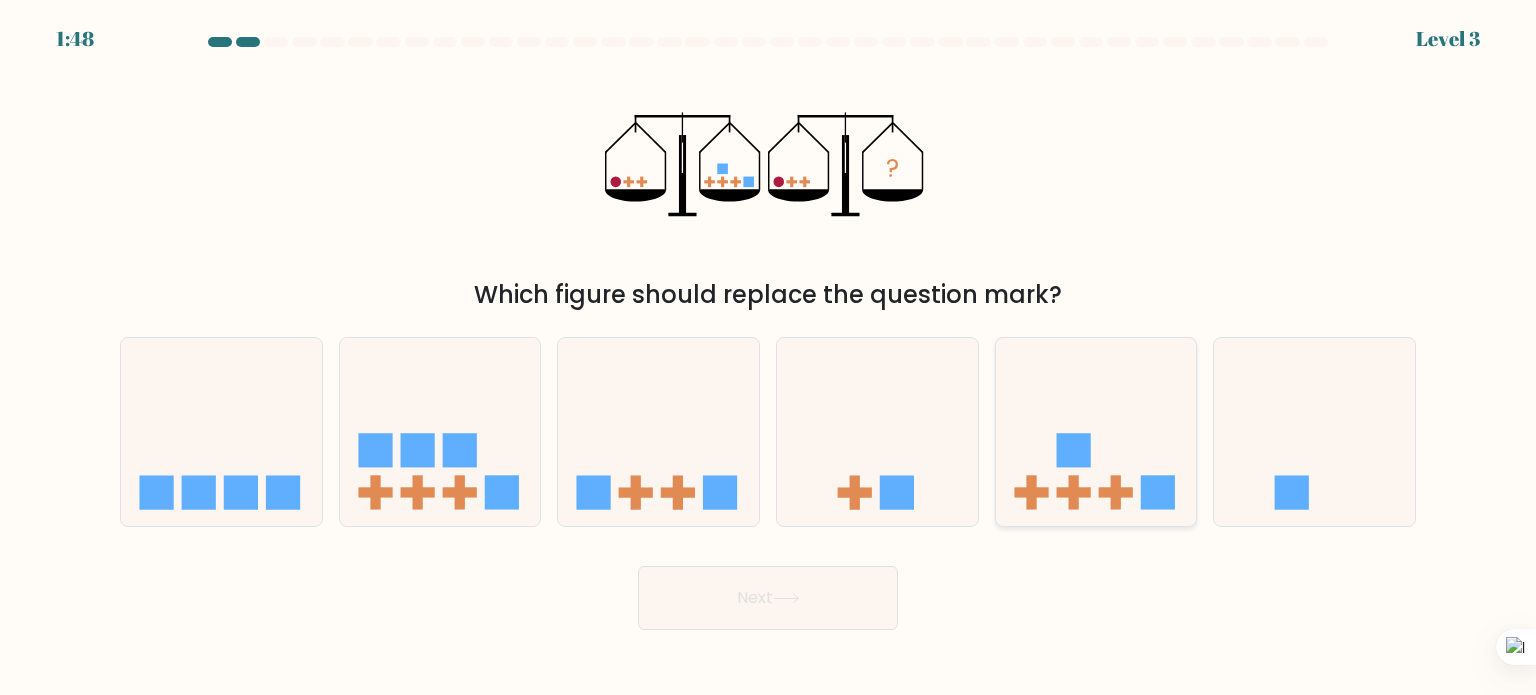 click at bounding box center [1073, 492] 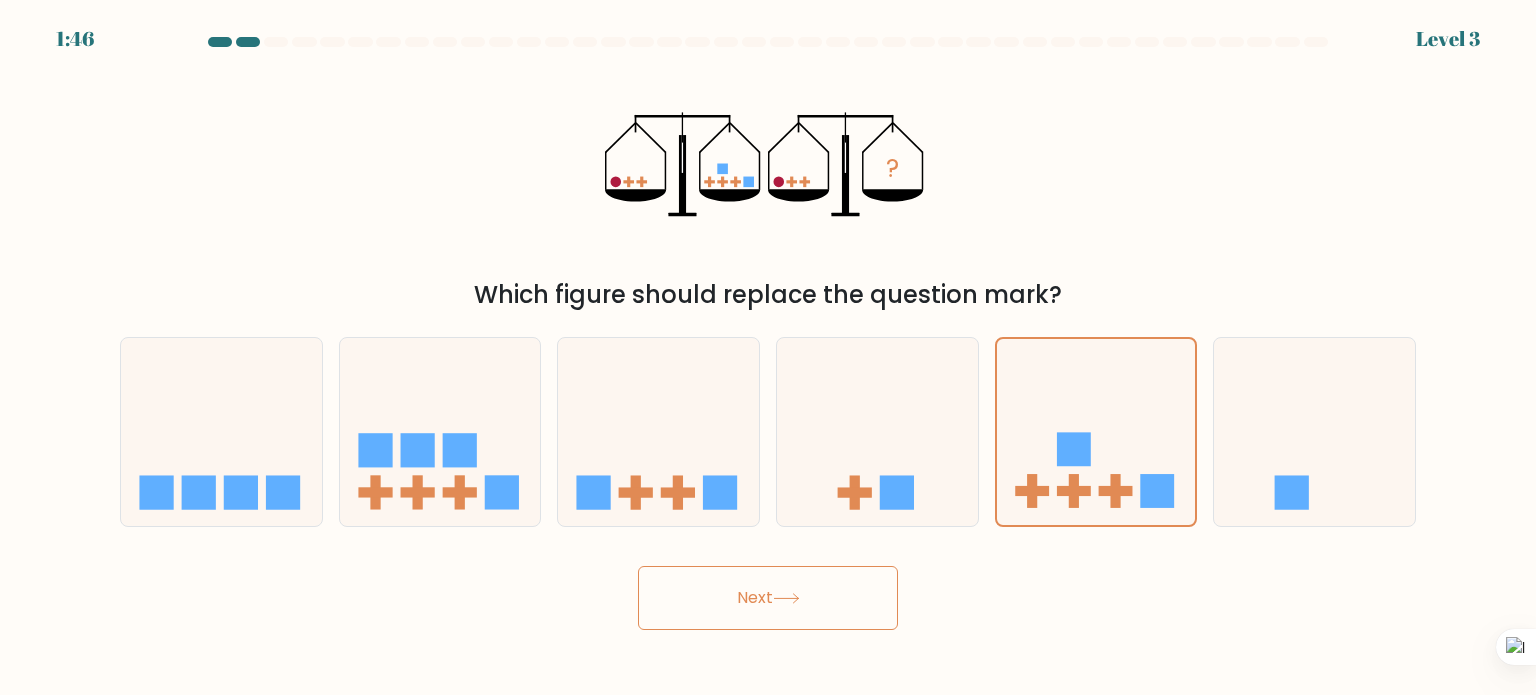 click on "Next" at bounding box center (768, 598) 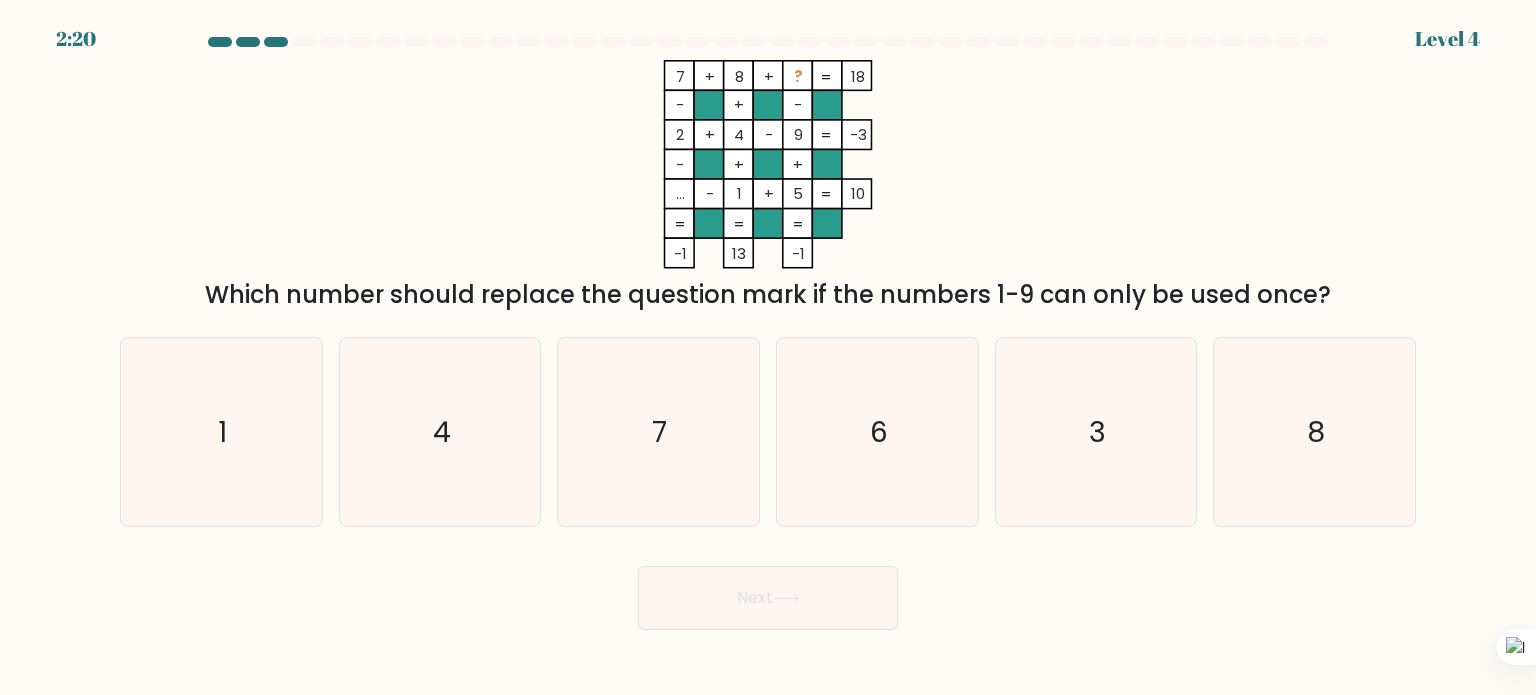 drag, startPoint x: 1255, startPoint y: 295, endPoint x: 1297, endPoint y: 295, distance: 42 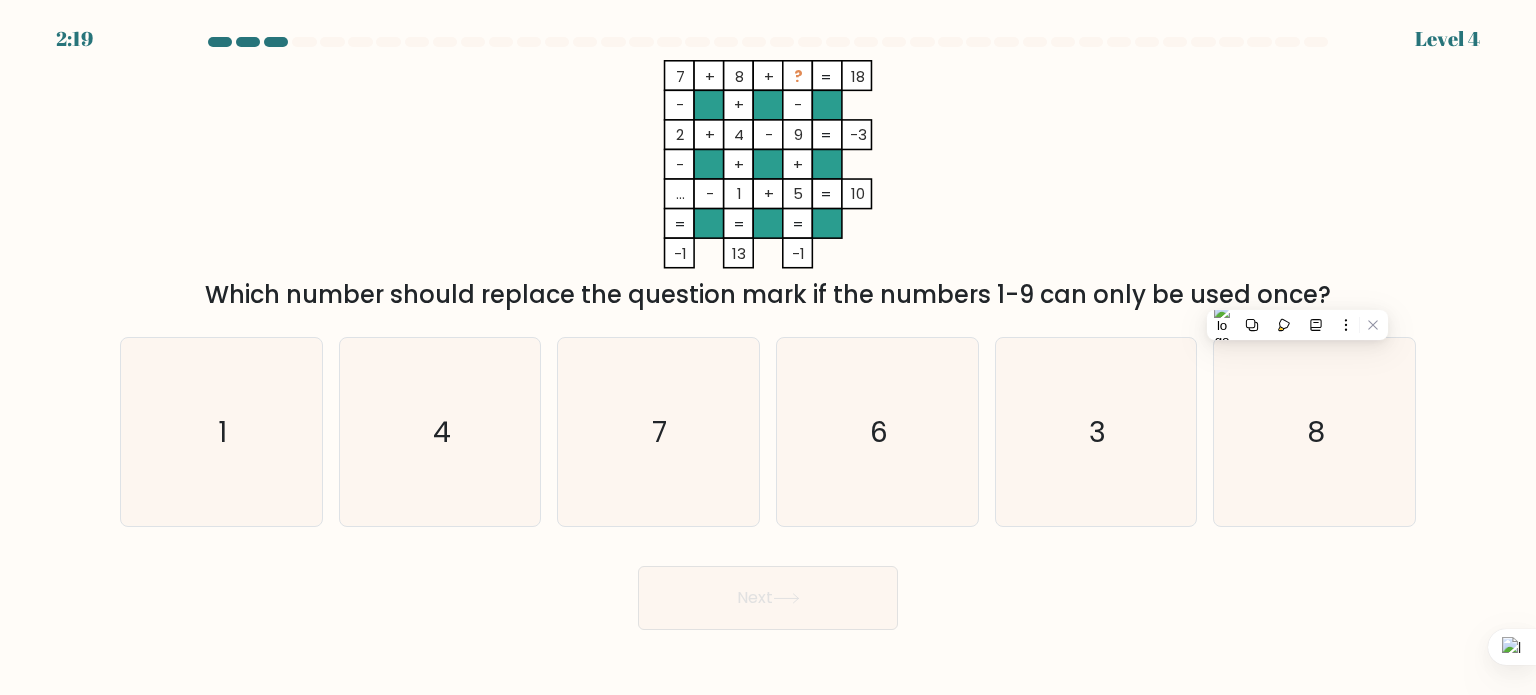 click on "7    +    8    +    ?    18    -    +    -    2    +    4    -    9    -3    -    +    +    ...    -    1    +    5    =   10    =   =   =   =   -1    13    -1    =
Which number should replace the question mark if the numbers 1-9 can only be used once?" at bounding box center [768, 186] 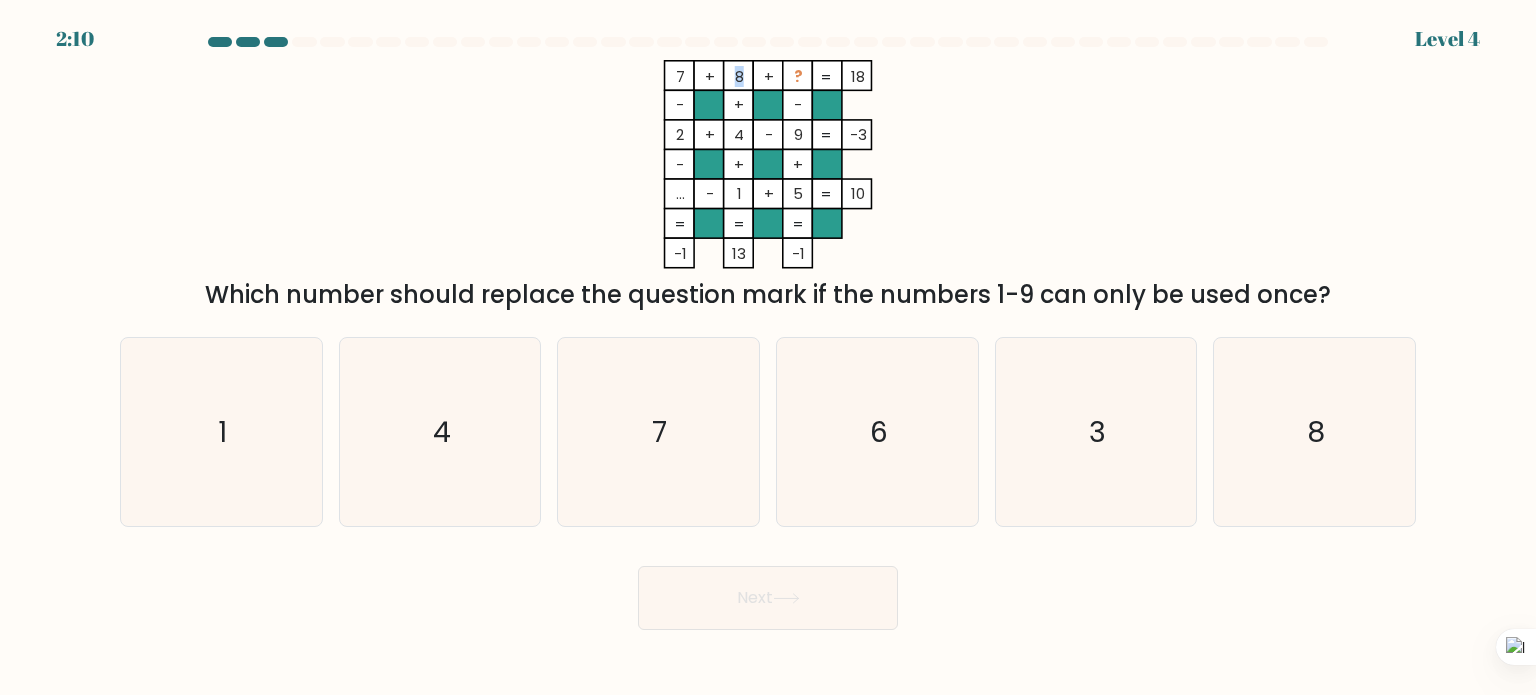 drag, startPoint x: 732, startPoint y: 71, endPoint x: 743, endPoint y: 71, distance: 11 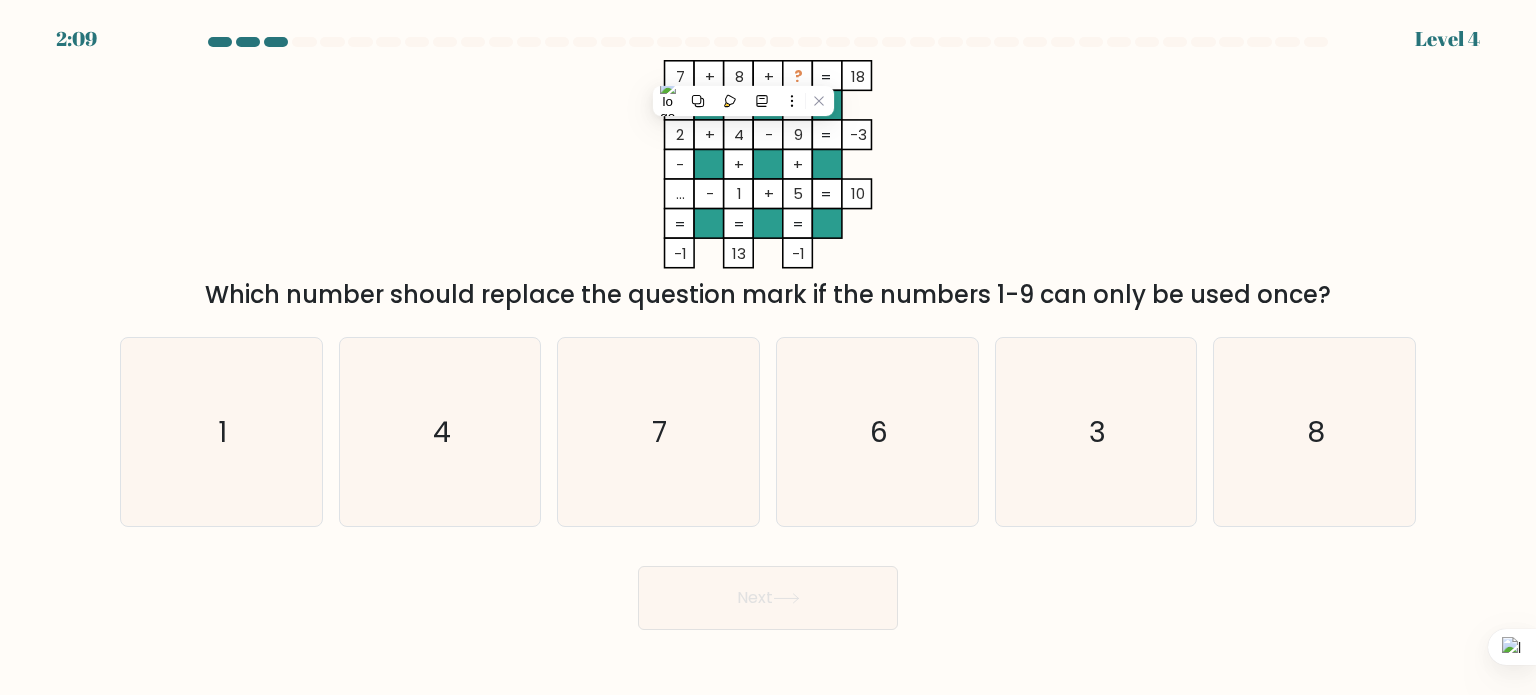 click on "7    +    8    +    ?    18    -    +    -    2    +    4    -    9    -3    -    +    +    ...    -    1    +    5    =   10    =   =   =   =   -1    13    -1    =" at bounding box center [768, 164] 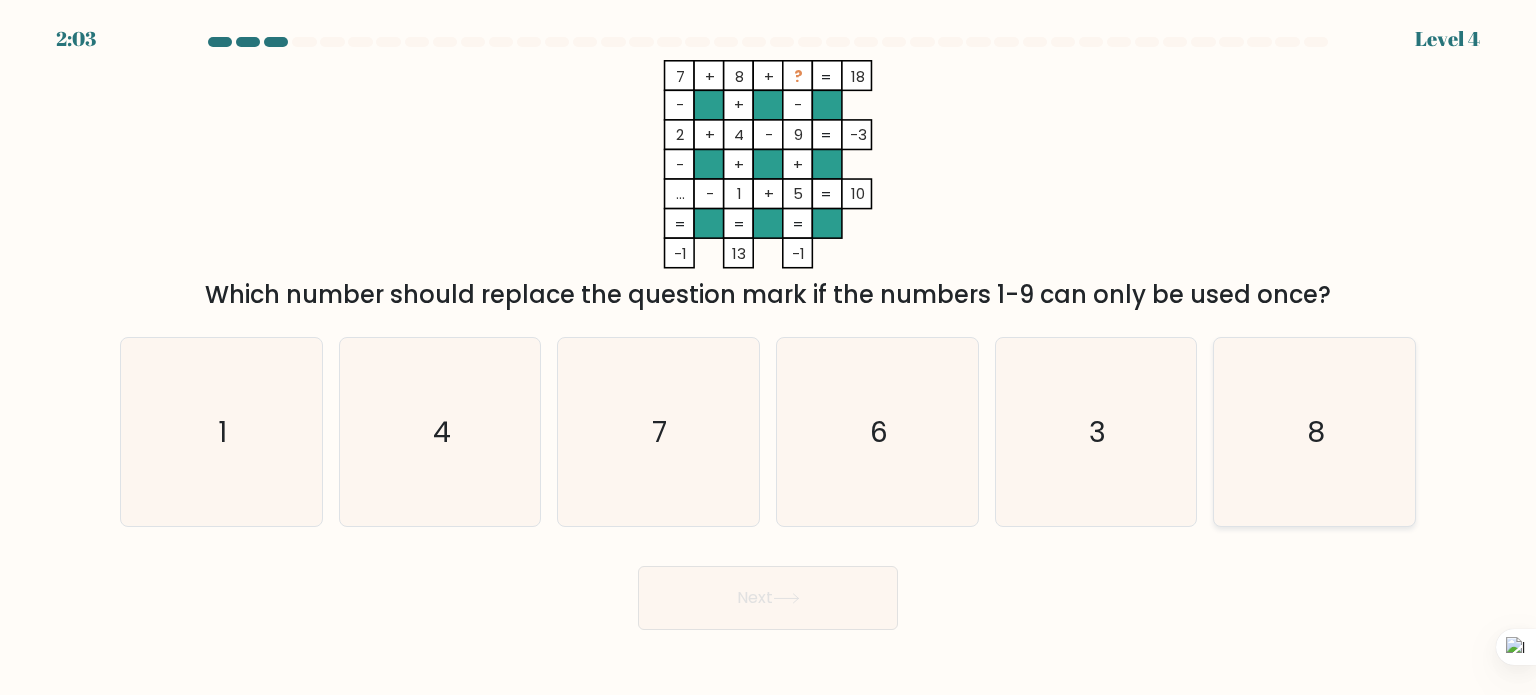 click on "8" at bounding box center (1314, 432) 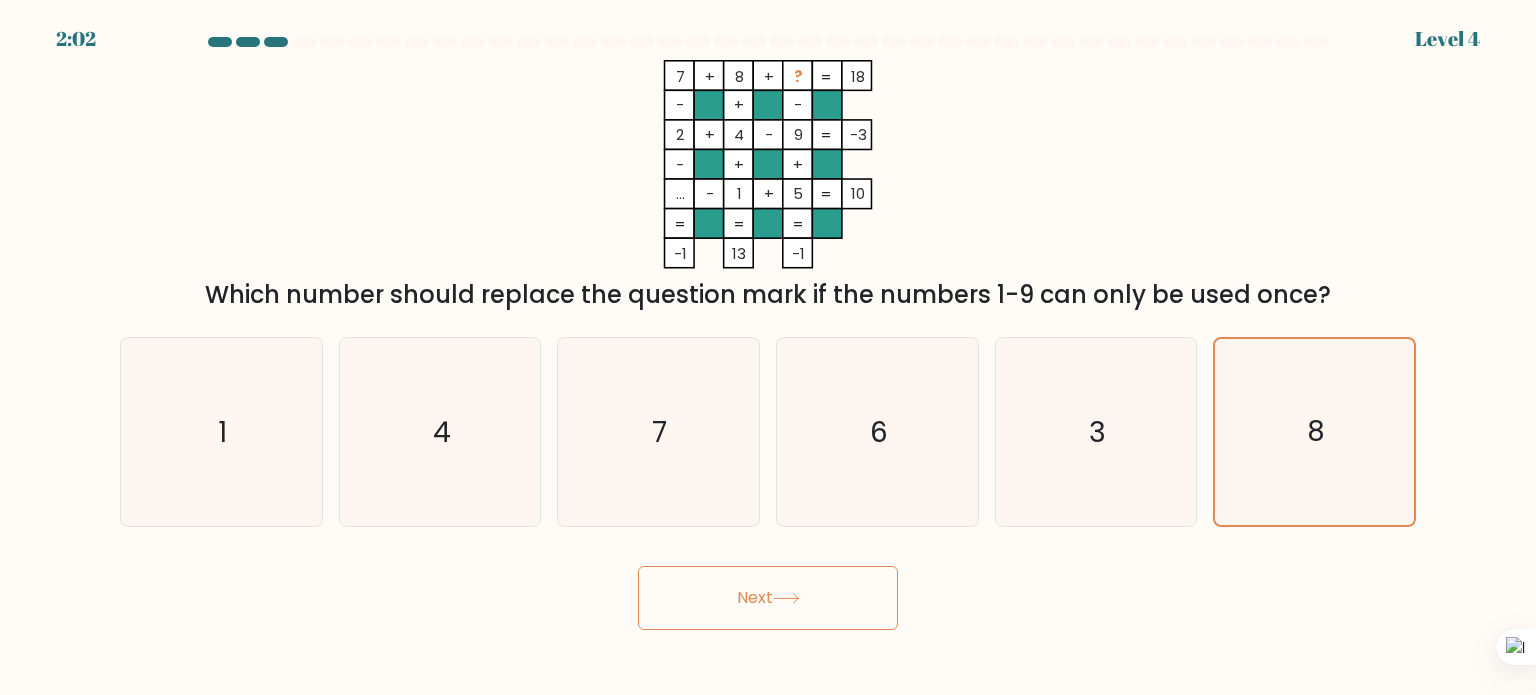 click on "e.
3" at bounding box center [1096, 432] 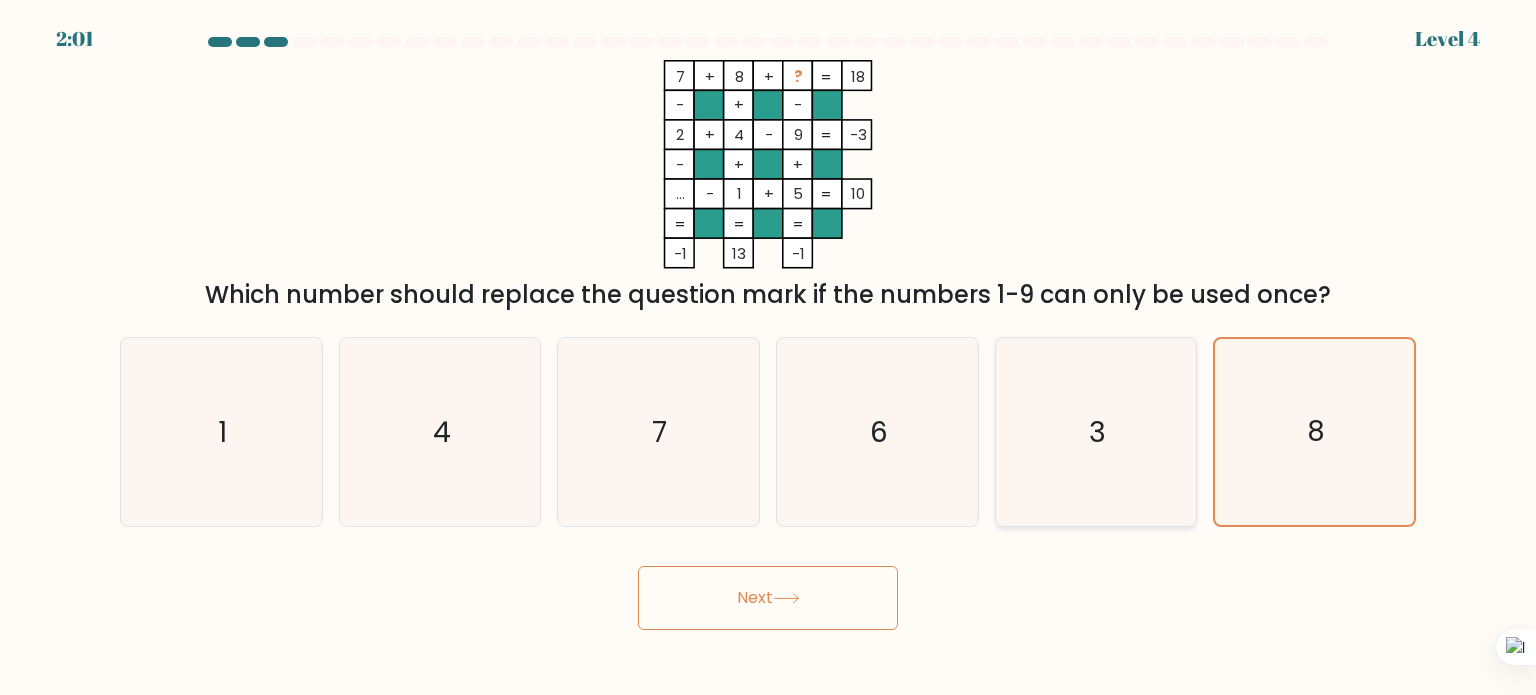 click on "3" at bounding box center [1096, 432] 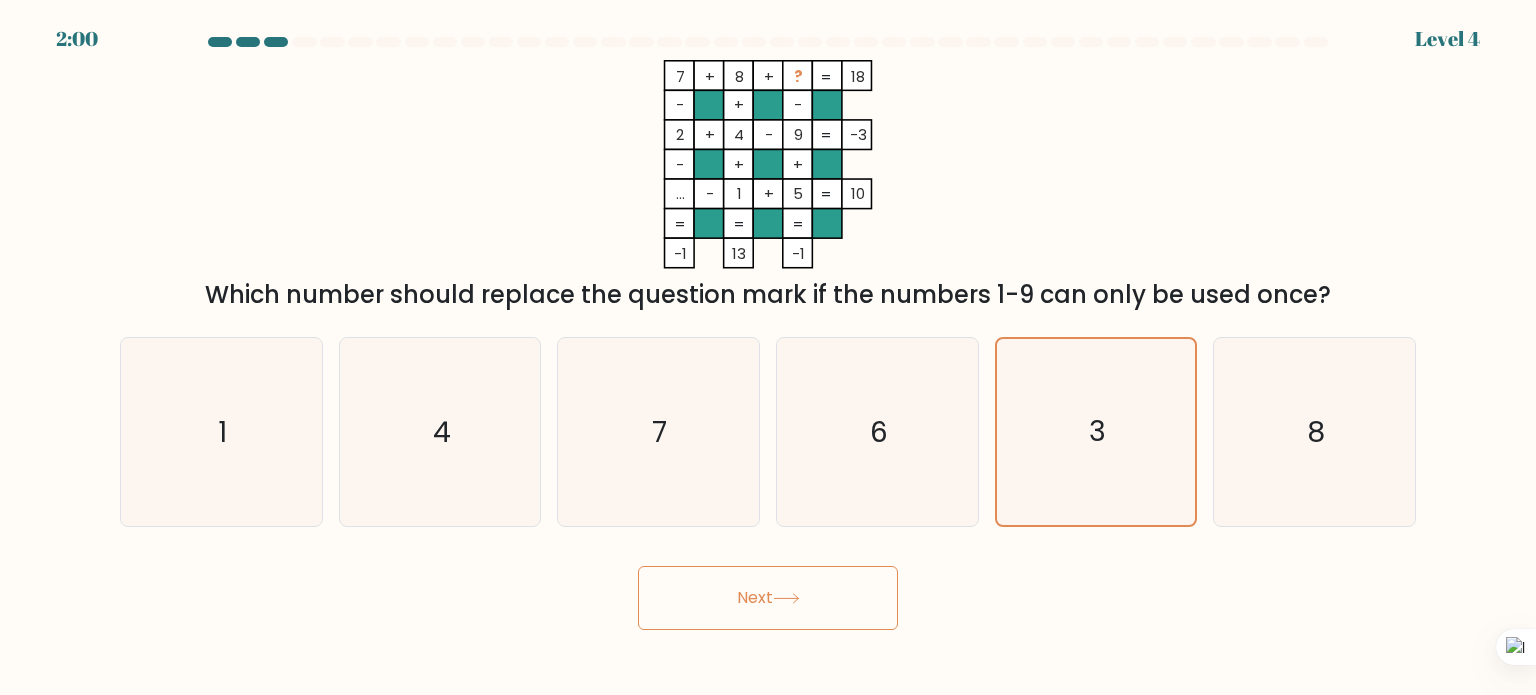 click on "Next" at bounding box center (768, 598) 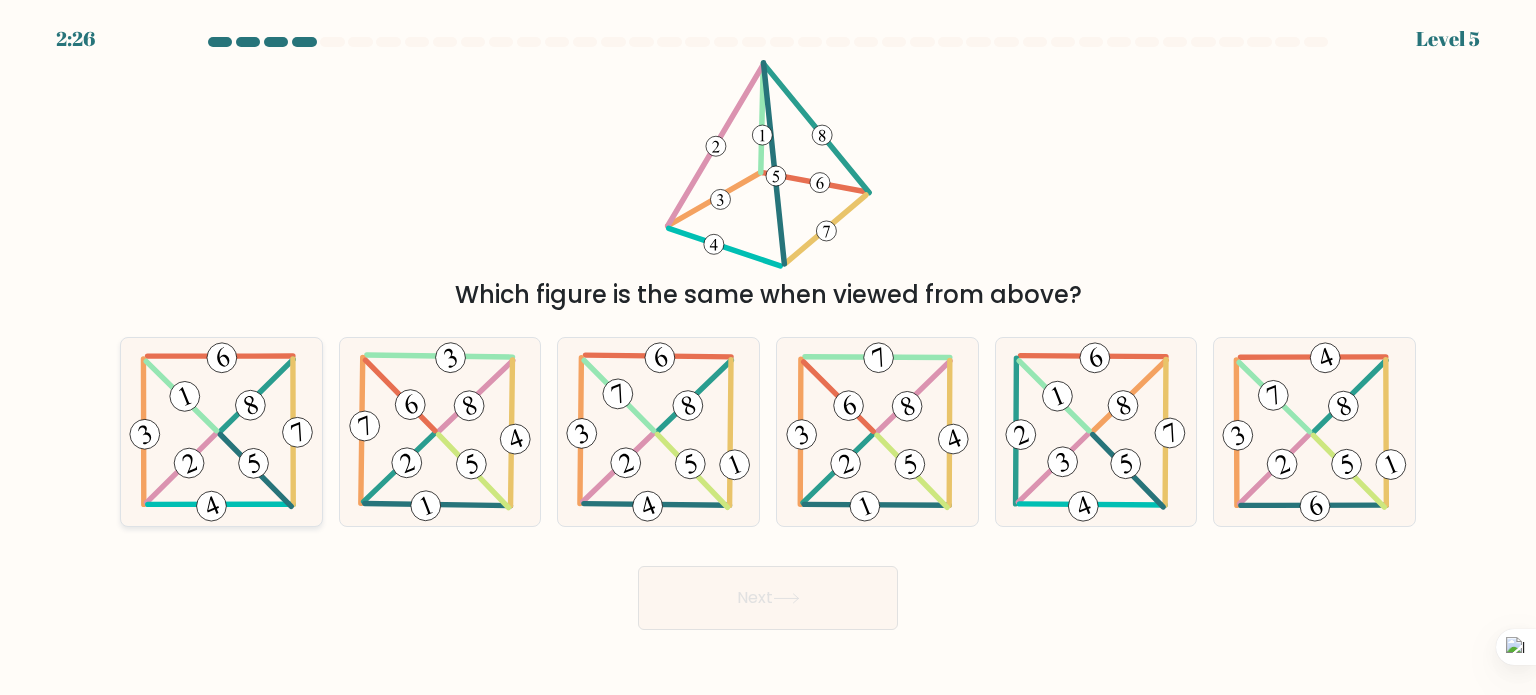 click at bounding box center (221, 432) 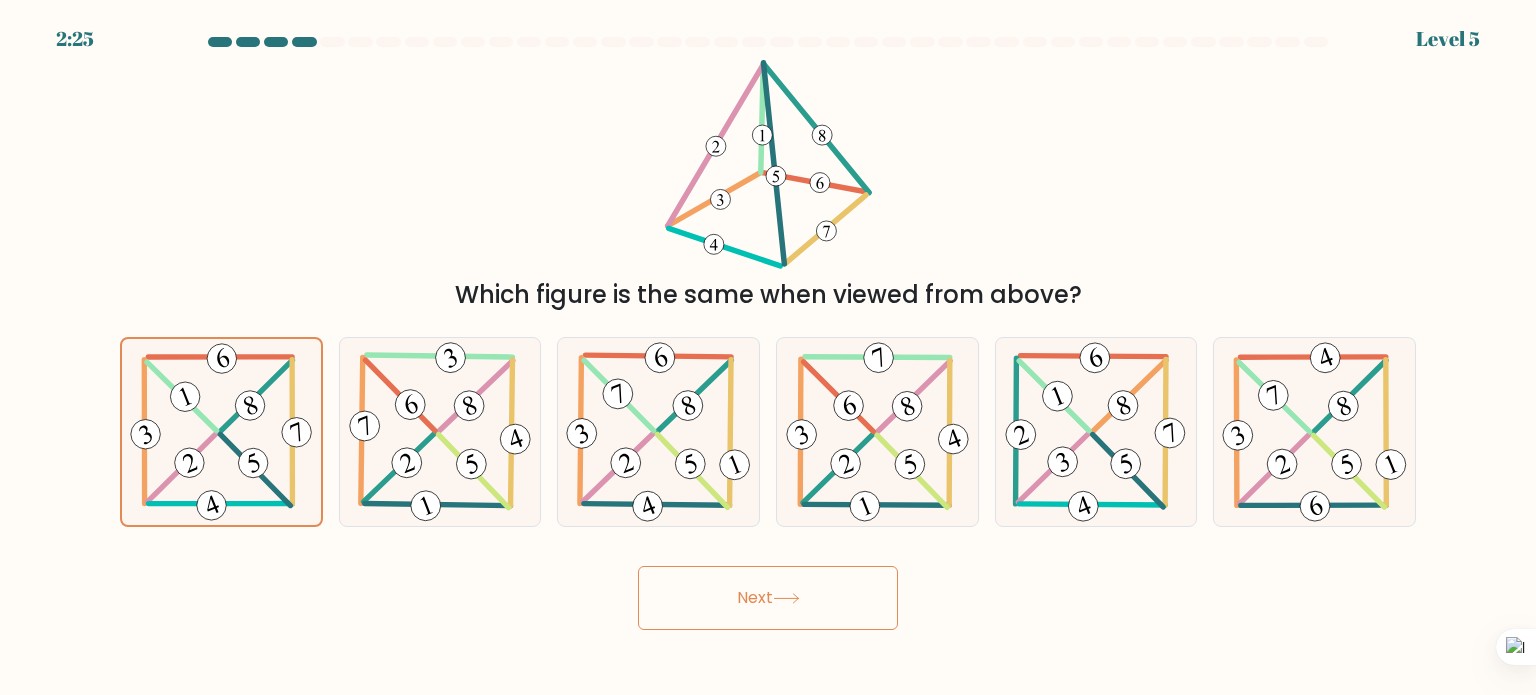 click on "Next" at bounding box center [768, 598] 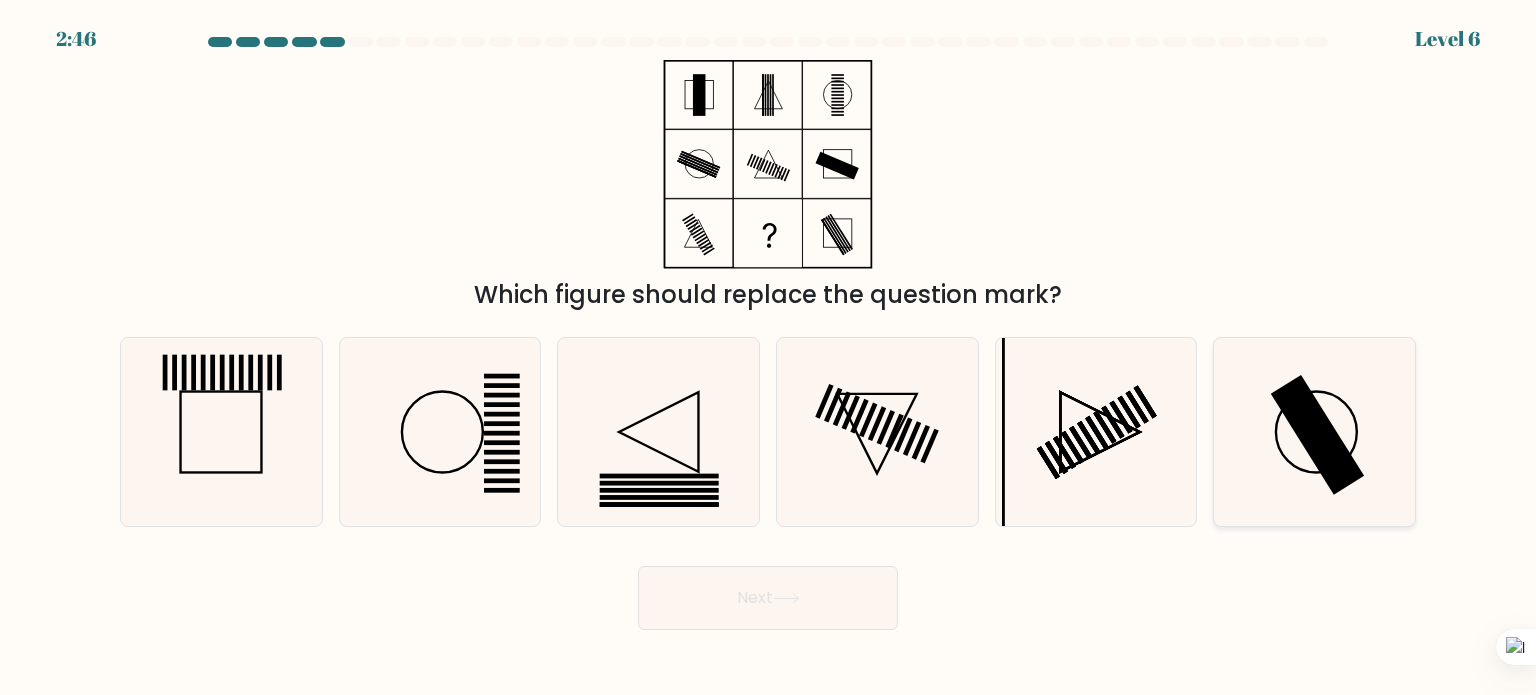 click at bounding box center (1318, 434) 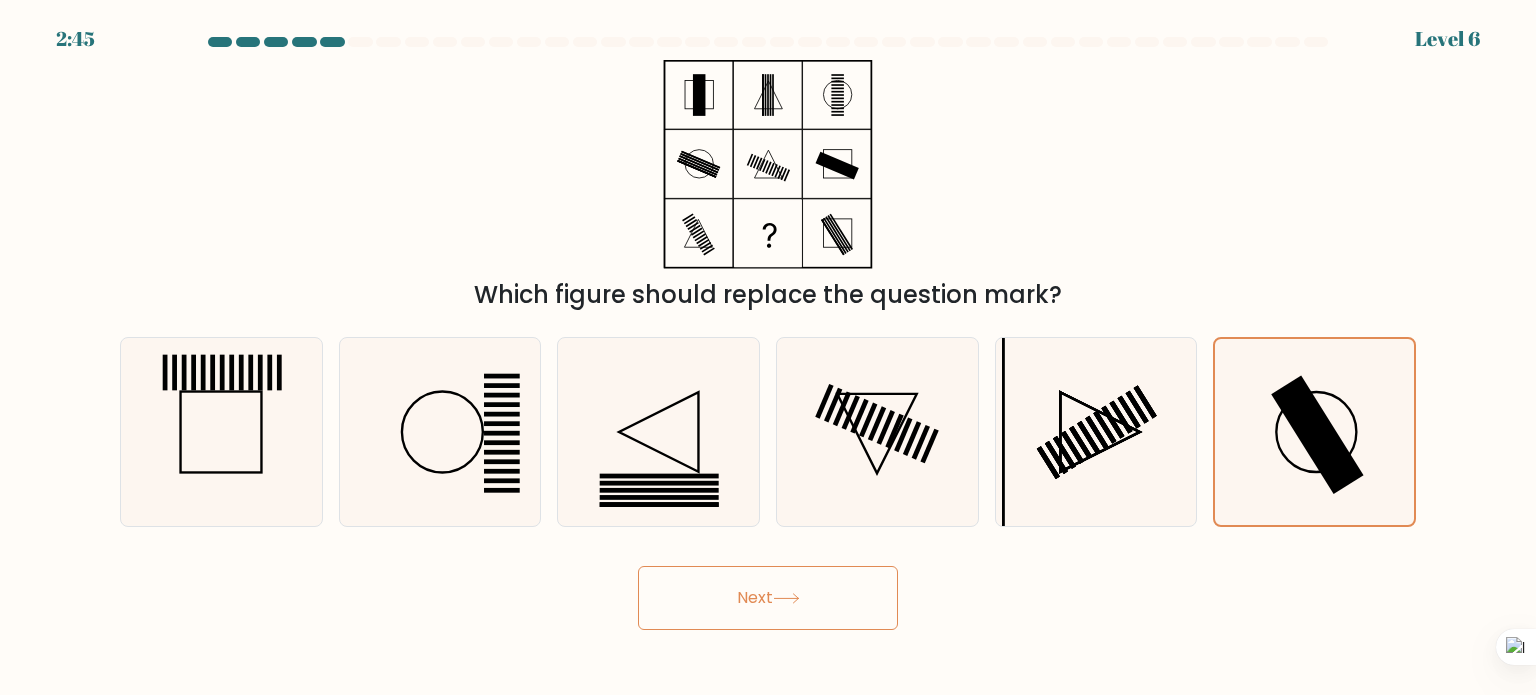click on "Next" at bounding box center [768, 598] 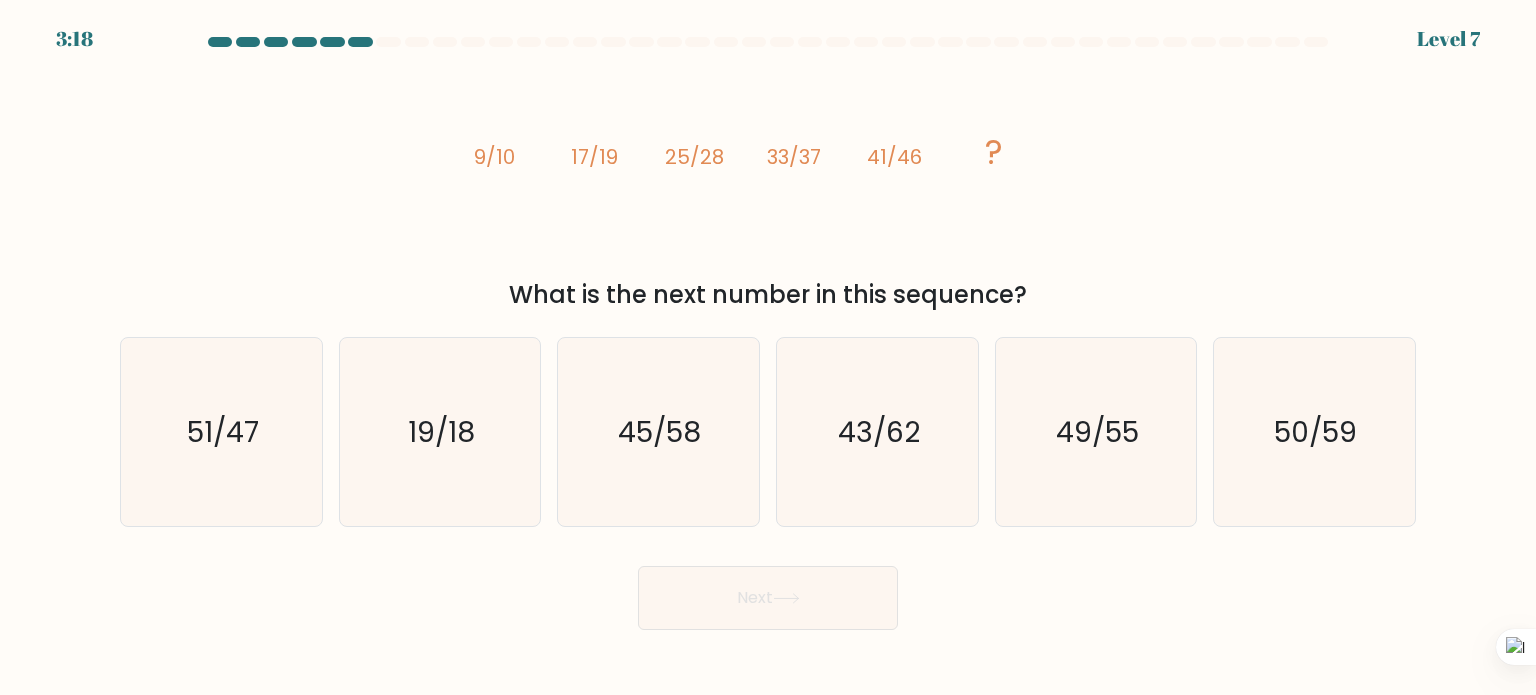 drag, startPoint x: 708, startPoint y: 255, endPoint x: 670, endPoint y: 259, distance: 38.209946 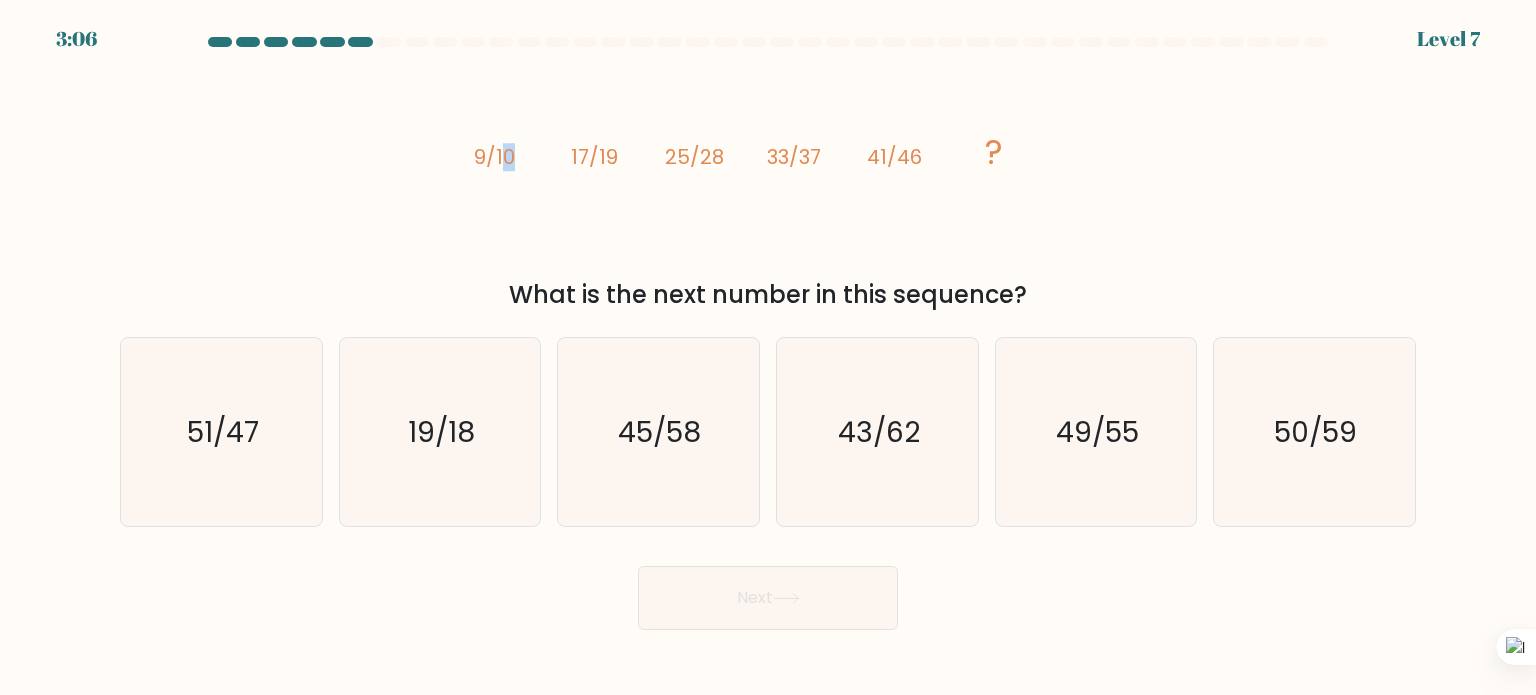 drag, startPoint x: 500, startPoint y: 153, endPoint x: 514, endPoint y: 153, distance: 14 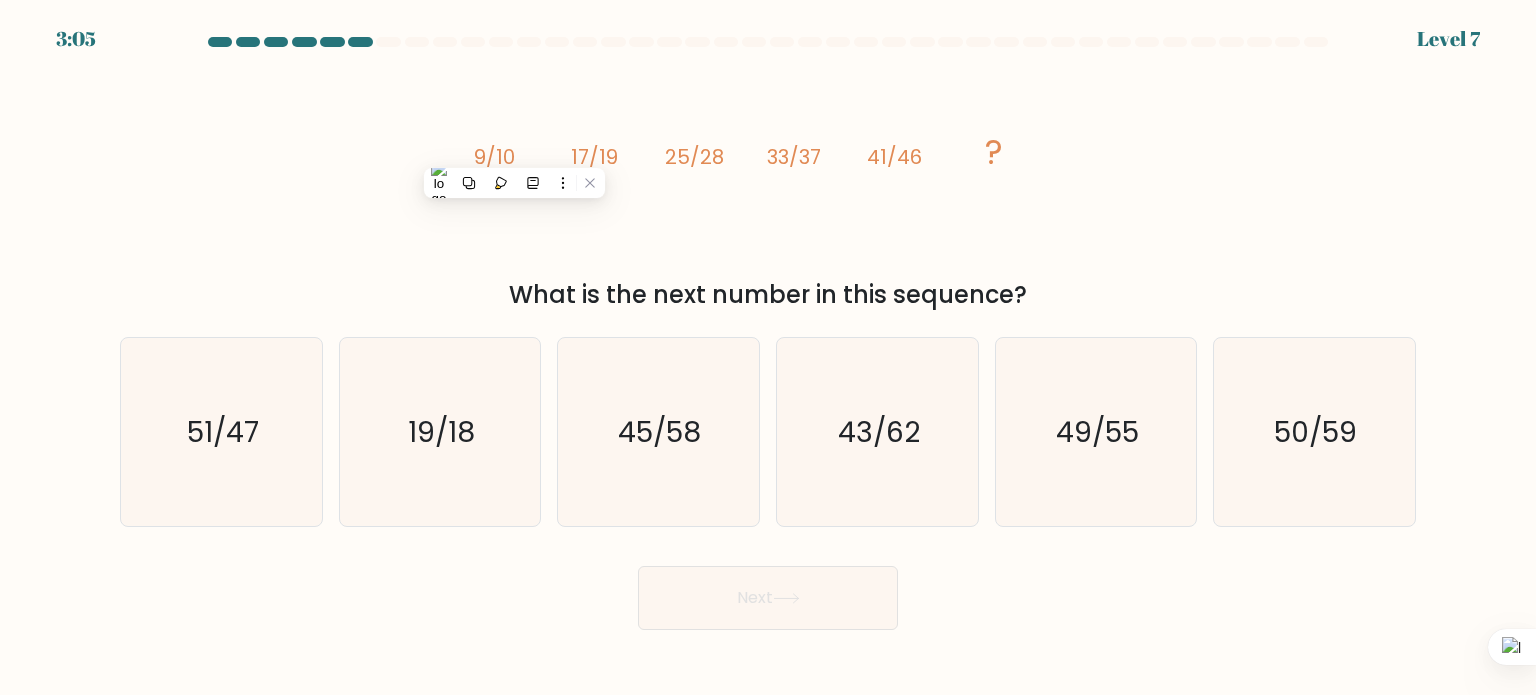 click on "image/svg+xml
9/10
17/19
25/28
33/37
41/46
?" at bounding box center [768, 164] 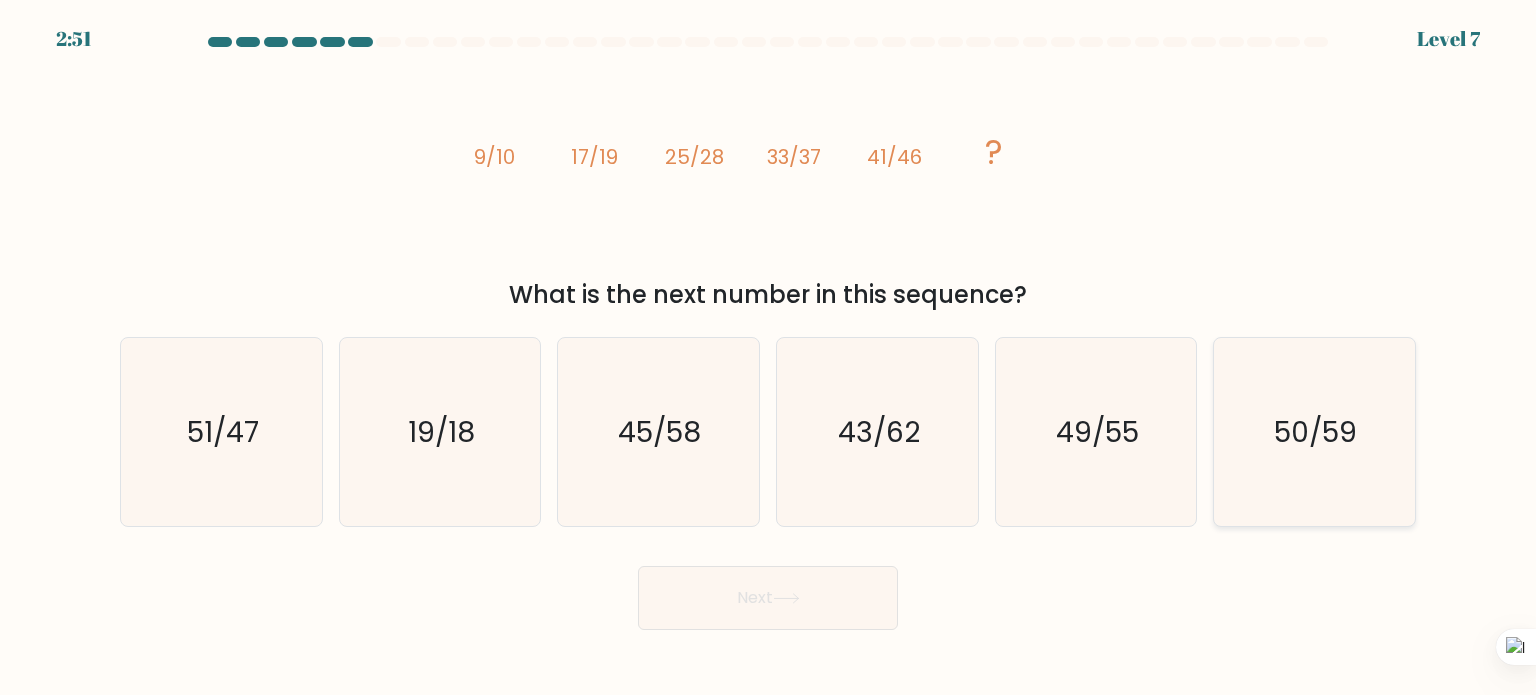 click on "50/59" at bounding box center (1314, 432) 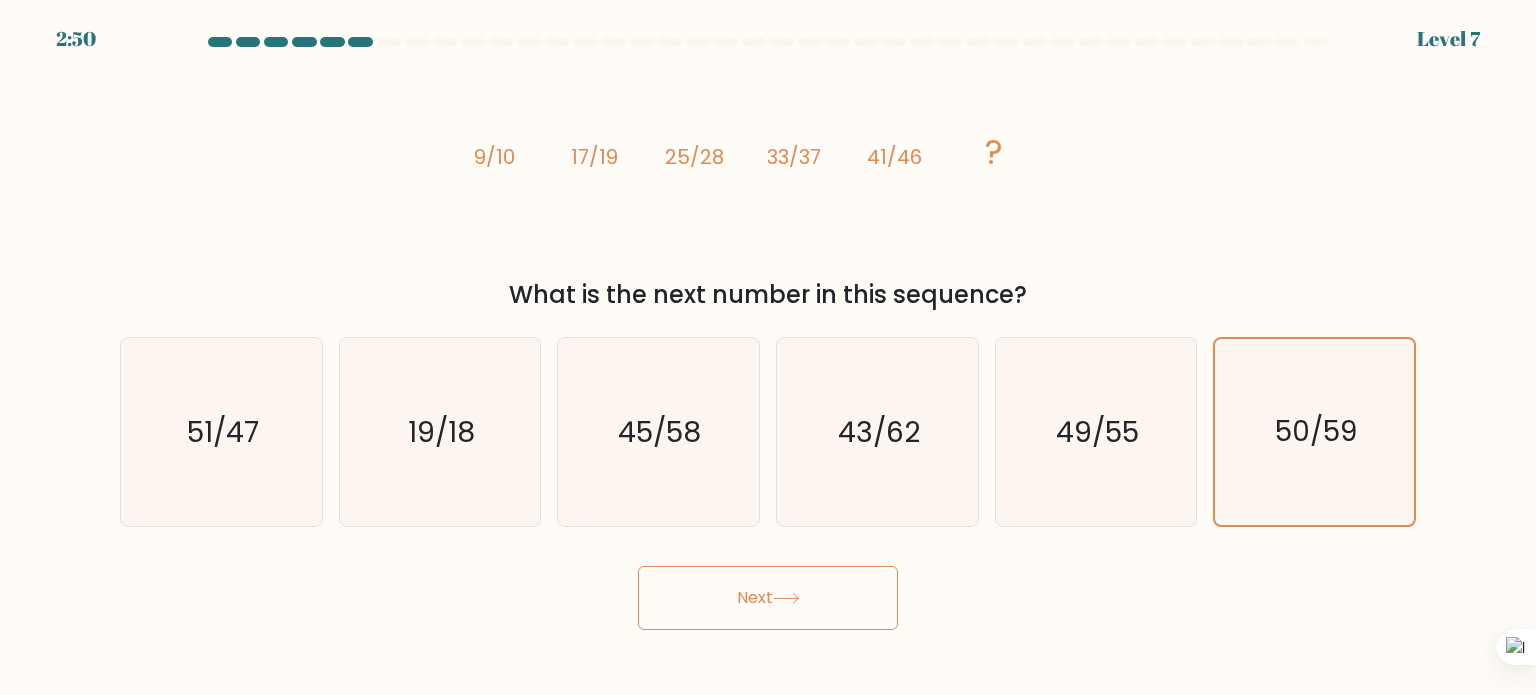 click on "Next" at bounding box center [768, 598] 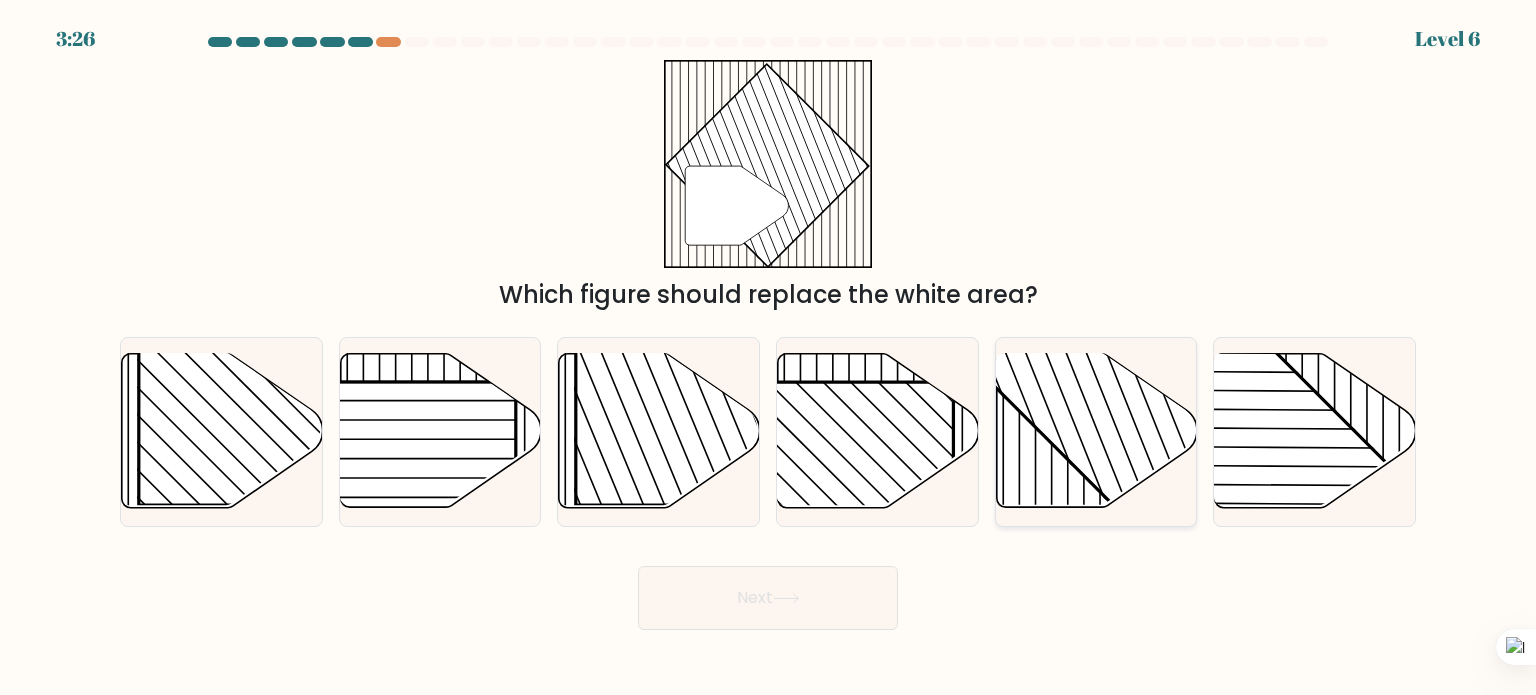 click at bounding box center (1156, 353) 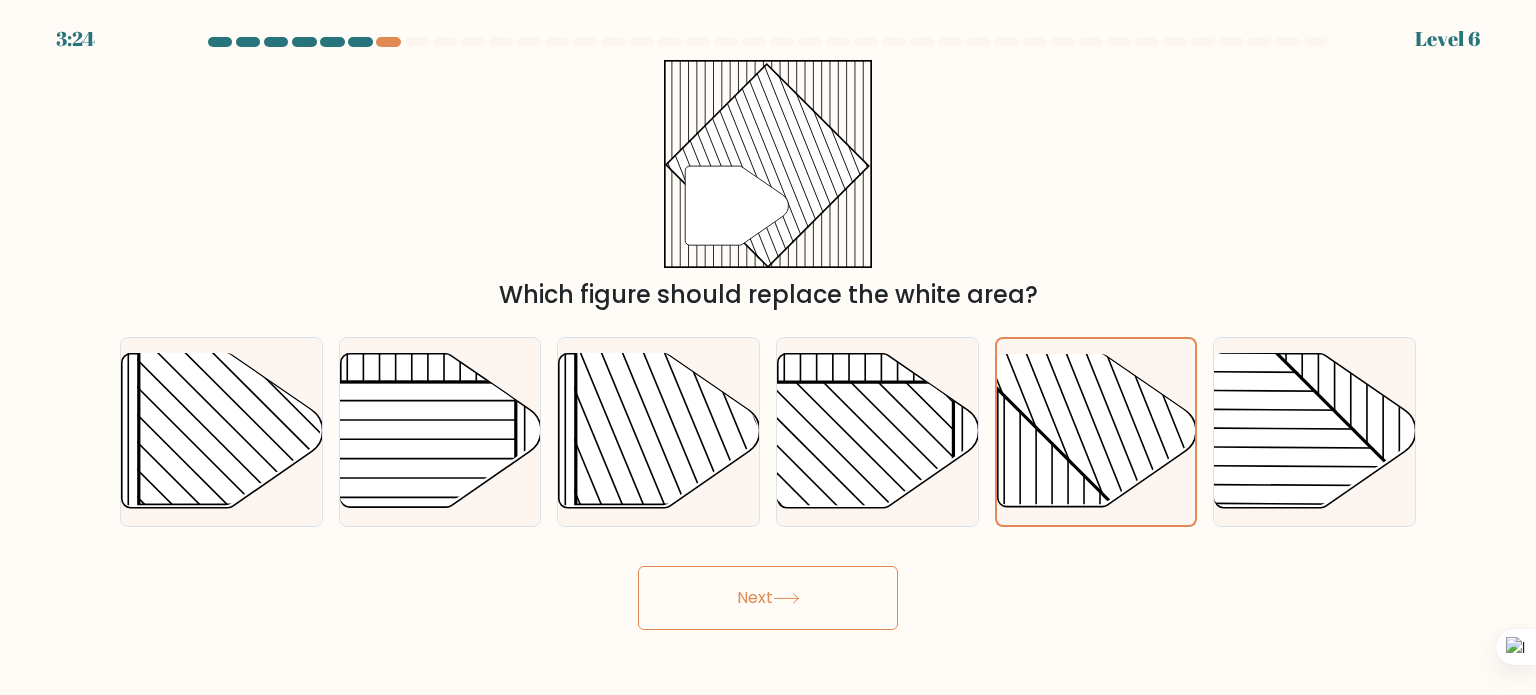 click on "Next" at bounding box center (768, 598) 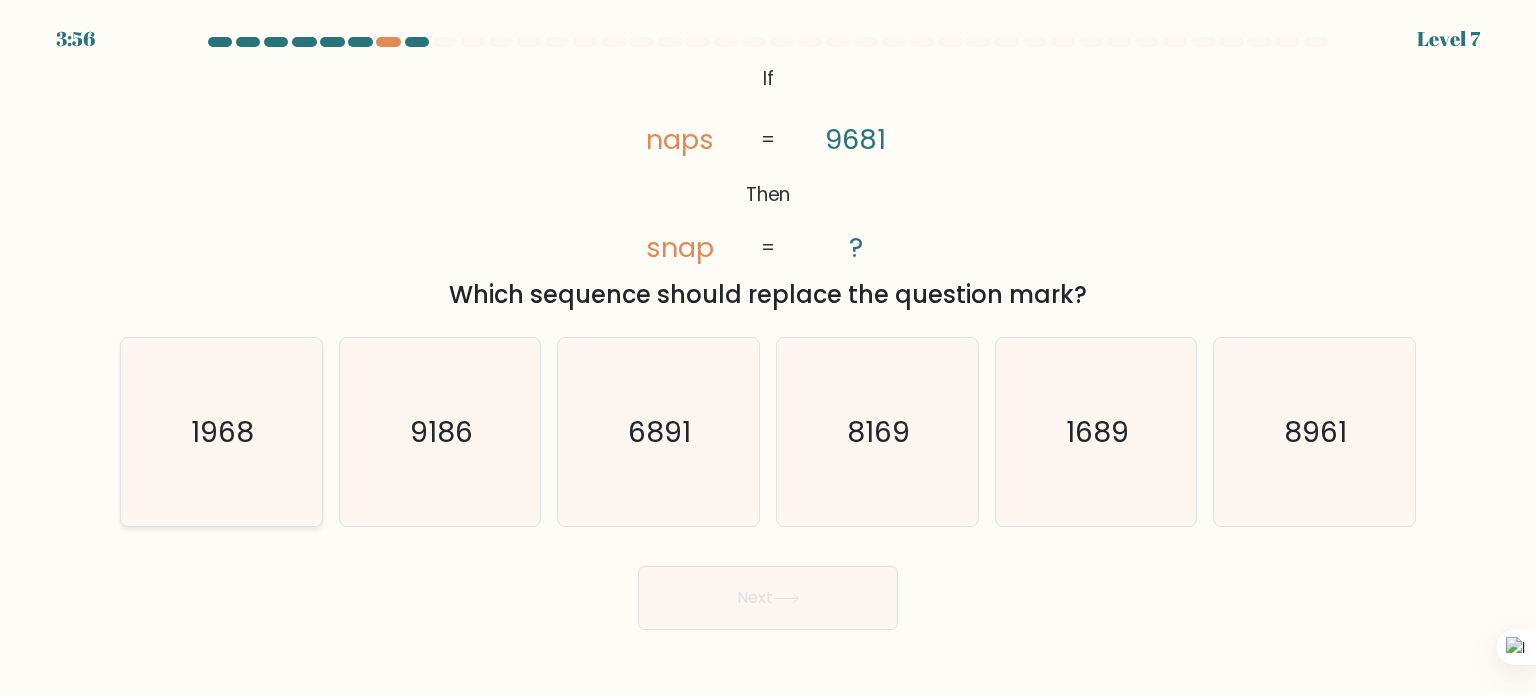 click on "1968" at bounding box center (221, 432) 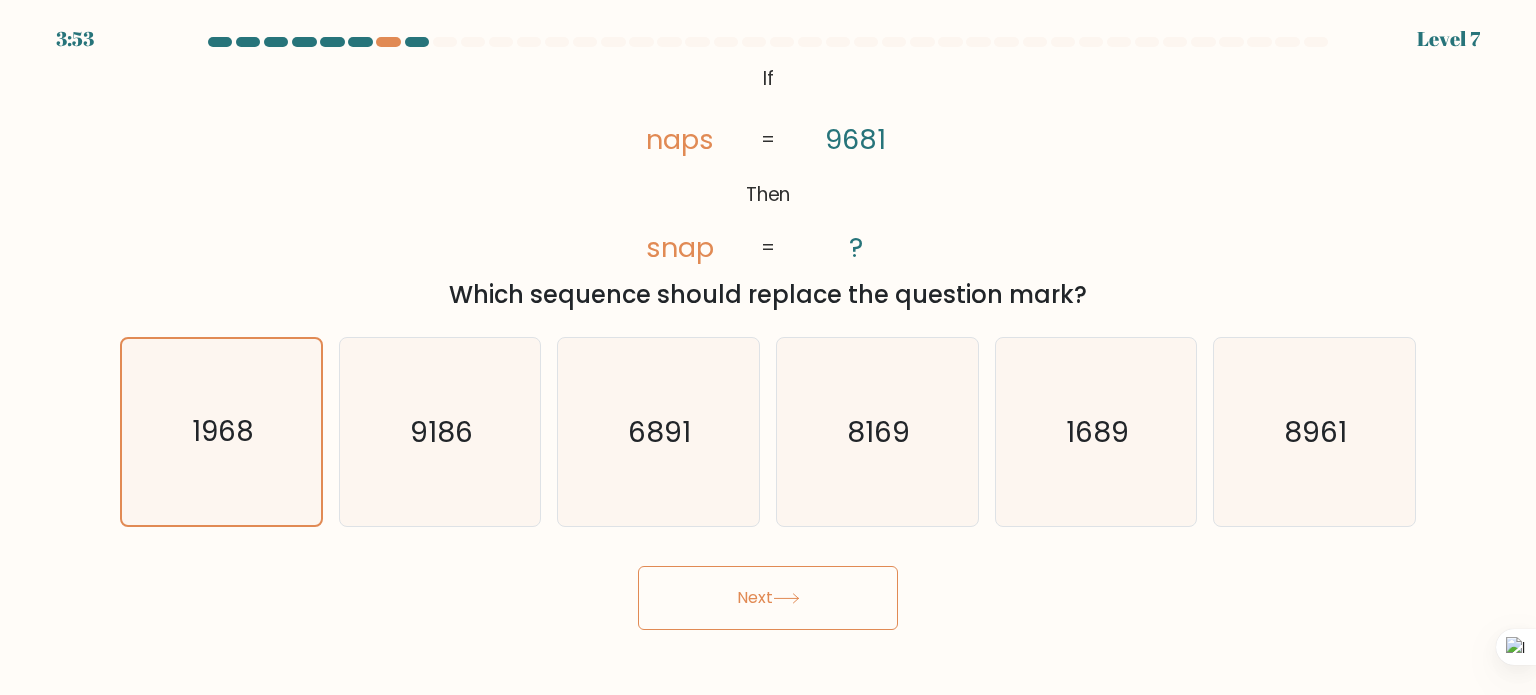 click on "Next" at bounding box center [768, 598] 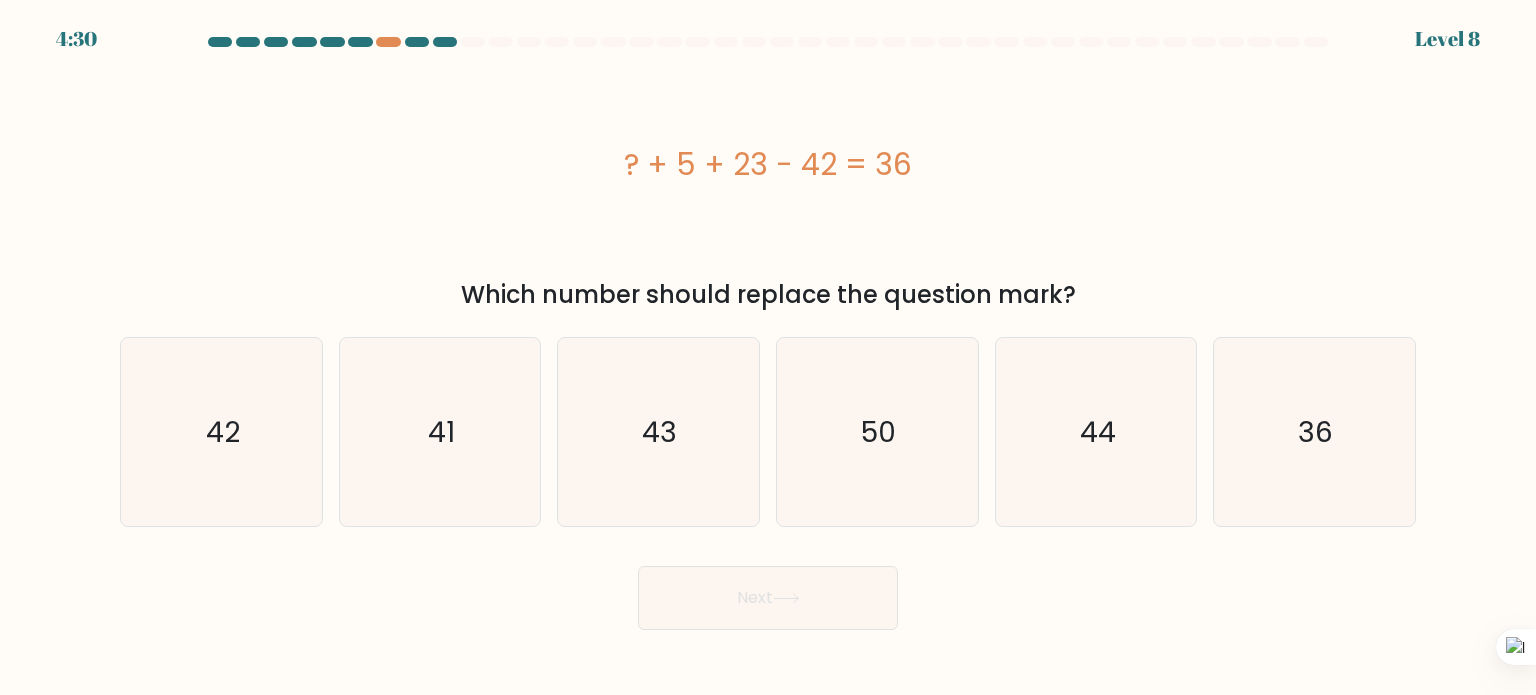 drag, startPoint x: 776, startPoint y: 167, endPoint x: 787, endPoint y: 167, distance: 11 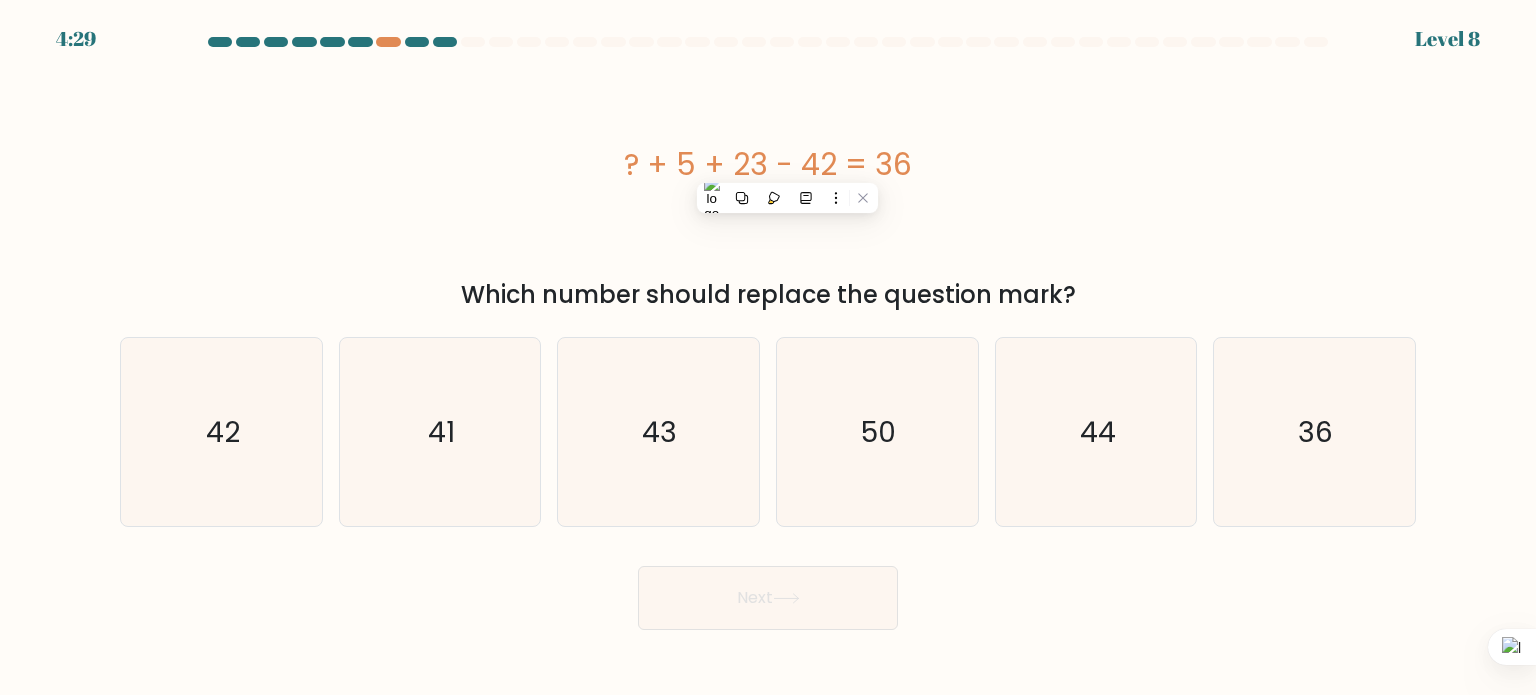 click on "? + 5 + 23 - 42 = 36" at bounding box center [768, 164] 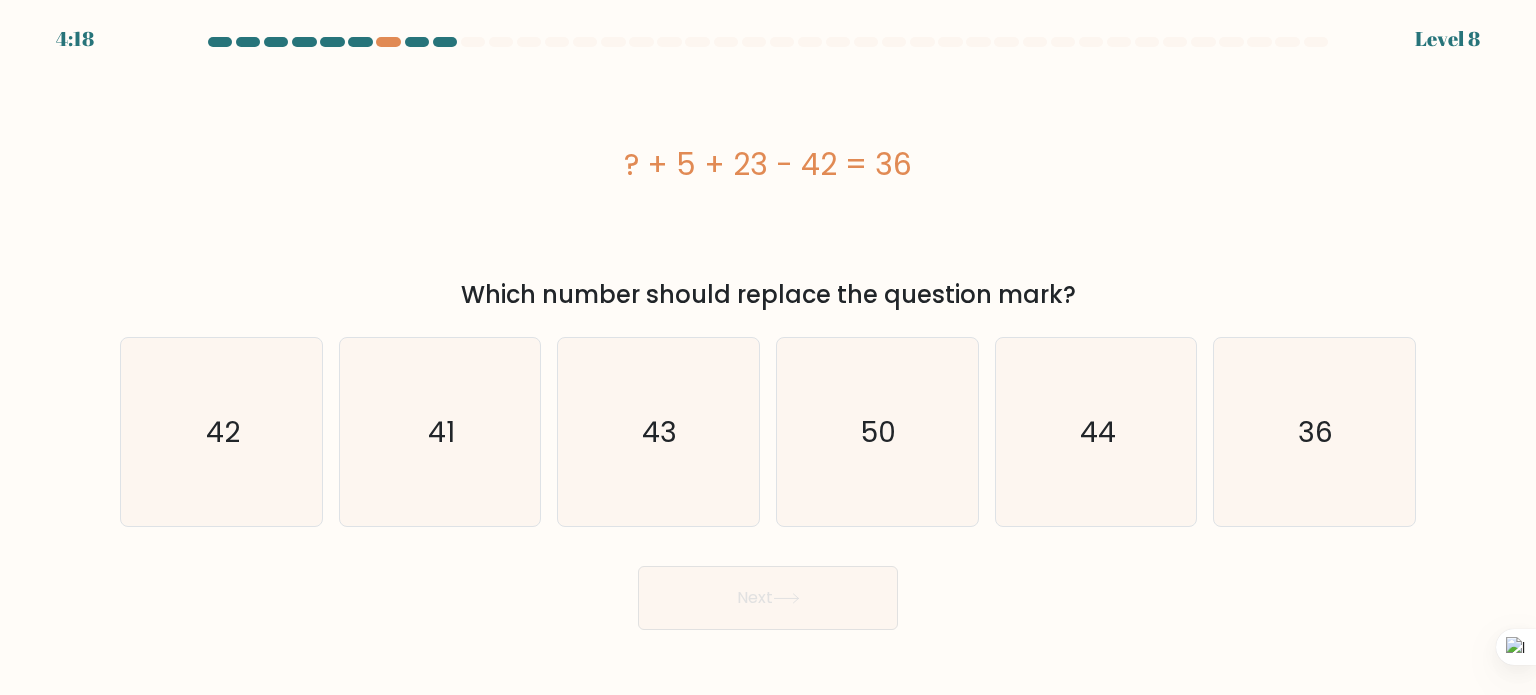 drag, startPoint x: 799, startPoint y: 163, endPoint x: 836, endPoint y: 159, distance: 37.215588 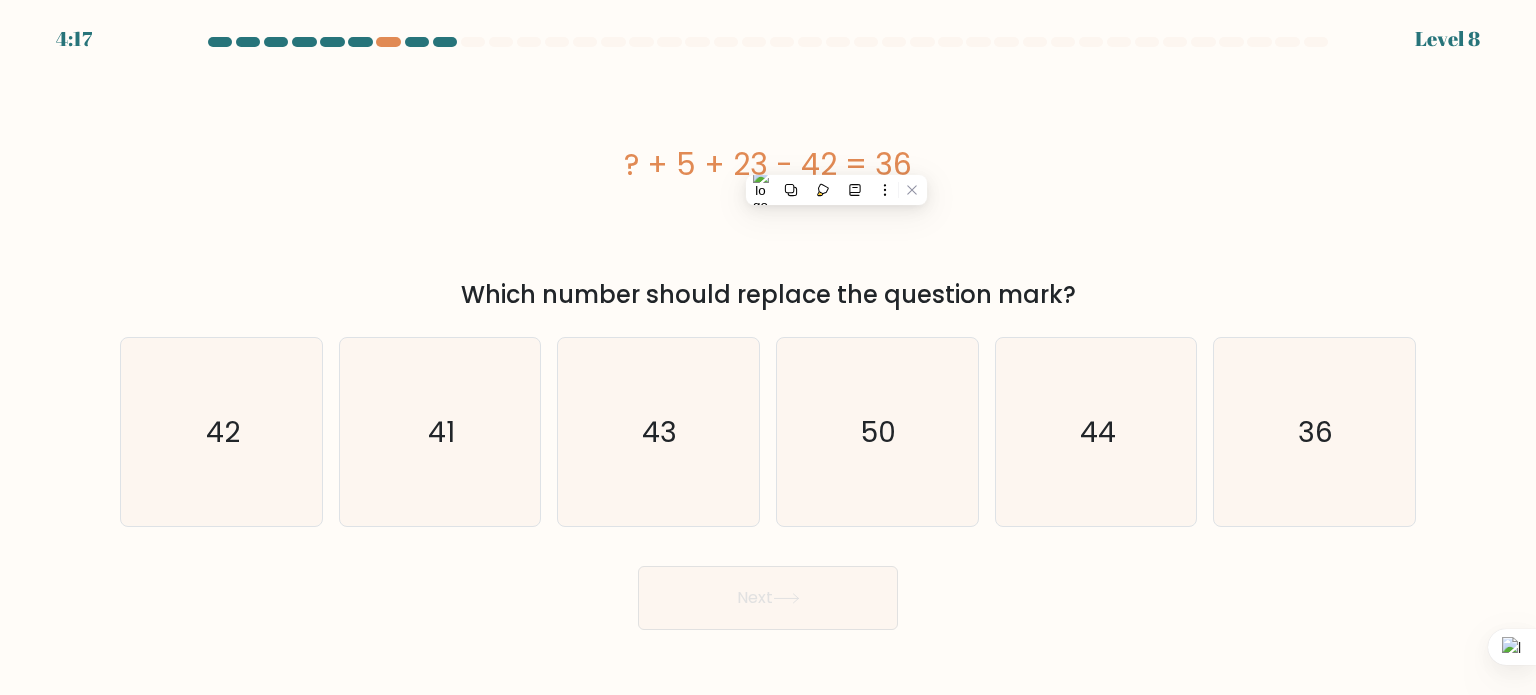 click on "? + 5 + 23 - 42 = 36" at bounding box center [768, 164] 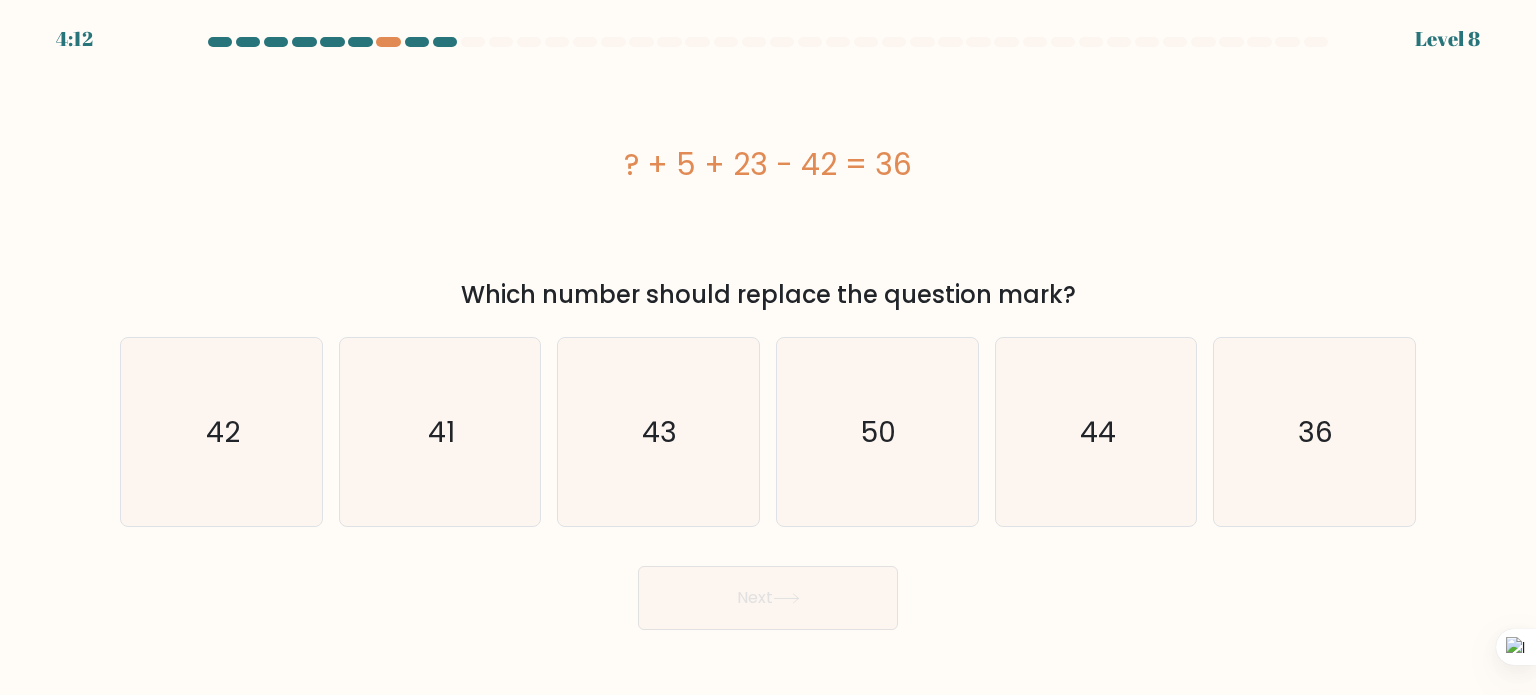 click on "? + 5 + 23 - 42 = 36" at bounding box center [768, 164] 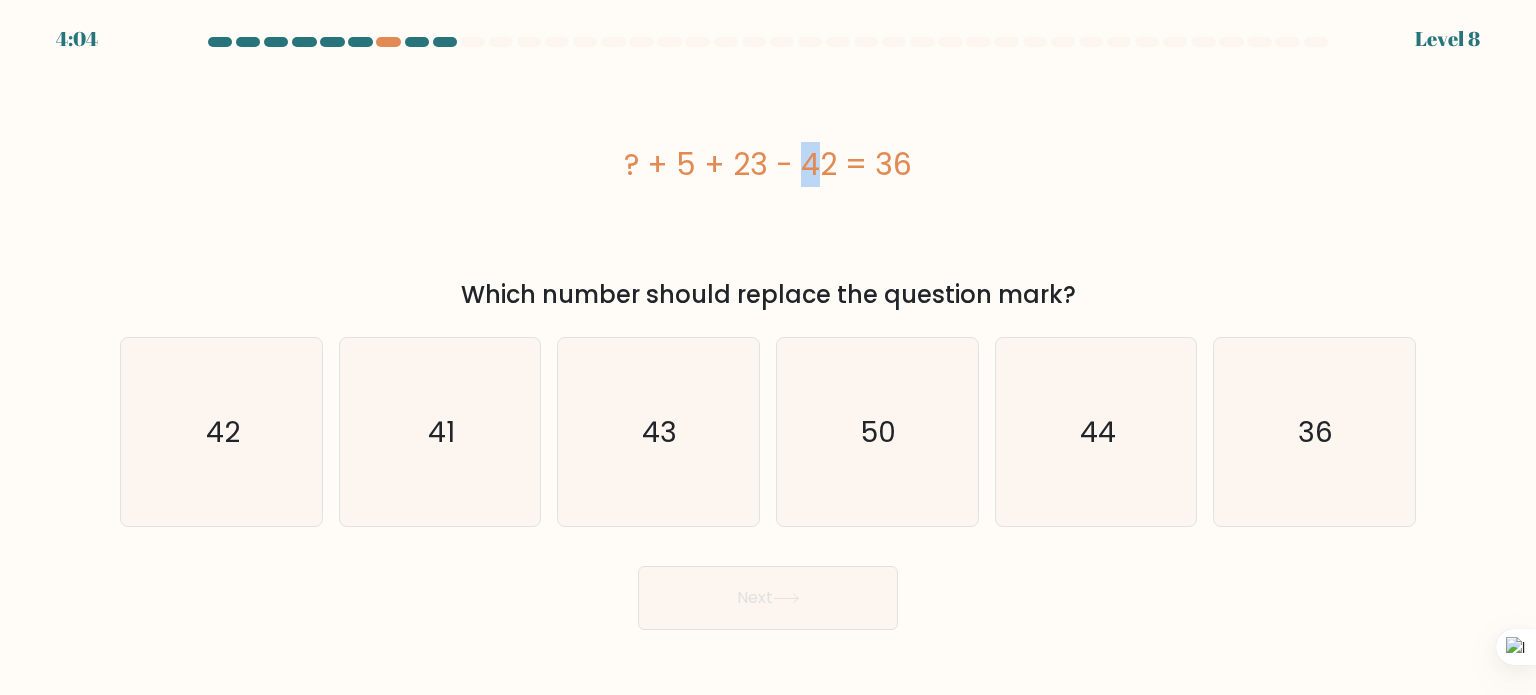 drag, startPoint x: 680, startPoint y: 168, endPoint x: 692, endPoint y: 167, distance: 12.0415945 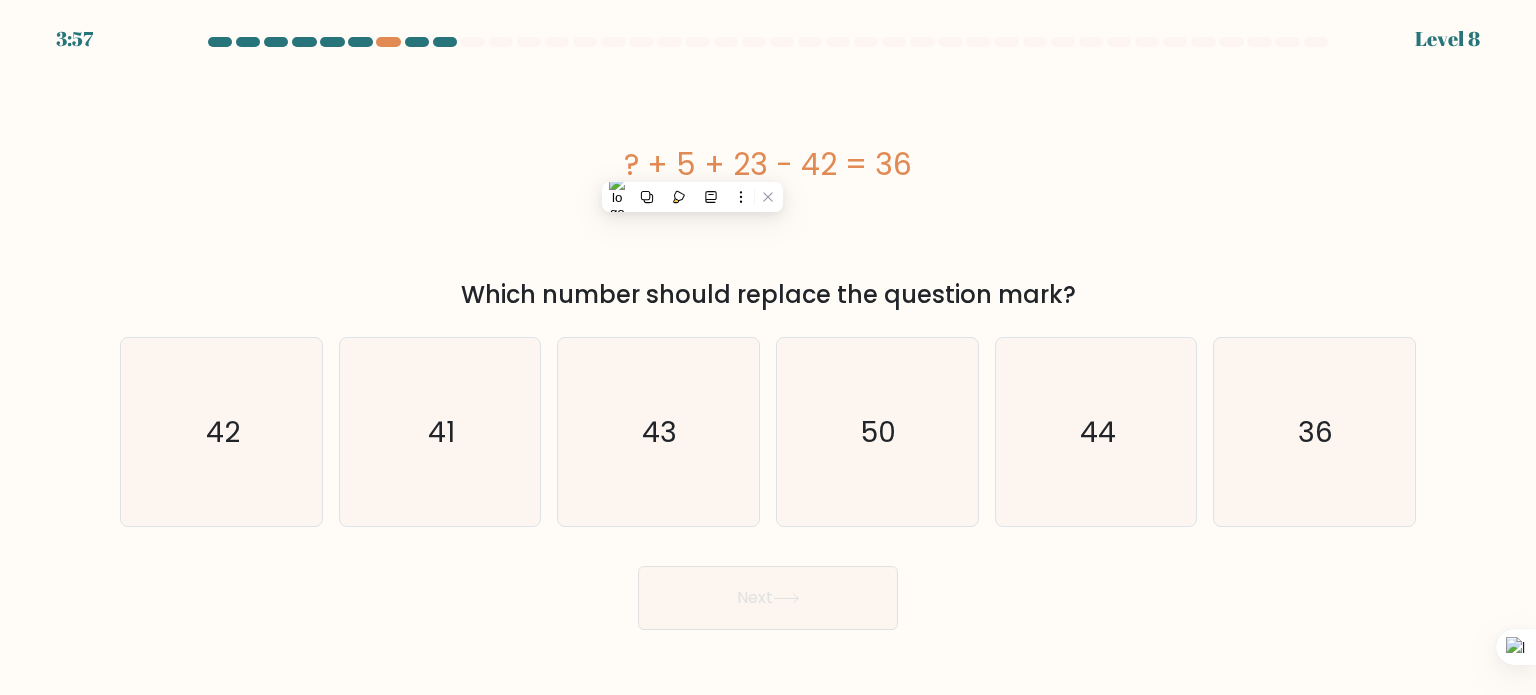click on "? + 5 + 23 - 42 = 36" at bounding box center (768, 164) 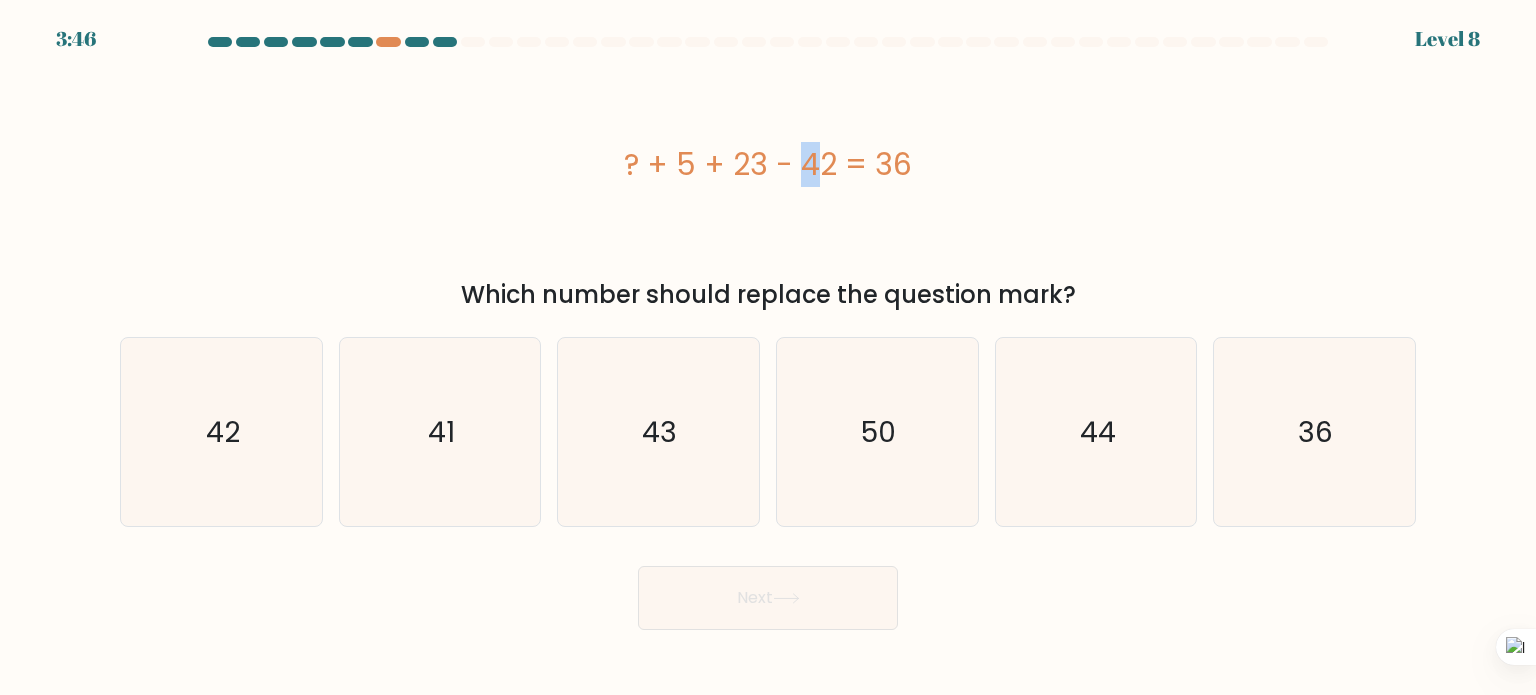 click on "? + 5 + 23 - 42 = 36" at bounding box center (768, 164) 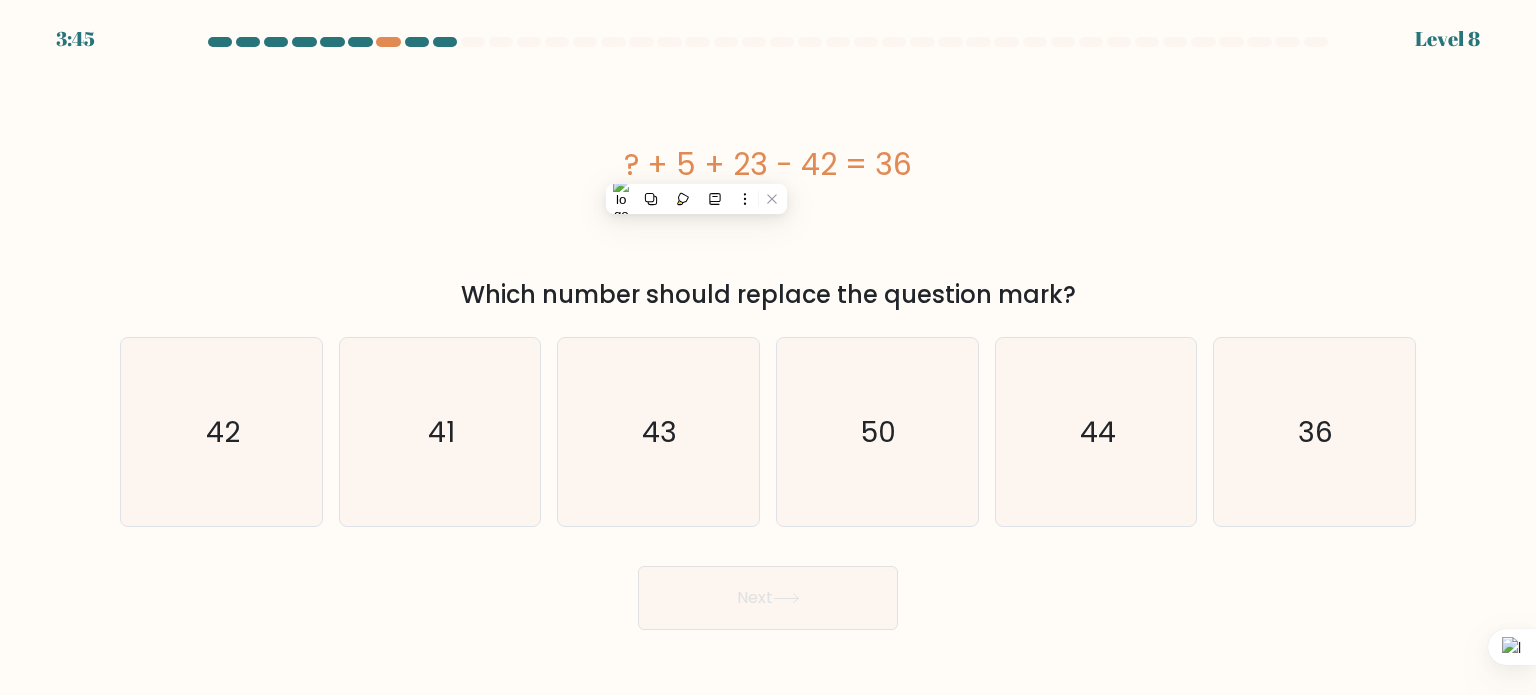 click on "? + 5 + 23 - 42 = 36" at bounding box center [768, 164] 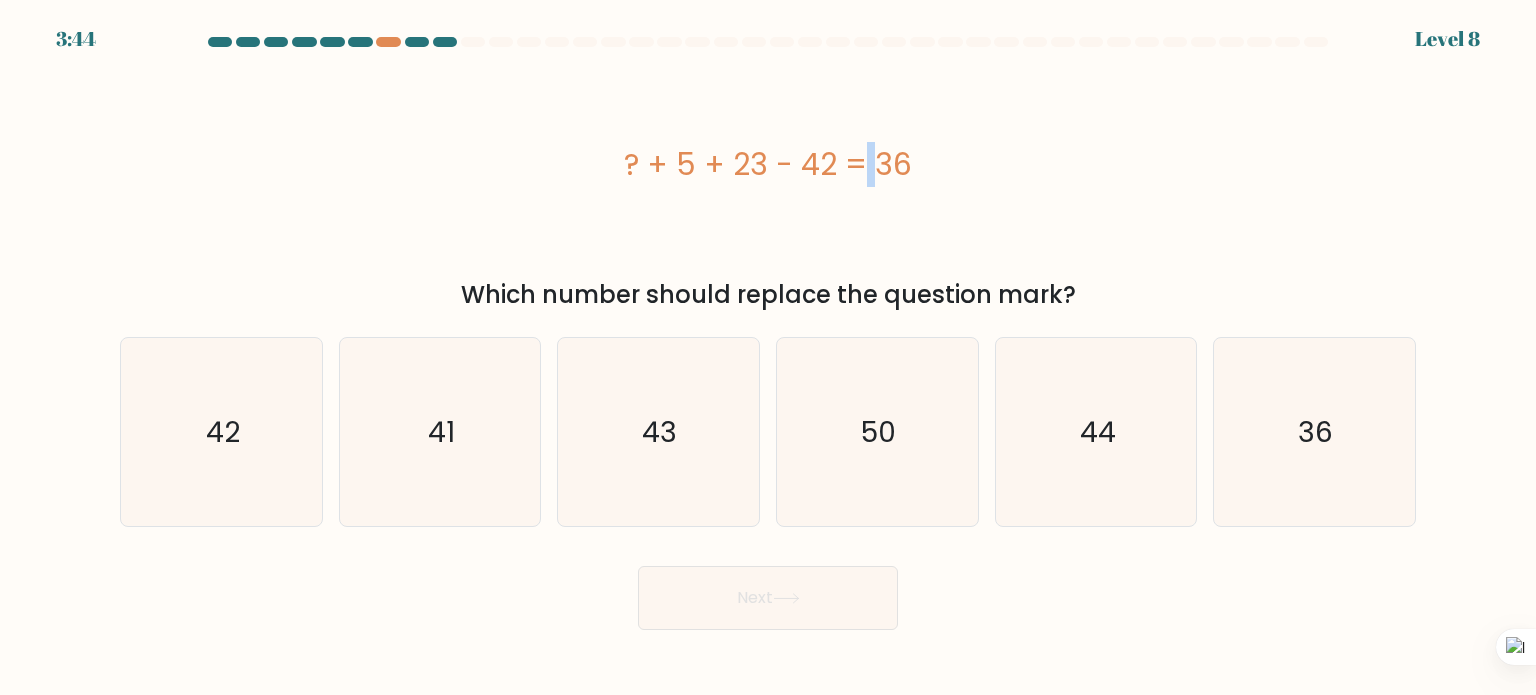drag, startPoint x: 736, startPoint y: 156, endPoint x: 747, endPoint y: 159, distance: 11.401754 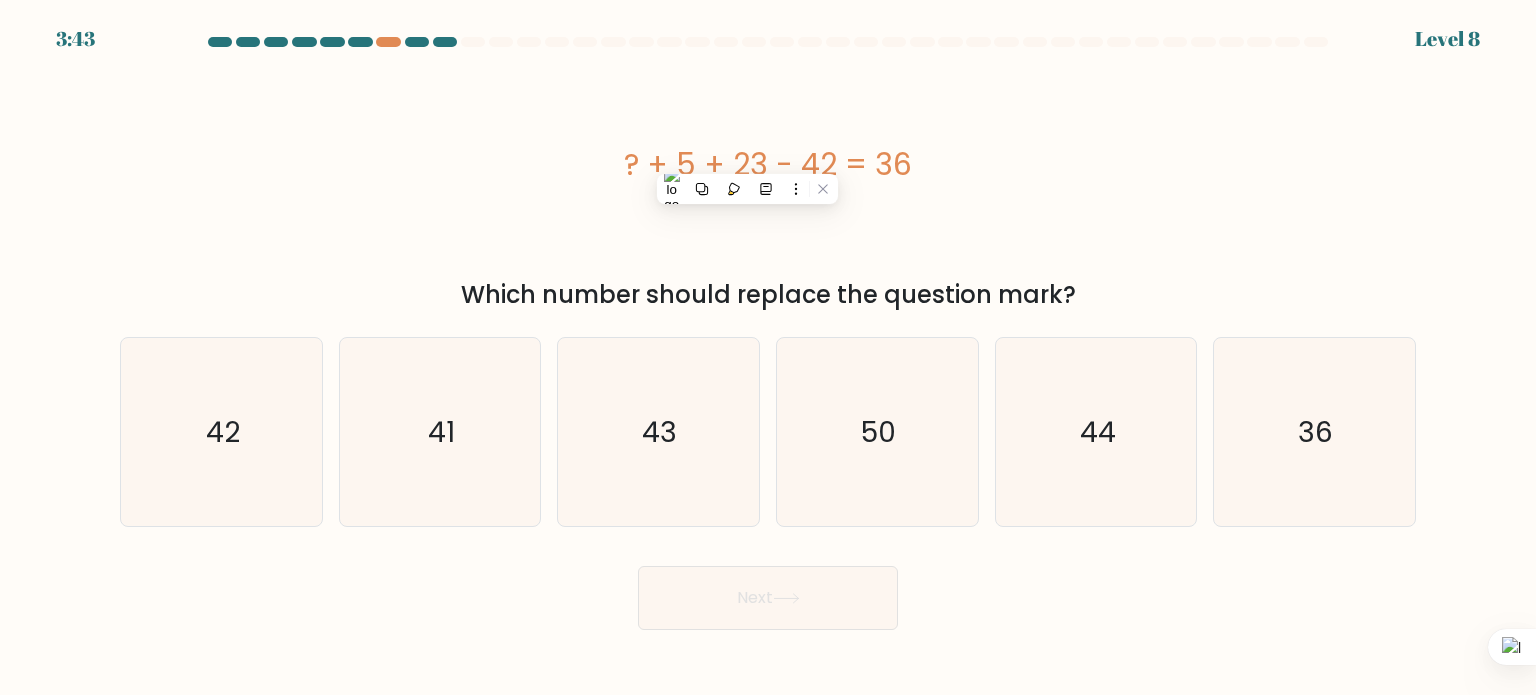 click on "? + 5 + 23 - 42 = 36" at bounding box center [768, 164] 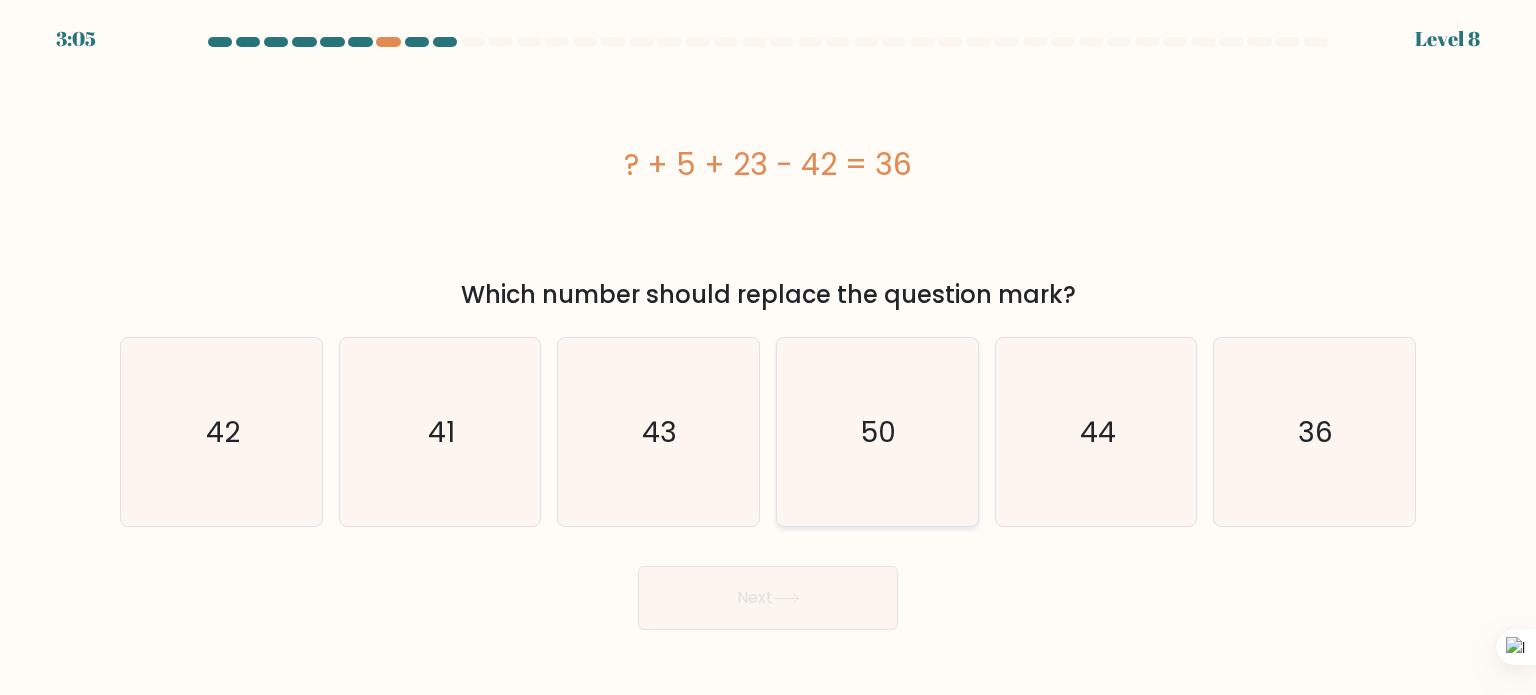 click on "50" at bounding box center (877, 432) 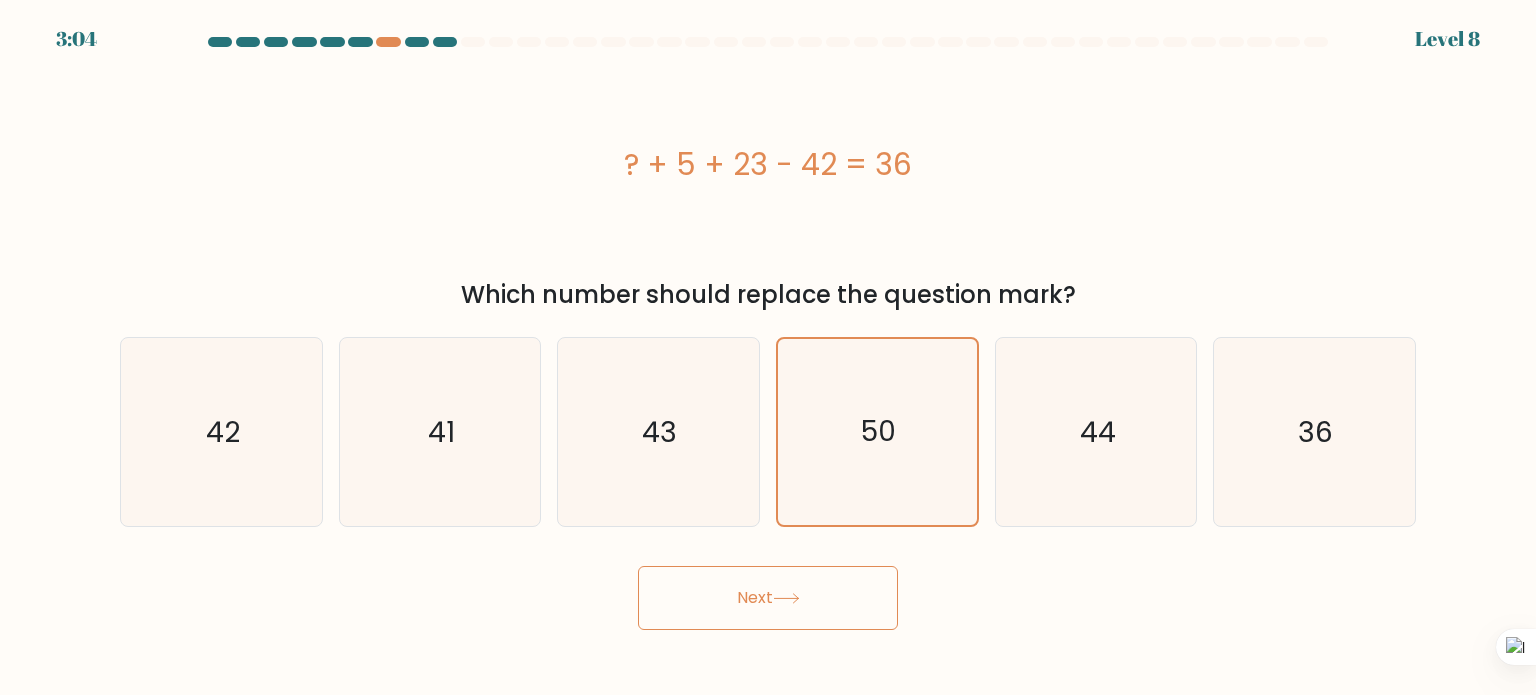 click at bounding box center (786, 598) 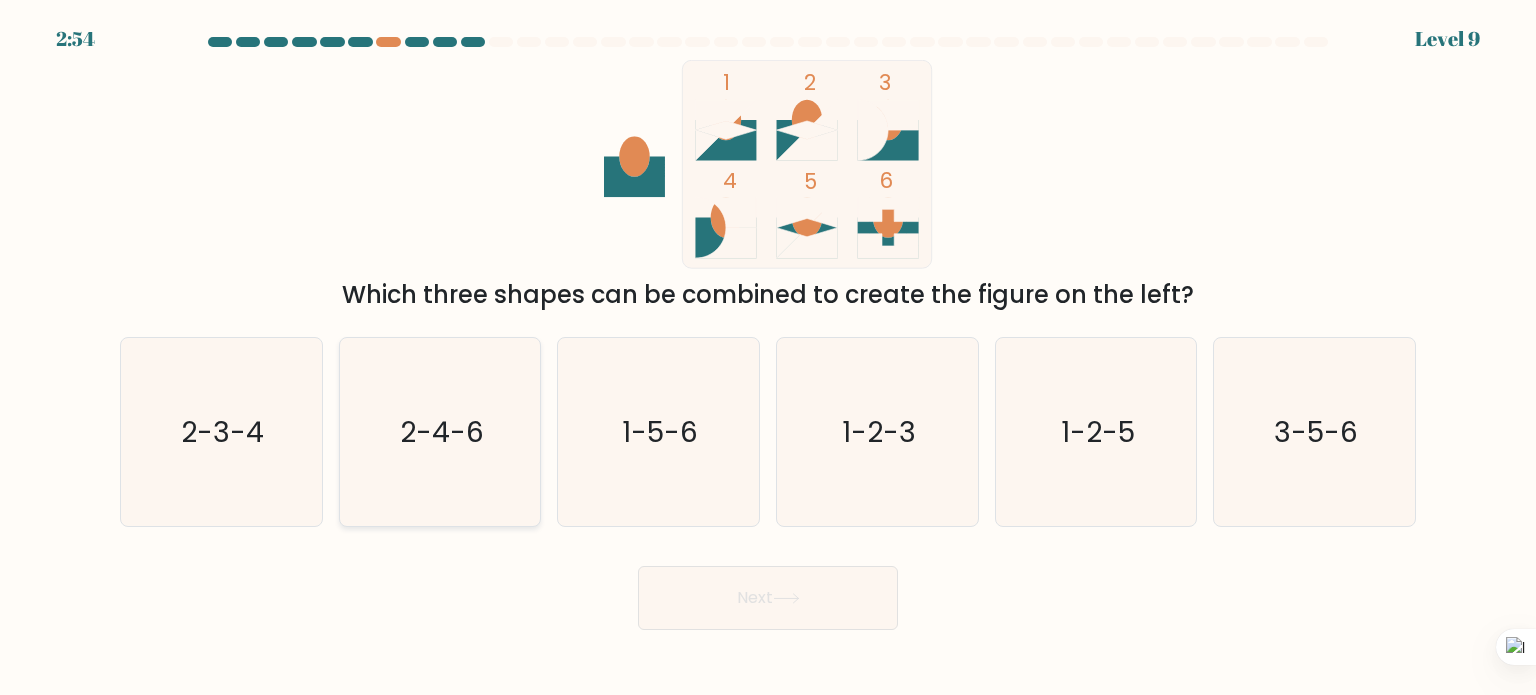 click on "2-4-6" at bounding box center [440, 432] 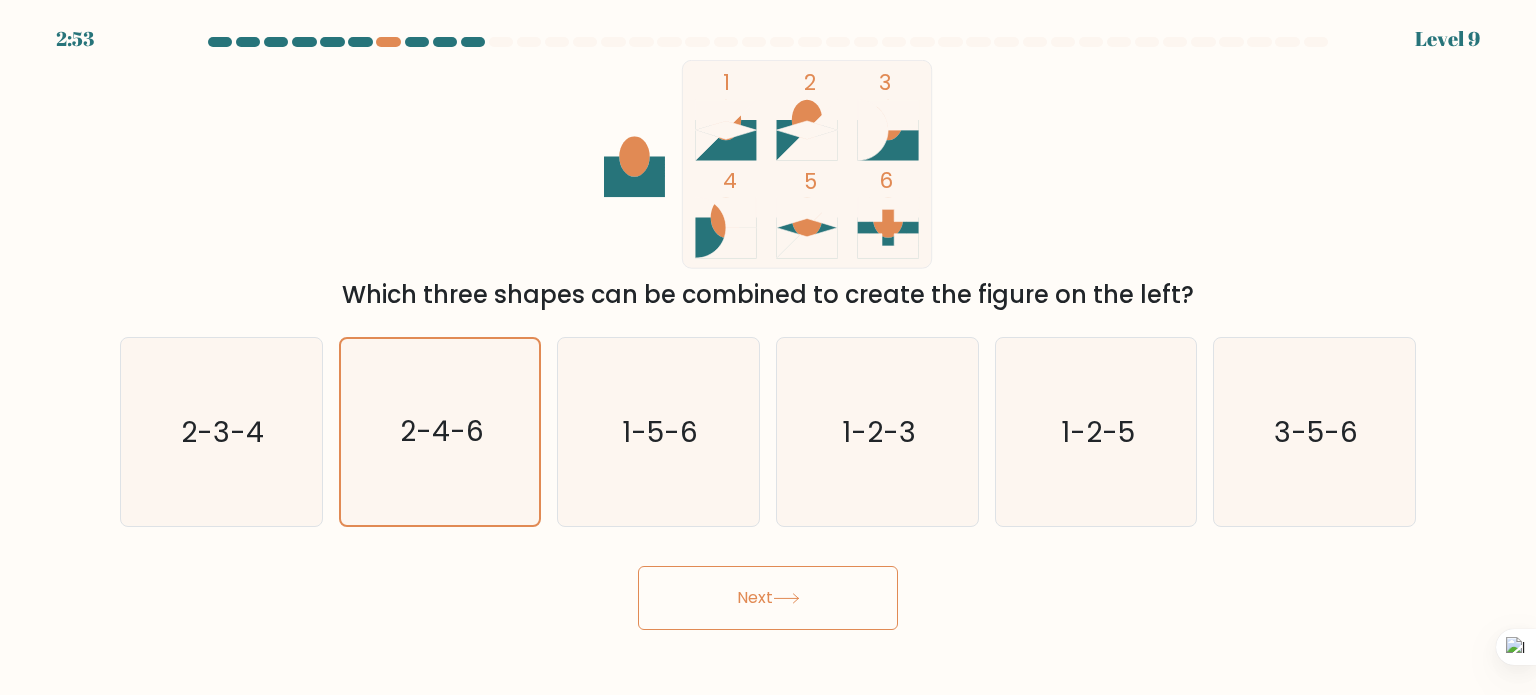 click on "Next" at bounding box center (768, 598) 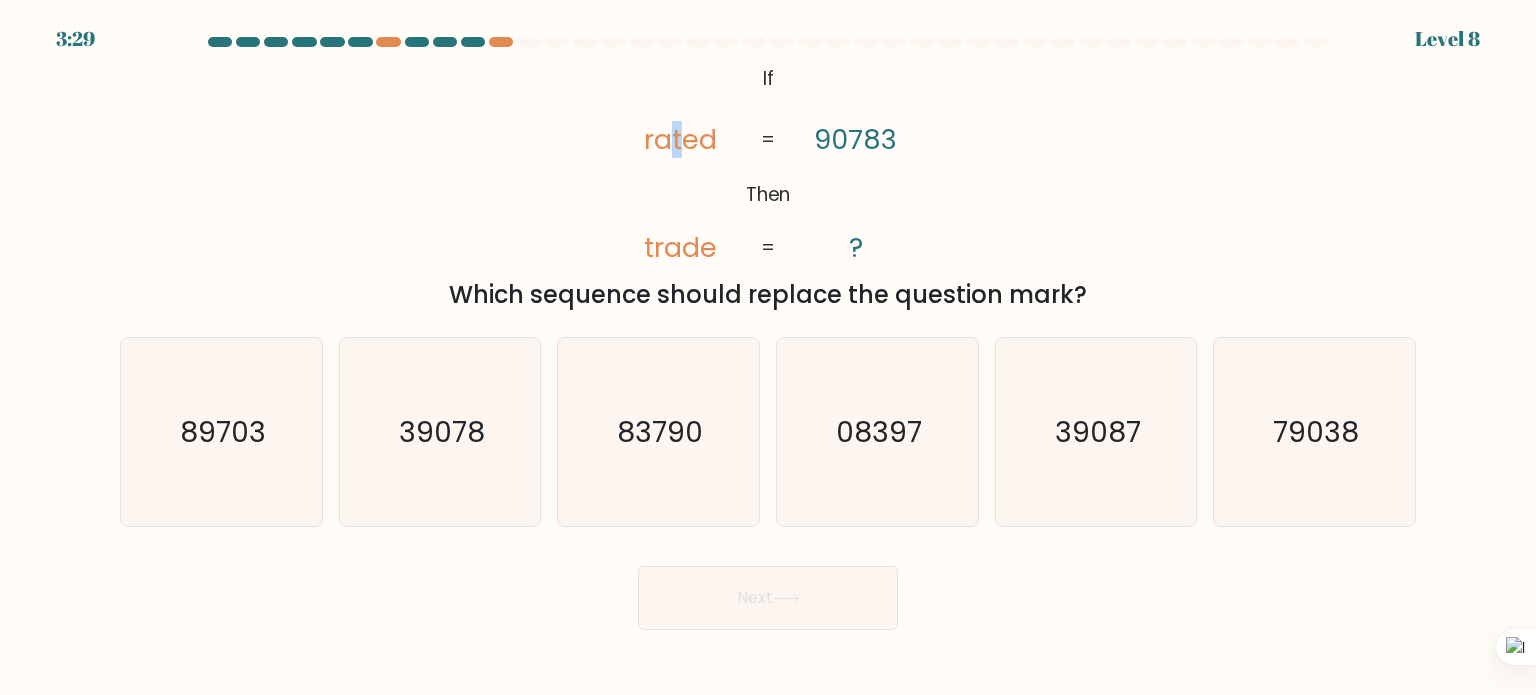 click on "rated" at bounding box center [679, 139] 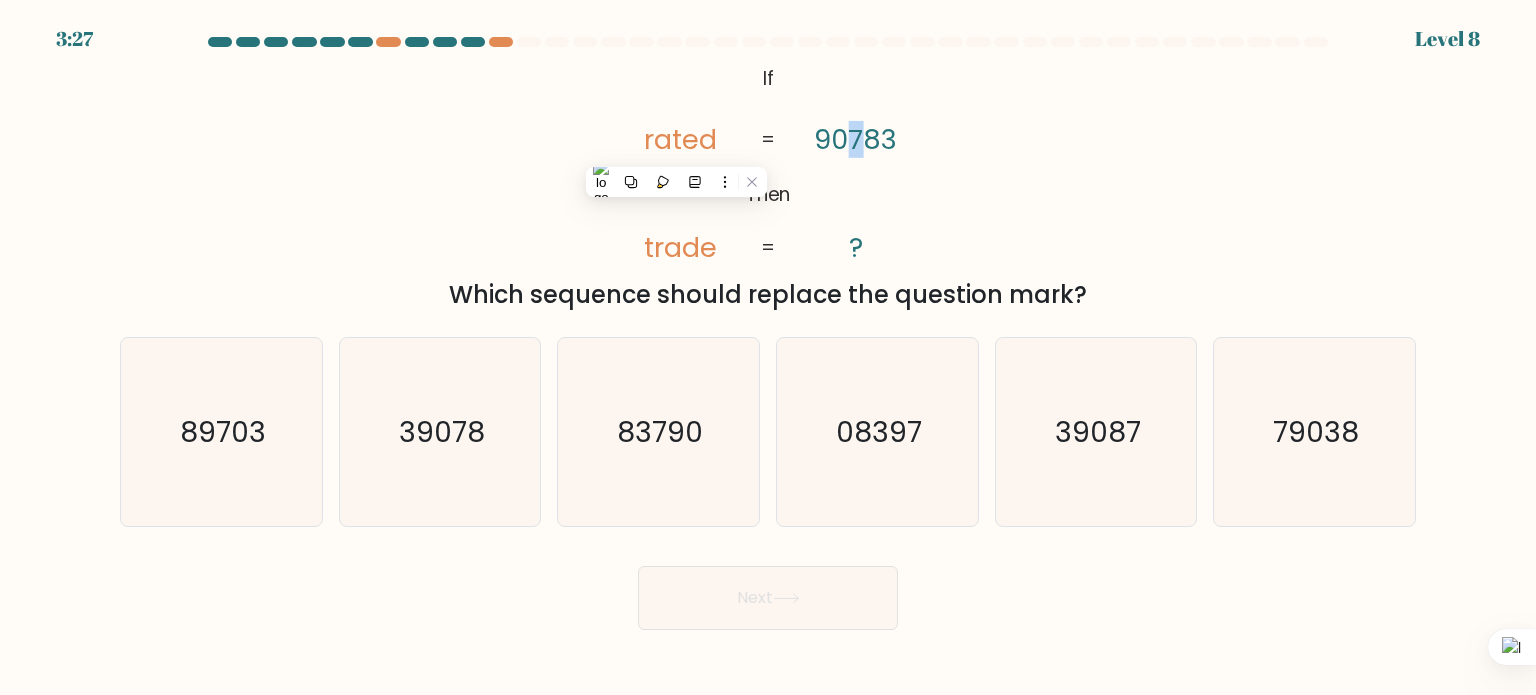 drag, startPoint x: 848, startPoint y: 143, endPoint x: 859, endPoint y: 143, distance: 11 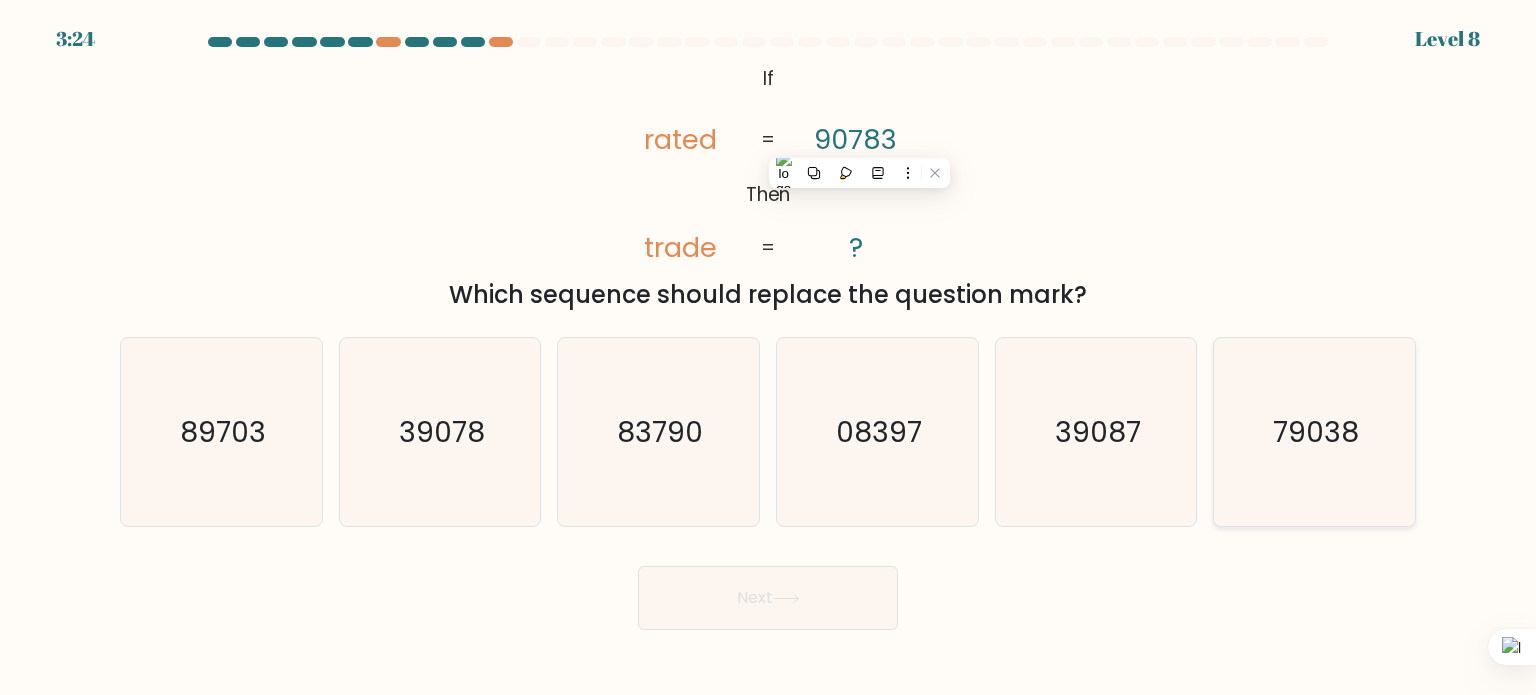 click on "79038" at bounding box center (1314, 432) 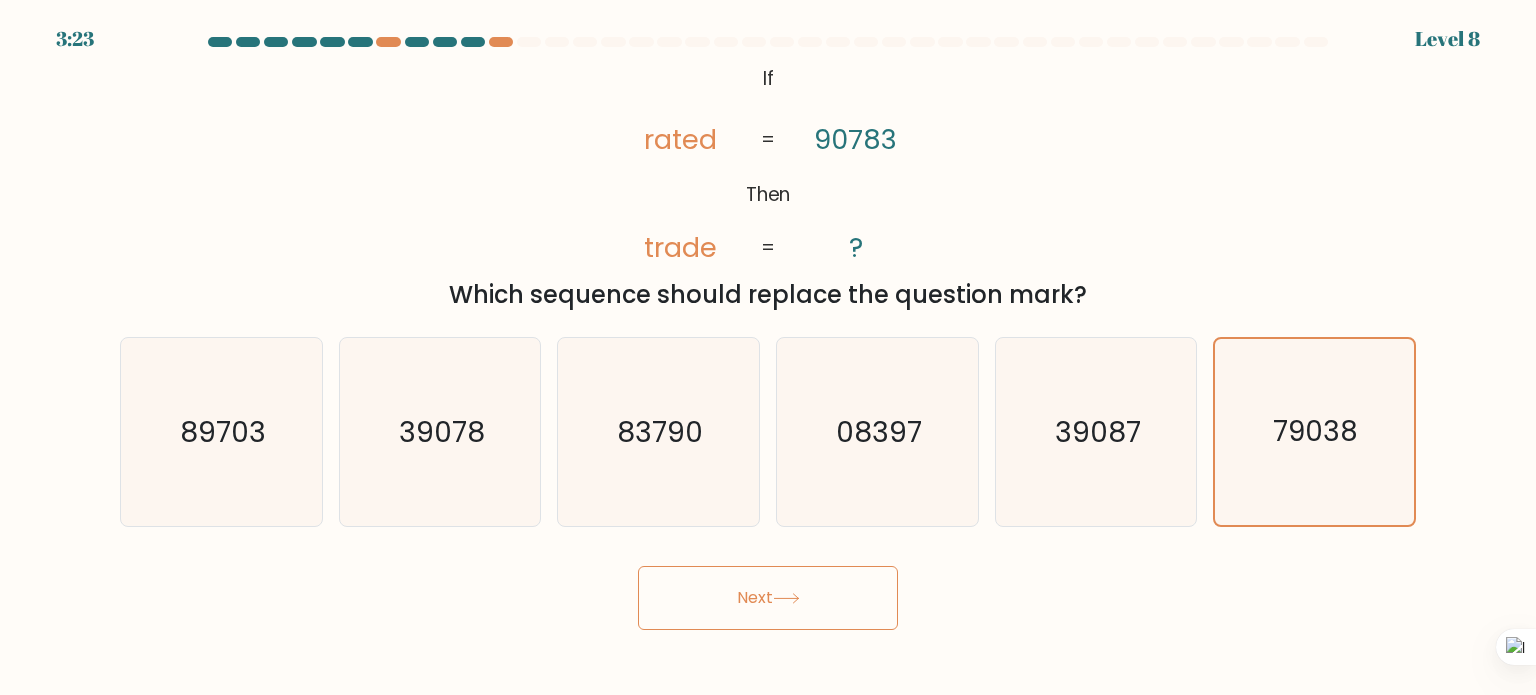 click on "Next" at bounding box center [768, 598] 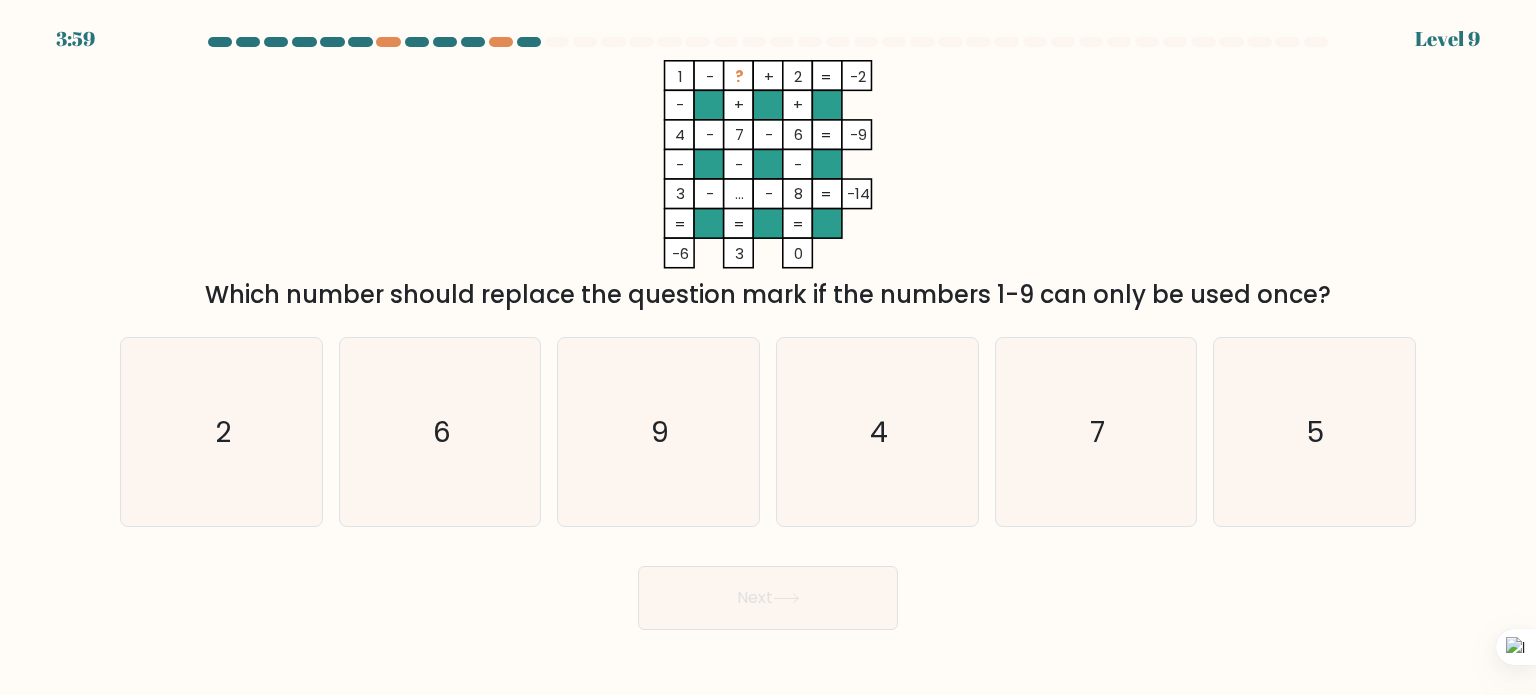 drag, startPoint x: 793, startPoint y: 75, endPoint x: 804, endPoint y: 75, distance: 11 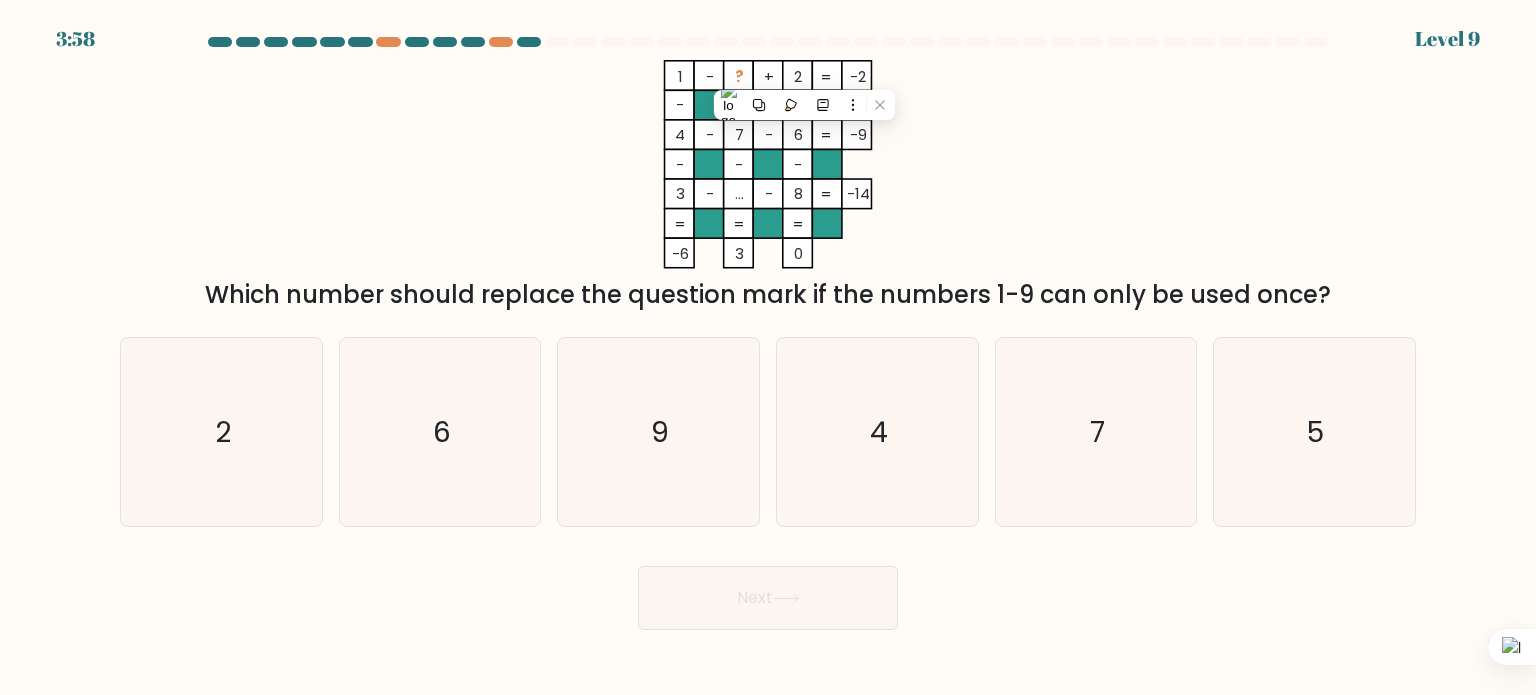 click on "1    -    ?    +    2    -2    -    +    +    4    -    7    -    6    -9    -    -    -    3    -    ...    -    8    =   -14    =   =   =   =   -6    3    0    =
Which number should replace the question mark if the numbers 1-9 can only be used once?" at bounding box center [768, 186] 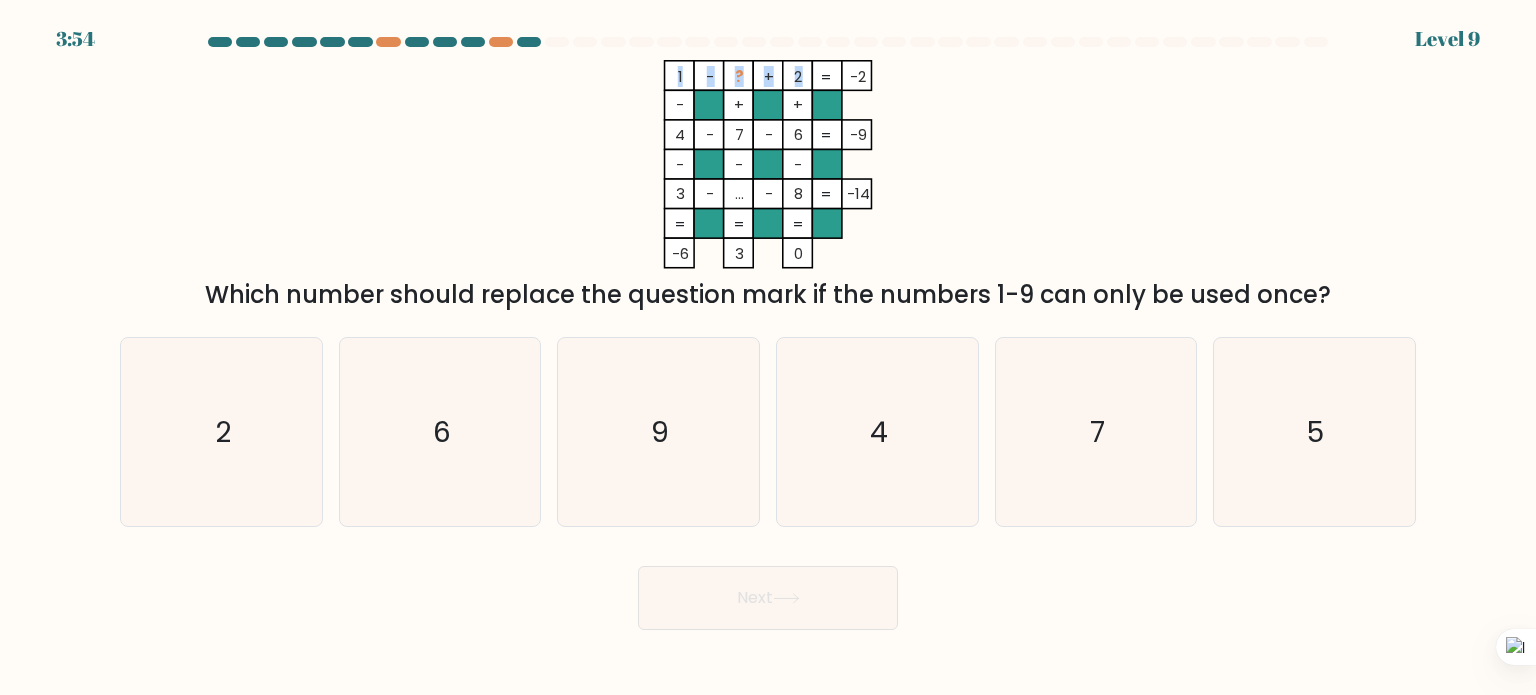 drag, startPoint x: 849, startPoint y: 75, endPoint x: 868, endPoint y: 75, distance: 19 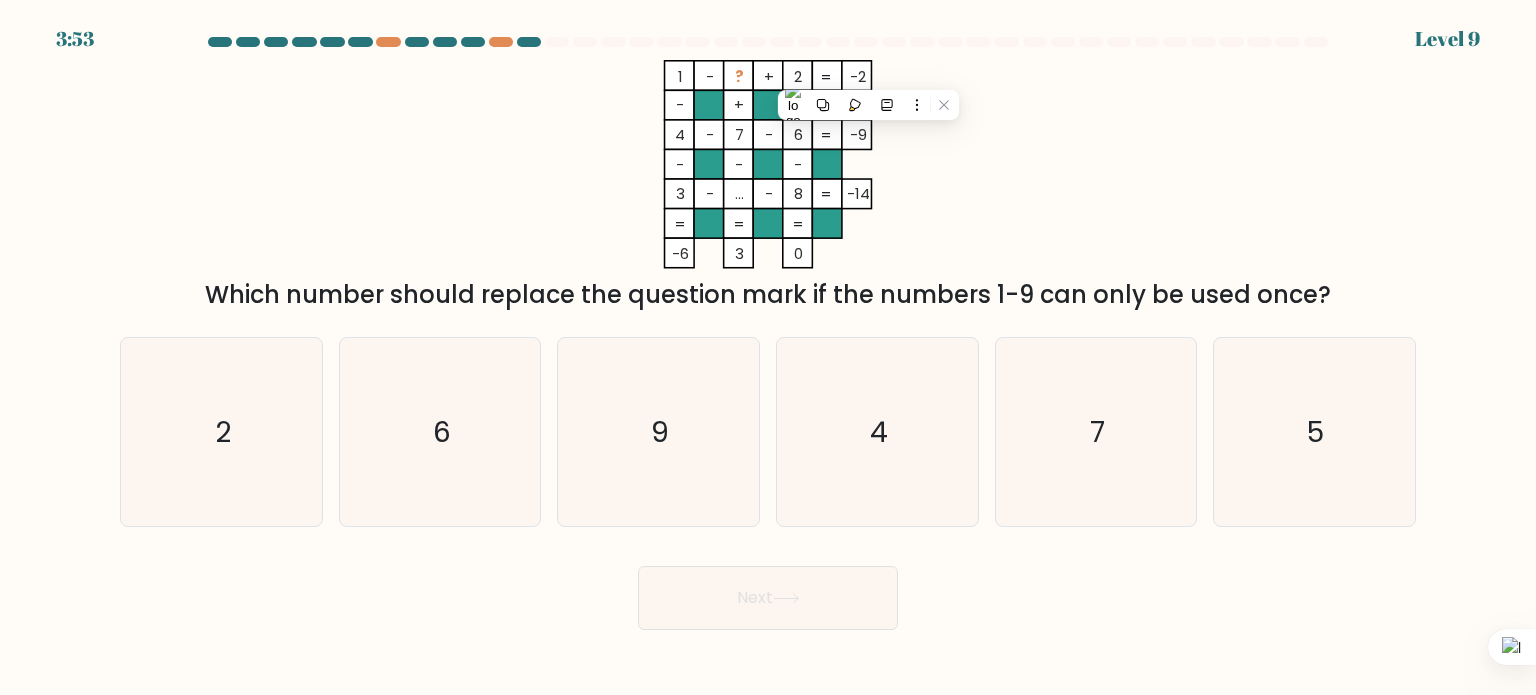 click on "1    -    ?    +    2    -2    -    +    +    4    -    7    -    6    -9    -    -    -    3    -    ...    -    8    =   -14    =   =   =   =   -6    3    0    =" at bounding box center (768, 164) 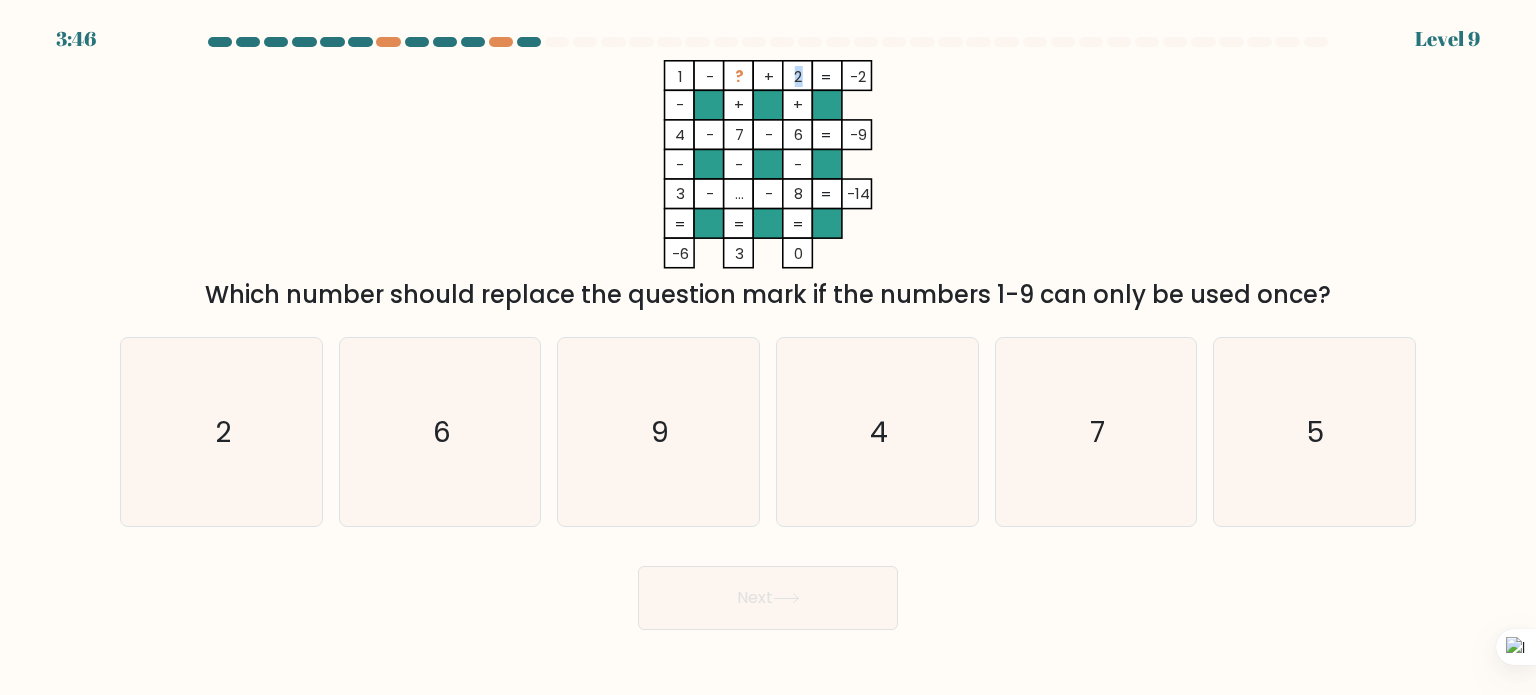 click on "2" at bounding box center [680, 76] 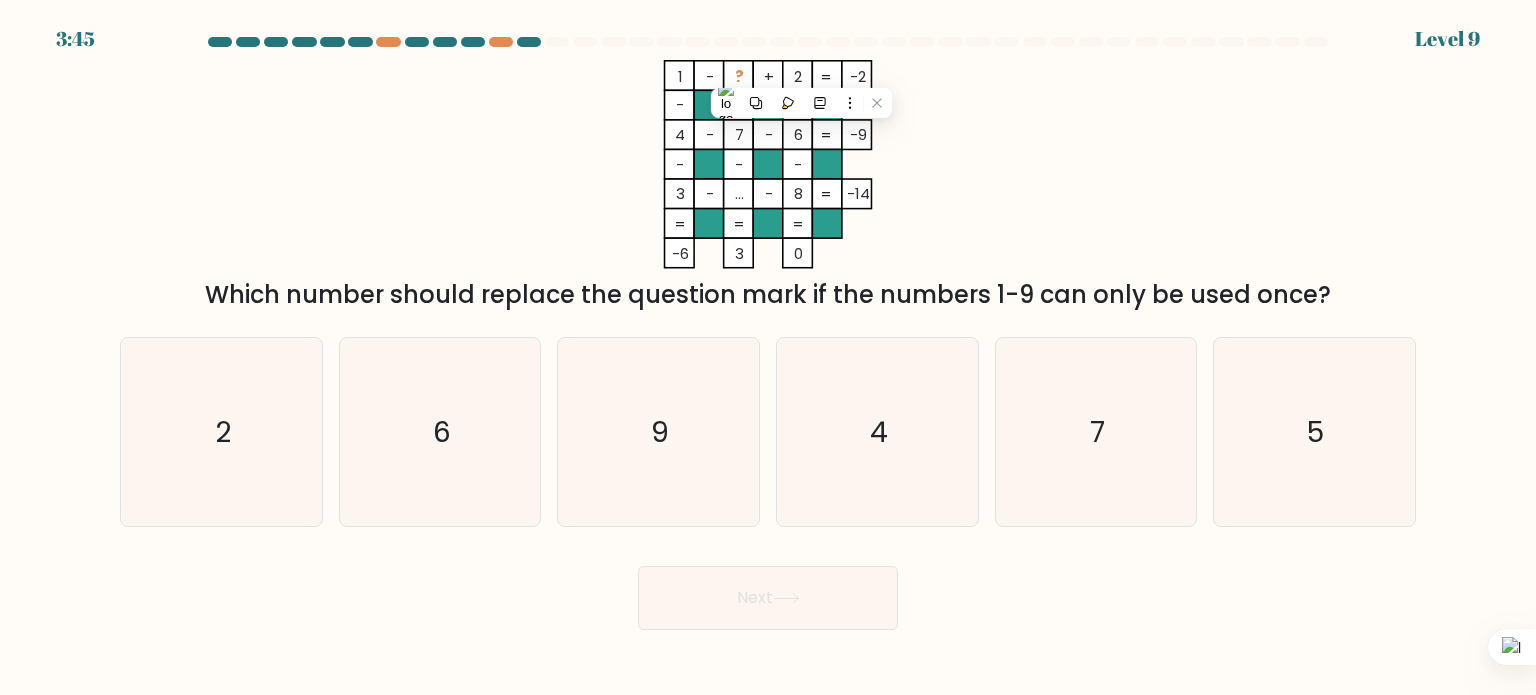 click on "1    -    ?    +    2    -2    -    +    +    4    -    7    -    6    -9    -    -    -    3    -    ...    -    8    =   -14    =   =   =   =   -6    3    0    =" at bounding box center (768, 164) 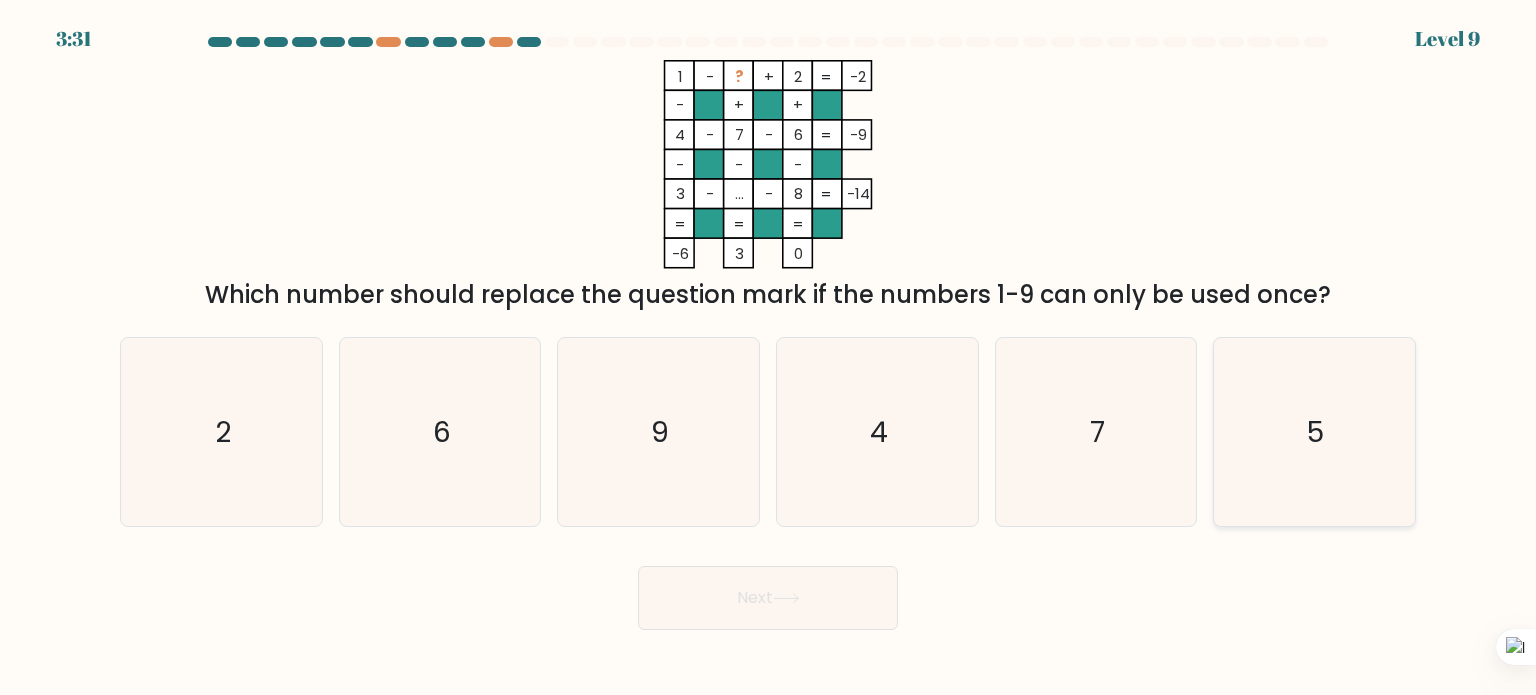 click on "5" at bounding box center (1316, 431) 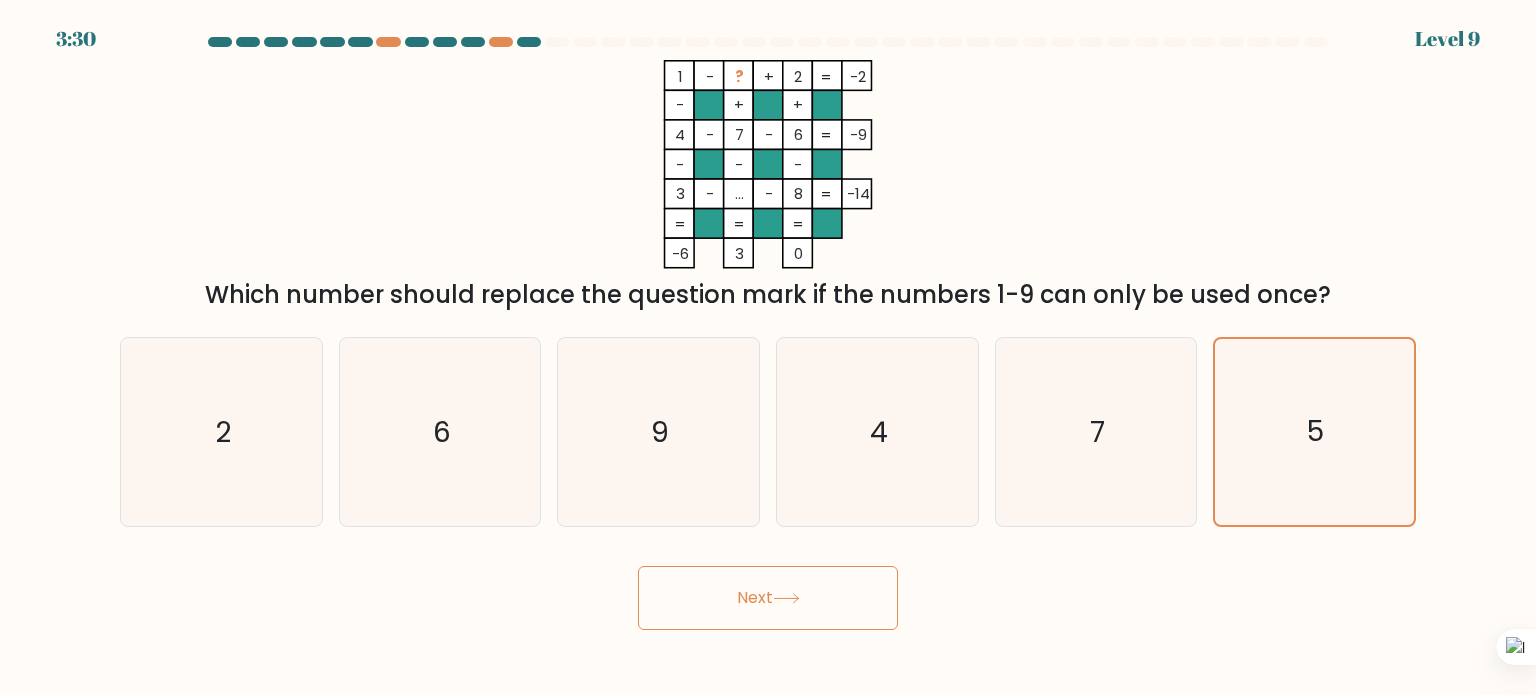 click on "Next" at bounding box center [768, 598] 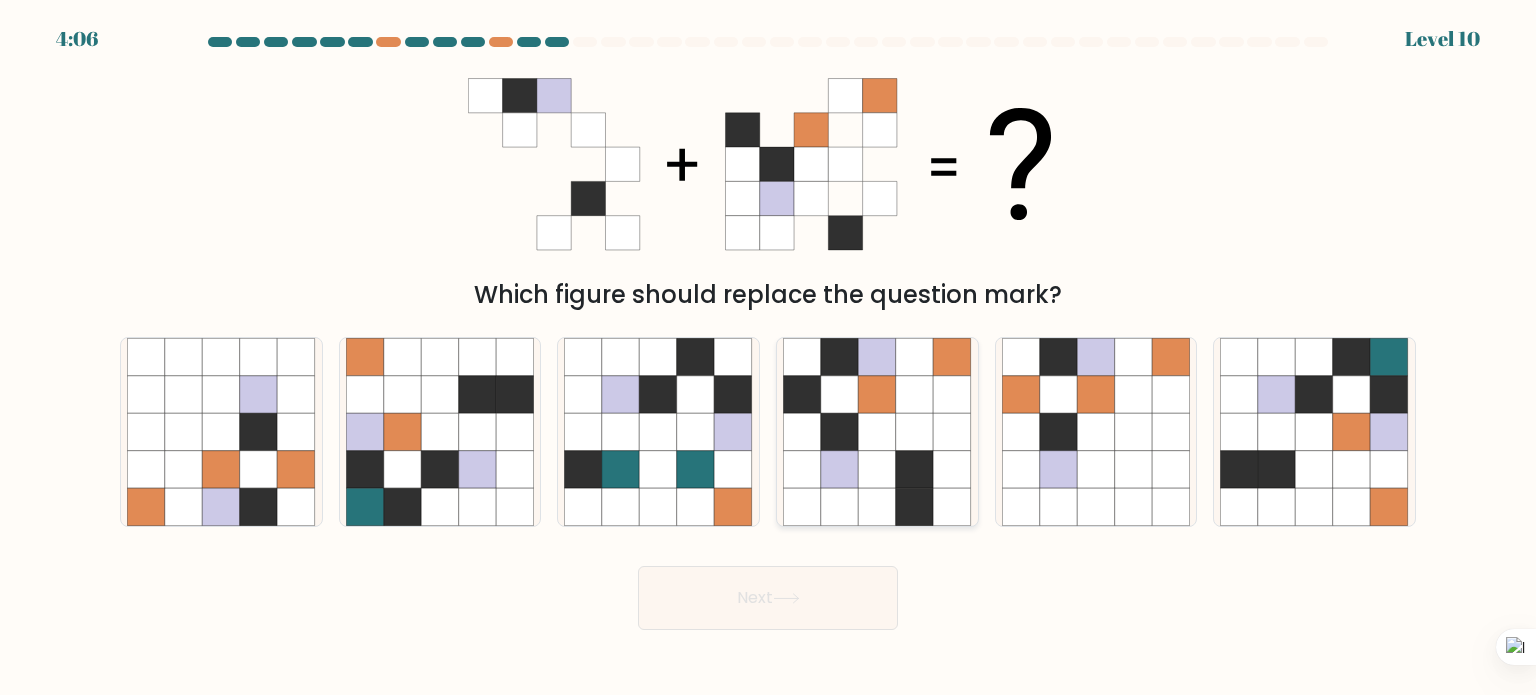 click at bounding box center (878, 469) 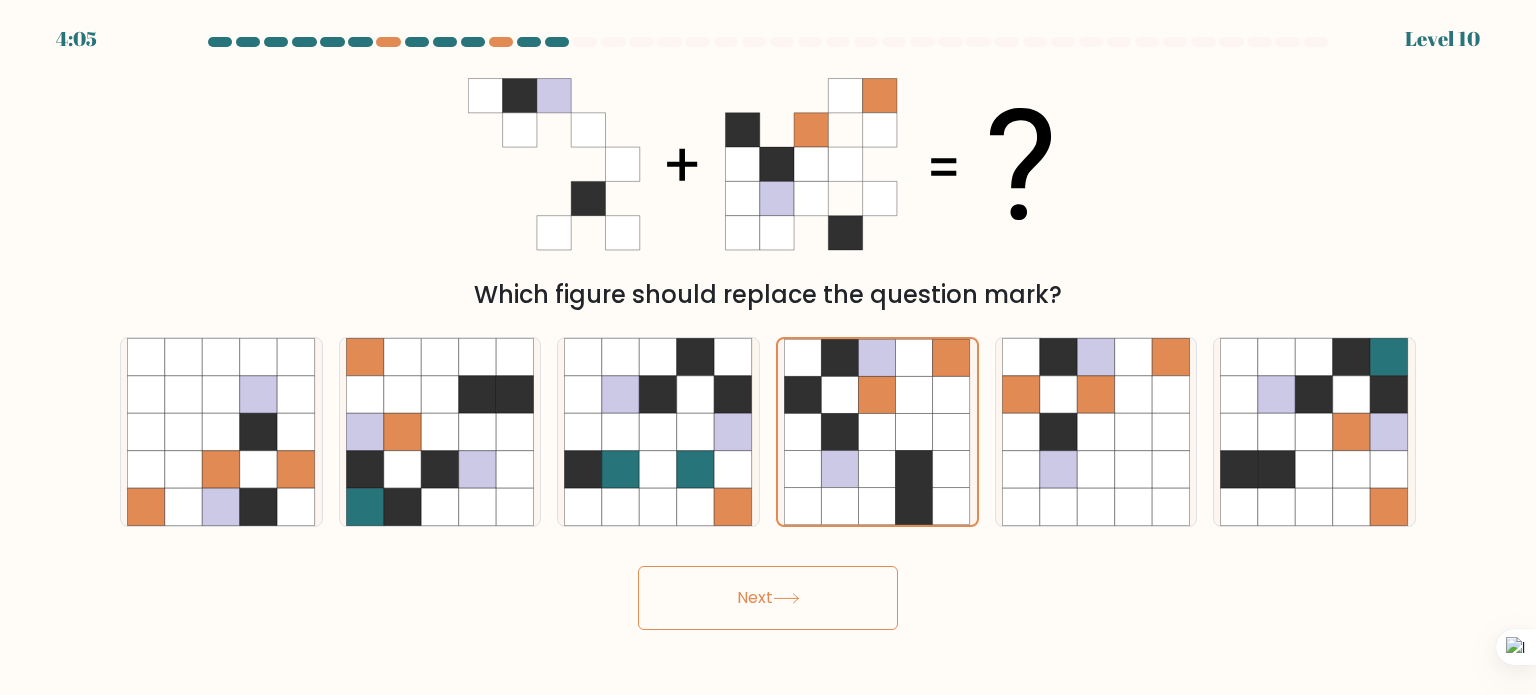 click on "Next" at bounding box center [768, 598] 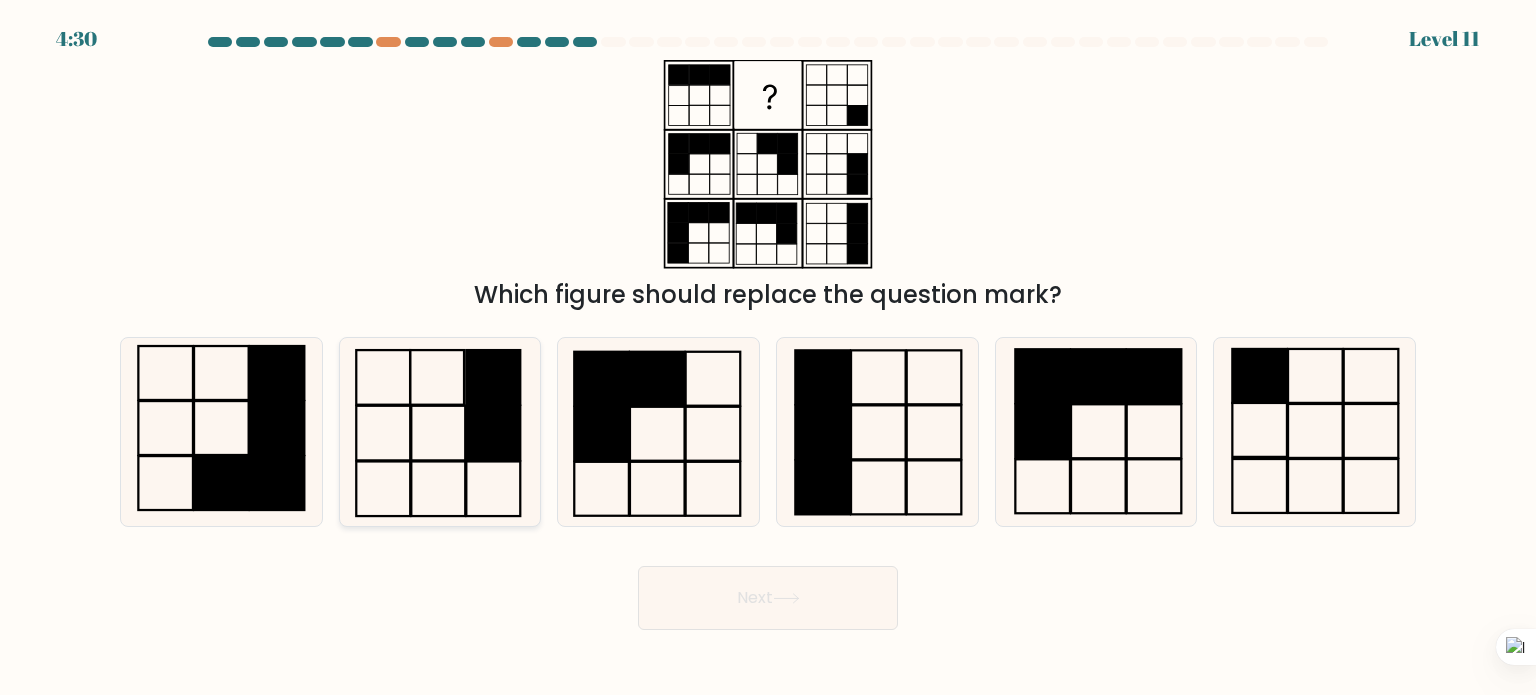 click at bounding box center [437, 377] 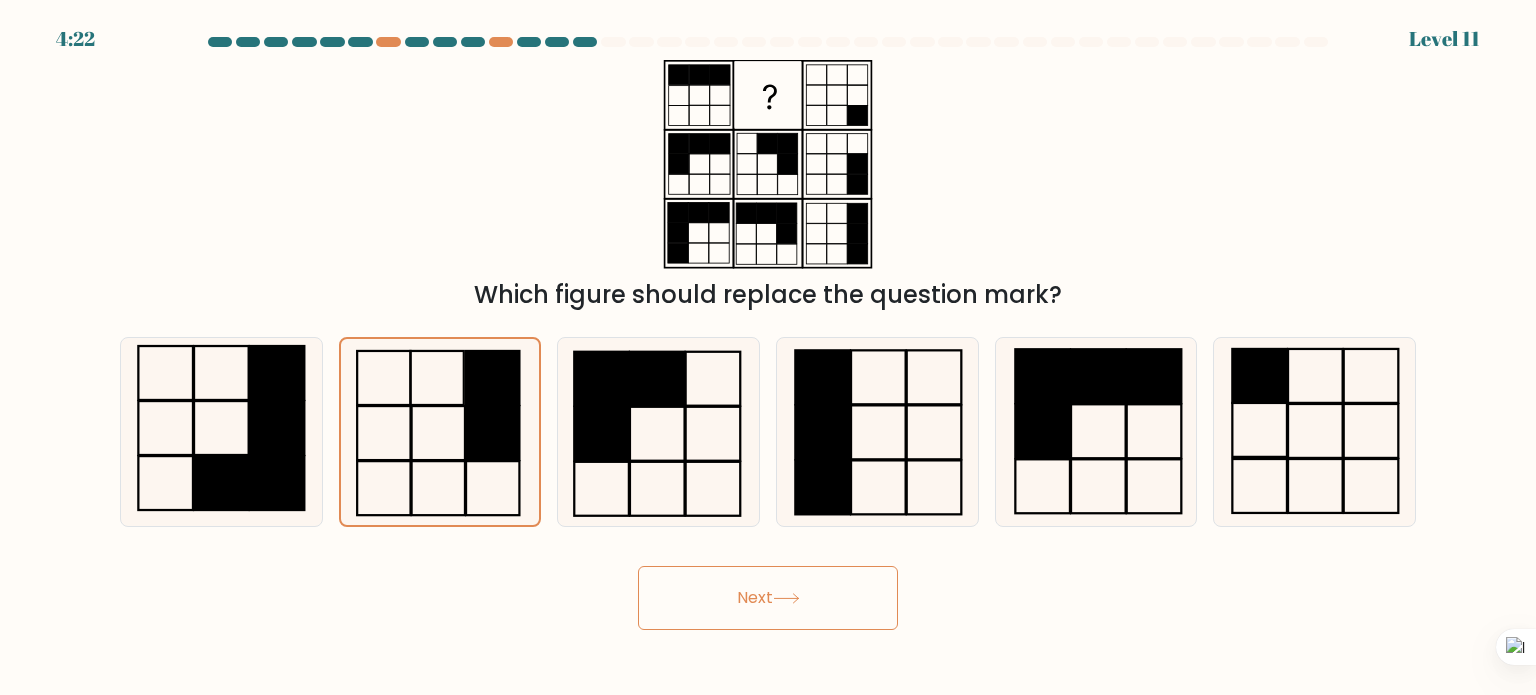 click on "Next" at bounding box center (768, 598) 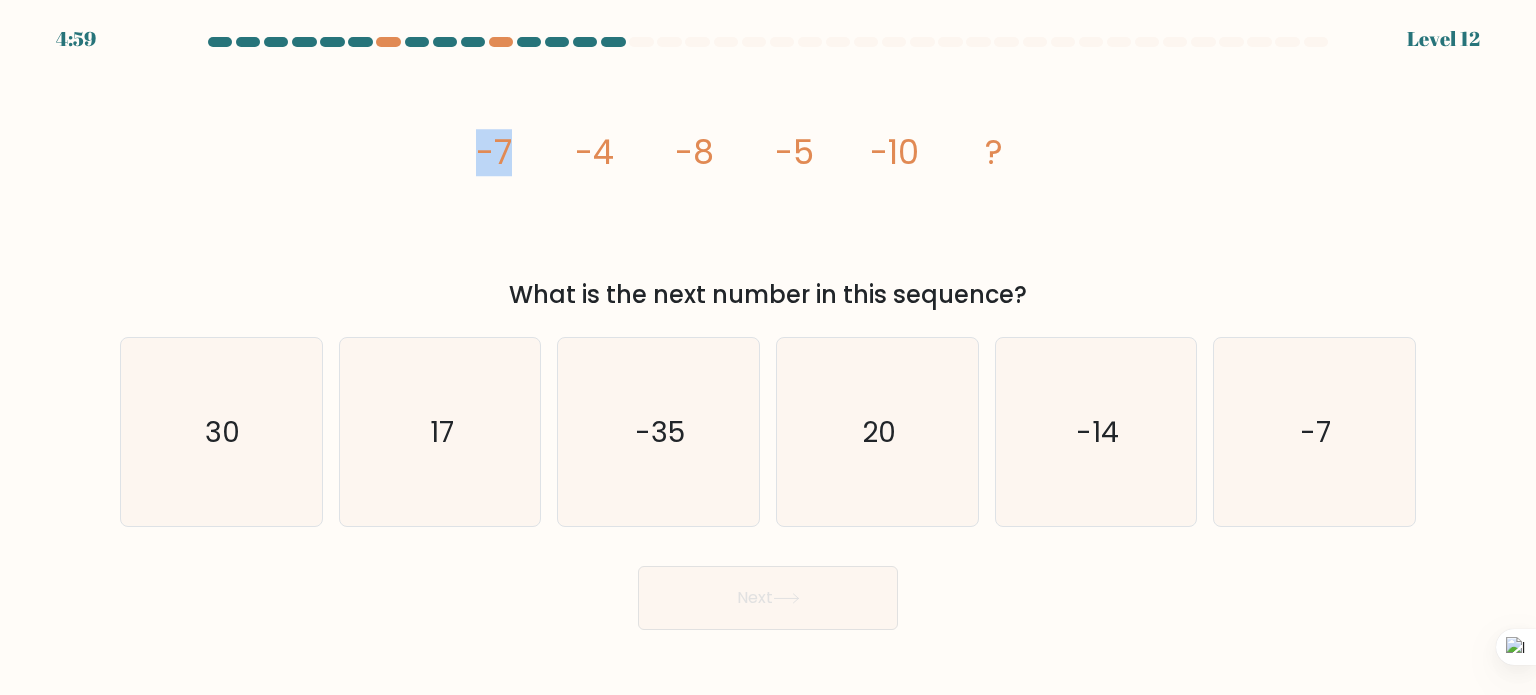 drag, startPoint x: 466, startPoint y: 139, endPoint x: 518, endPoint y: 140, distance: 52.009613 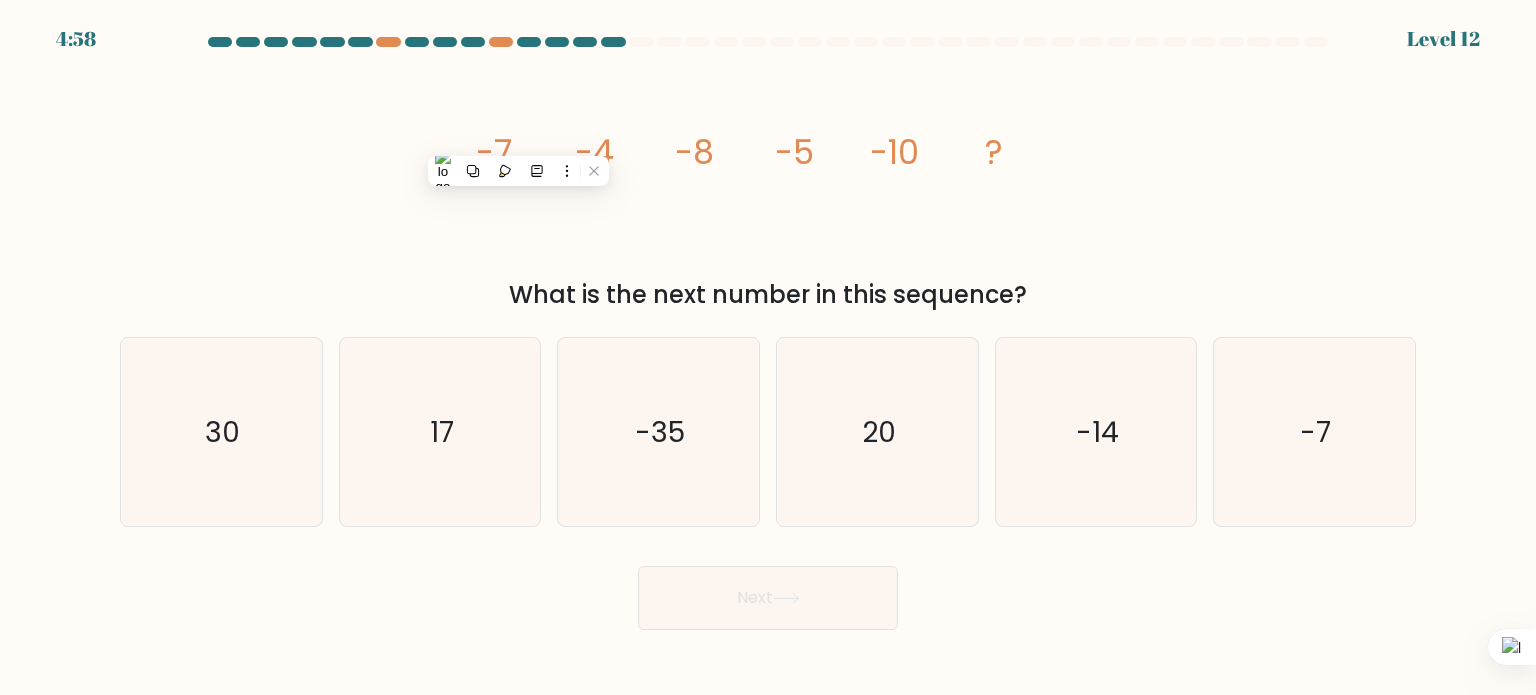 click on "image/svg+xml
-7
-4
-8
-5
-10
?" at bounding box center (768, 164) 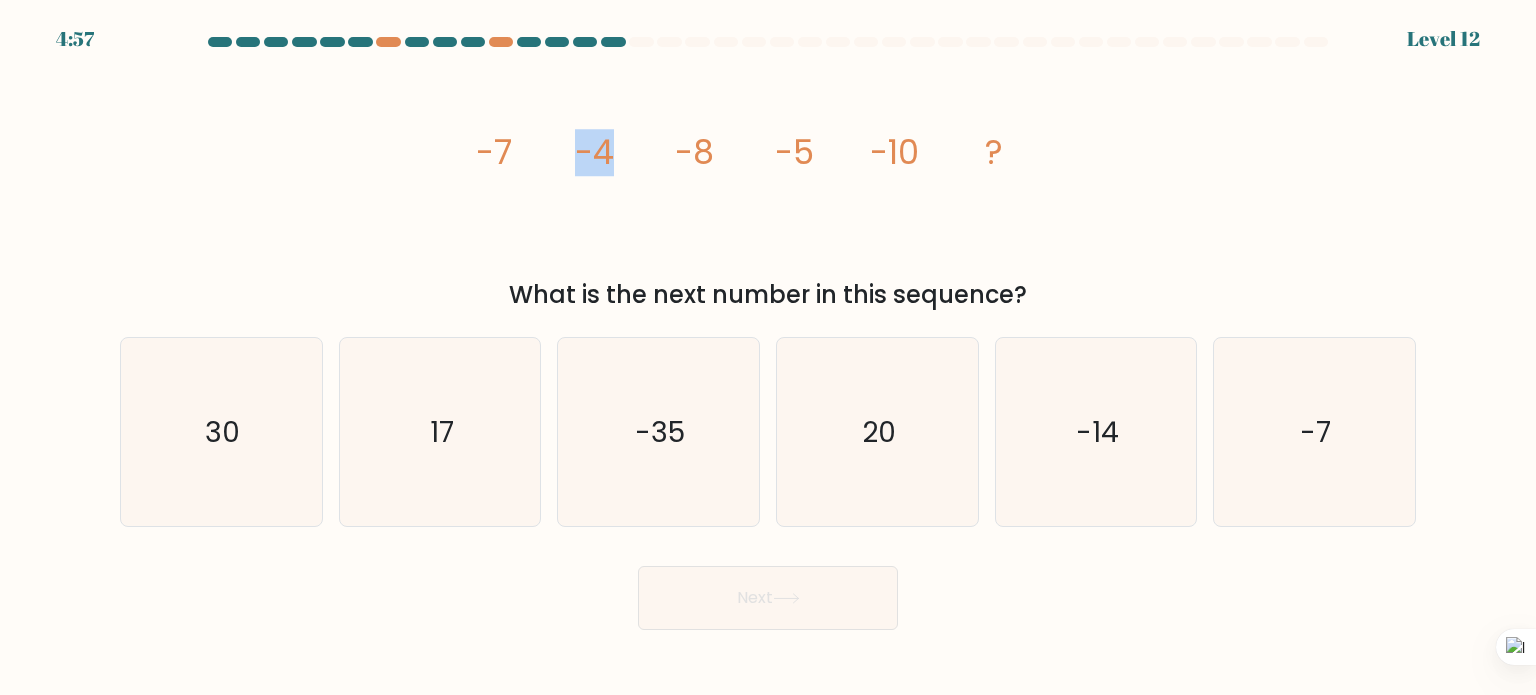 drag, startPoint x: 576, startPoint y: 151, endPoint x: 612, endPoint y: 152, distance: 36.013885 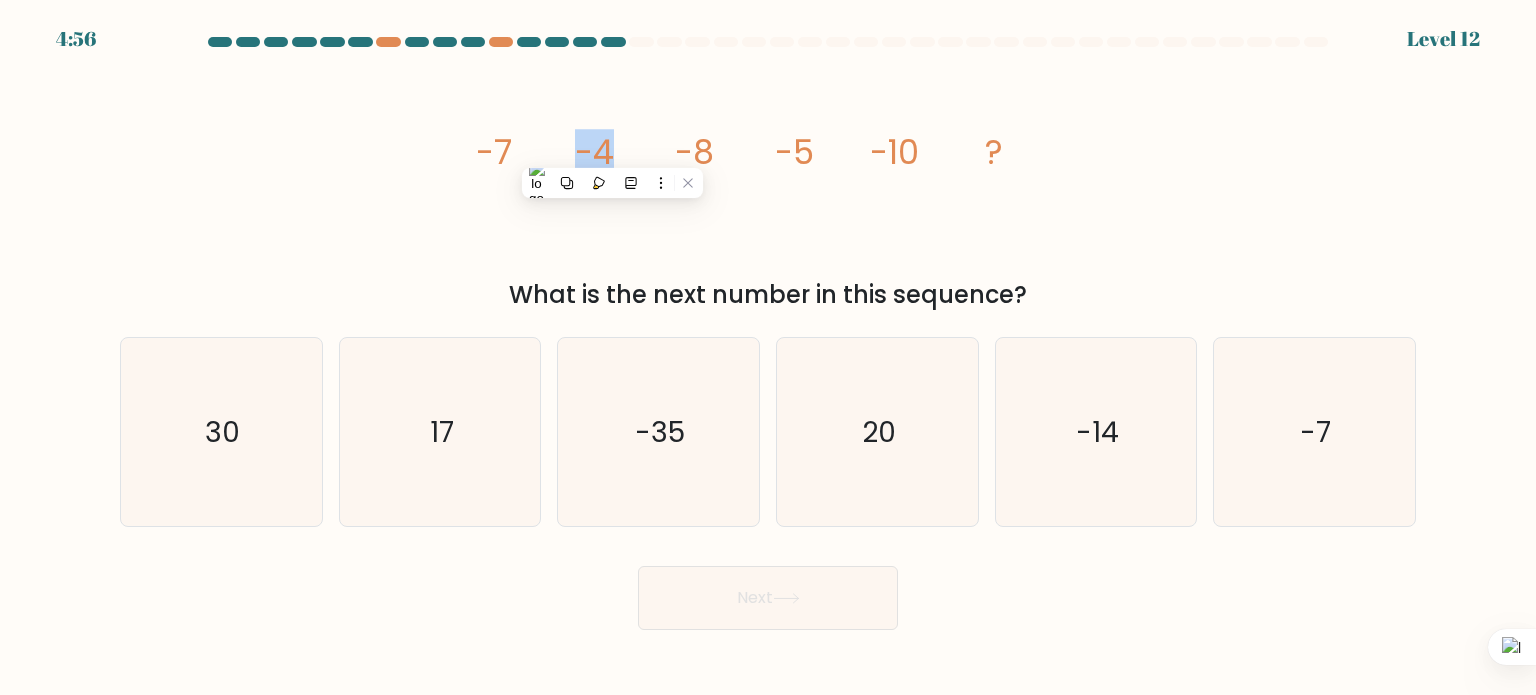 click on "image/svg+xml
-7
-4
-8
-5
-10
?" at bounding box center [768, 164] 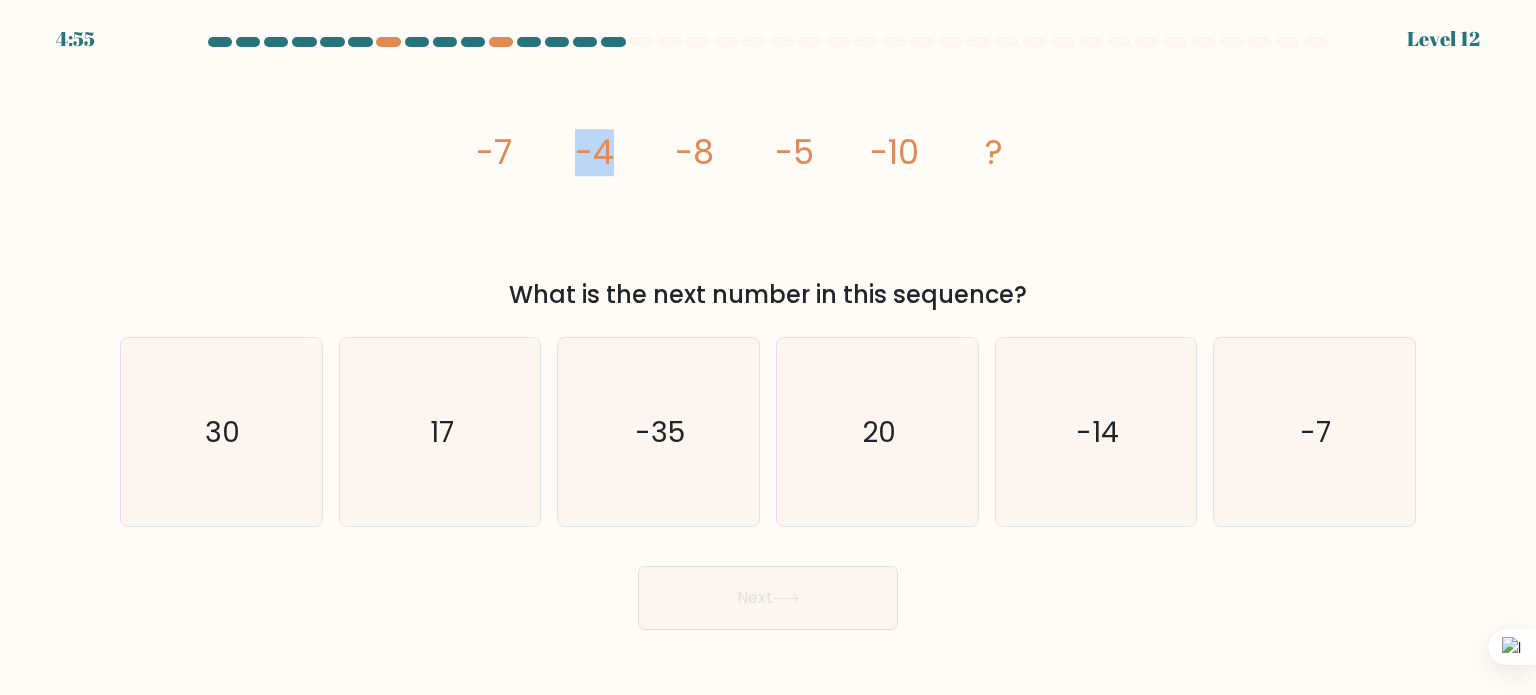 click on "image/svg+xml
-7
-4
-8
-5
-10
?" at bounding box center (768, 164) 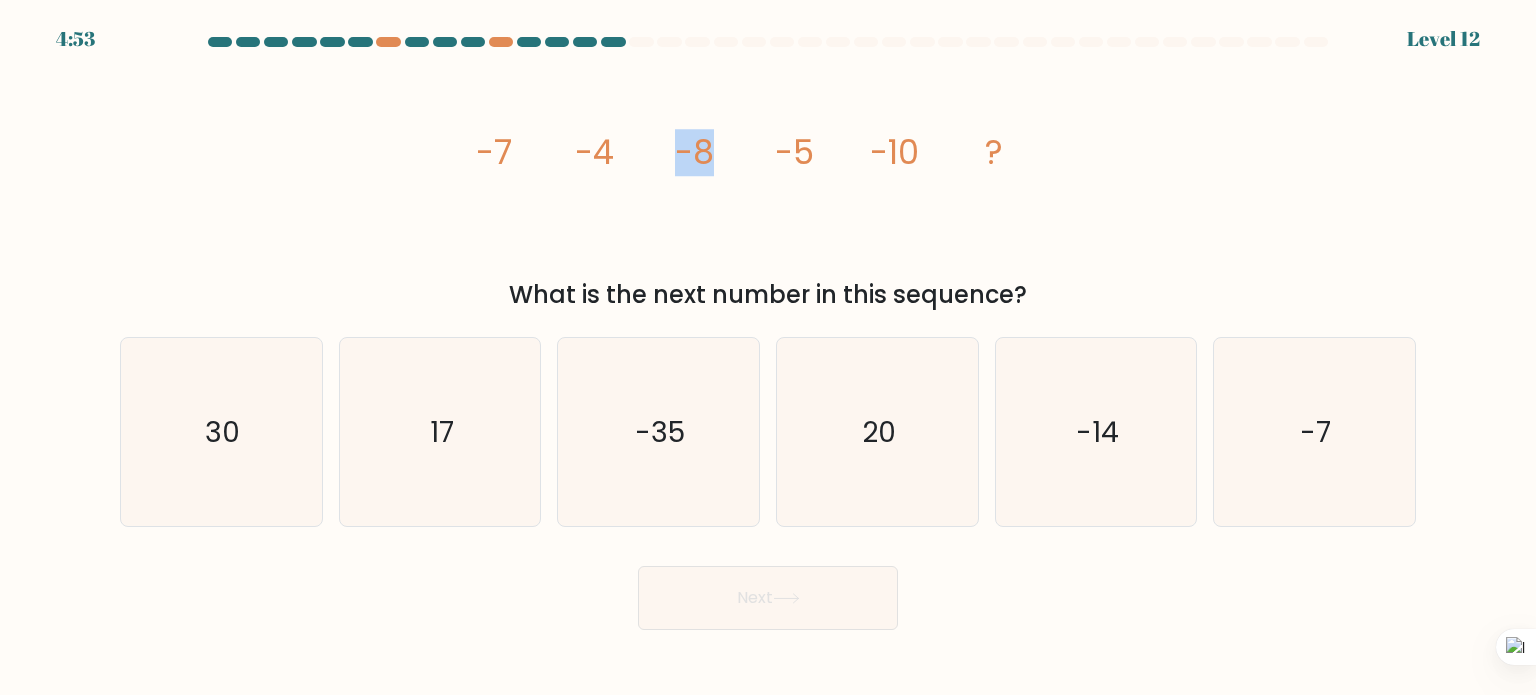 drag, startPoint x: 679, startPoint y: 143, endPoint x: 741, endPoint y: 159, distance: 64.03124 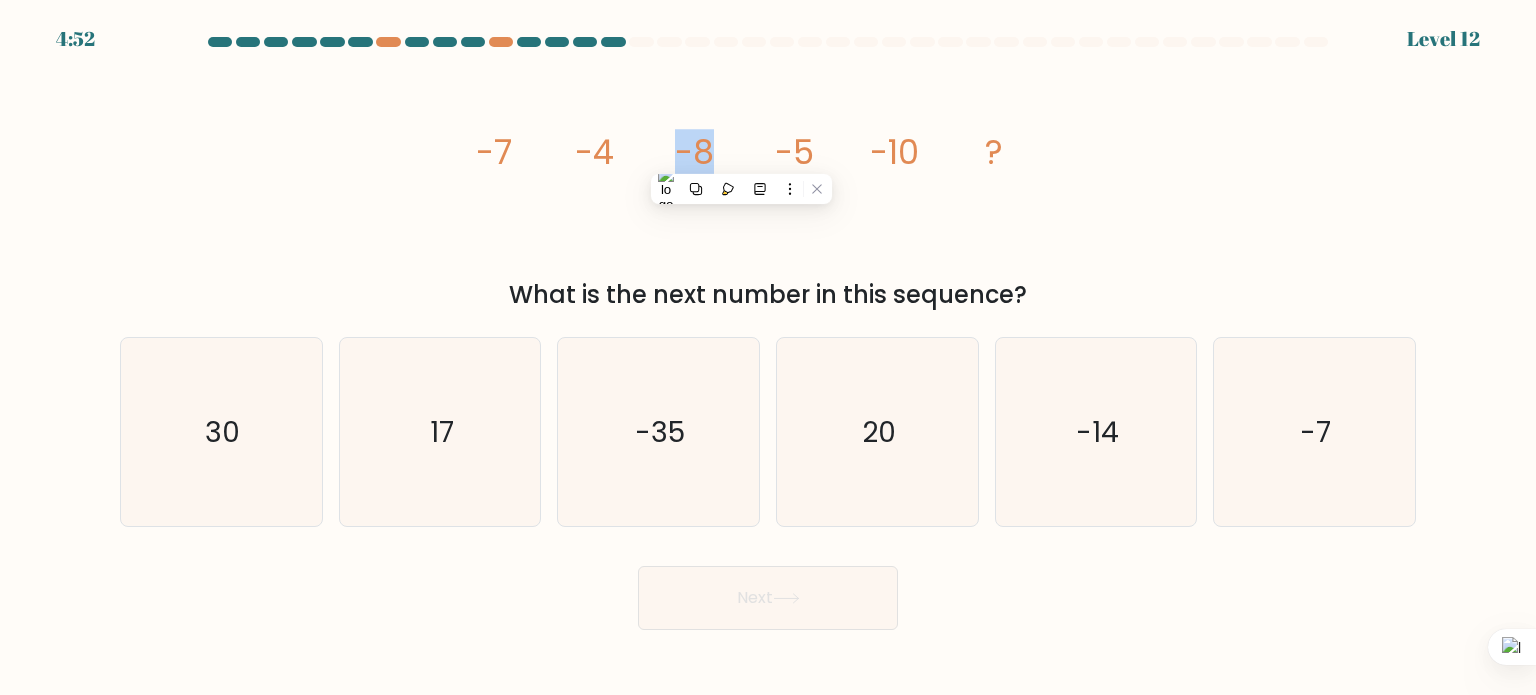 click on "image/svg+xml
-7
-4
-8
-5
-10
?" at bounding box center [768, 164] 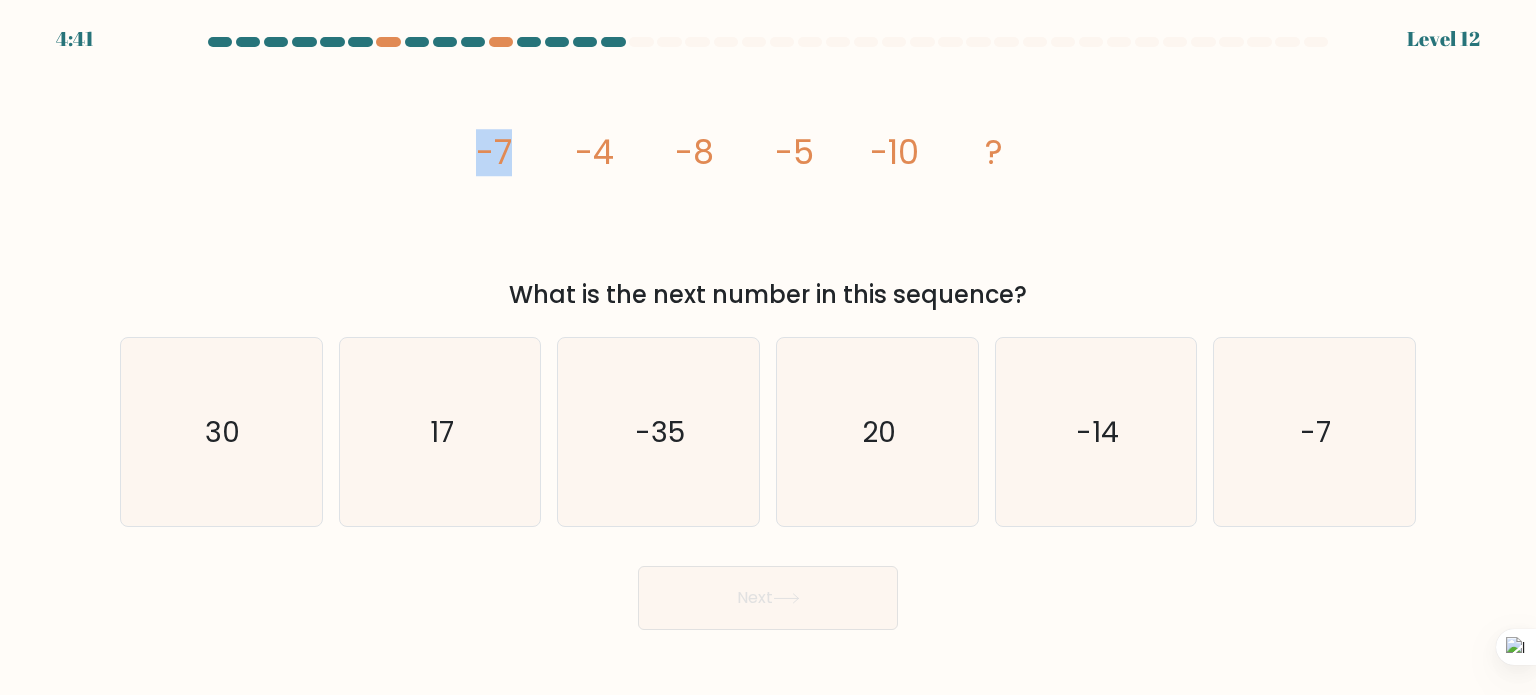 drag, startPoint x: 491, startPoint y: 147, endPoint x: 514, endPoint y: 150, distance: 23.194826 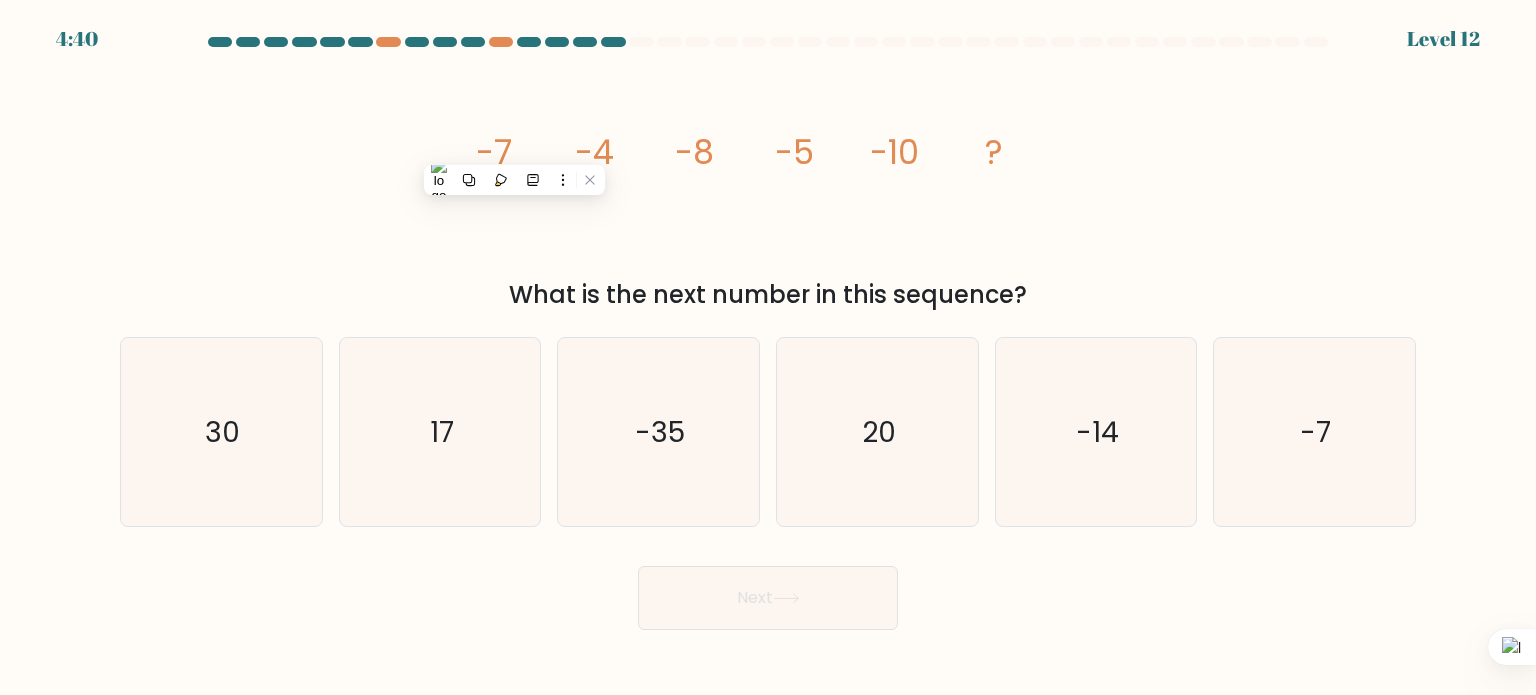 drag, startPoint x: 548, startPoint y: 225, endPoint x: 569, endPoint y: 219, distance: 21.84033 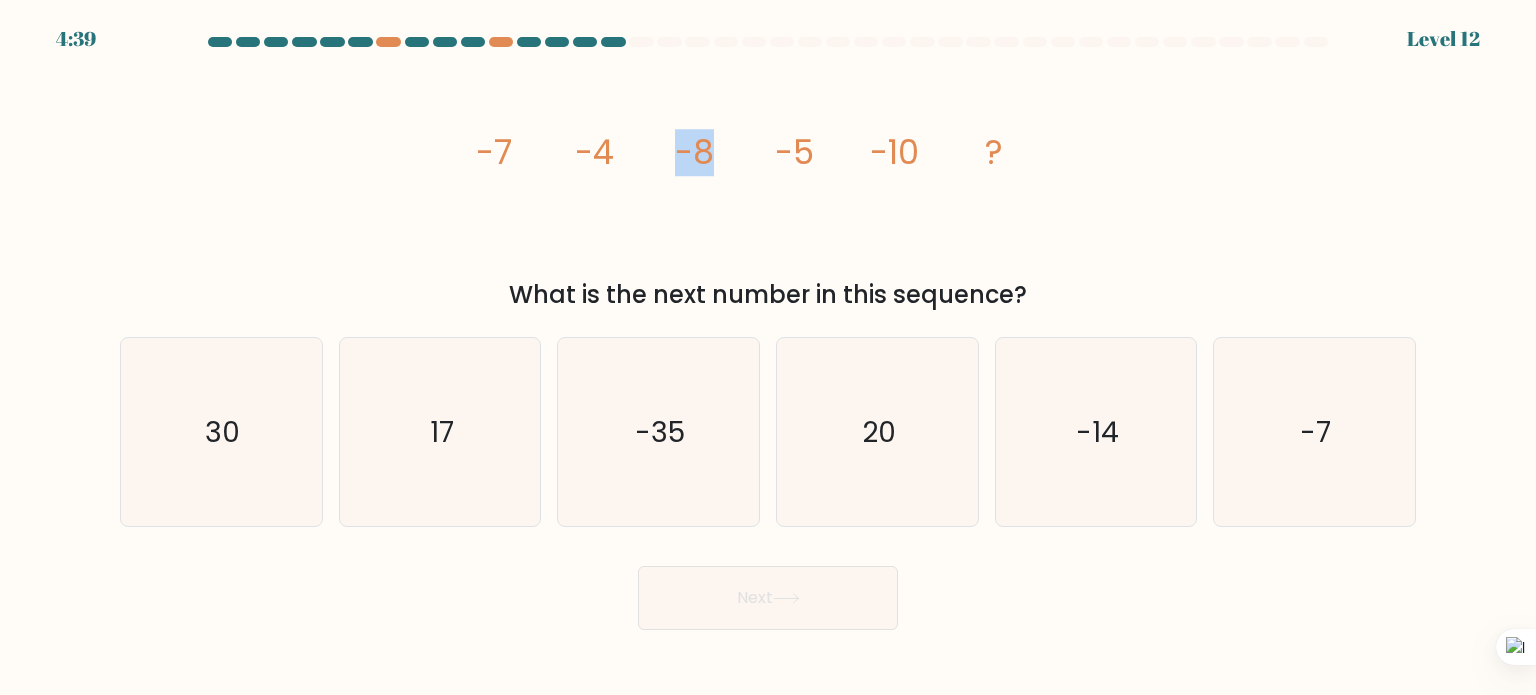drag, startPoint x: 677, startPoint y: 137, endPoint x: 721, endPoint y: 143, distance: 44.407207 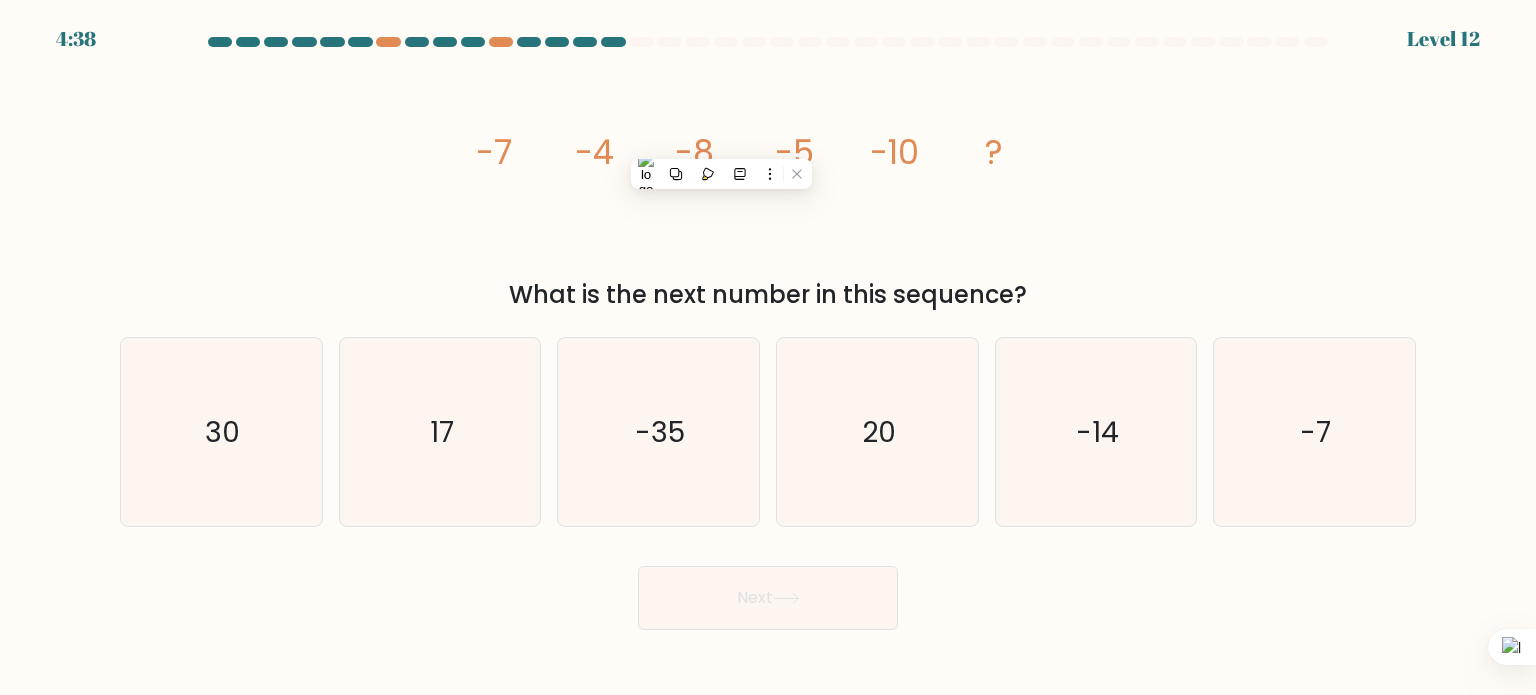 click on "image/svg+xml
-7
-4
-8
-5
-10
?" at bounding box center (768, 164) 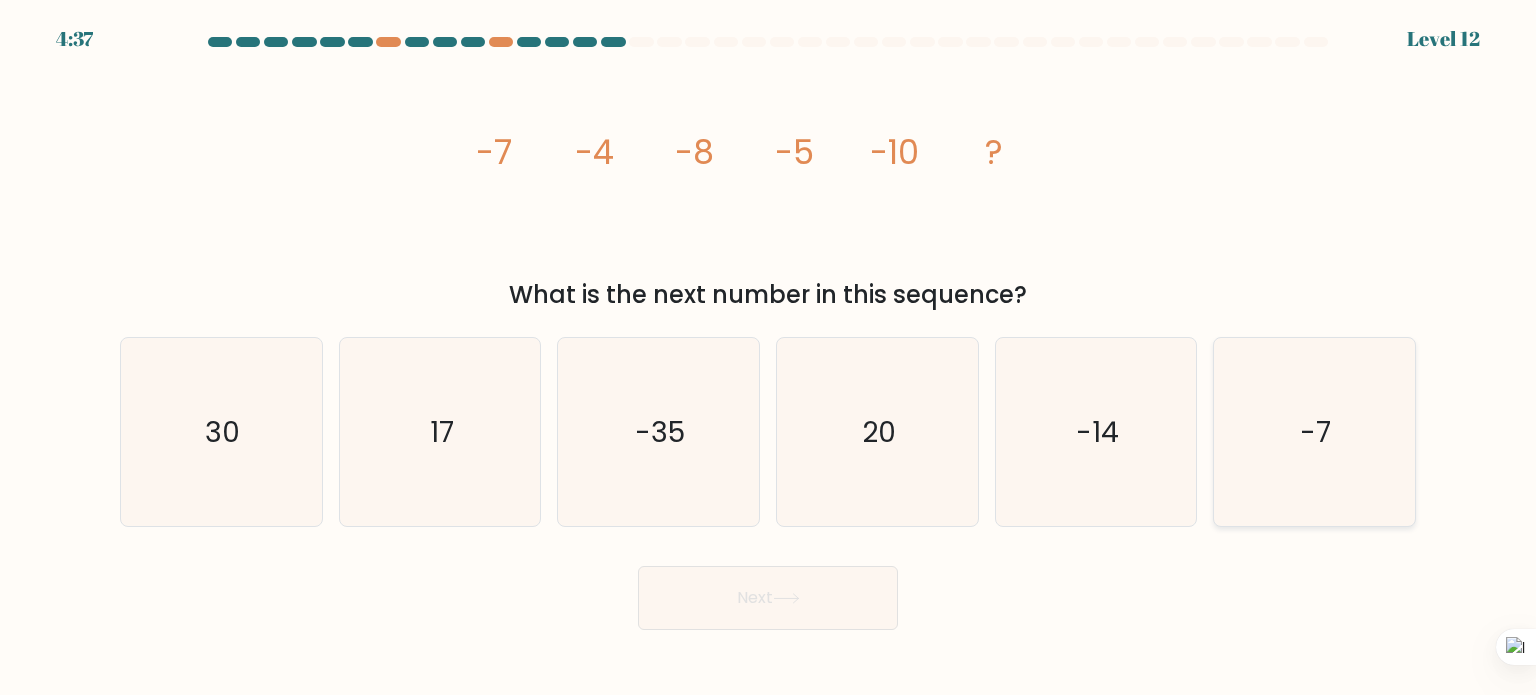 click on "-7" at bounding box center (1314, 432) 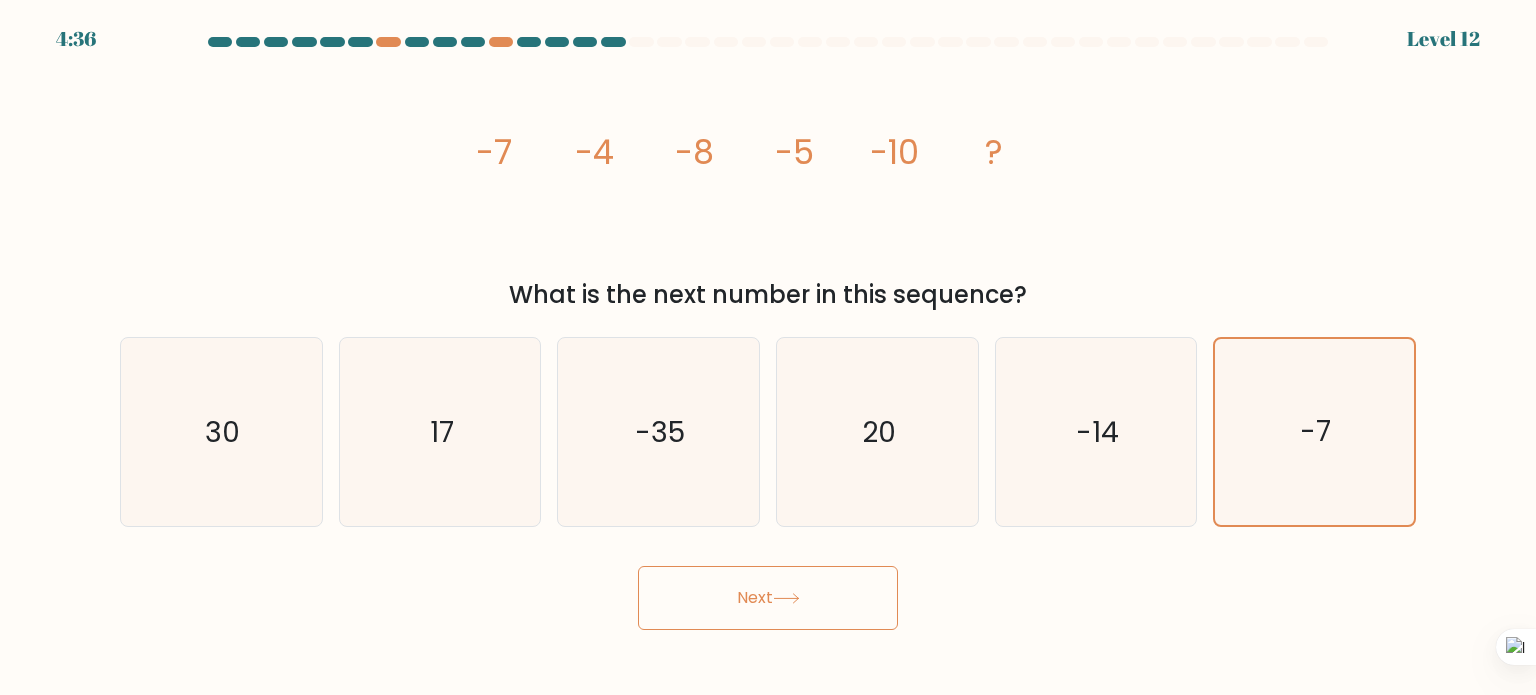 click at bounding box center (786, 598) 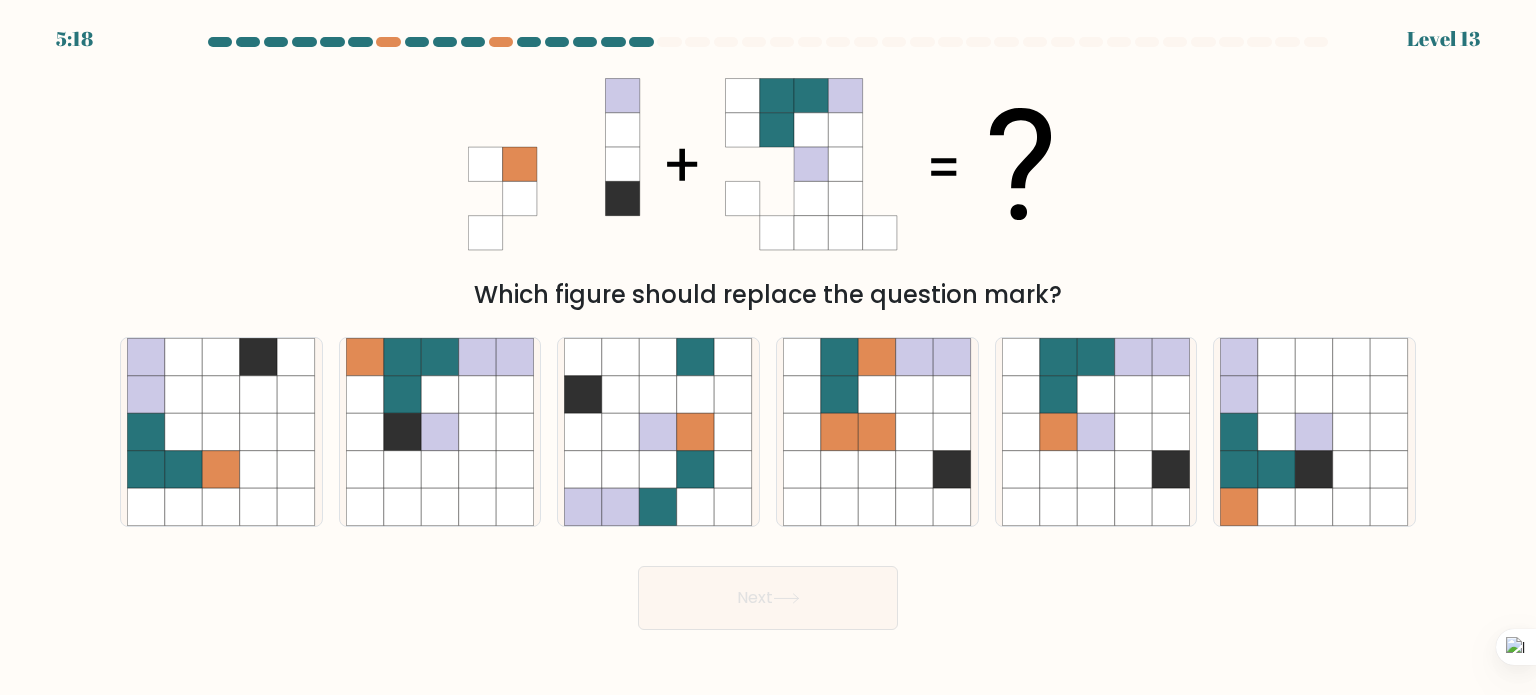 drag, startPoint x: 924, startPoint y: 163, endPoint x: 996, endPoint y: 152, distance: 72.835434 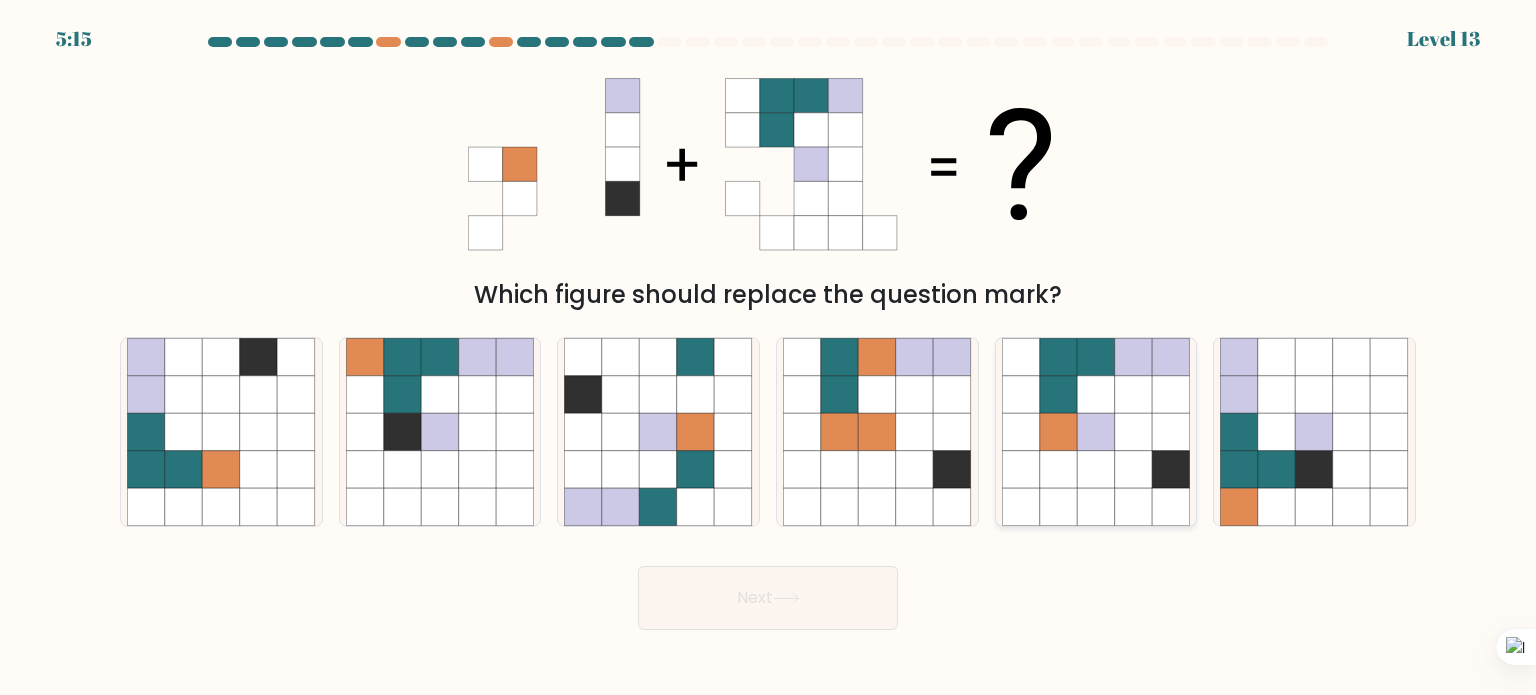 click at bounding box center [1134, 394] 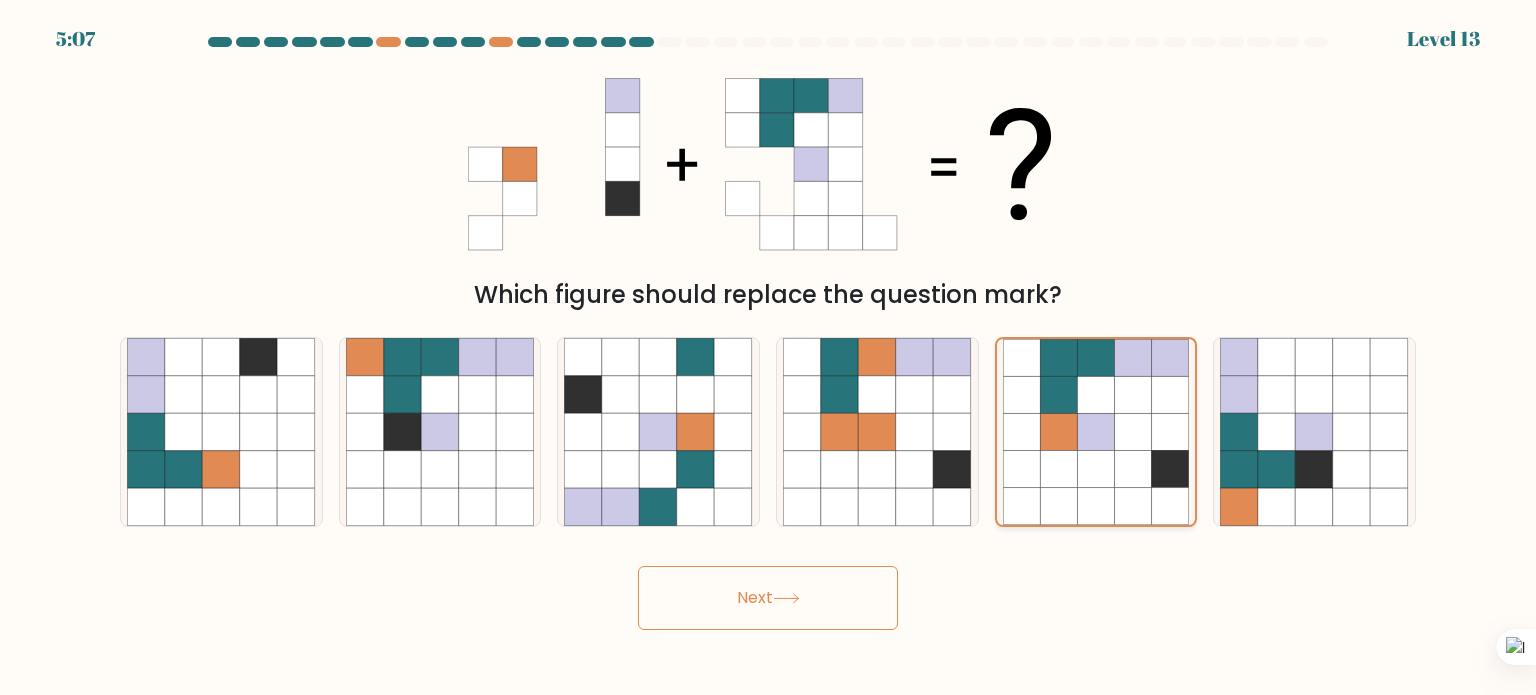 click at bounding box center [1095, 468] 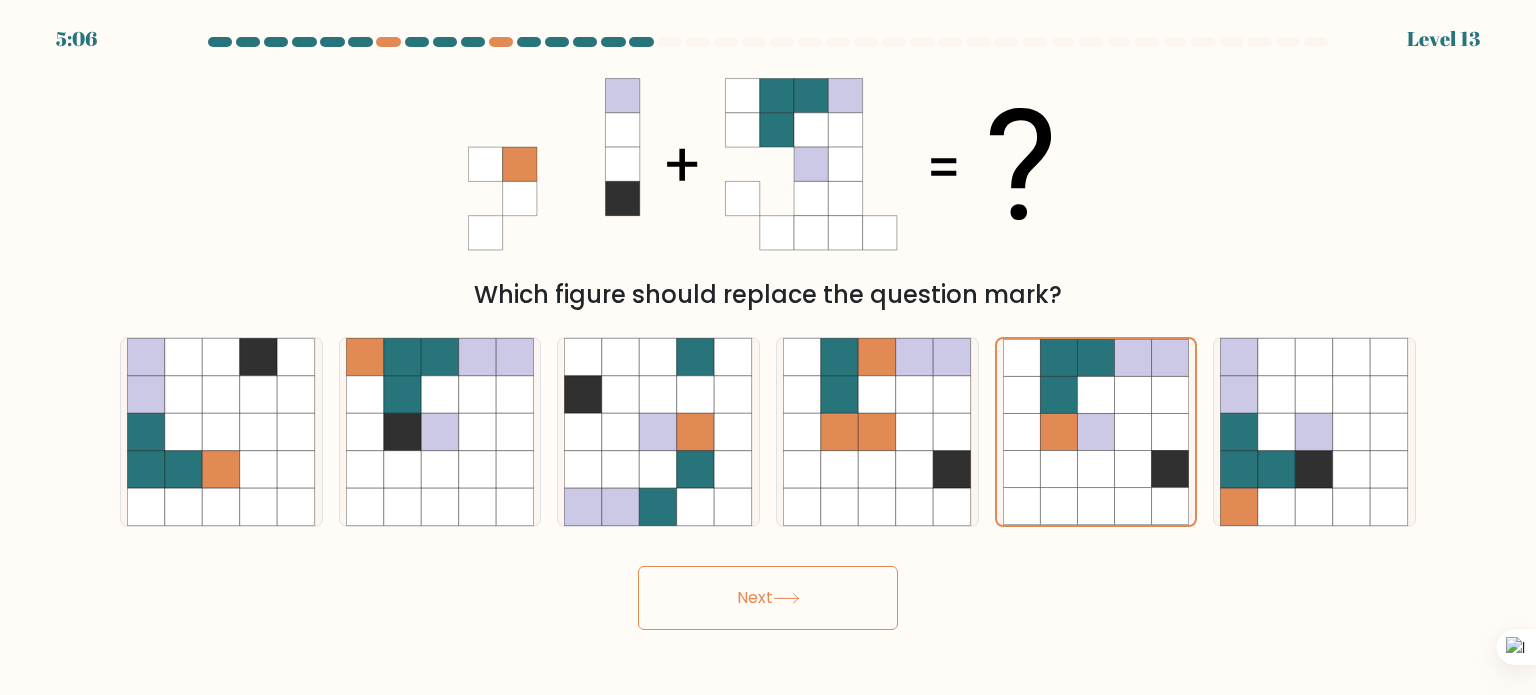click on "Next" at bounding box center [768, 598] 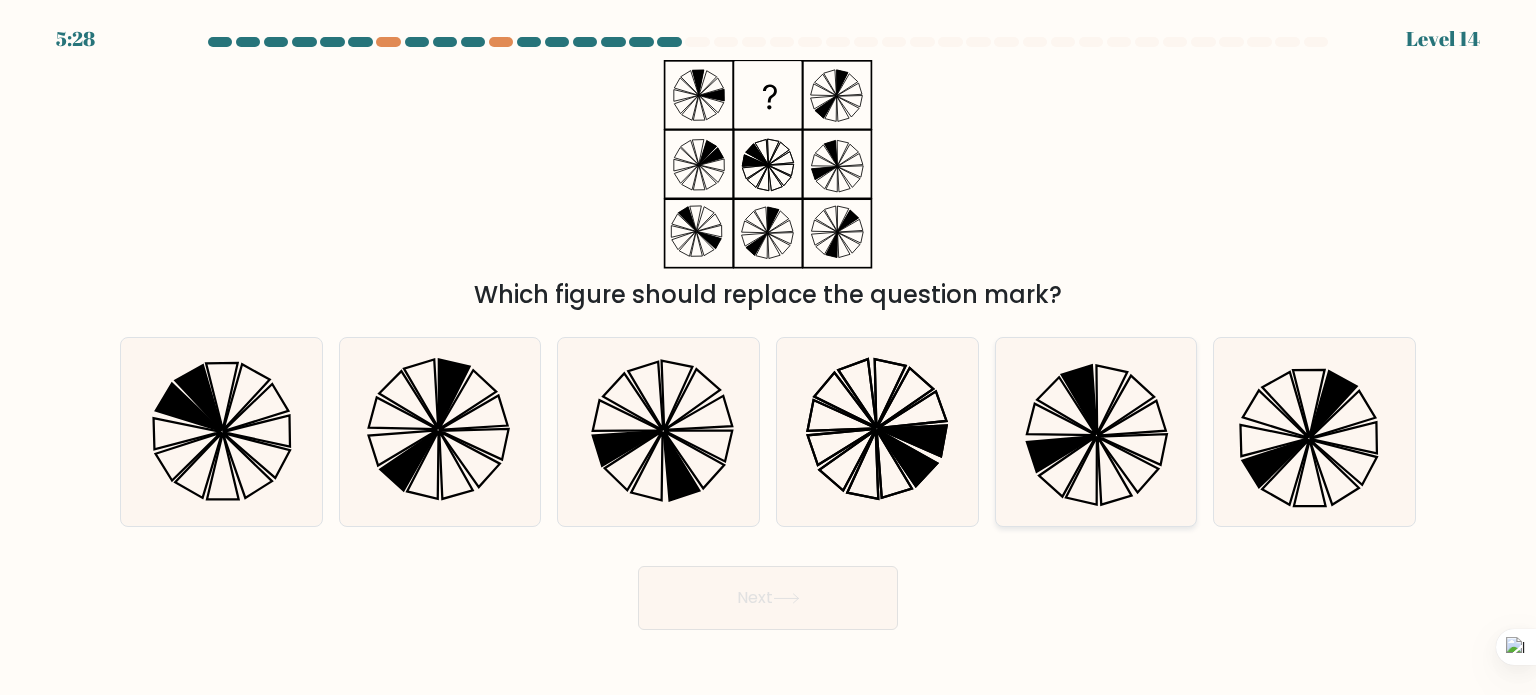 click at bounding box center (1096, 432) 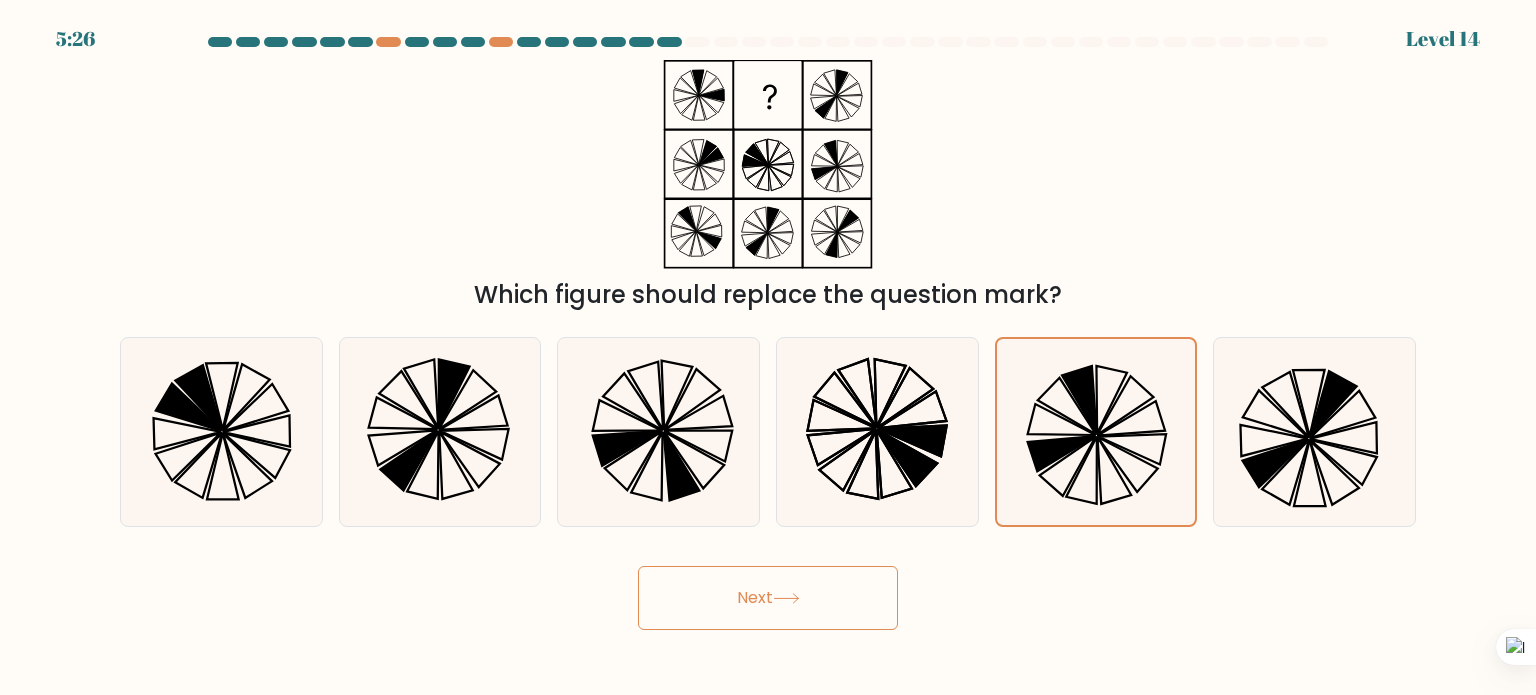 click on "Next" at bounding box center (768, 598) 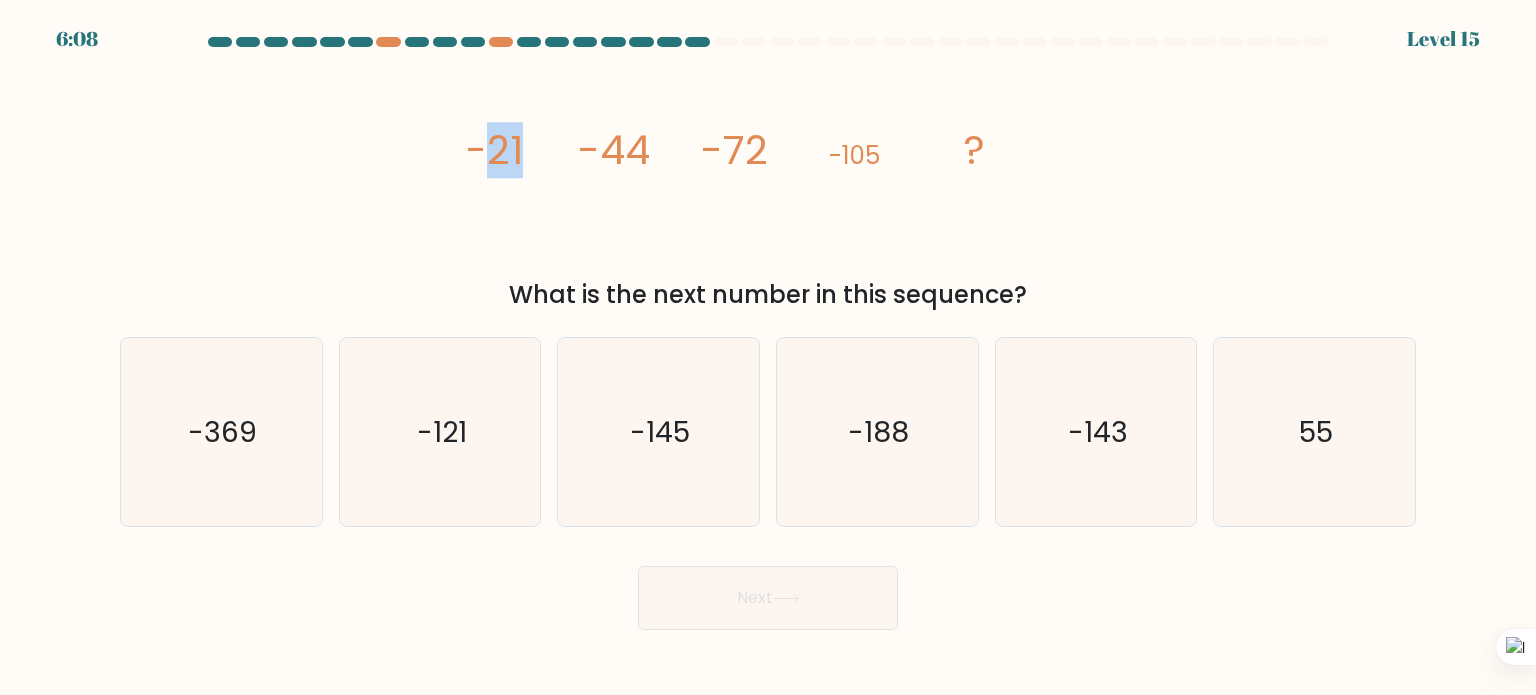 drag, startPoint x: 482, startPoint y: 154, endPoint x: 556, endPoint y: 165, distance: 74.8131 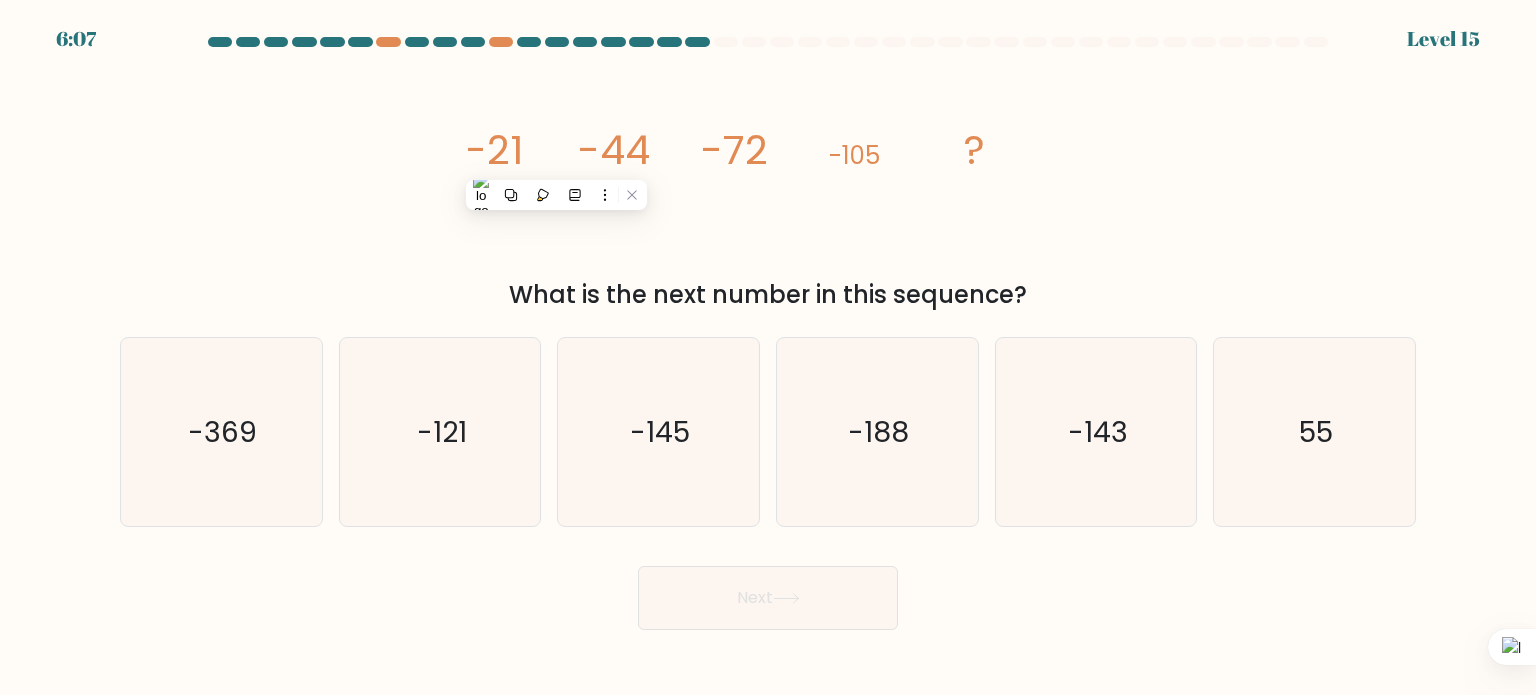 click on "-44" at bounding box center (494, 150) 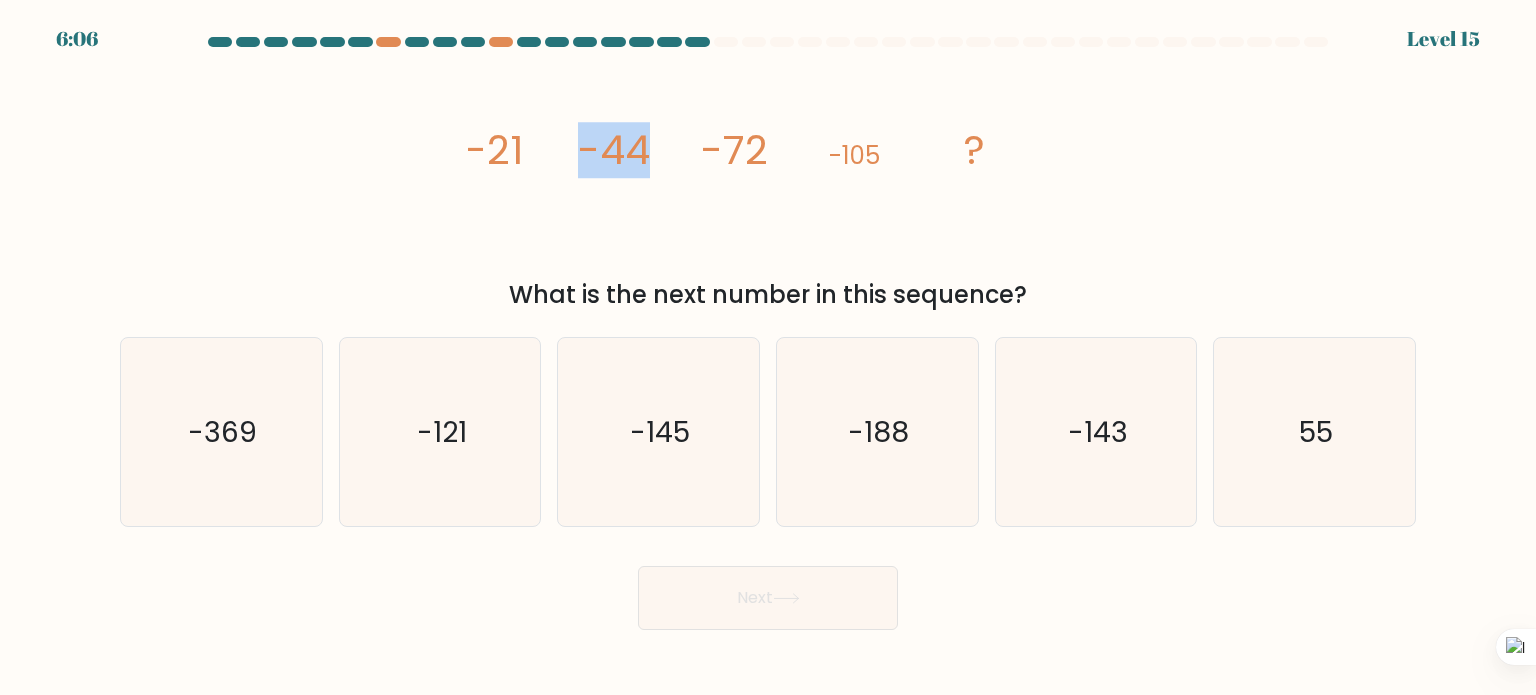 drag, startPoint x: 573, startPoint y: 151, endPoint x: 667, endPoint y: 147, distance: 94.08507 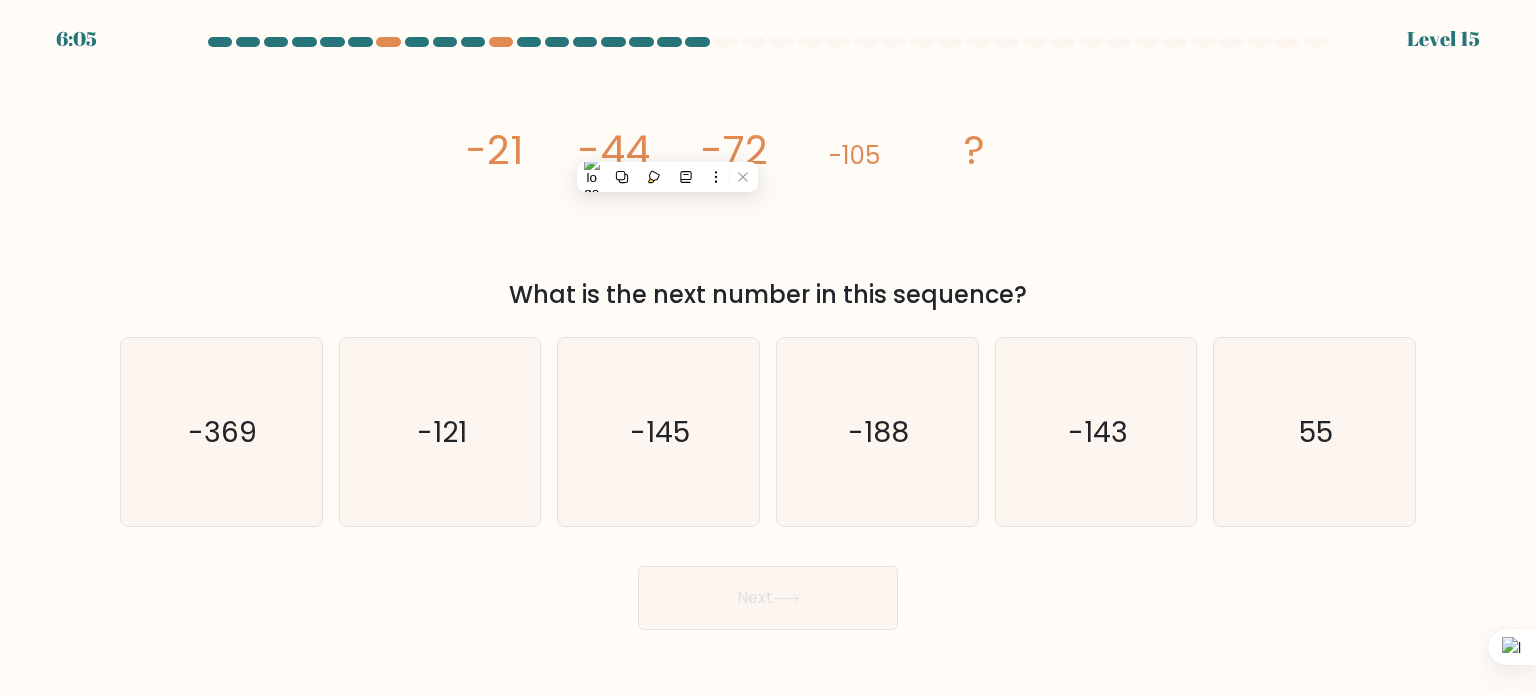 click on "What is the next number in this sequence?" at bounding box center (768, 295) 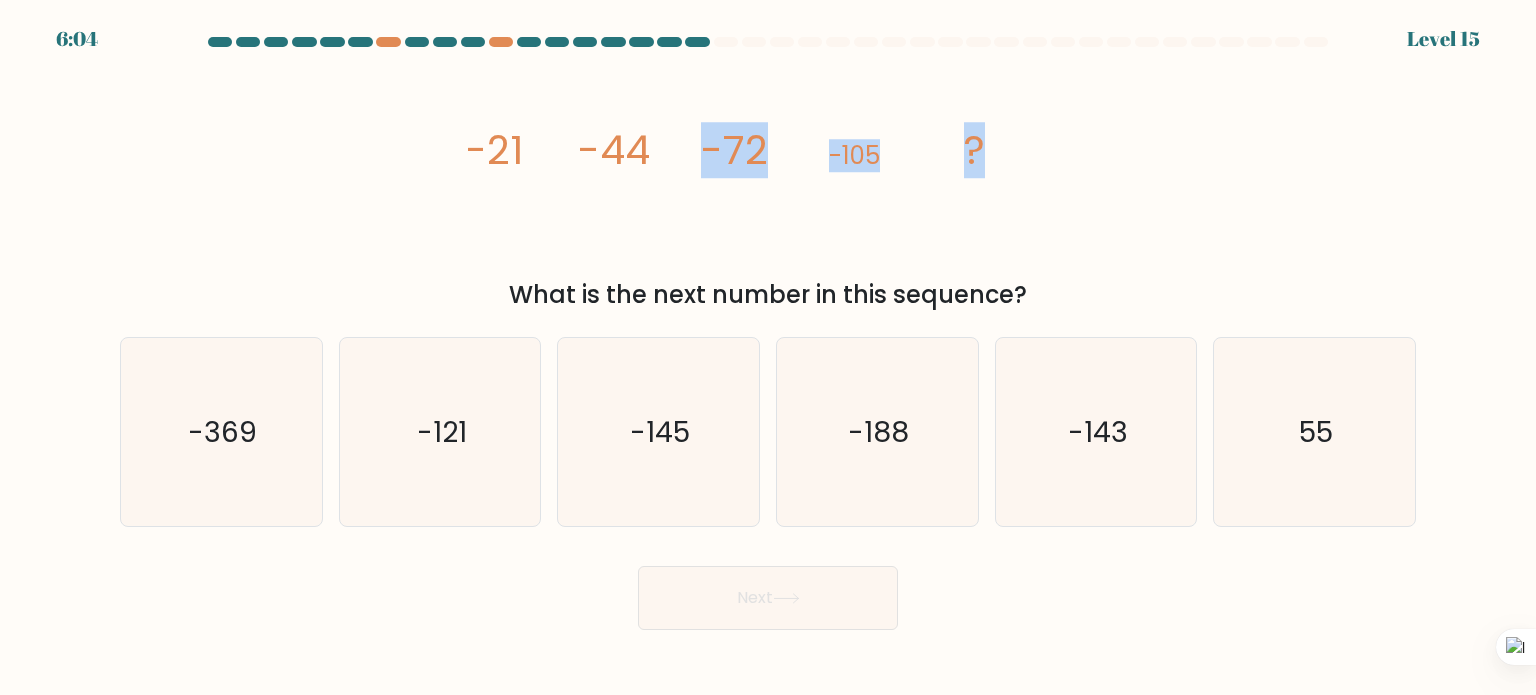 drag, startPoint x: 723, startPoint y: 149, endPoint x: 988, endPoint y: 187, distance: 267.71066 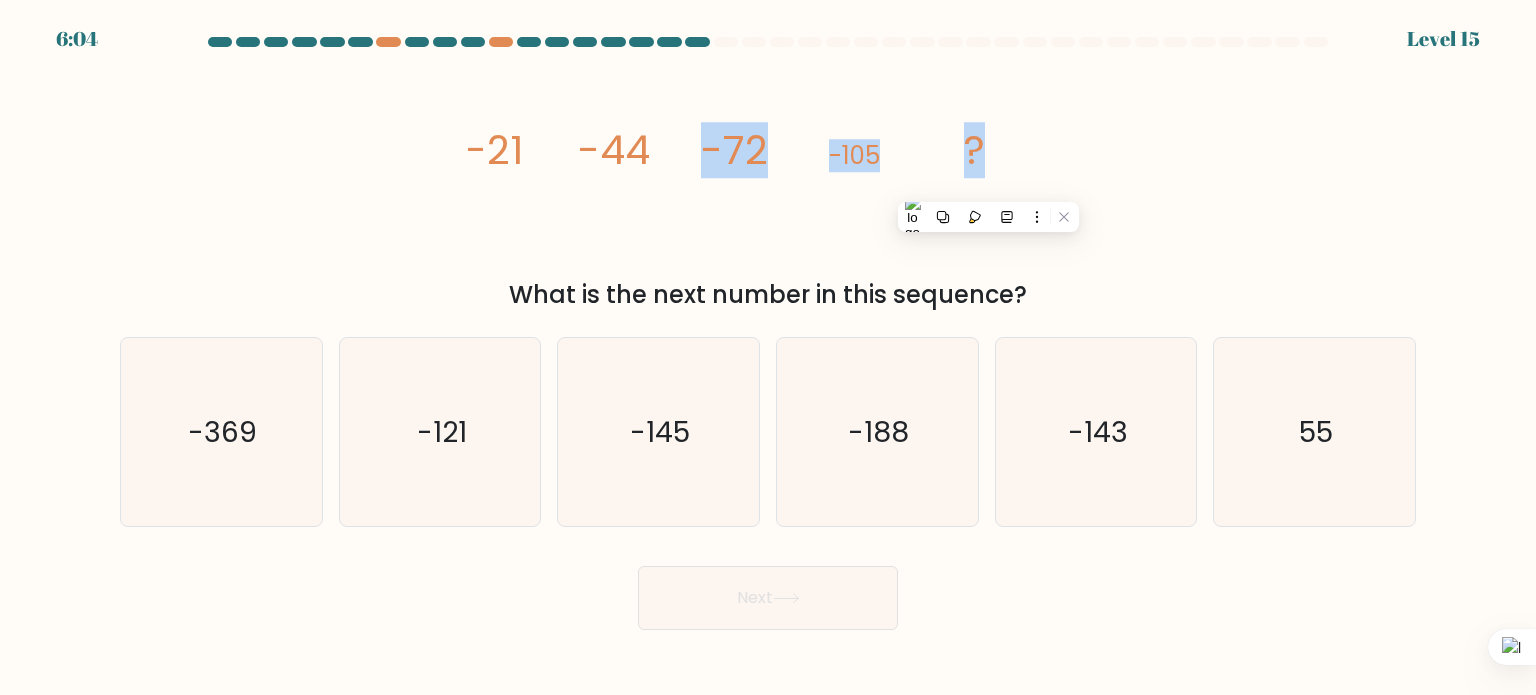 click on "image/svg+xml
-21
-44
-72
-105
?" at bounding box center [768, 164] 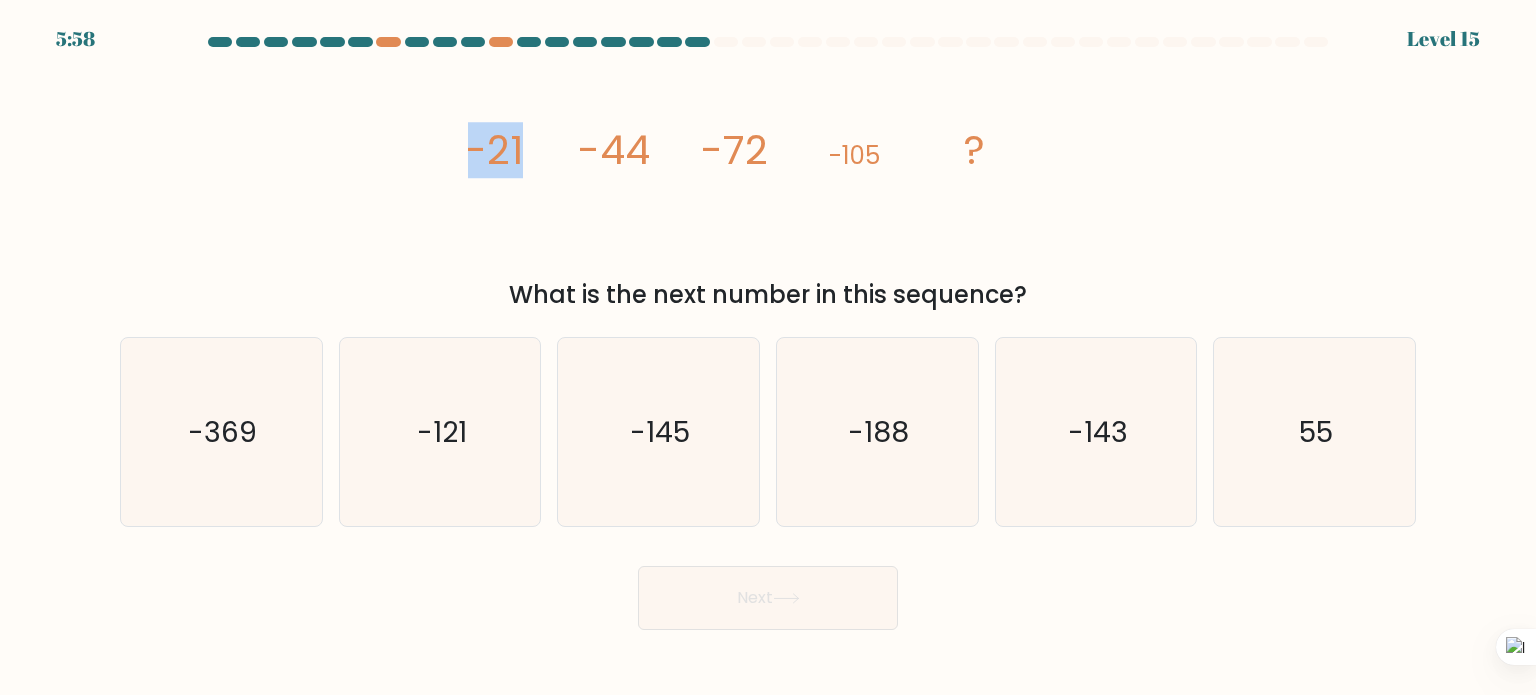 drag, startPoint x: 468, startPoint y: 148, endPoint x: 530, endPoint y: 166, distance: 64.56005 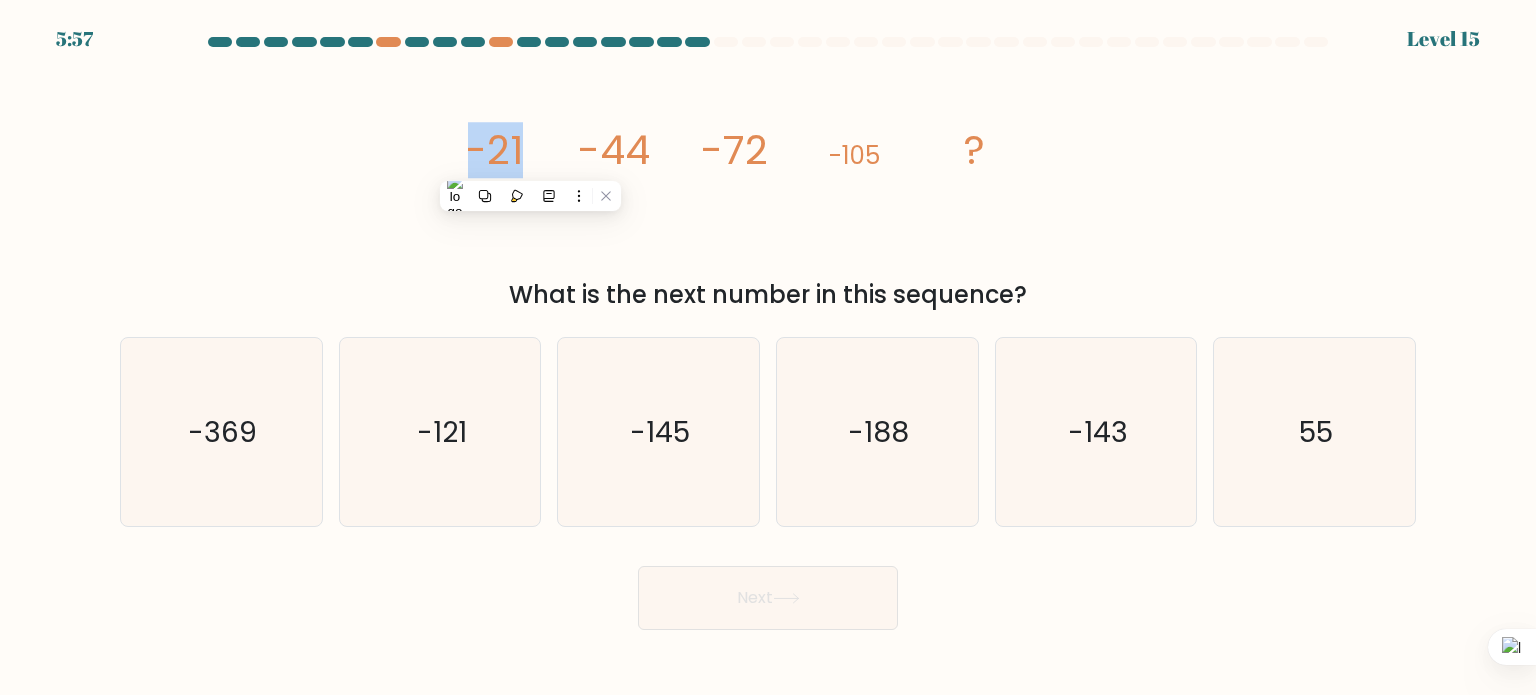 click on "image/svg+xml
-21
-44
-72
-105
?" at bounding box center [768, 164] 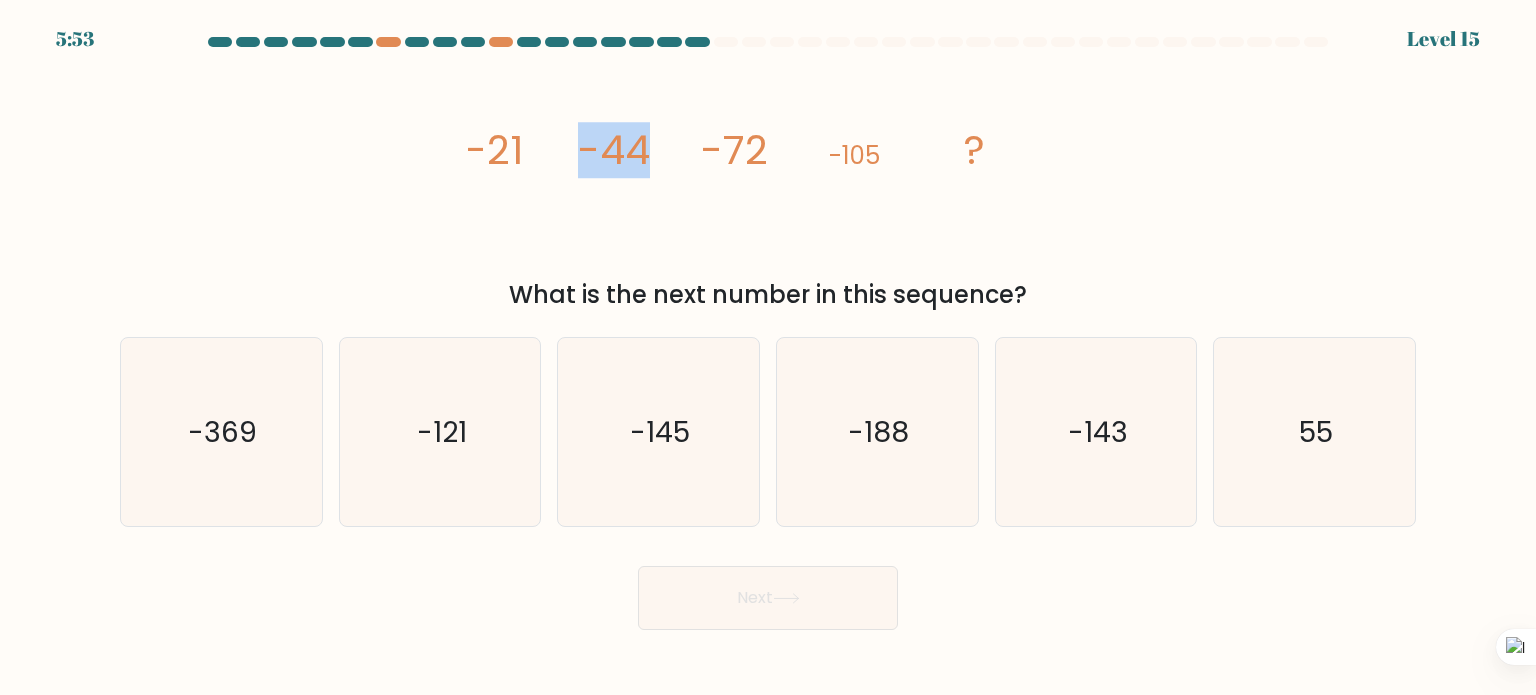 drag, startPoint x: 588, startPoint y: 142, endPoint x: 662, endPoint y: 148, distance: 74.24284 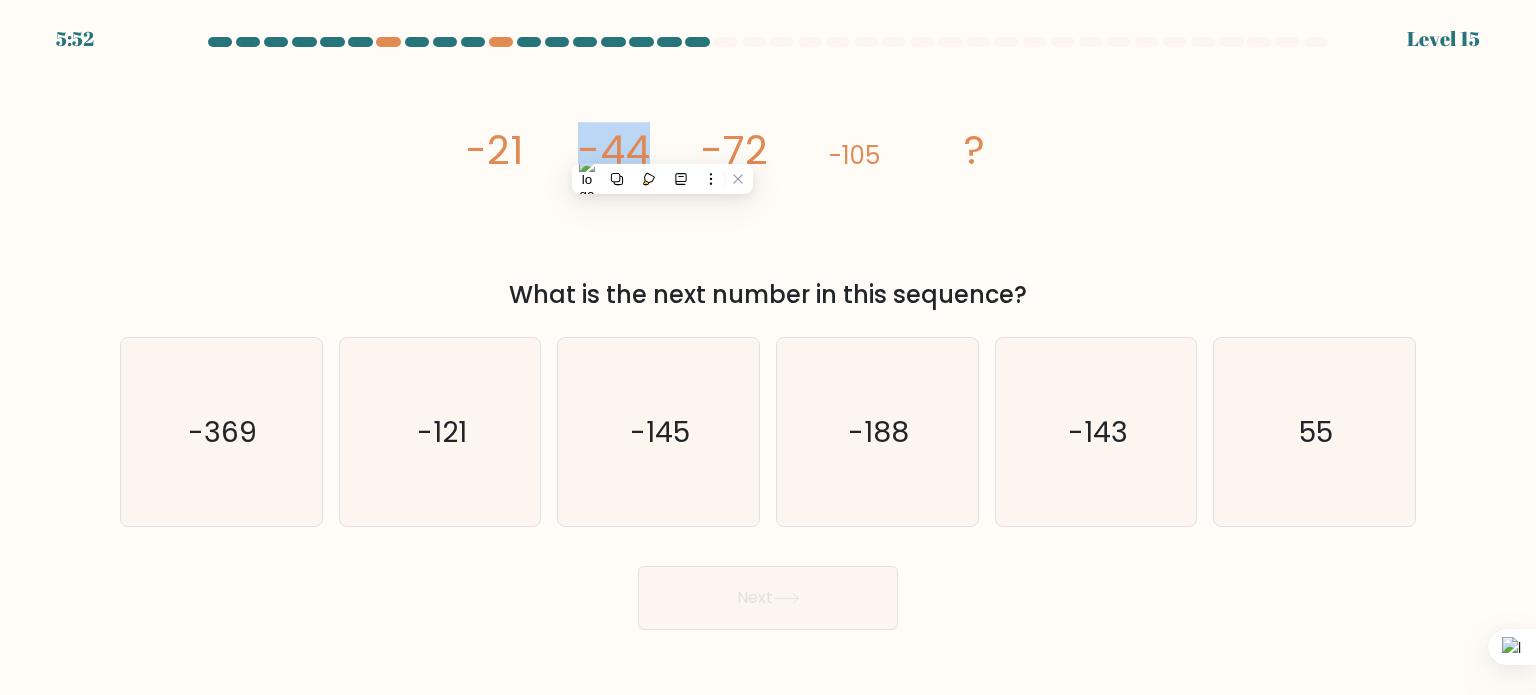 click on "image/svg+xml
-21
-44
-72
-105
?" at bounding box center [768, 164] 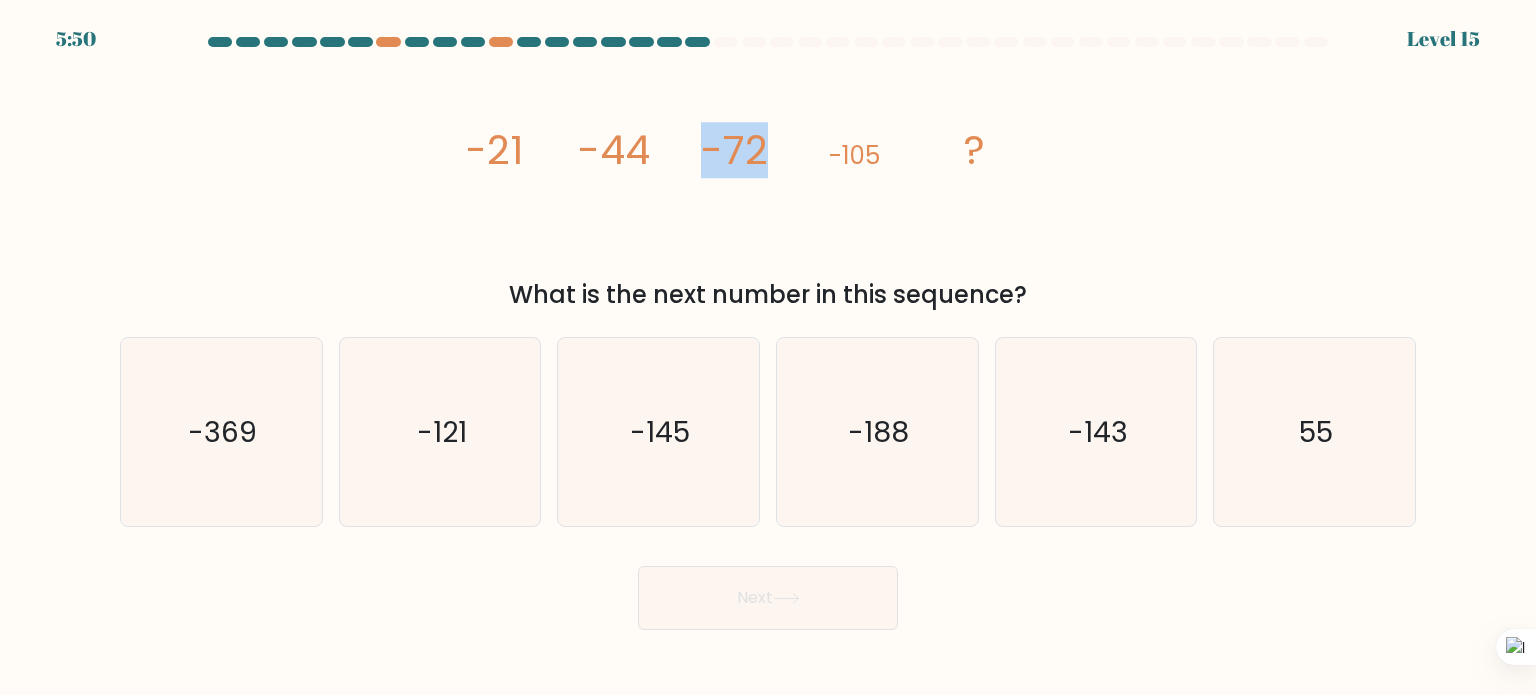 drag, startPoint x: 708, startPoint y: 150, endPoint x: 760, endPoint y: 169, distance: 55.362442 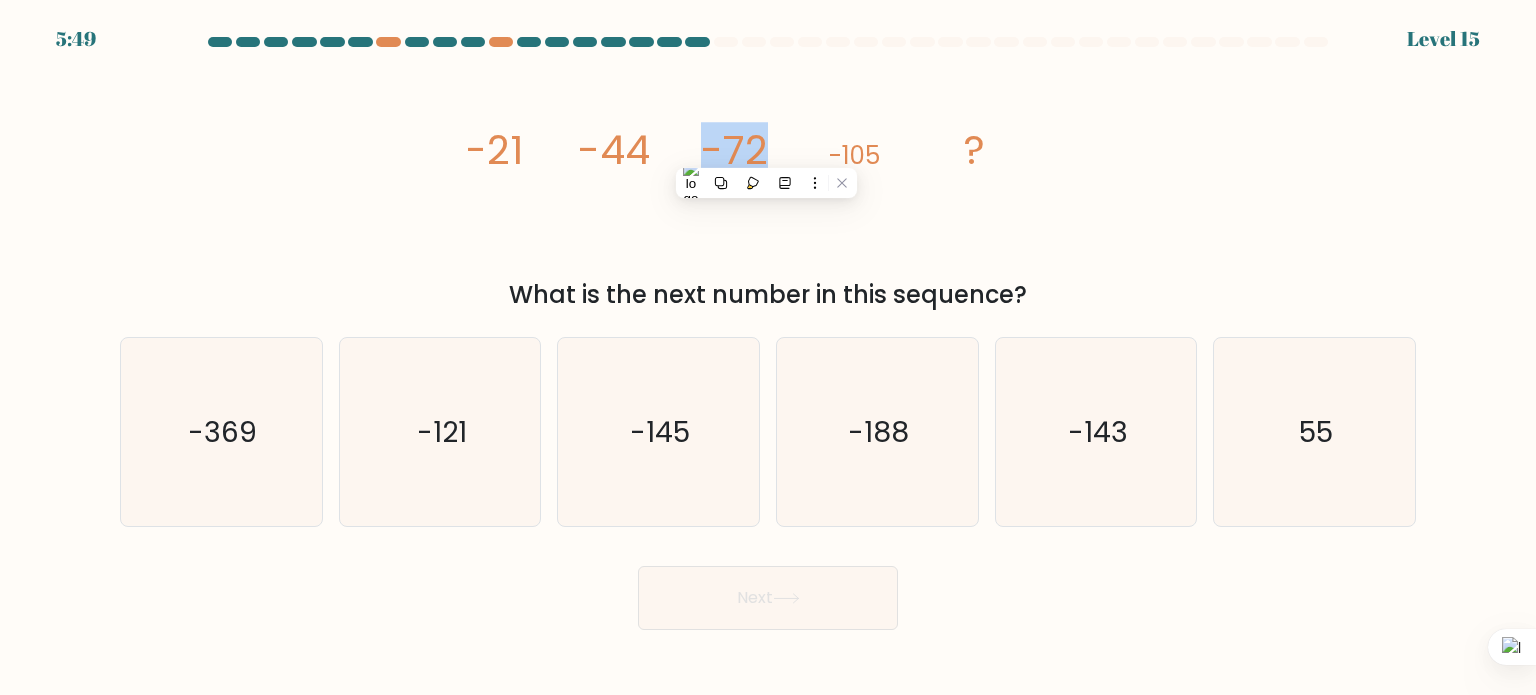 click on "image/svg+xml
-21
-44
-72
-105
?" at bounding box center [768, 164] 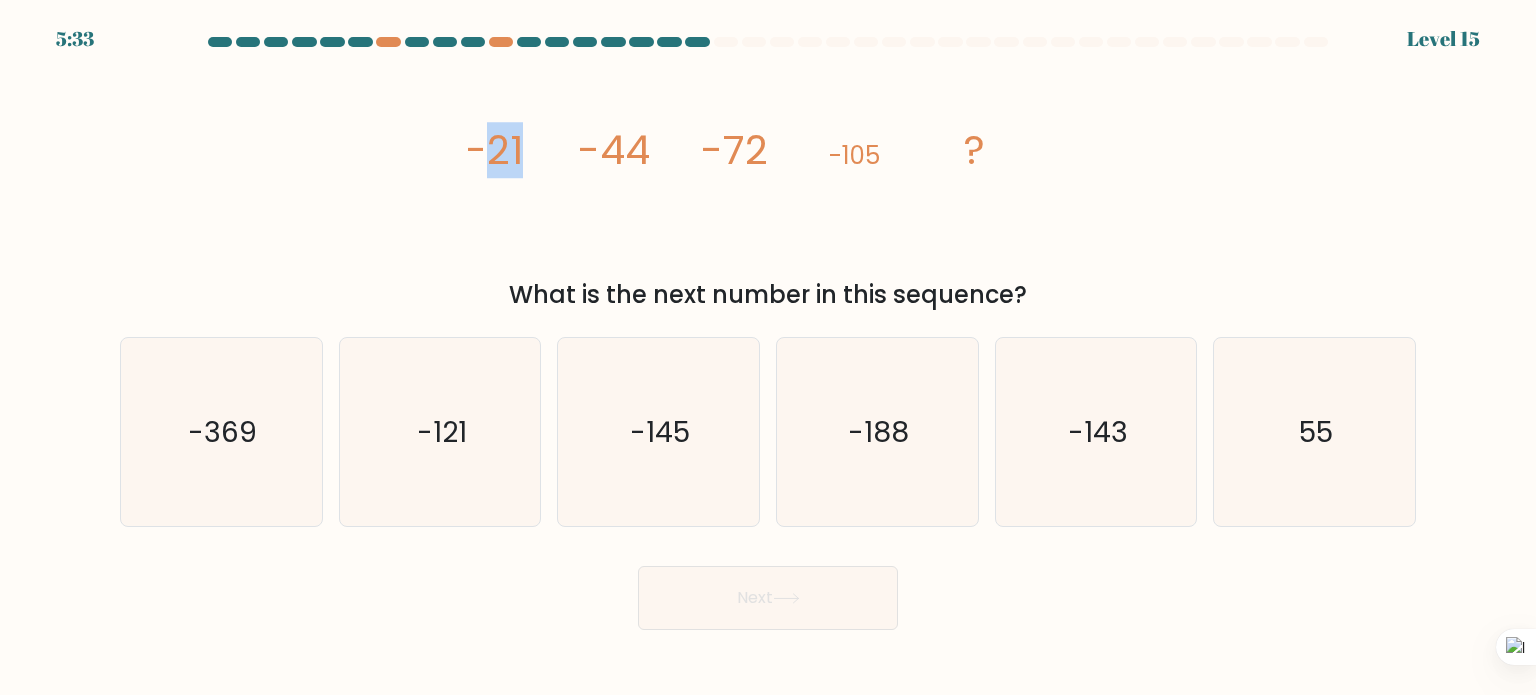drag, startPoint x: 484, startPoint y: 161, endPoint x: 556, endPoint y: 182, distance: 75 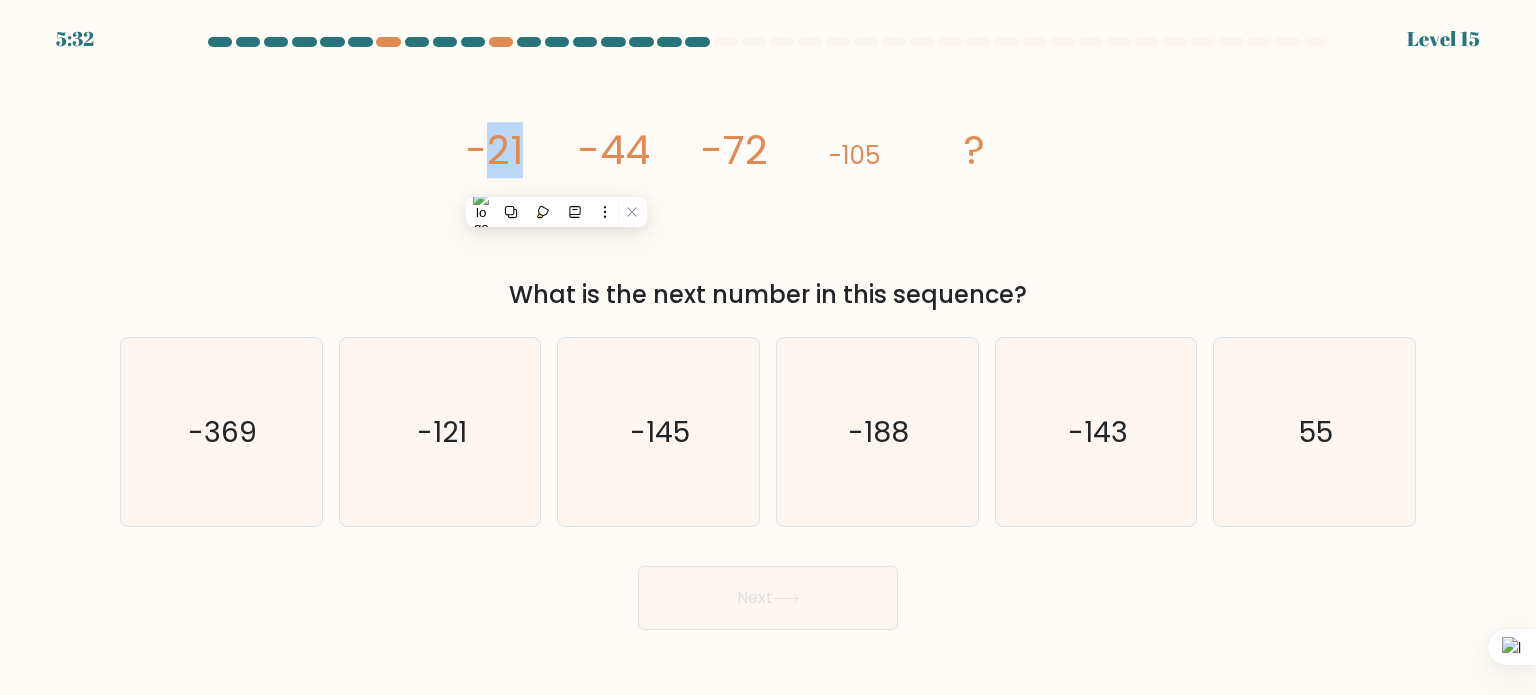 click on "image/svg+xml
-21
-44
-72
-105
?" at bounding box center [768, 164] 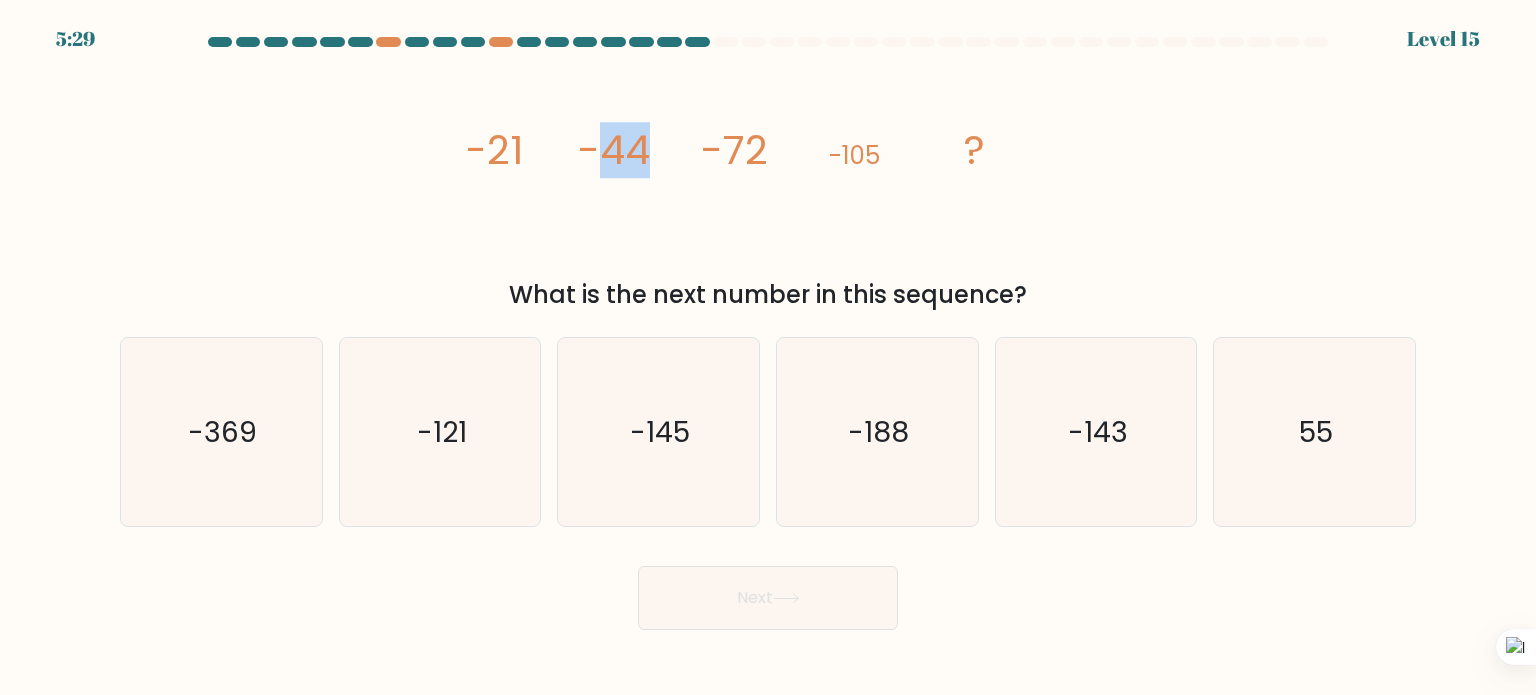 drag, startPoint x: 607, startPoint y: 148, endPoint x: 649, endPoint y: 155, distance: 42.579338 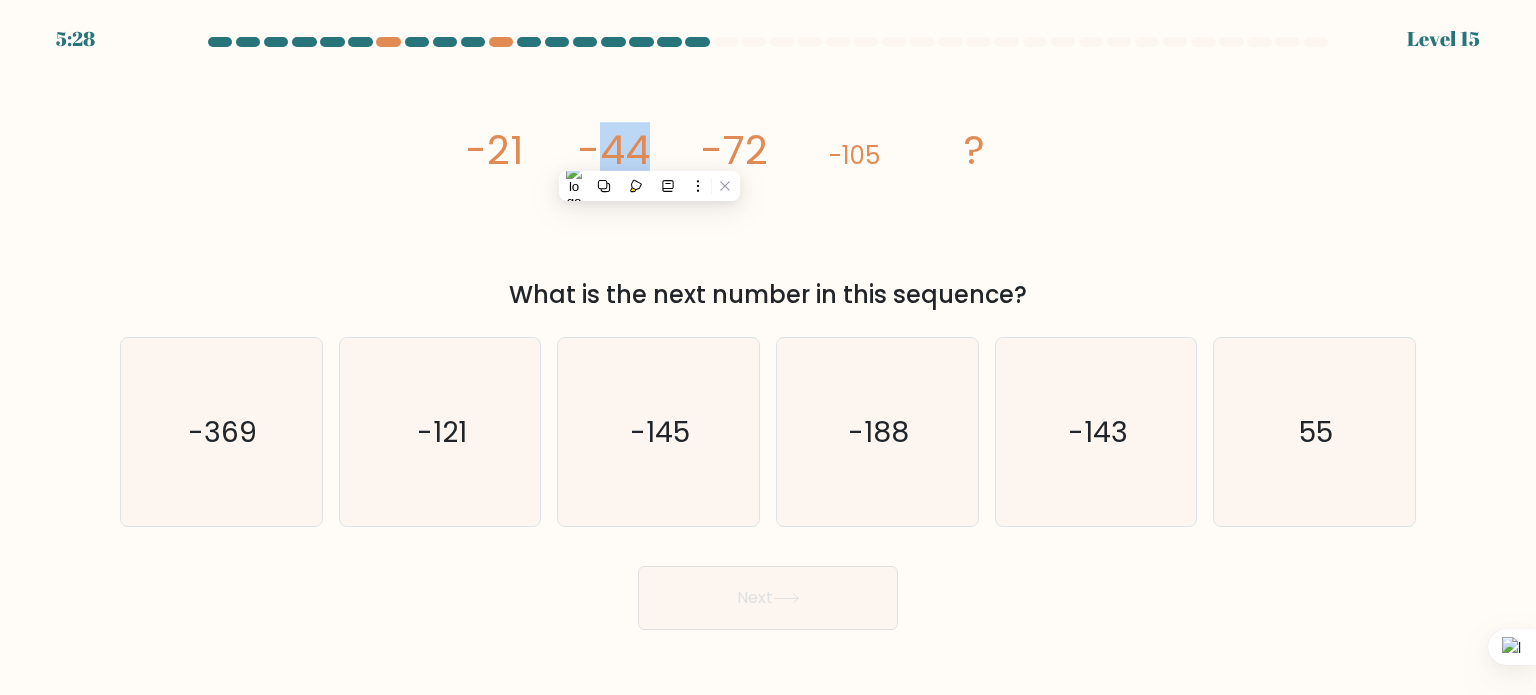 click on "image/svg+xml
-21
-44
-72
-105
?" at bounding box center [768, 164] 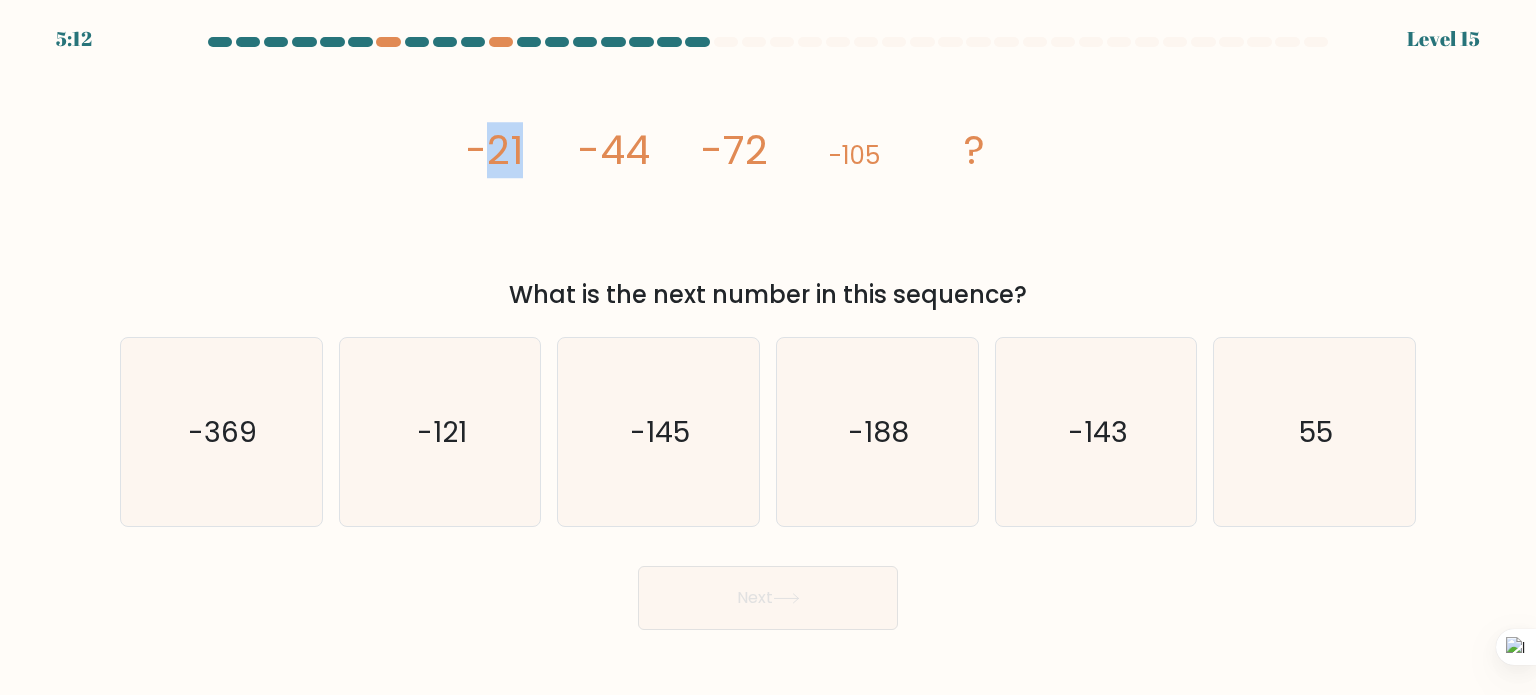 drag, startPoint x: 493, startPoint y: 153, endPoint x: 519, endPoint y: 157, distance: 26.305893 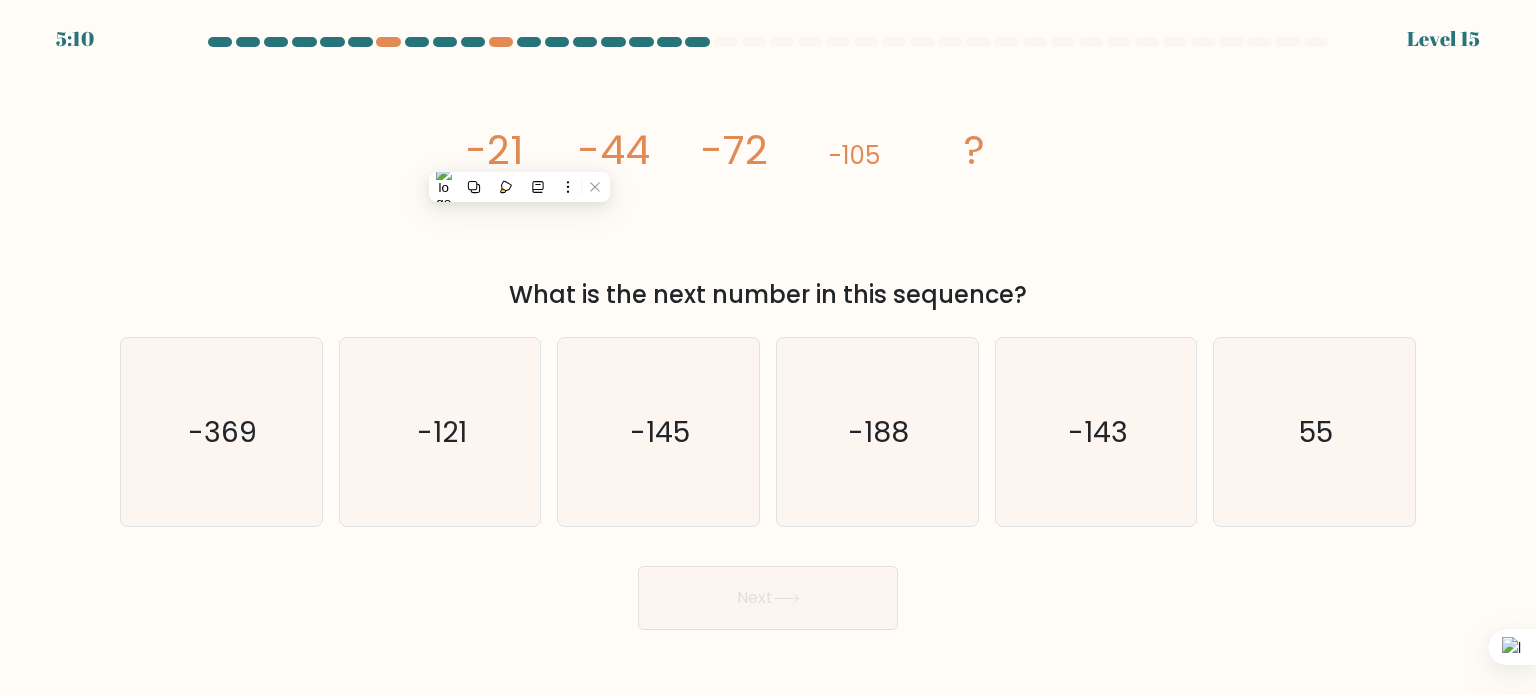 click on "What is the next number in this sequence?" at bounding box center (768, 295) 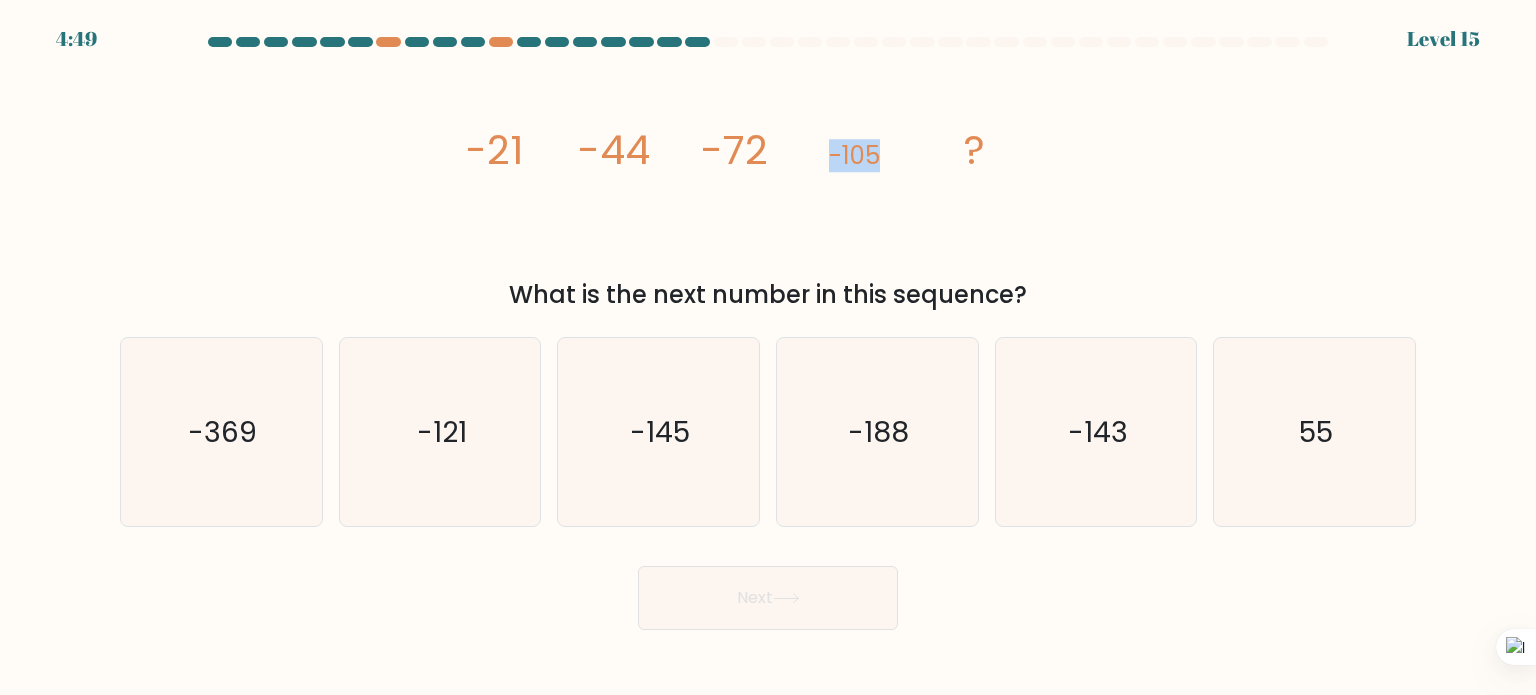drag, startPoint x: 822, startPoint y: 152, endPoint x: 887, endPoint y: 169, distance: 67.18631 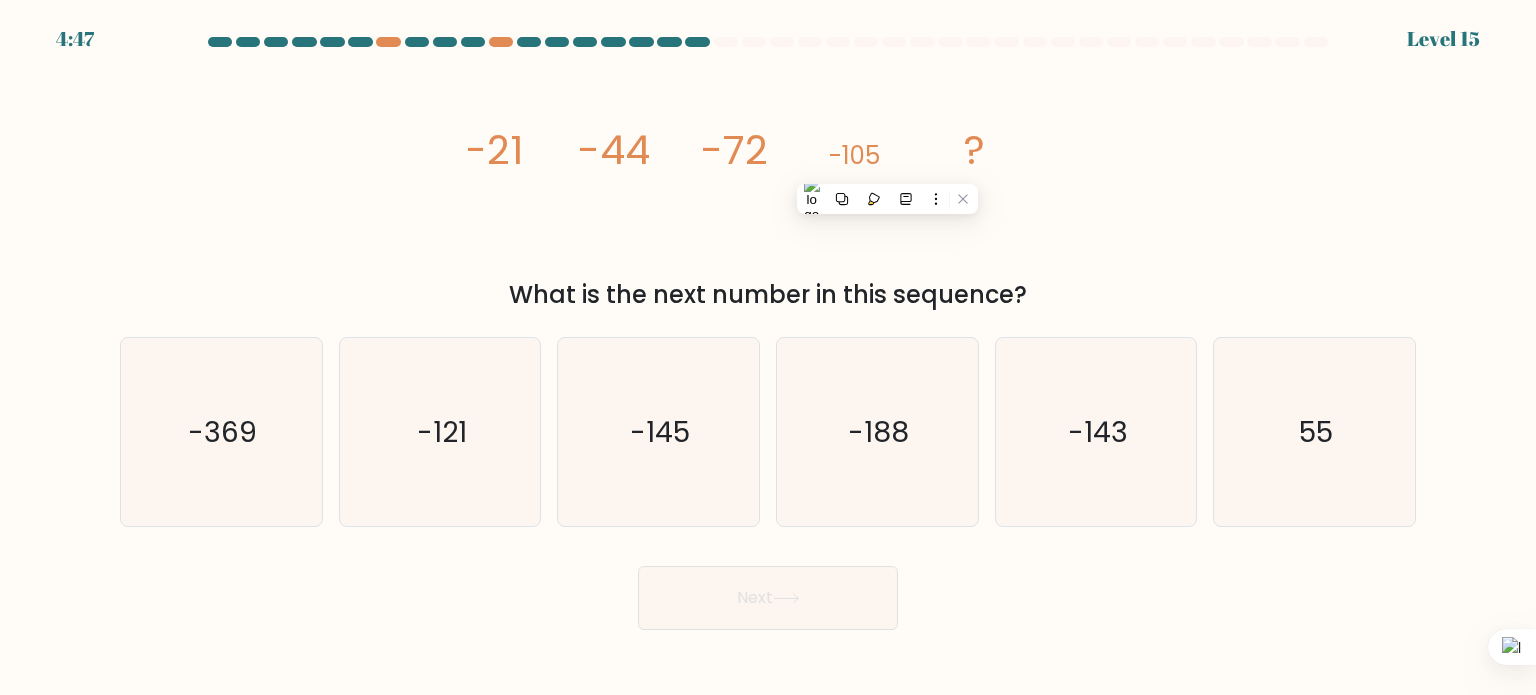 click on "image/svg+xml
-21
-44
-72
-105
?" at bounding box center (768, 164) 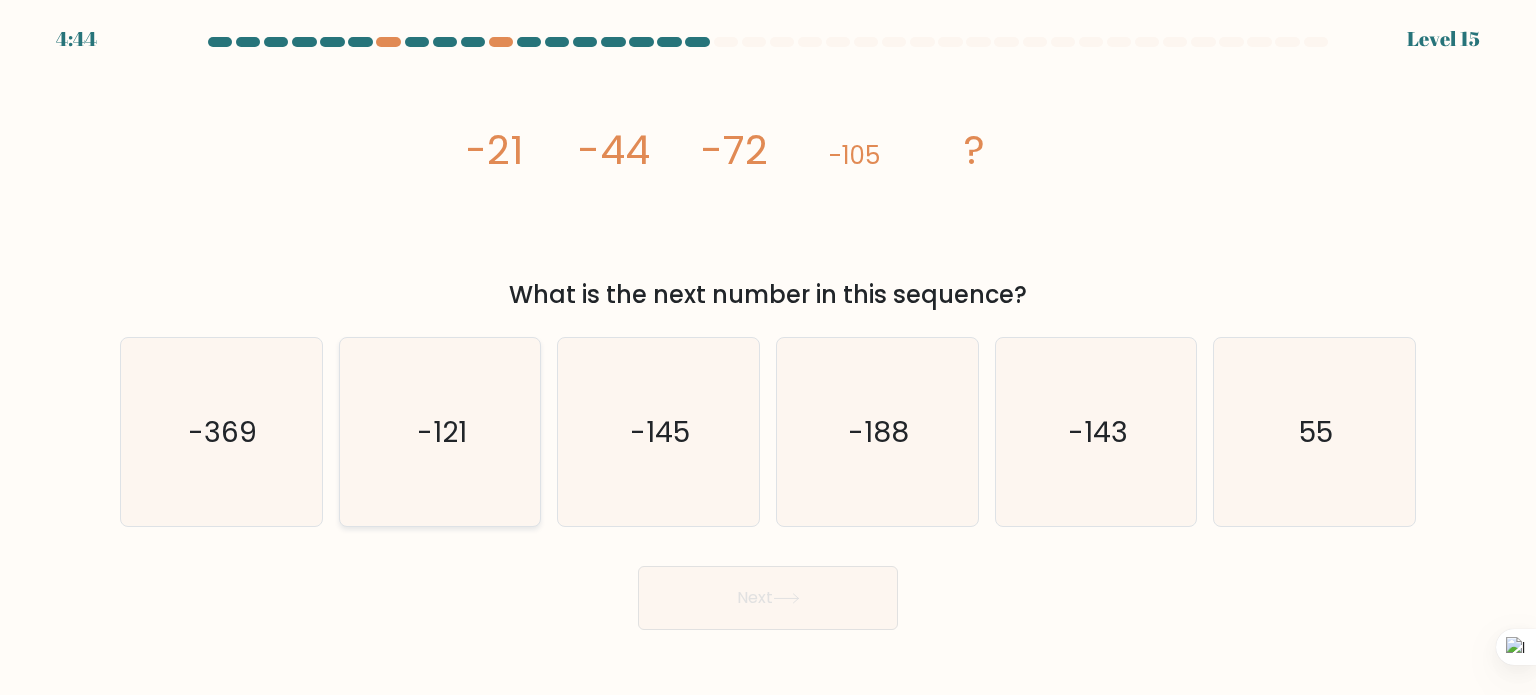 click on "-121" at bounding box center (440, 432) 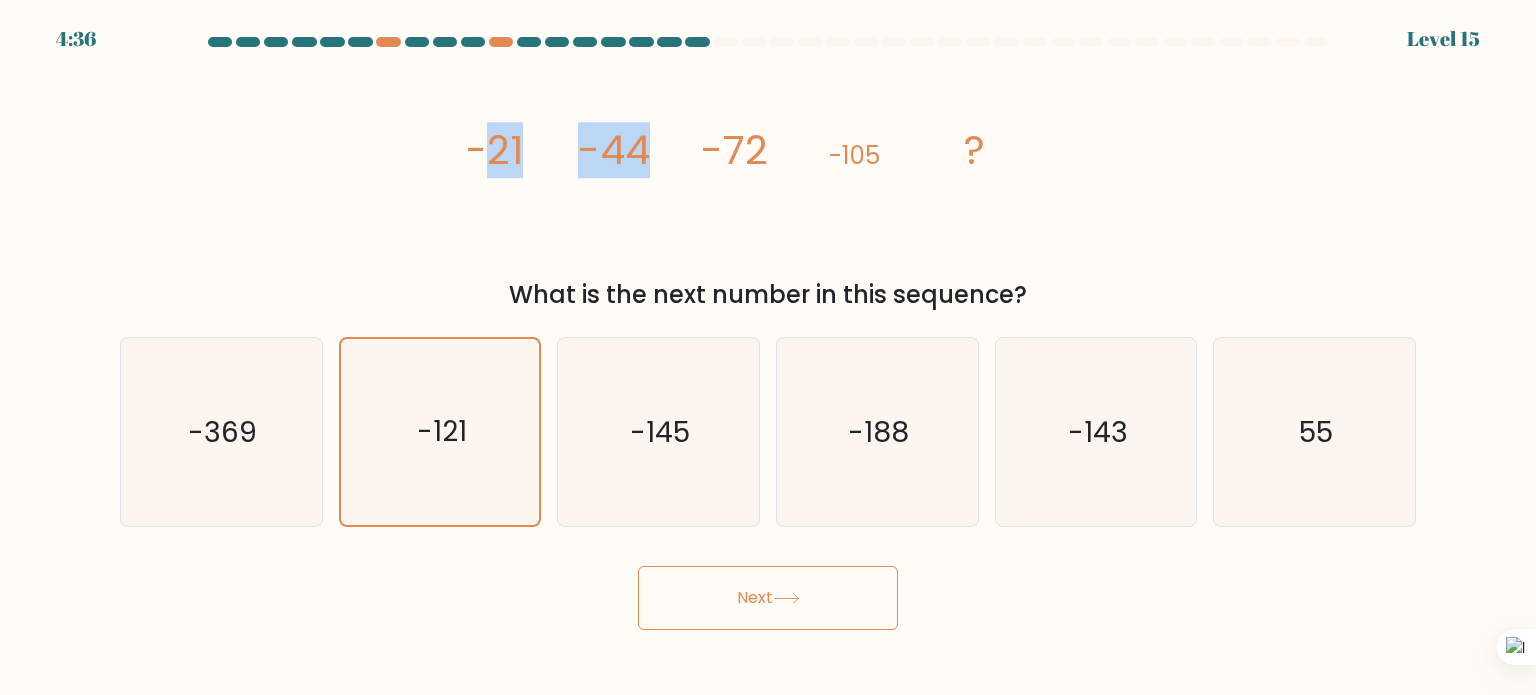 drag, startPoint x: 492, startPoint y: 160, endPoint x: 711, endPoint y: 189, distance: 220.91174 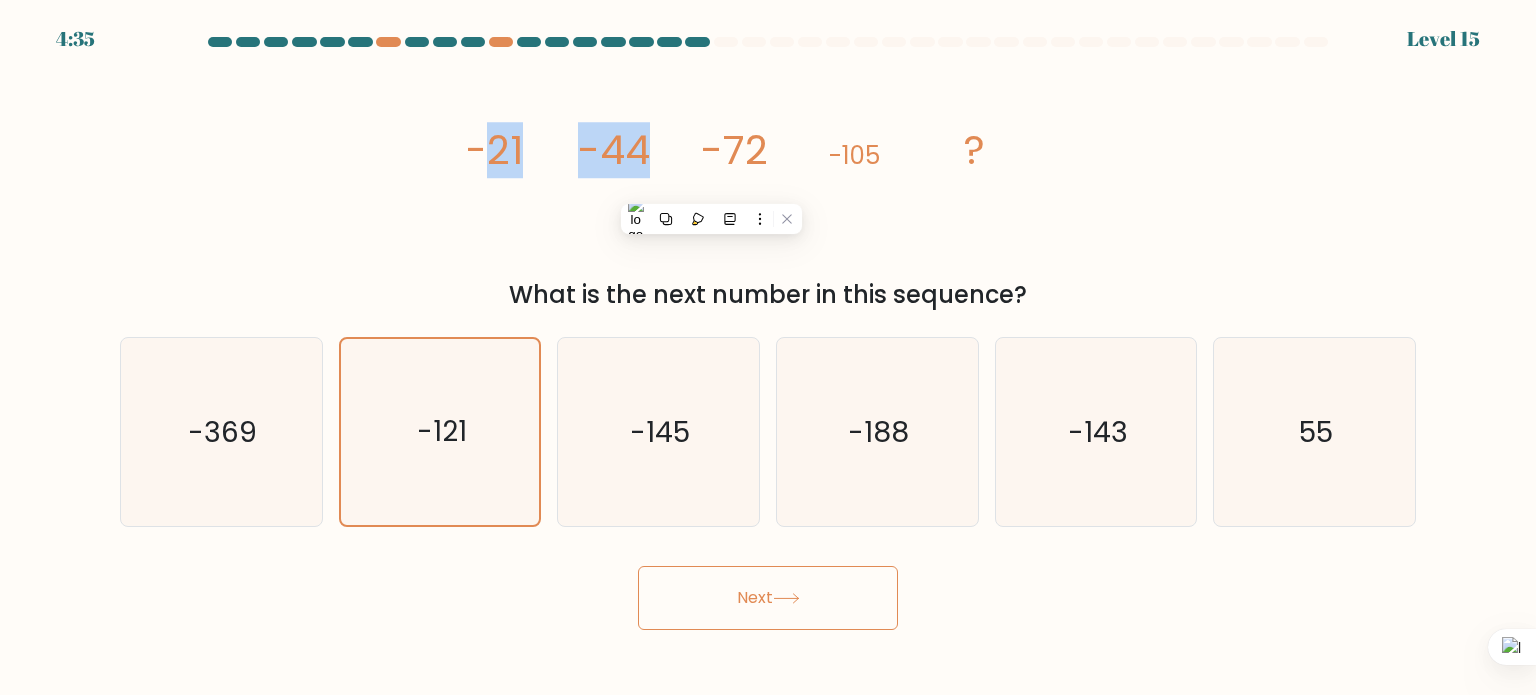 click on "image/svg+xml
-21
-44
-72
-105
?" at bounding box center (768, 164) 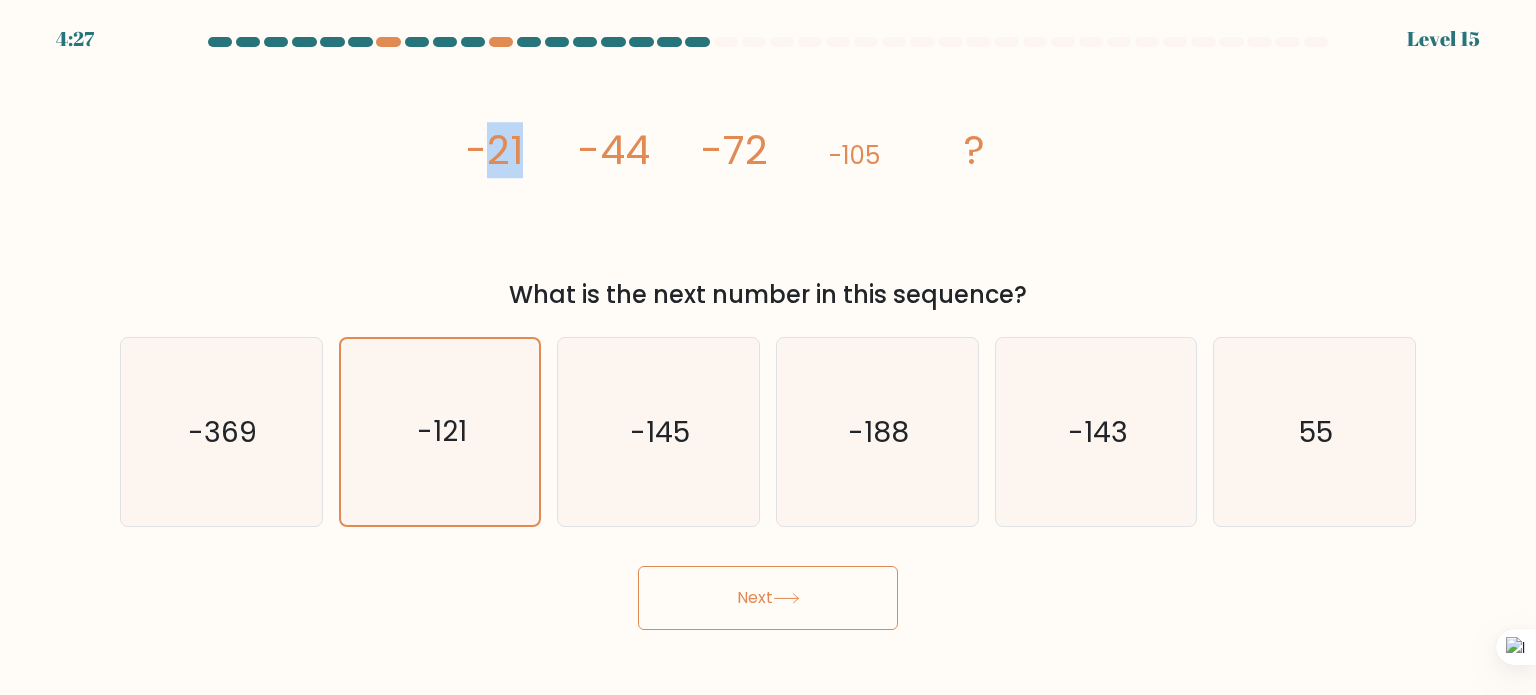 drag, startPoint x: 476, startPoint y: 152, endPoint x: 524, endPoint y: 152, distance: 48 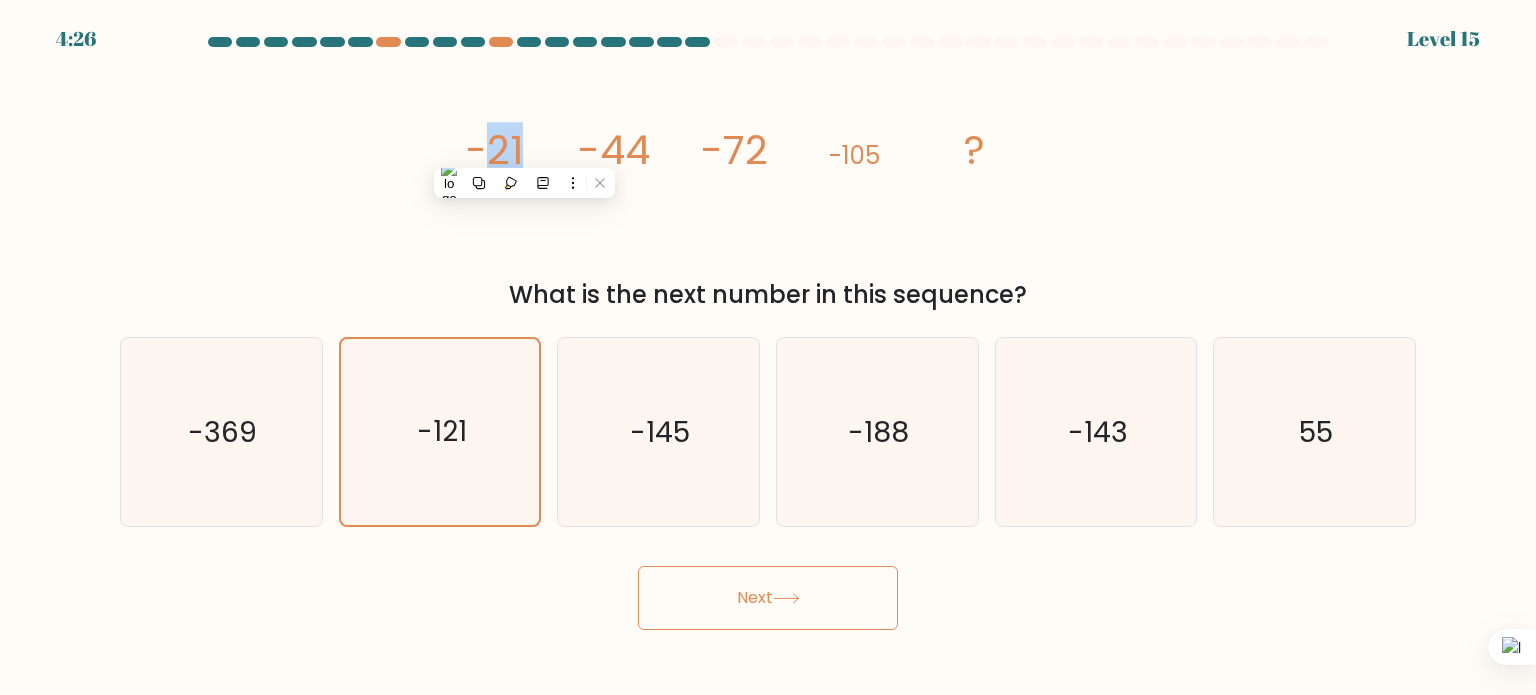 click on "image/svg+xml
-21
-44
-72
-105
?" at bounding box center [768, 164] 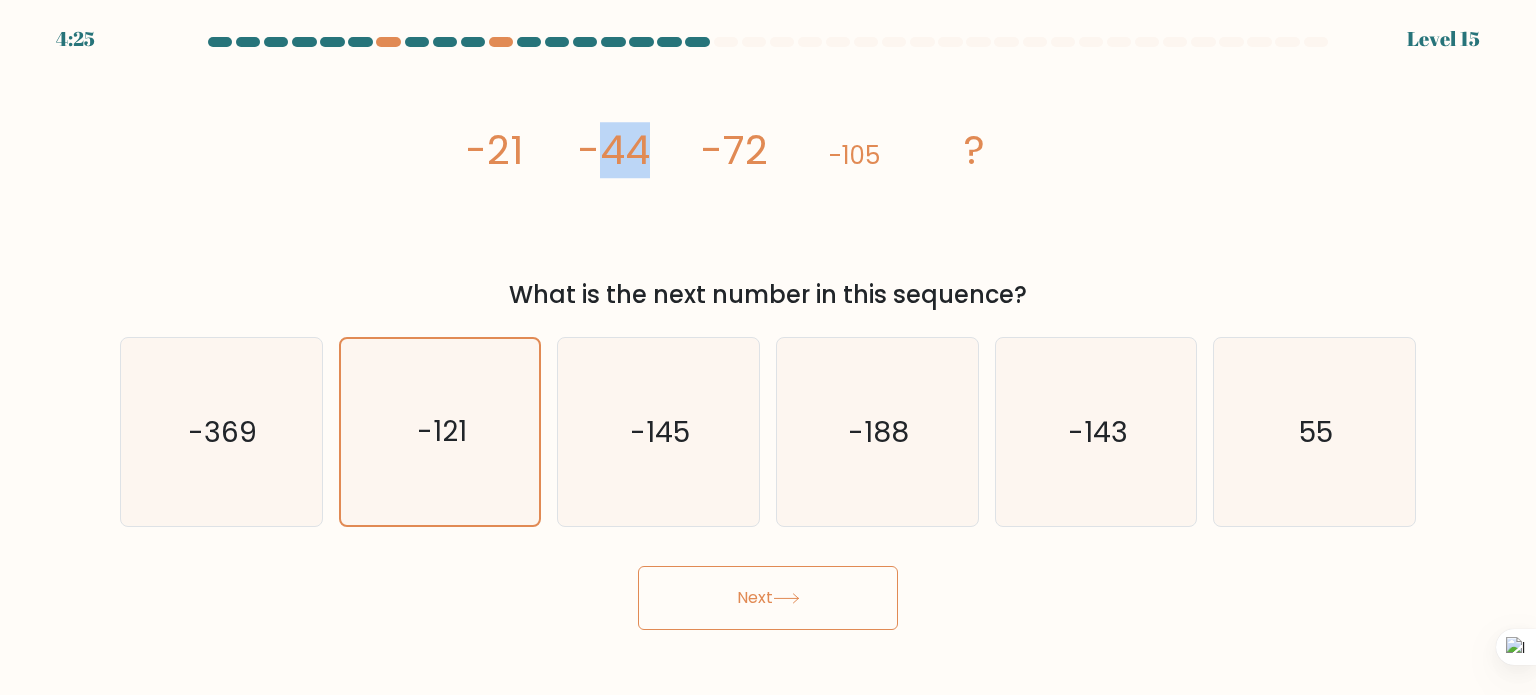 drag, startPoint x: 601, startPoint y: 160, endPoint x: 656, endPoint y: 159, distance: 55.00909 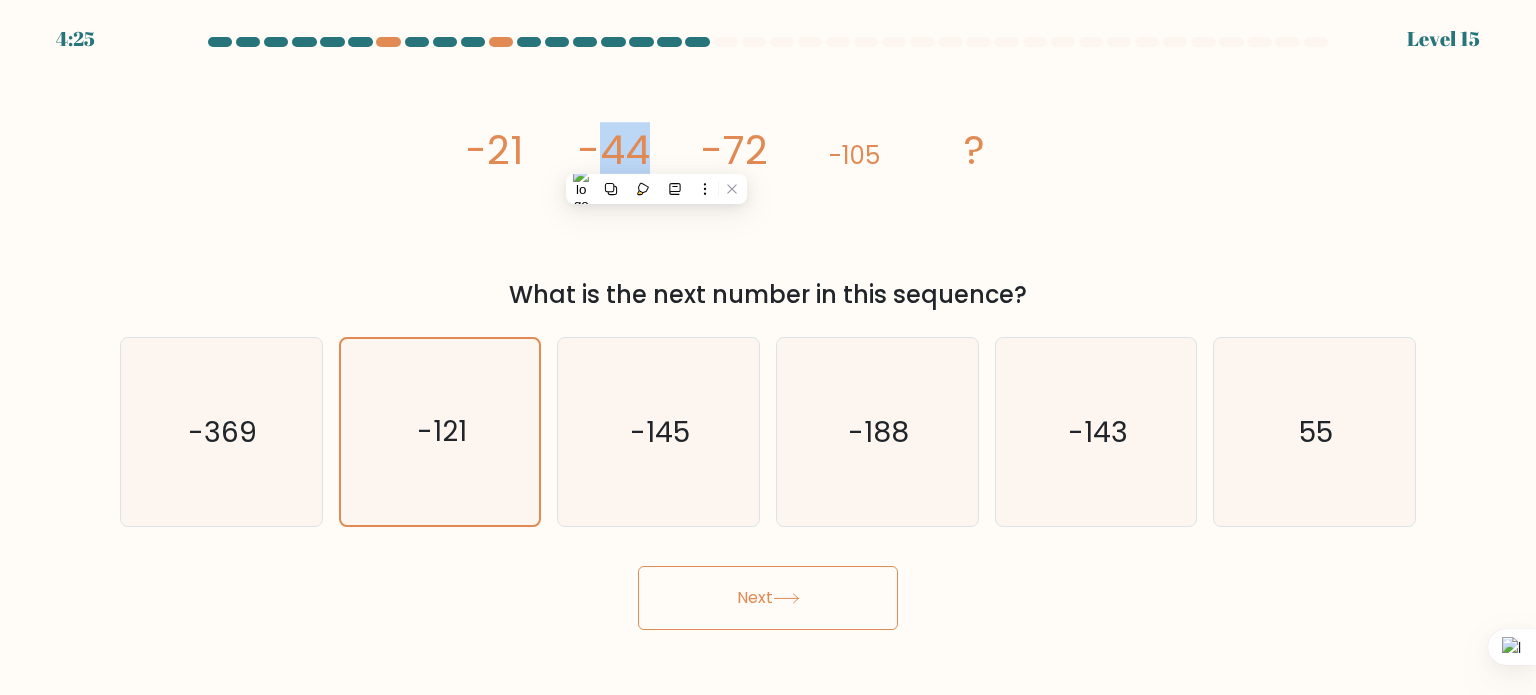 click on "image/svg+xml
-21
-44
-72
-105
?" at bounding box center (768, 164) 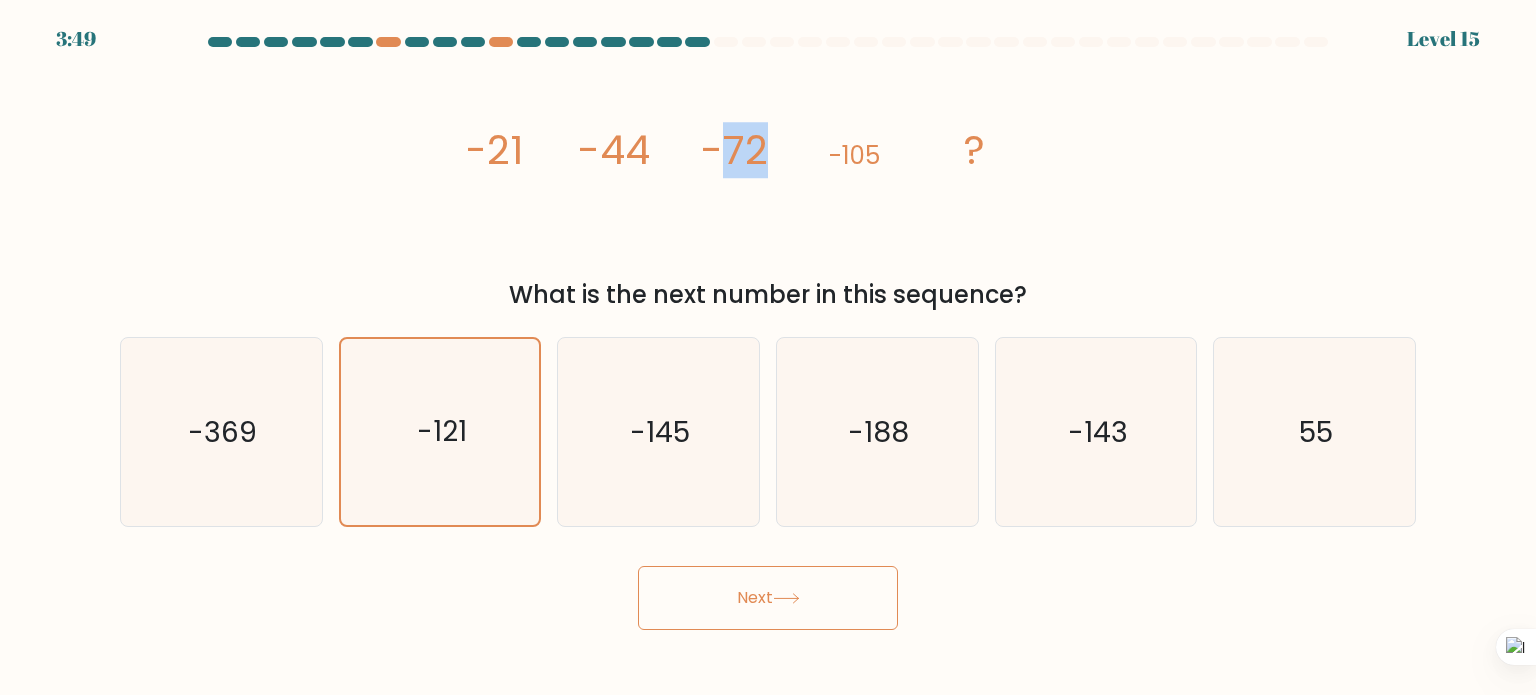 drag, startPoint x: 730, startPoint y: 148, endPoint x: 764, endPoint y: 148, distance: 34 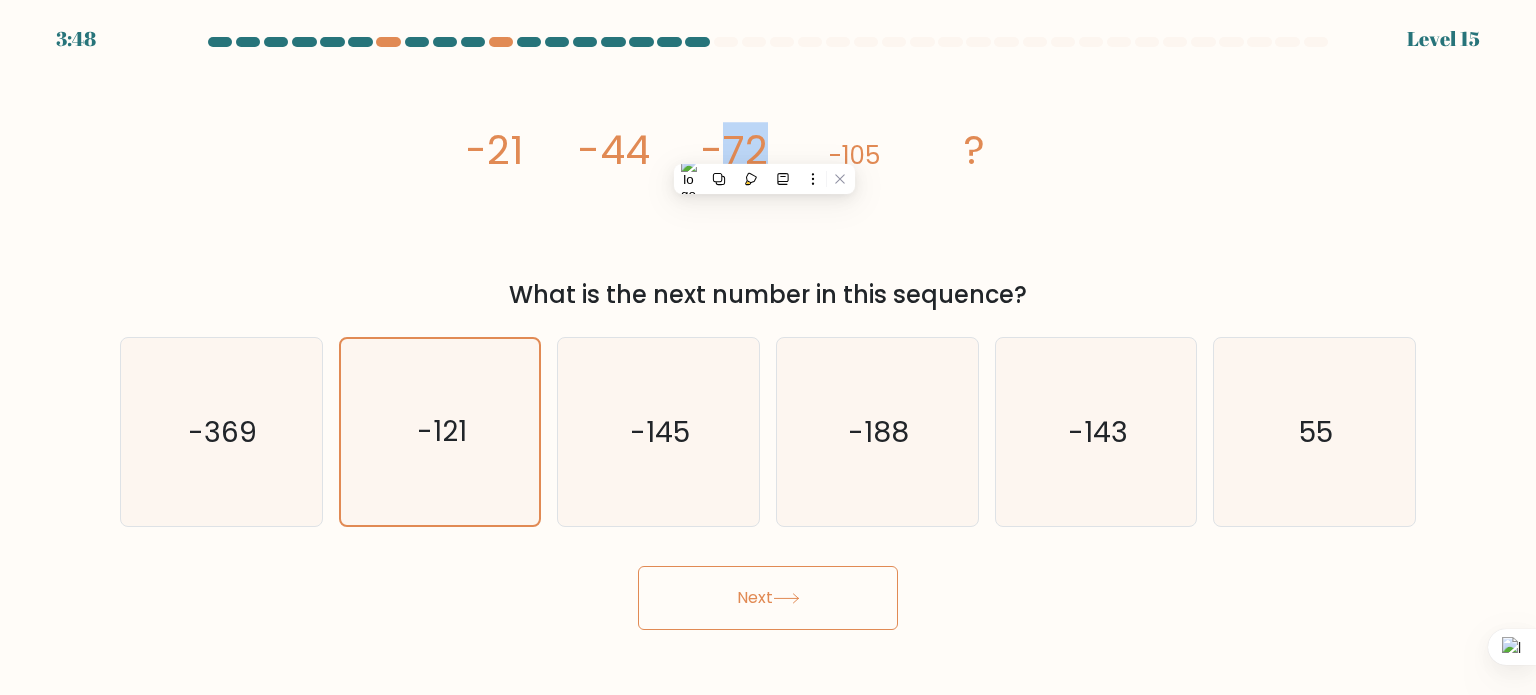 click on "image/svg+xml
-21
-44
-72
-105
?" at bounding box center [768, 164] 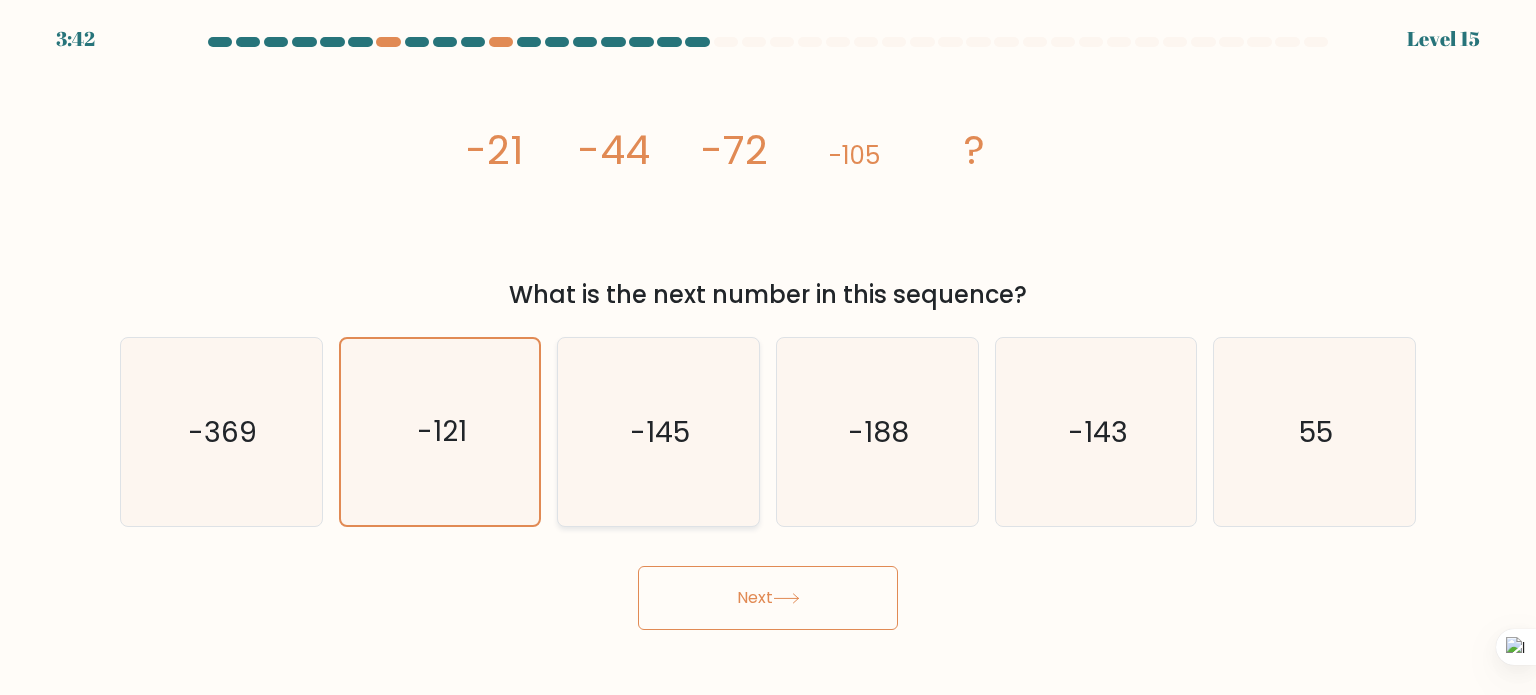 click on "-145" at bounding box center [658, 432] 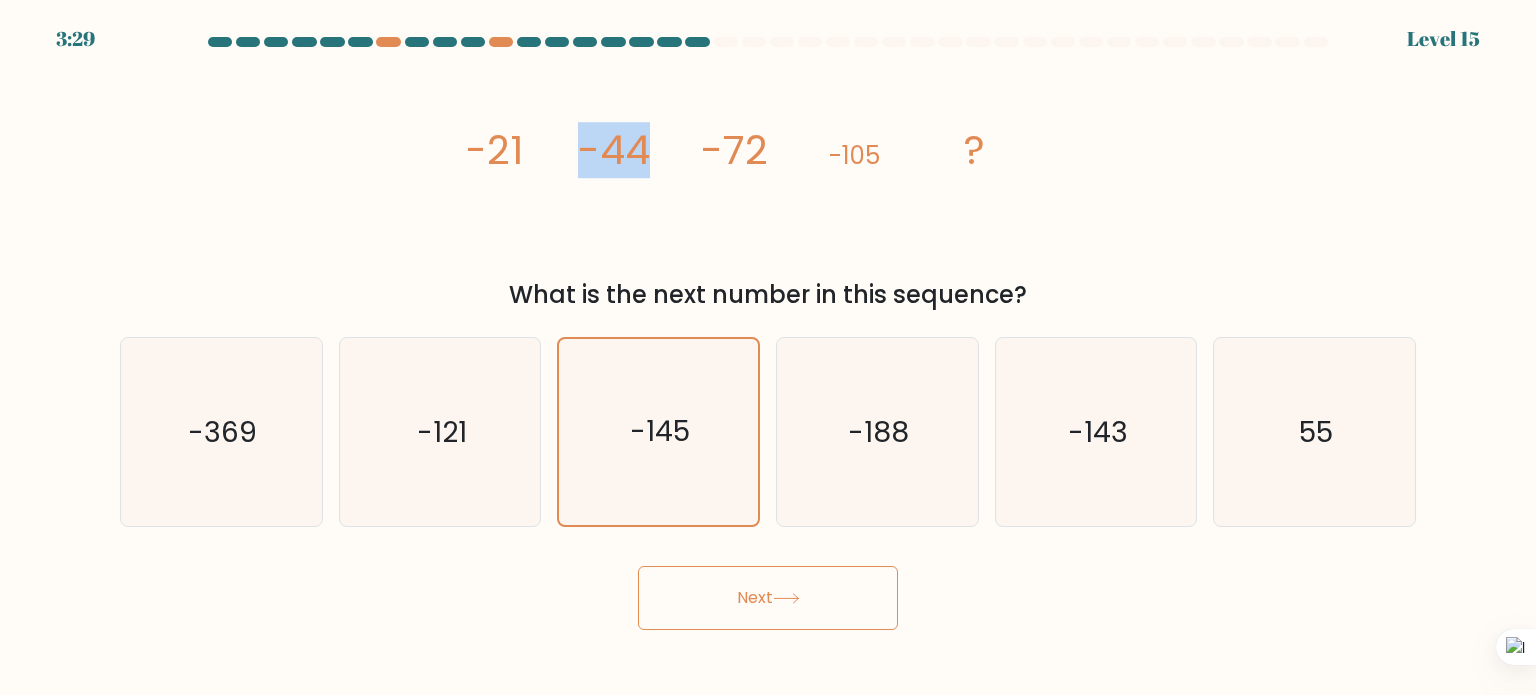 drag, startPoint x: 582, startPoint y: 152, endPoint x: 648, endPoint y: 148, distance: 66.1211 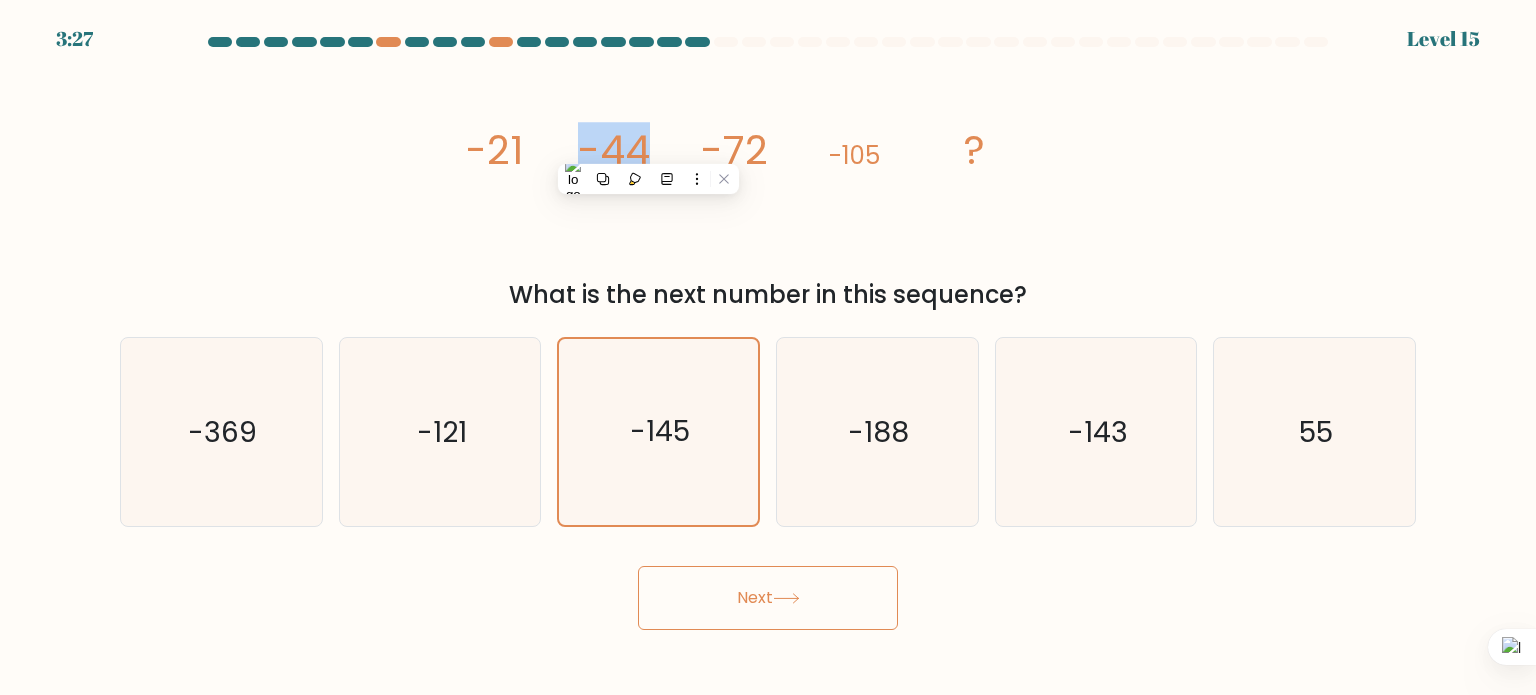 click on "image/svg+xml
-21
-44
-72
-105
?" at bounding box center (768, 164) 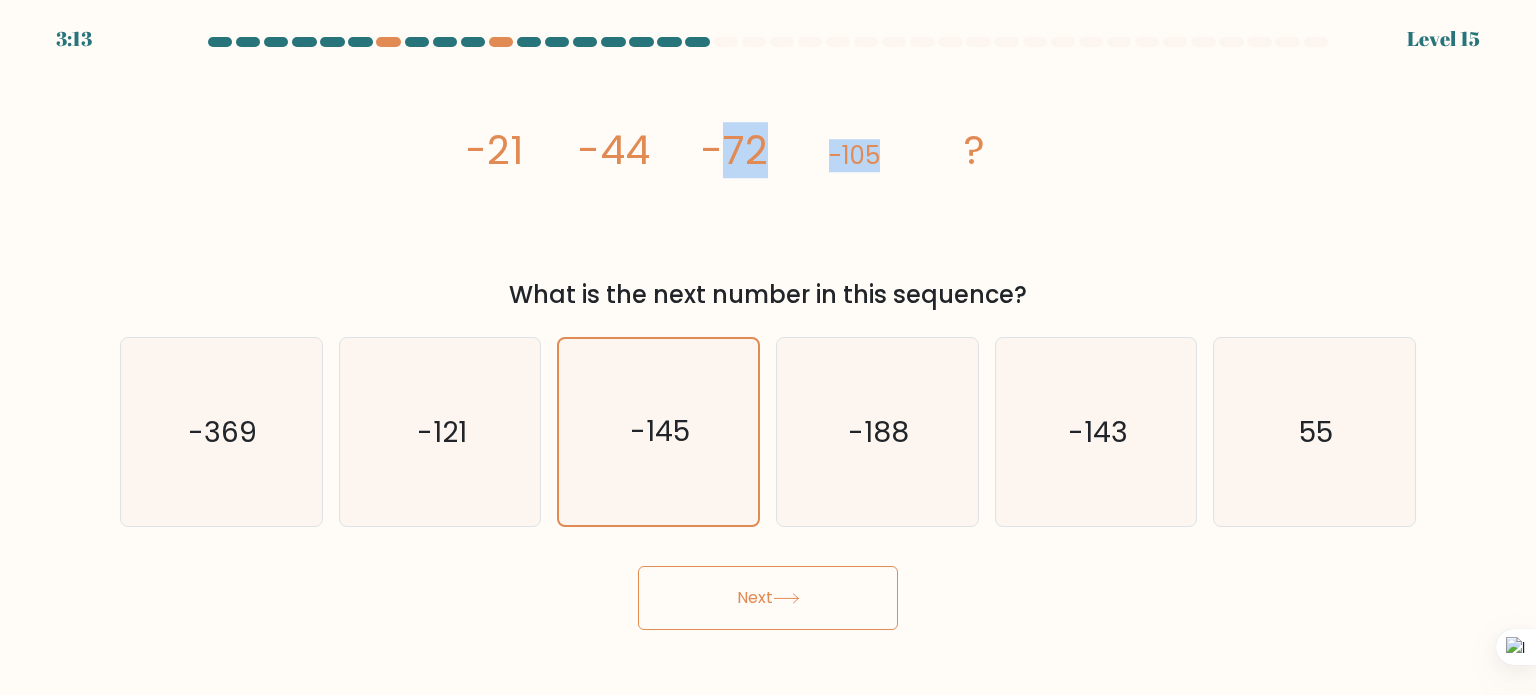 drag, startPoint x: 730, startPoint y: 142, endPoint x: 892, endPoint y: 142, distance: 162 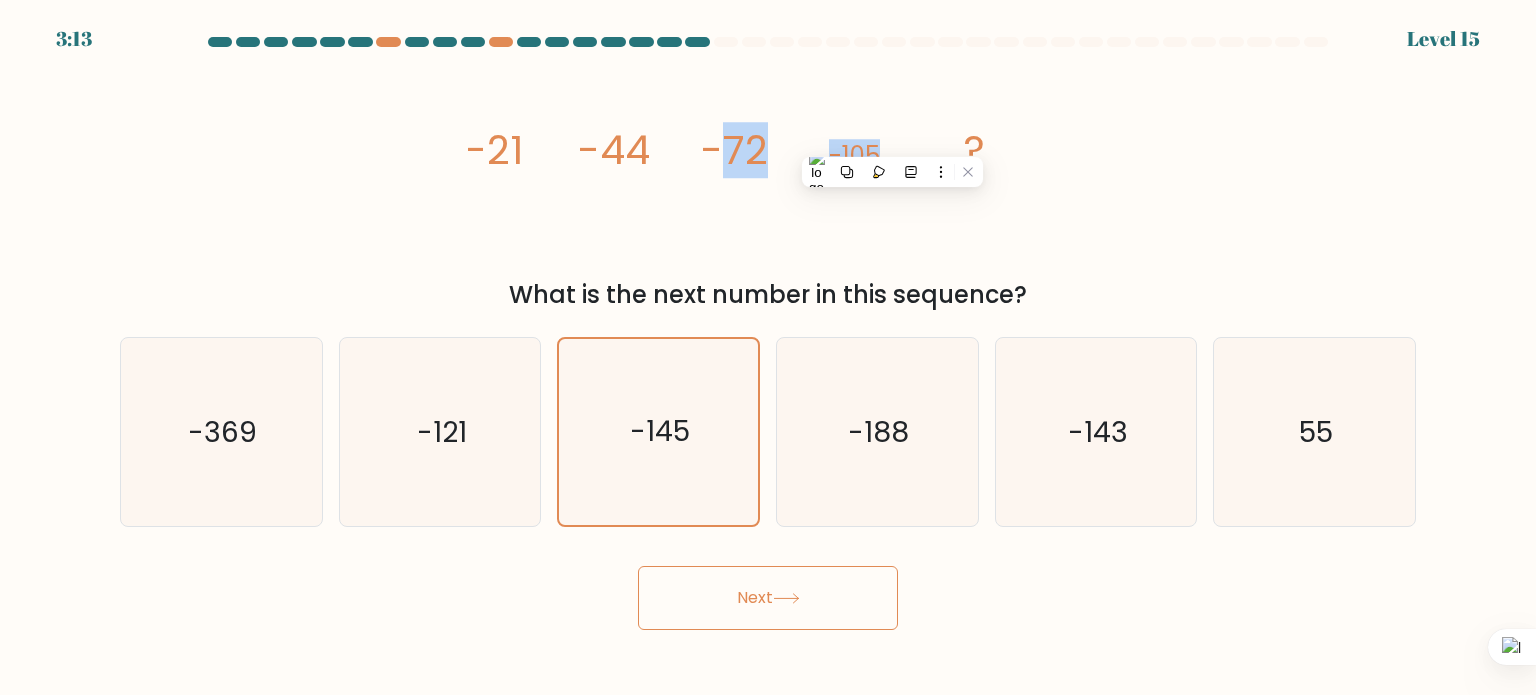 click on "image/svg+xml
-21
-44
-72
-105
?" at bounding box center (768, 164) 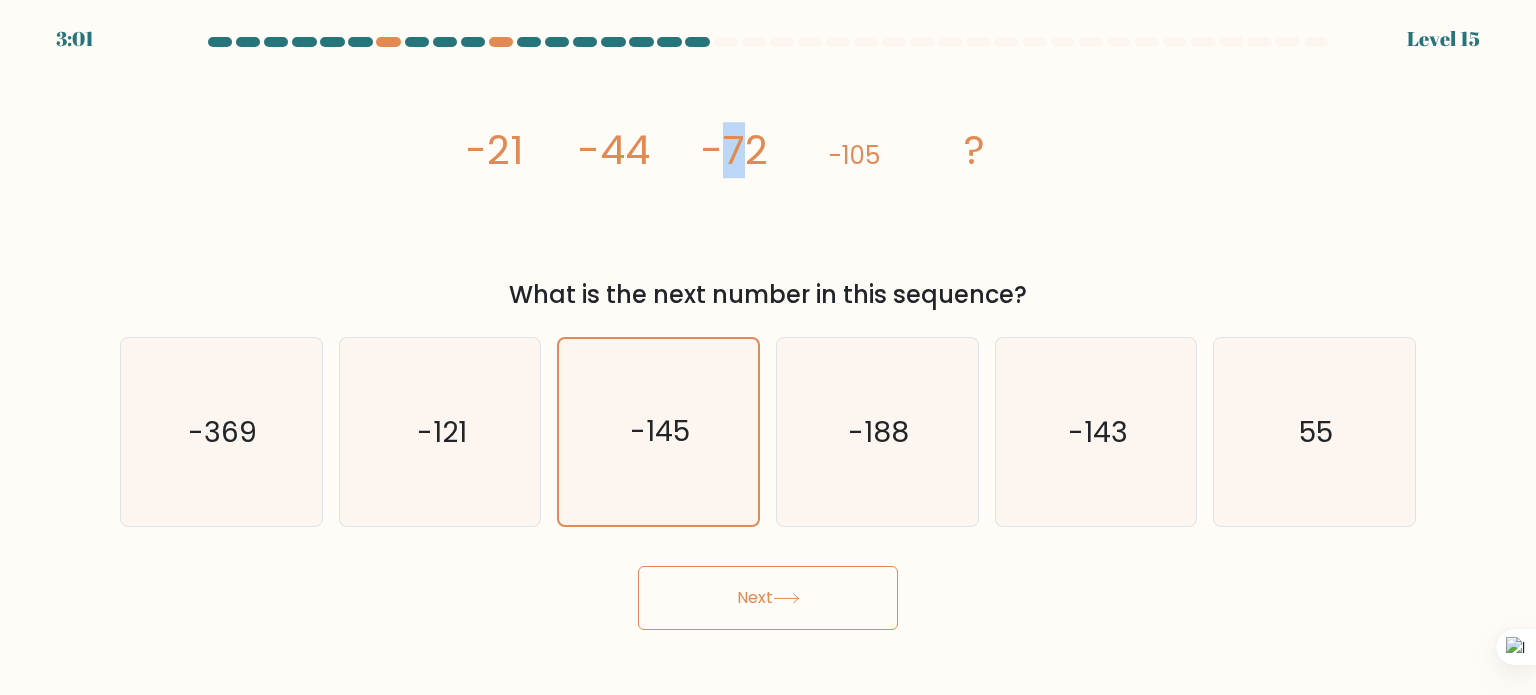 drag, startPoint x: 732, startPoint y: 146, endPoint x: 744, endPoint y: 147, distance: 12.0415945 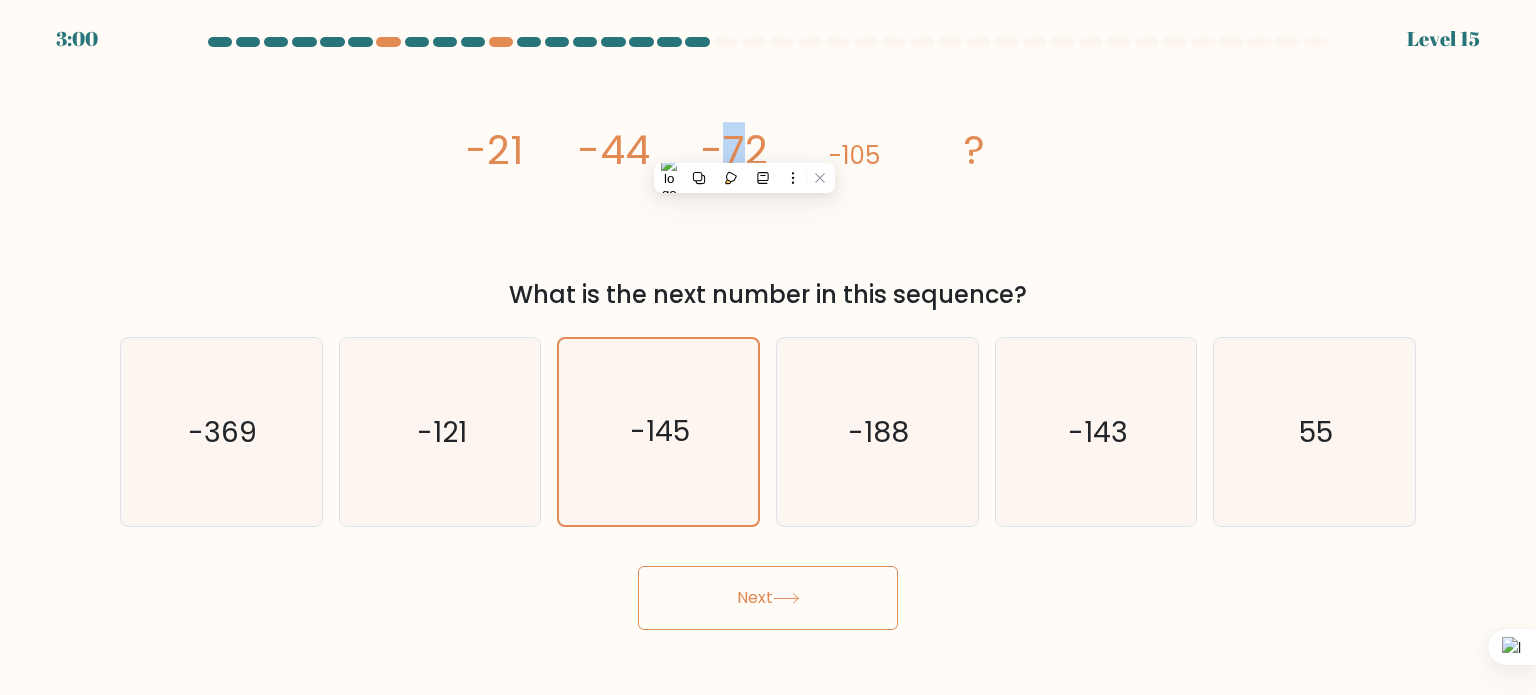 click on "image/svg+xml
-21
-44
-72
-105
?" at bounding box center (768, 164) 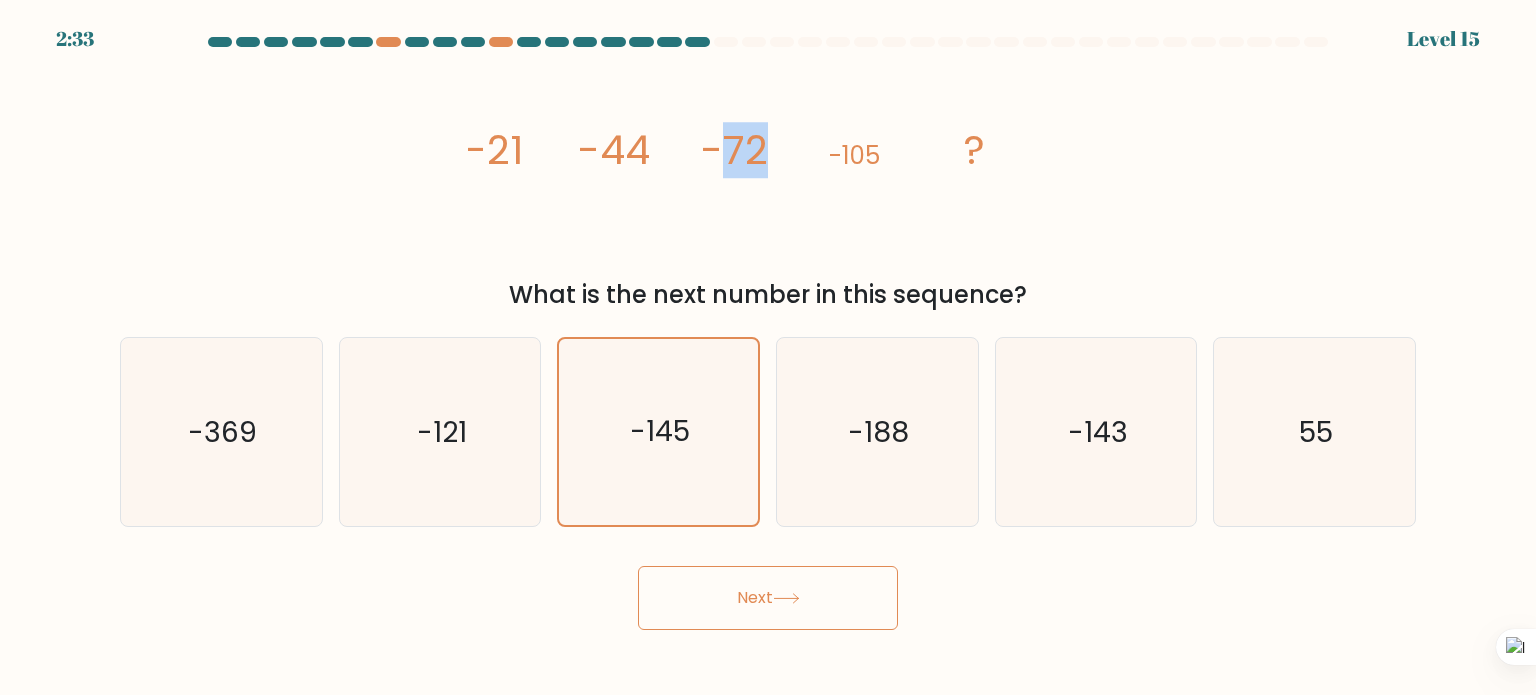 drag, startPoint x: 724, startPoint y: 151, endPoint x: 775, endPoint y: 155, distance: 51.156624 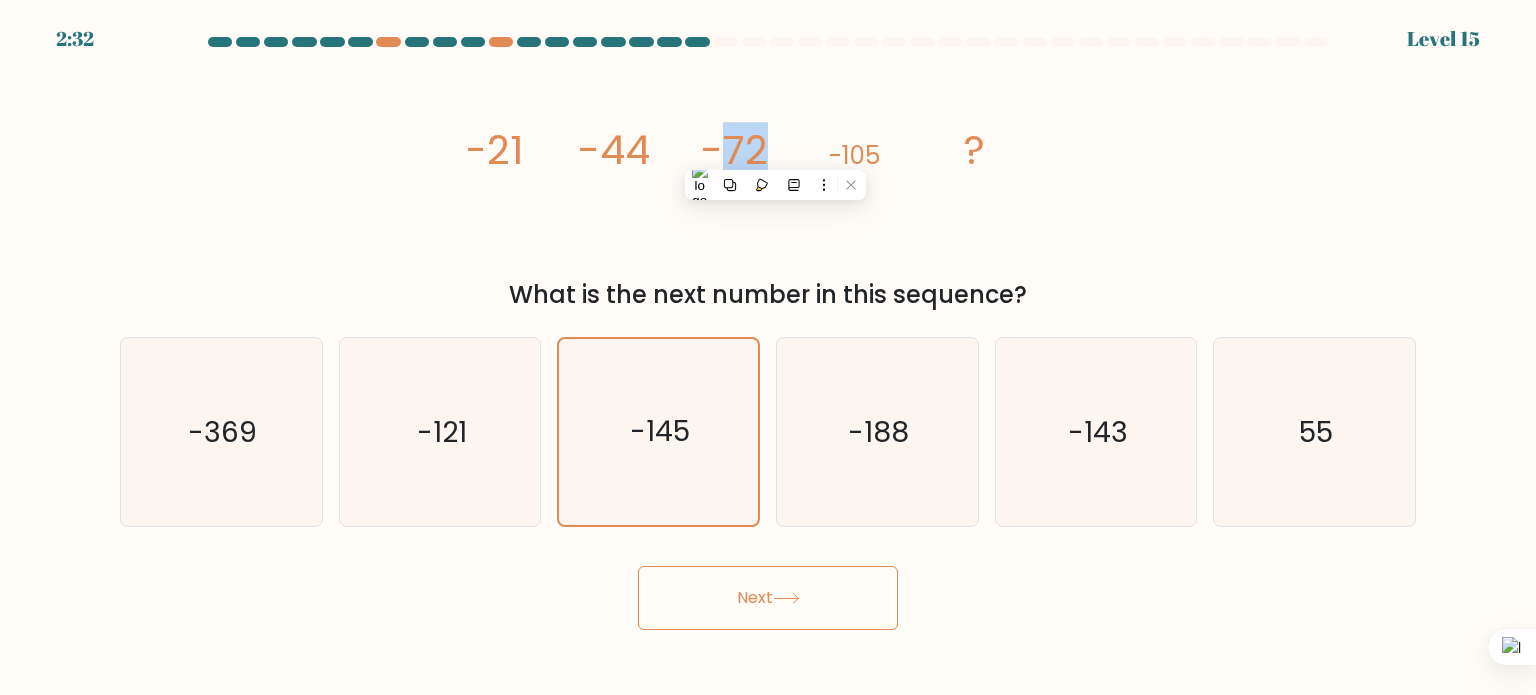click on "image/svg+xml
-21
-44
-72
-105
?" at bounding box center [768, 164] 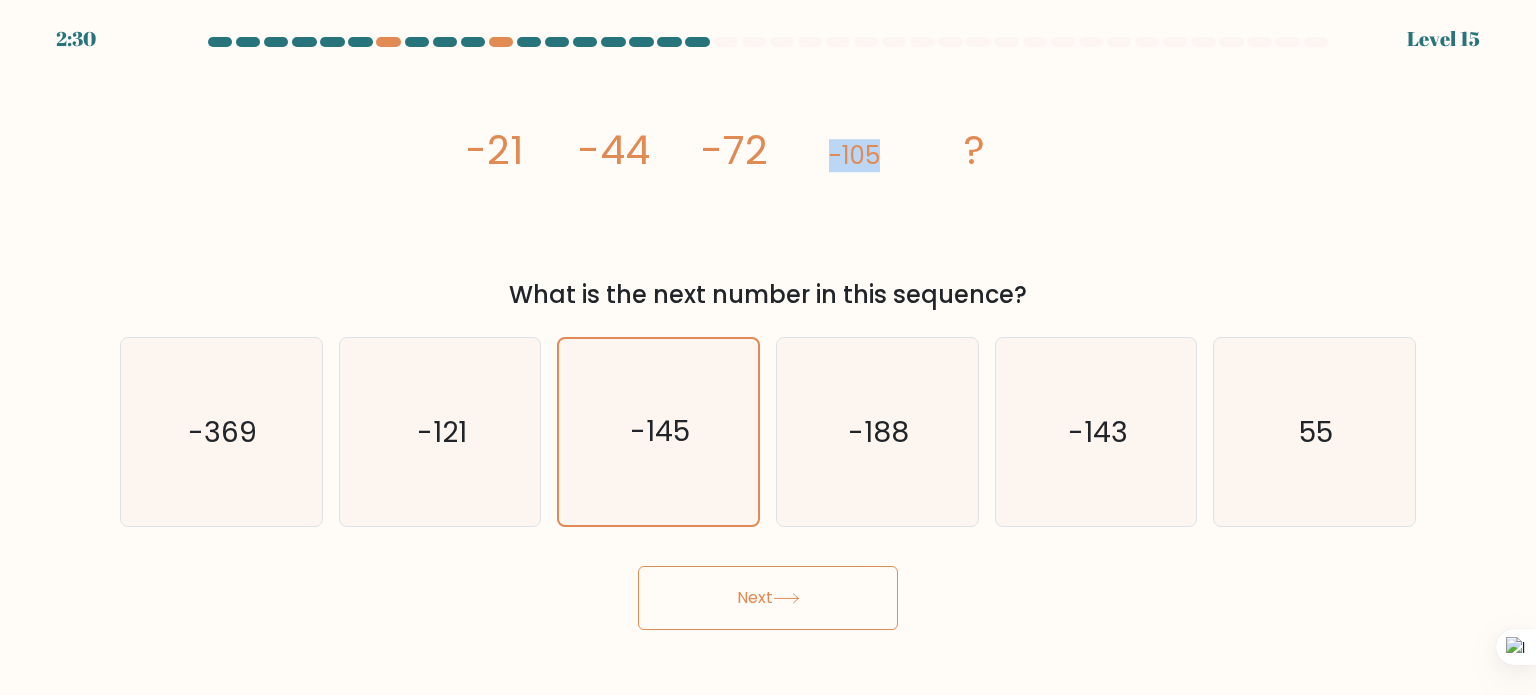 drag, startPoint x: 832, startPoint y: 149, endPoint x: 888, endPoint y: 152, distance: 56.0803 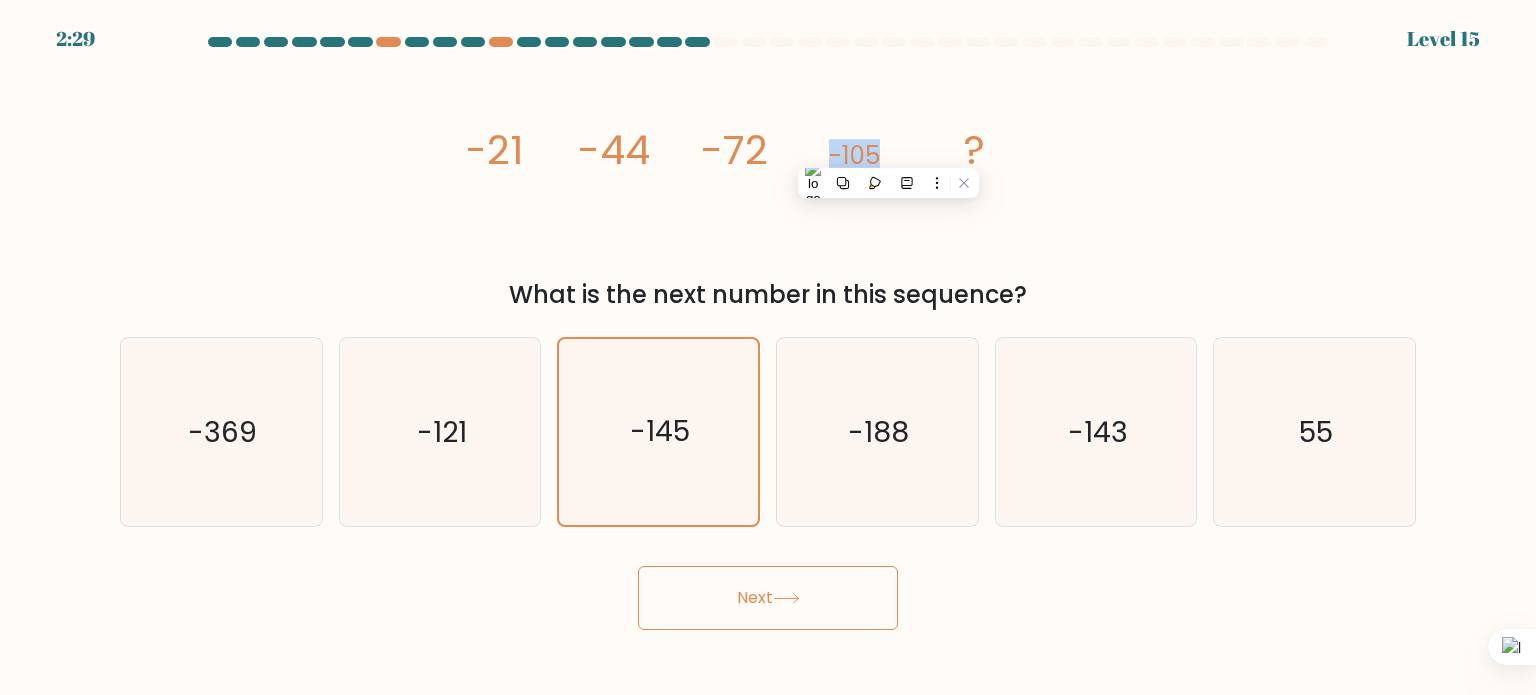 click on "image/svg+xml
-21
-44
-72
-105
?" at bounding box center [768, 164] 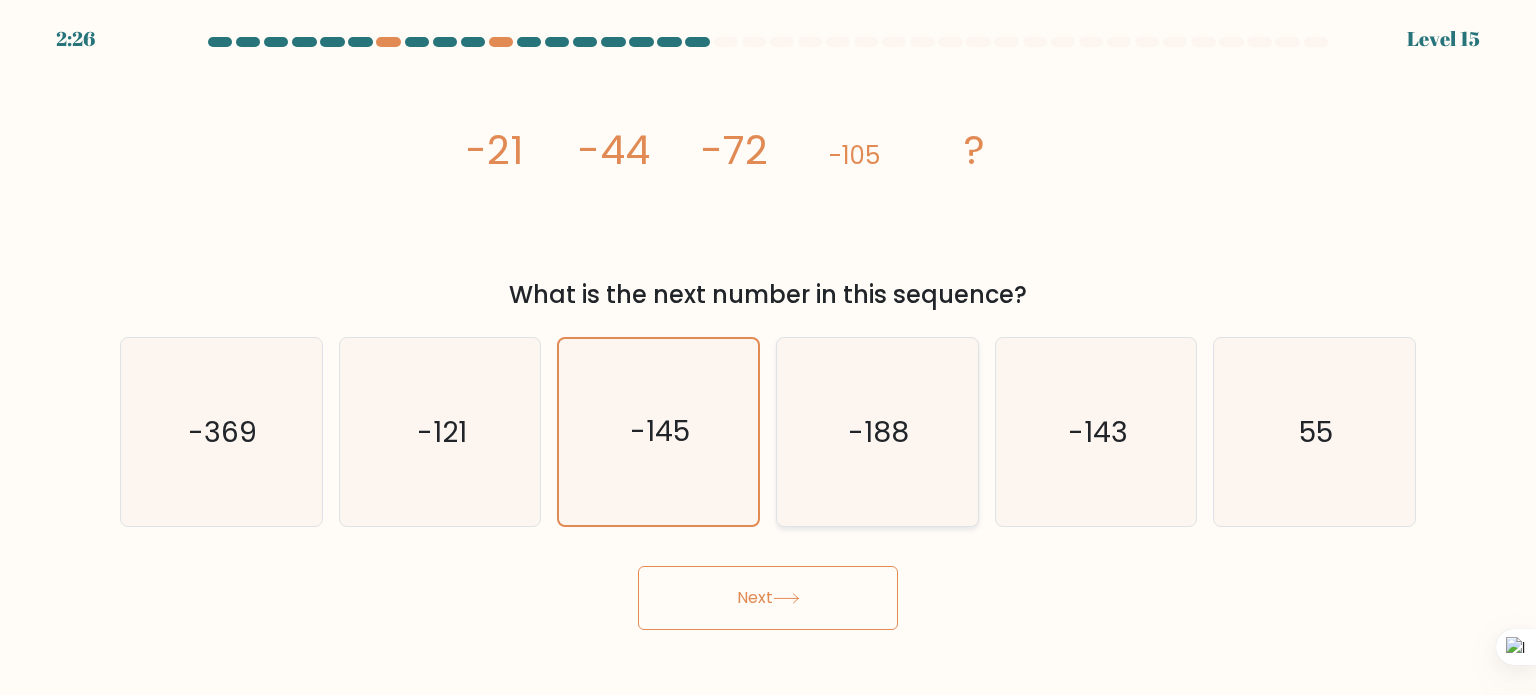 click on "-188" at bounding box center (877, 432) 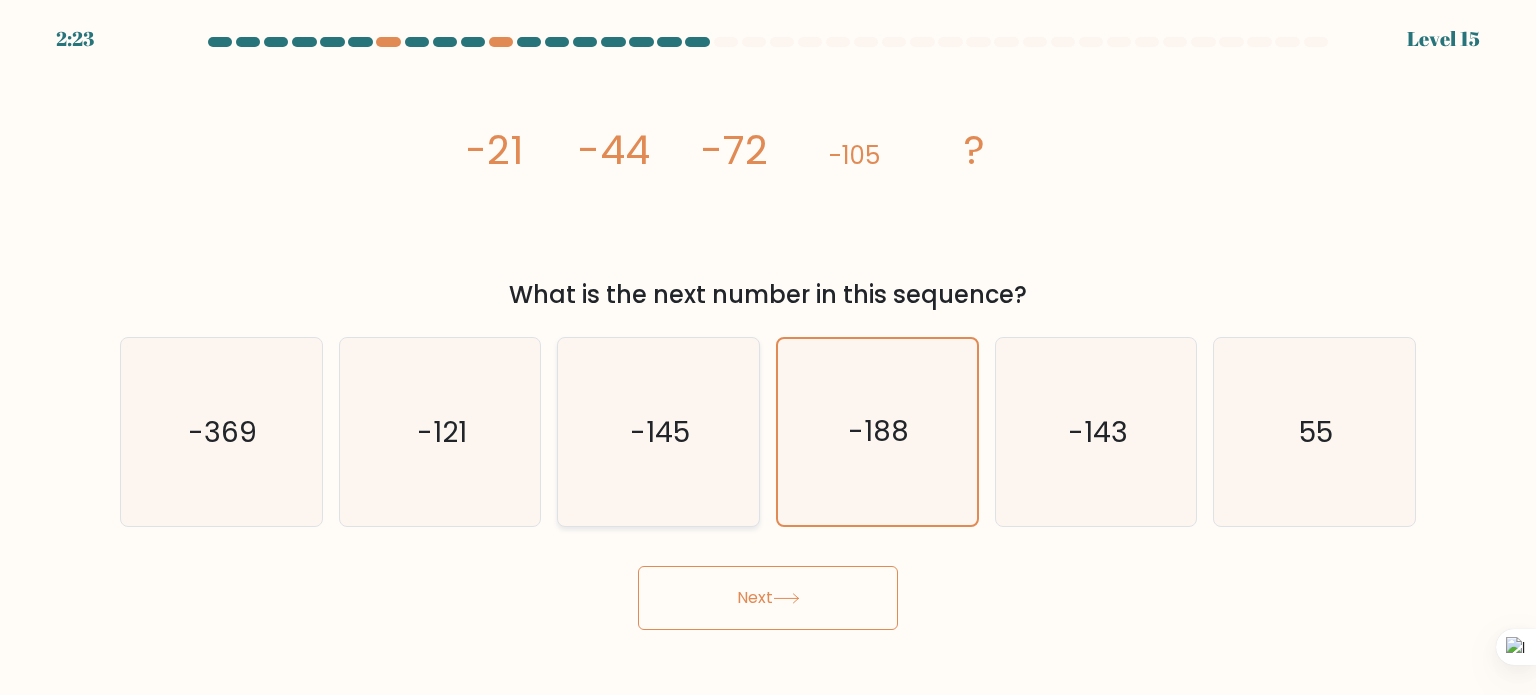 click on "-145" at bounding box center (658, 432) 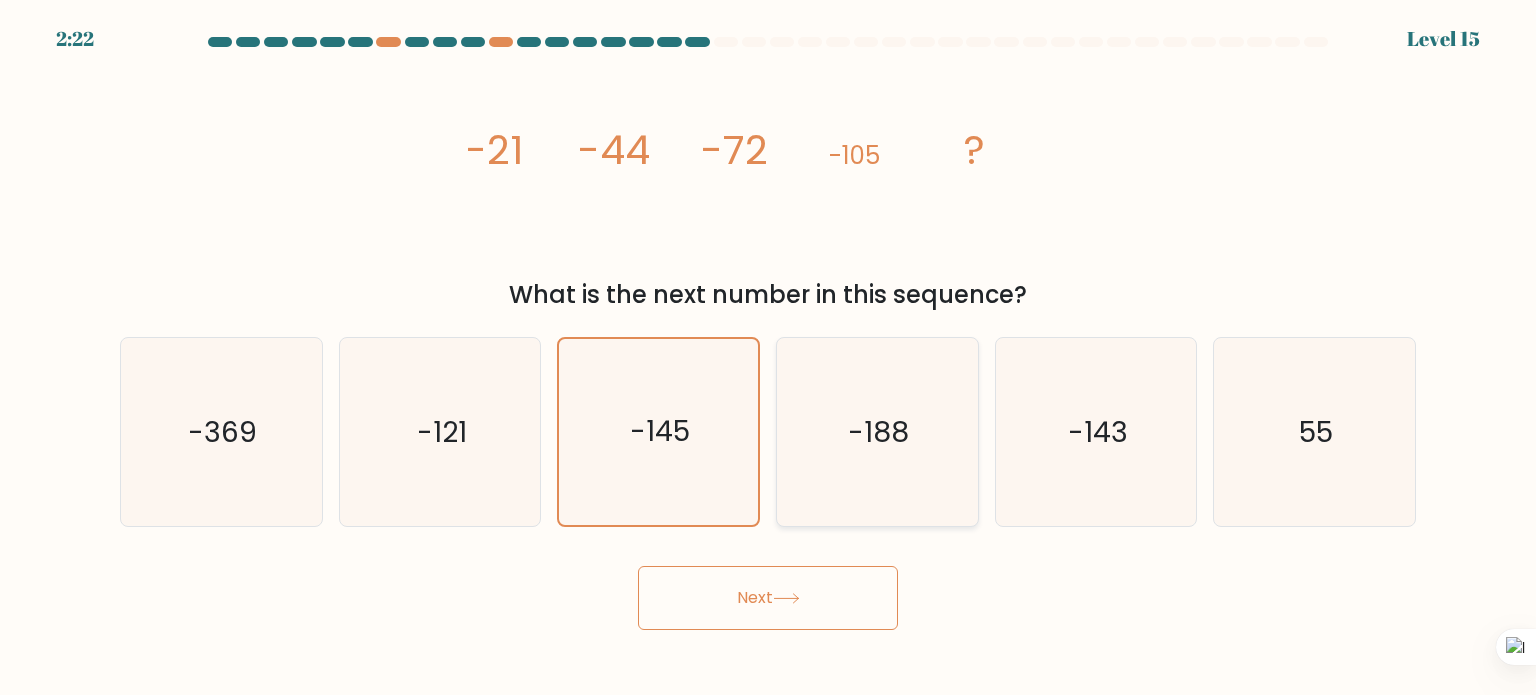click on "-188" at bounding box center [877, 432] 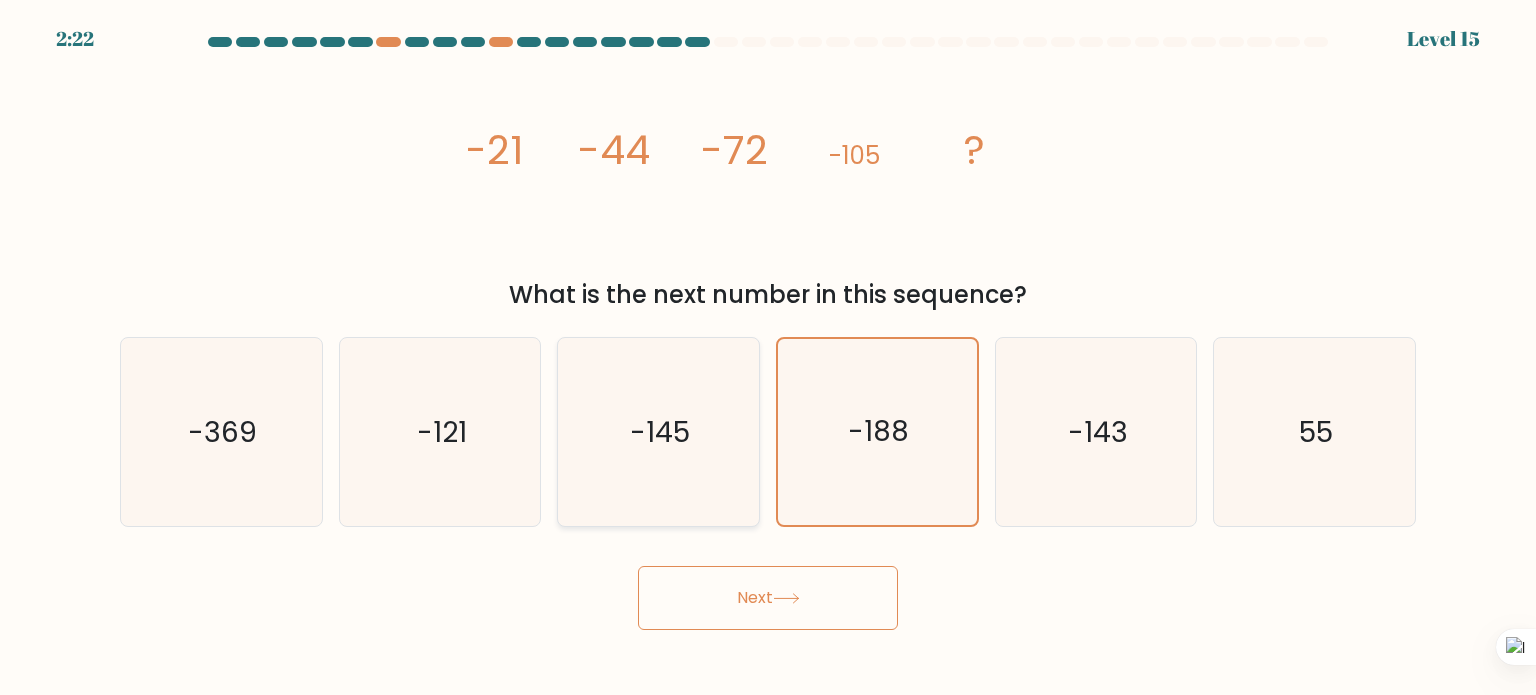 click on "-145" at bounding box center (658, 432) 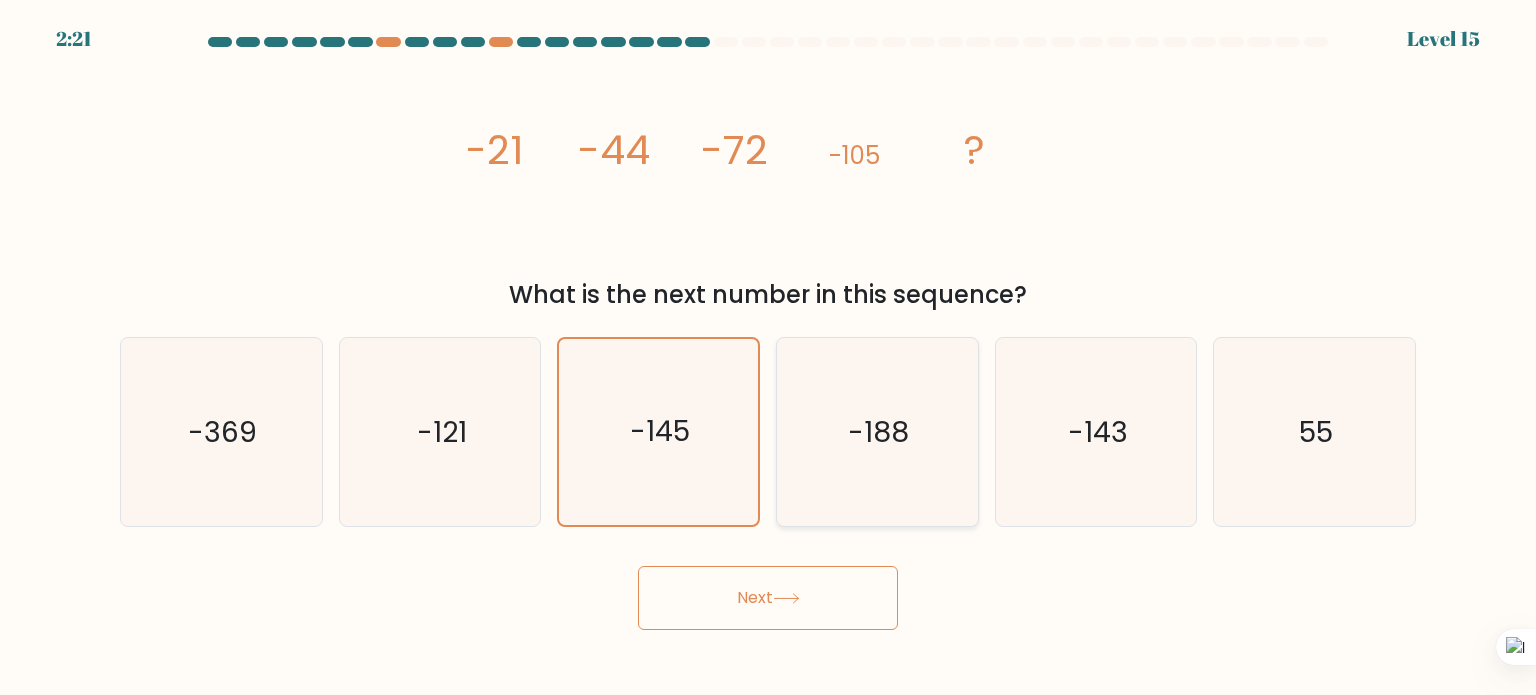 click on "-188" at bounding box center (877, 432) 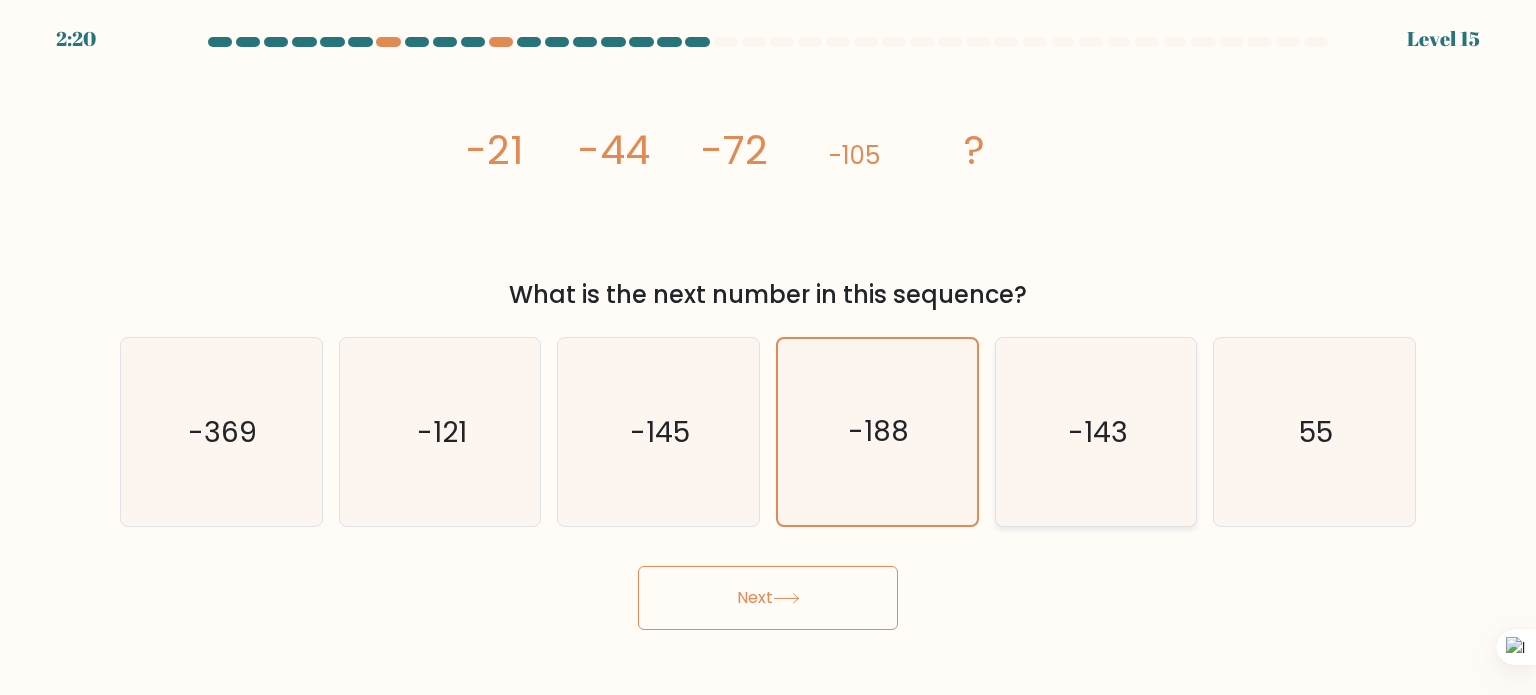 click on "-143" at bounding box center (1096, 432) 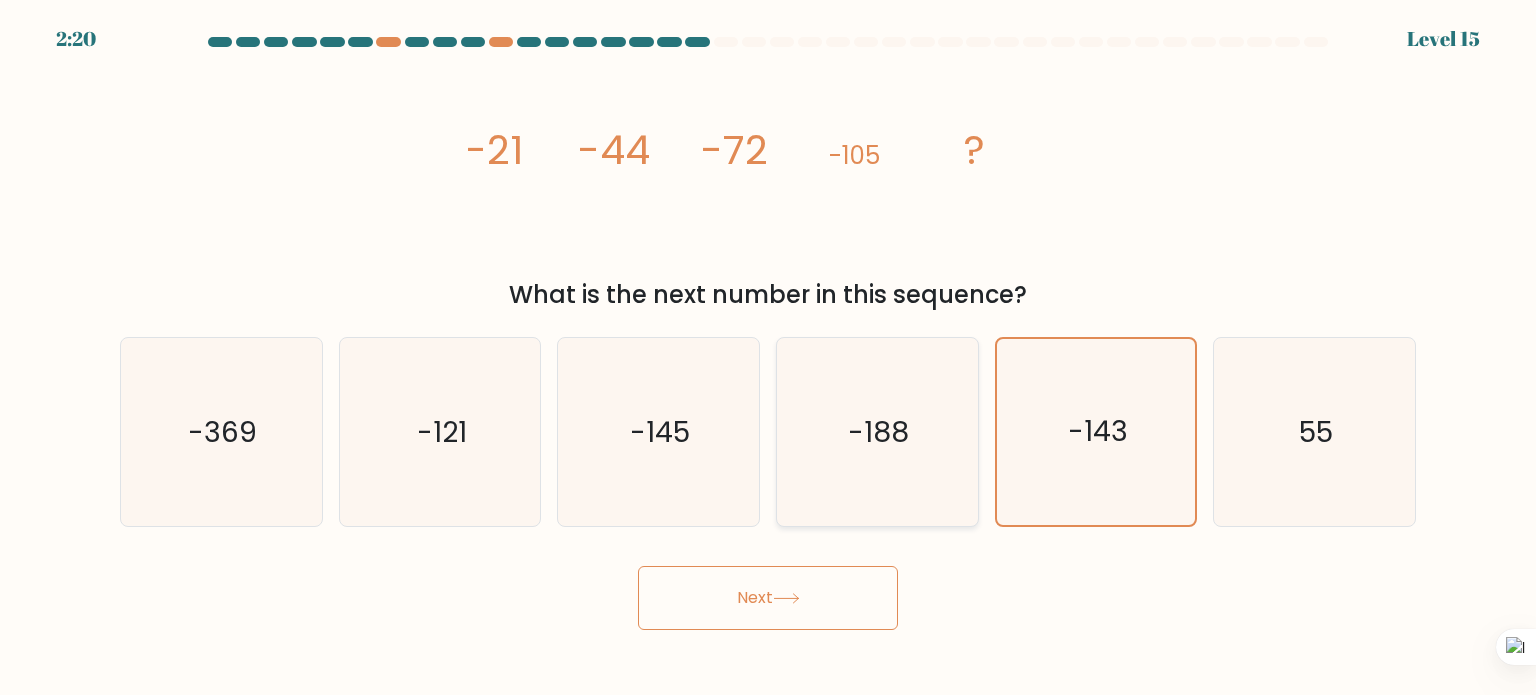 drag, startPoint x: 901, startPoint y: 428, endPoint x: 861, endPoint y: 428, distance: 40 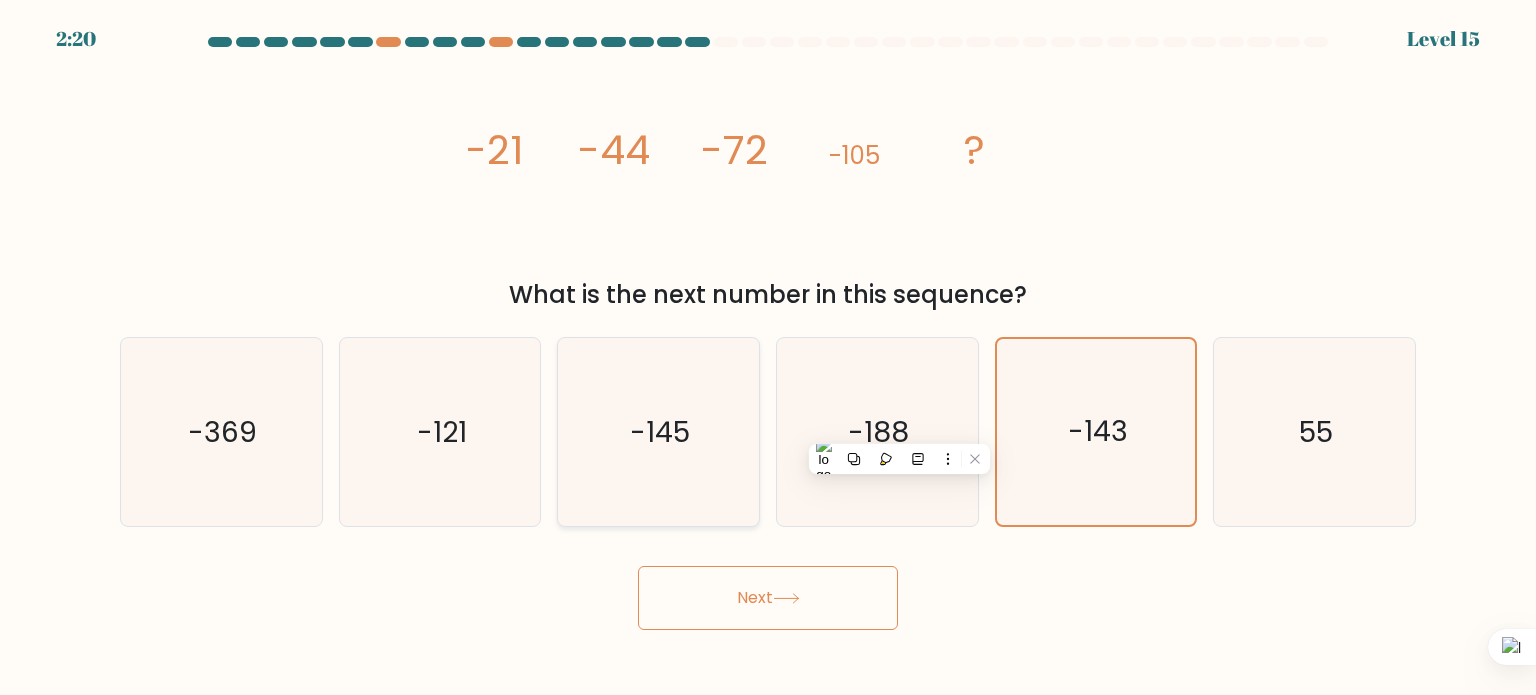 click on "-145" at bounding box center (658, 432) 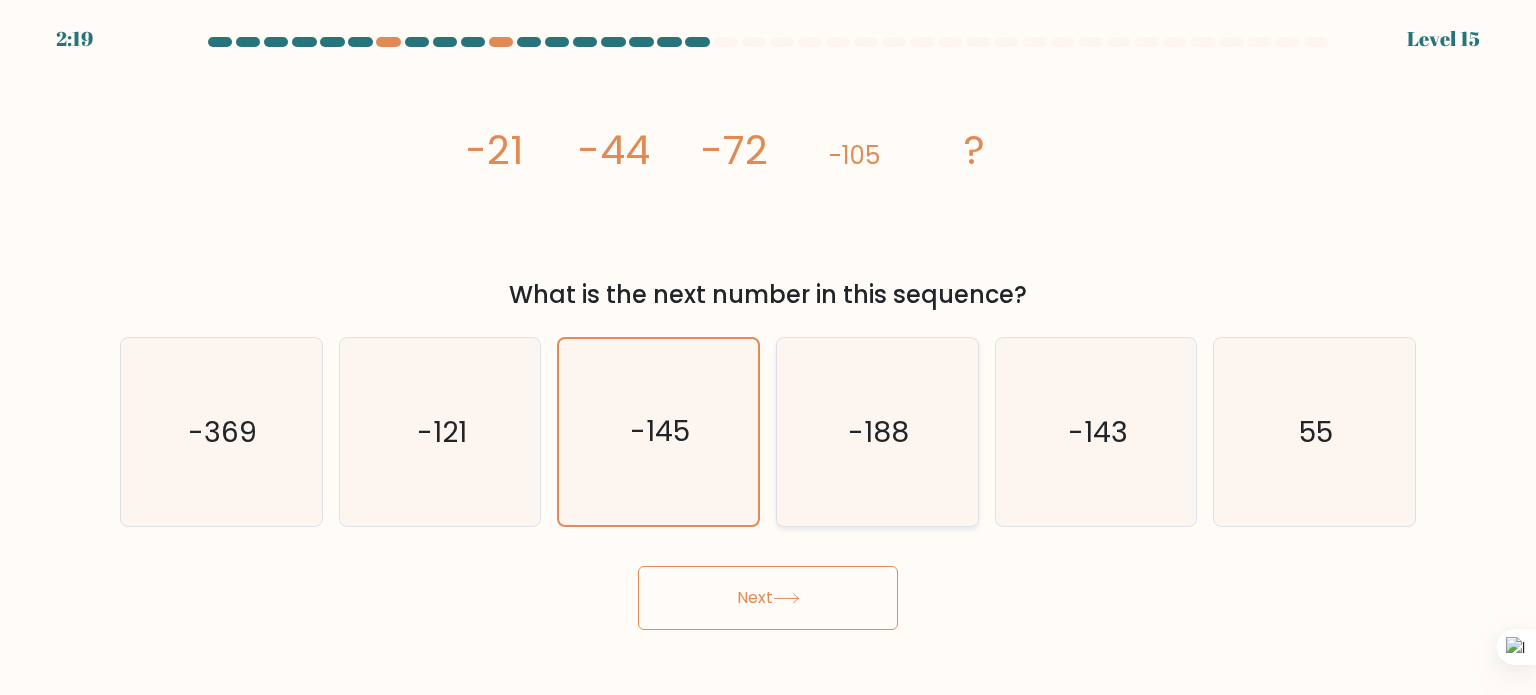 click on "-188" at bounding box center [877, 432] 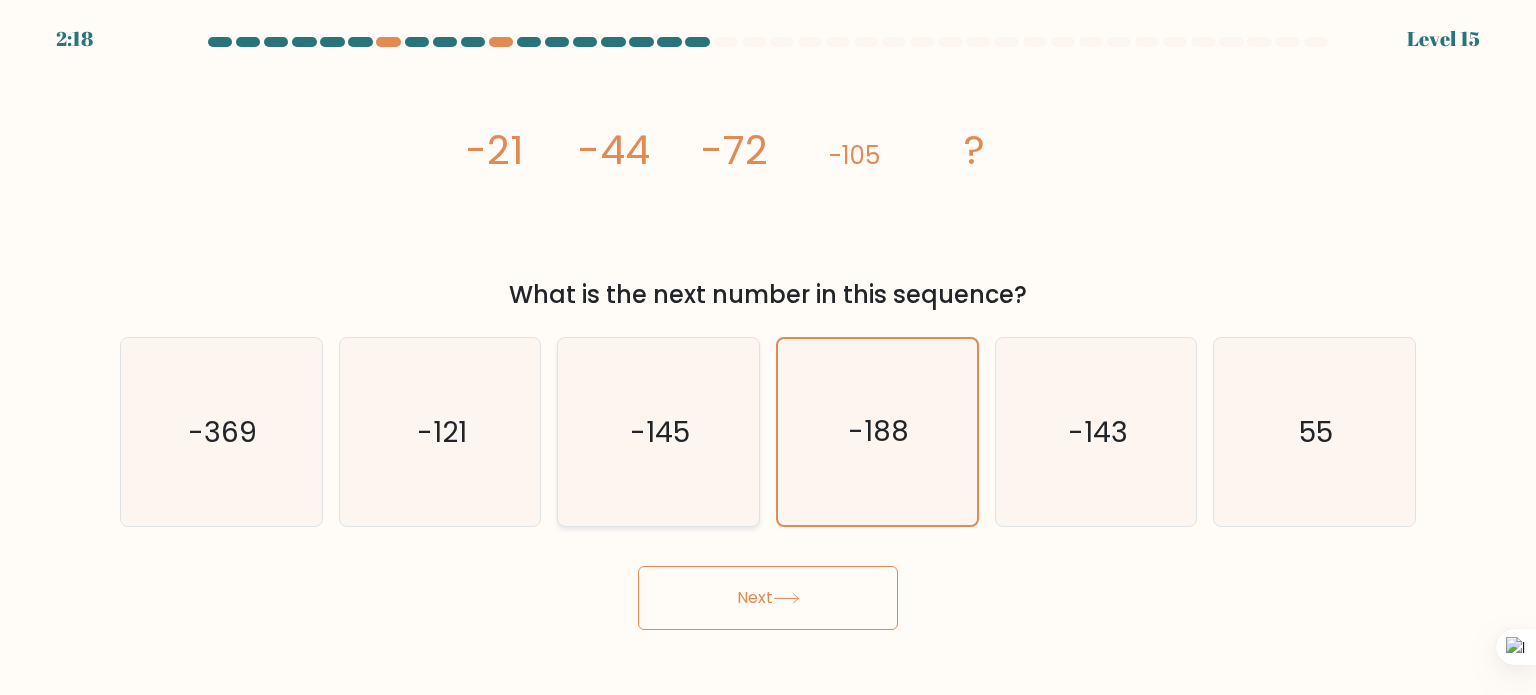 click on "-145" at bounding box center (658, 432) 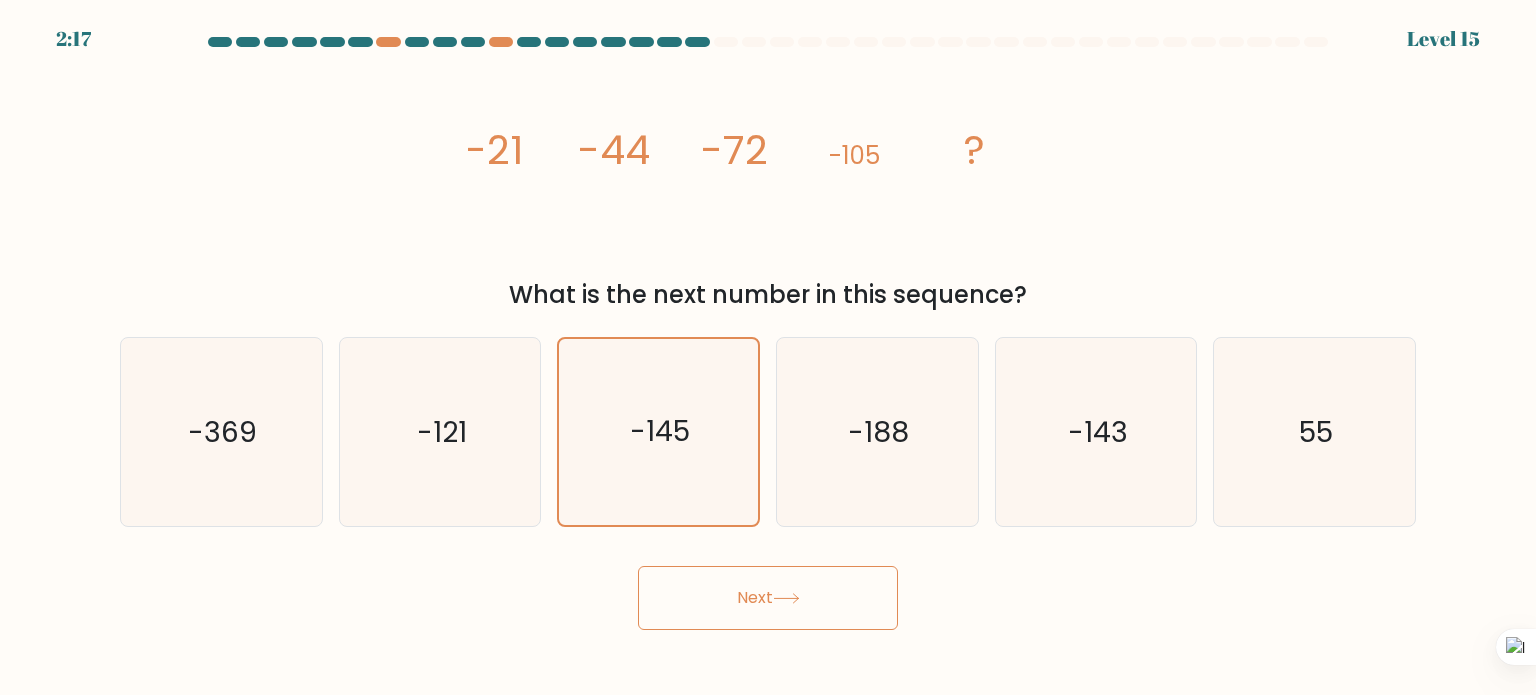click on "Next" at bounding box center (768, 598) 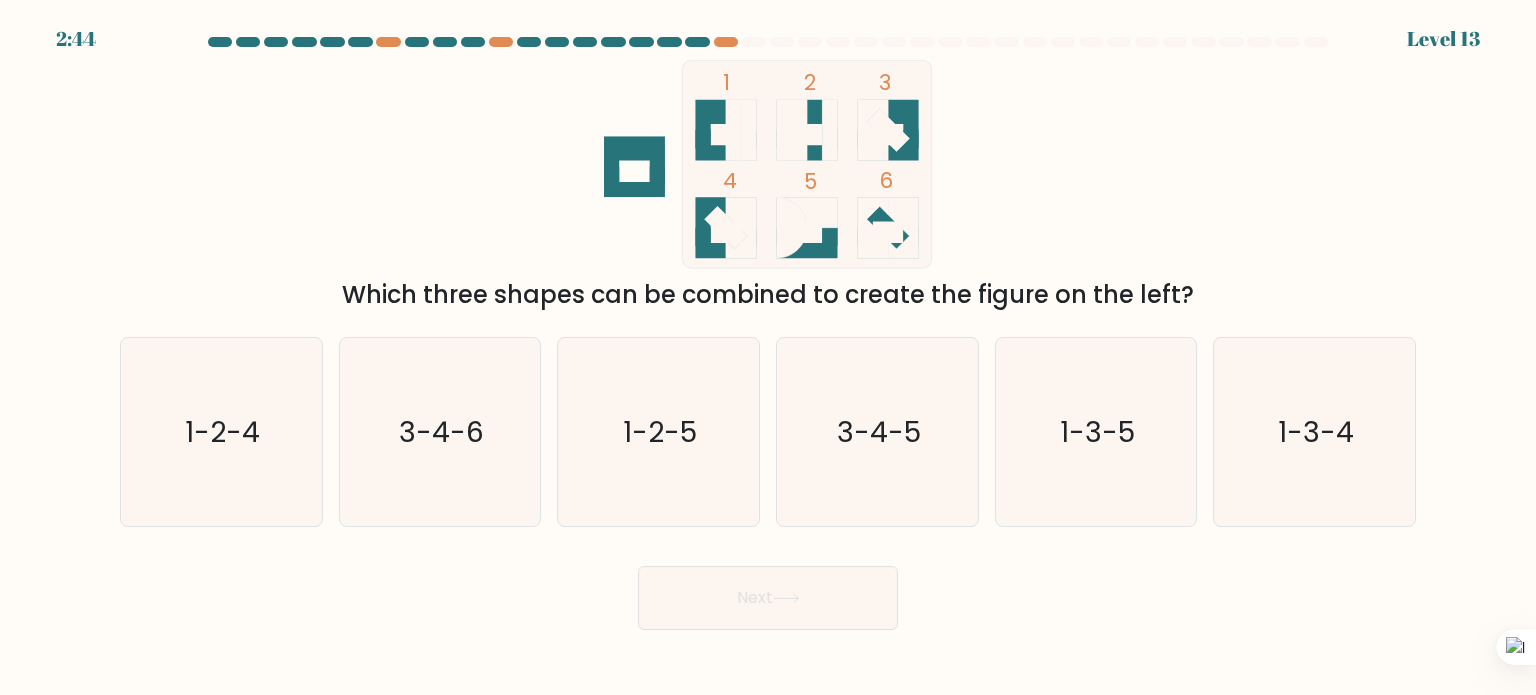 click at bounding box center (634, 182) 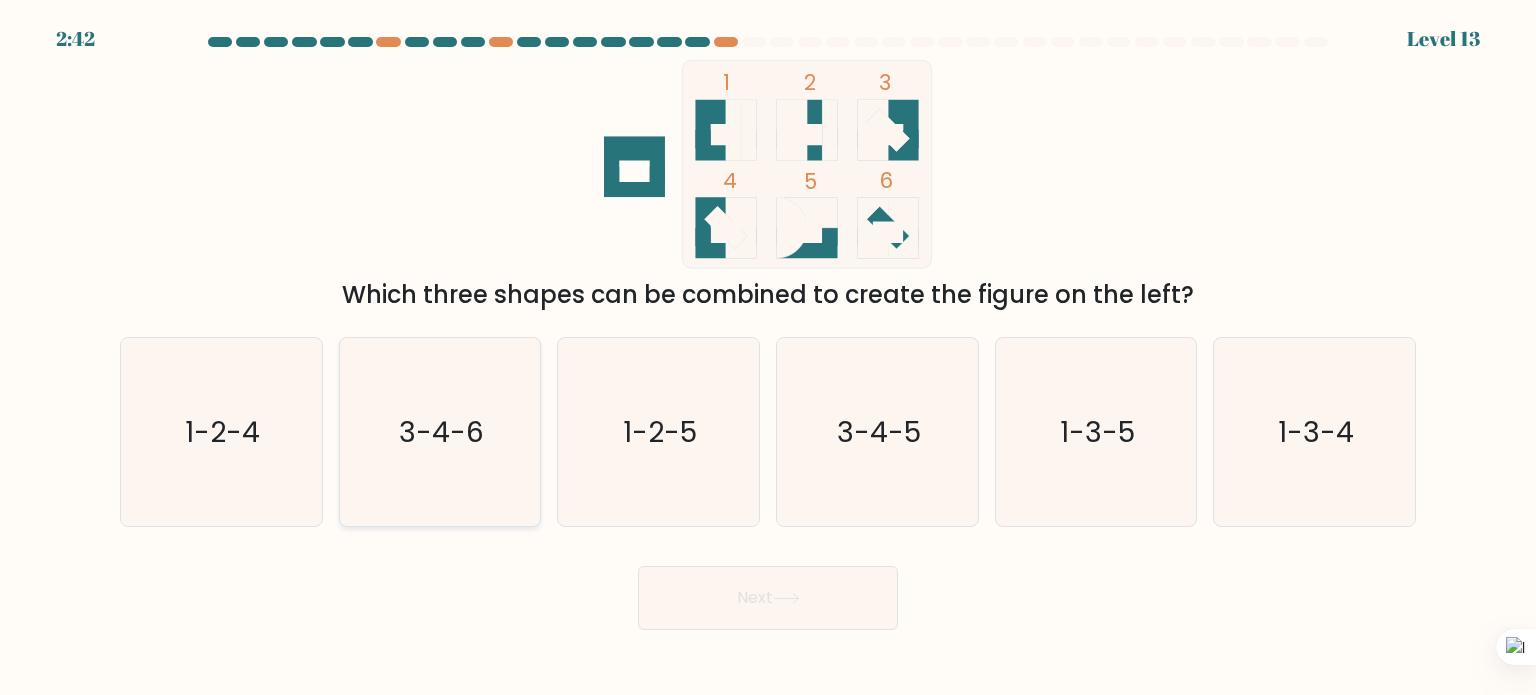 click on "3-4-6" at bounding box center [440, 432] 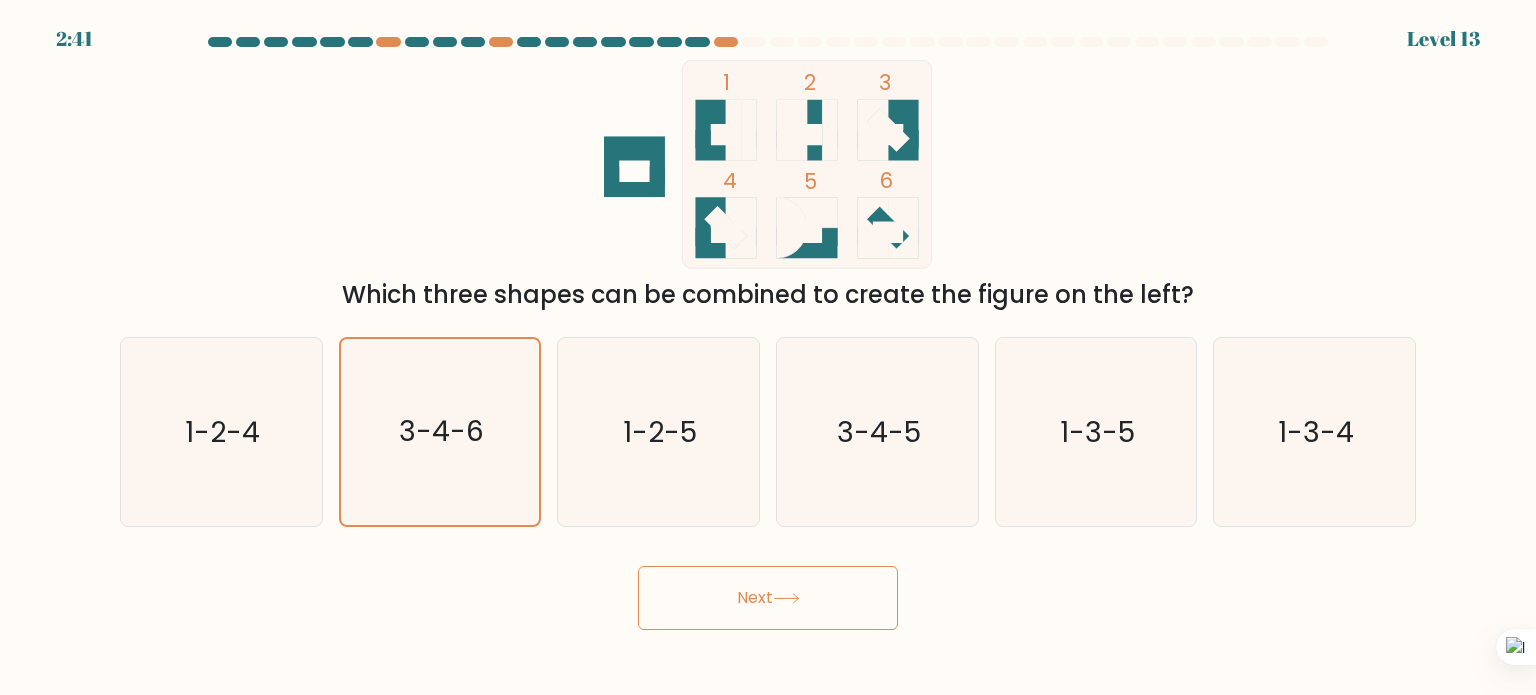 click on "Next" at bounding box center [768, 598] 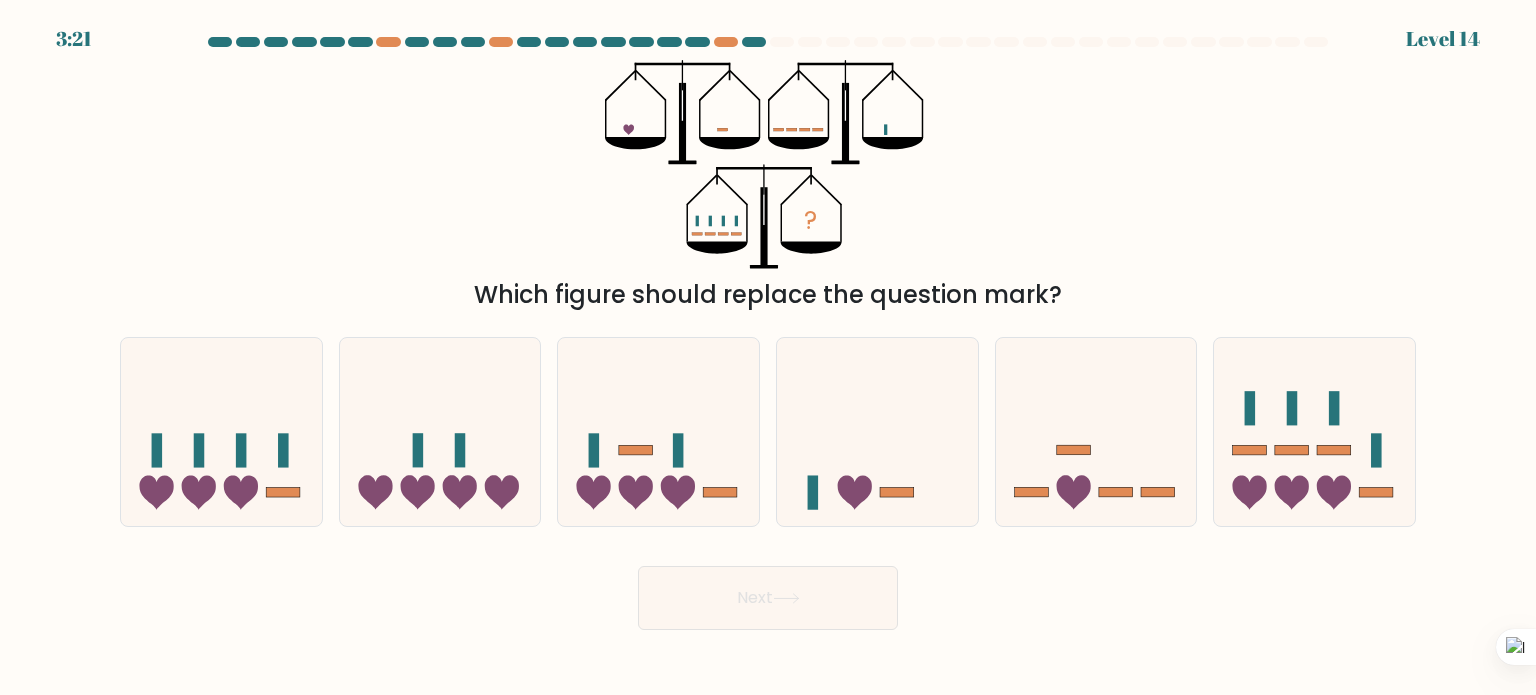 click on "?" at bounding box center [768, 164] 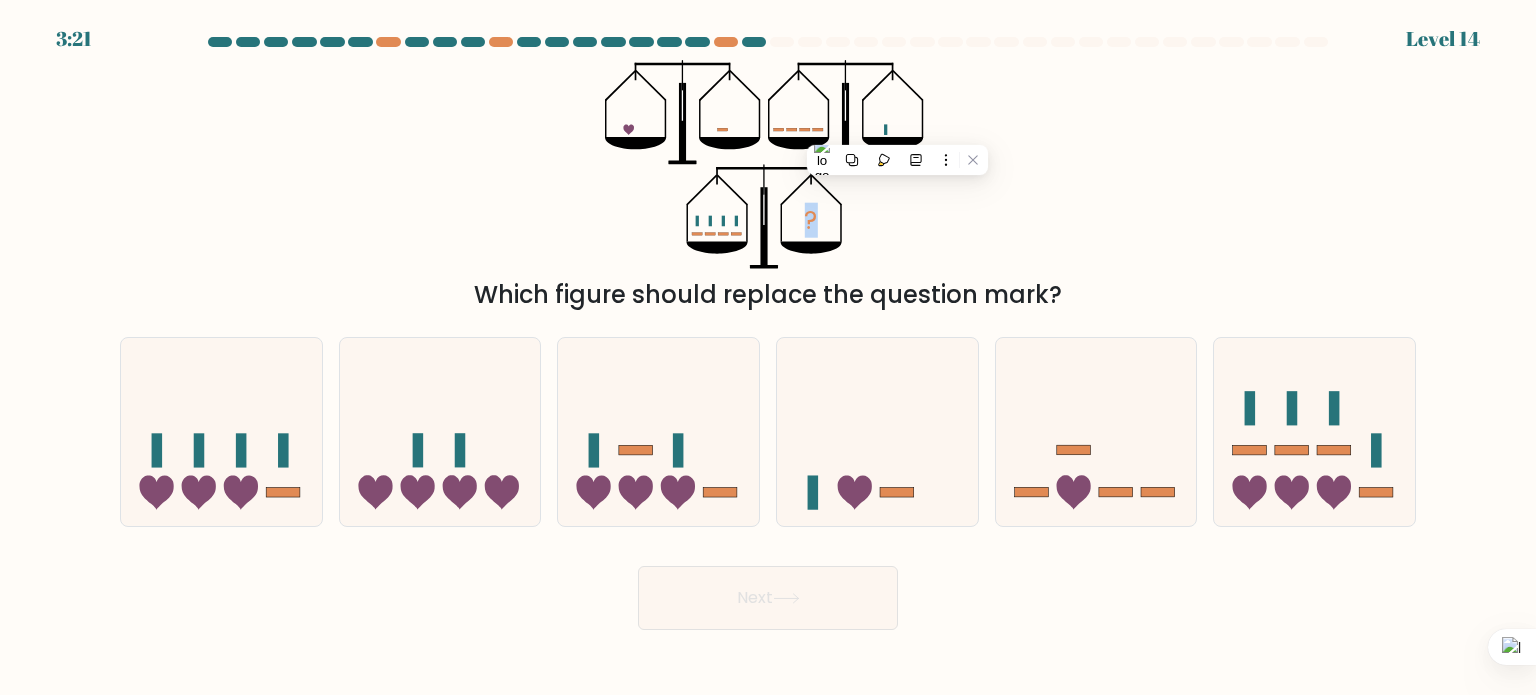 click on "?" at bounding box center [768, 164] 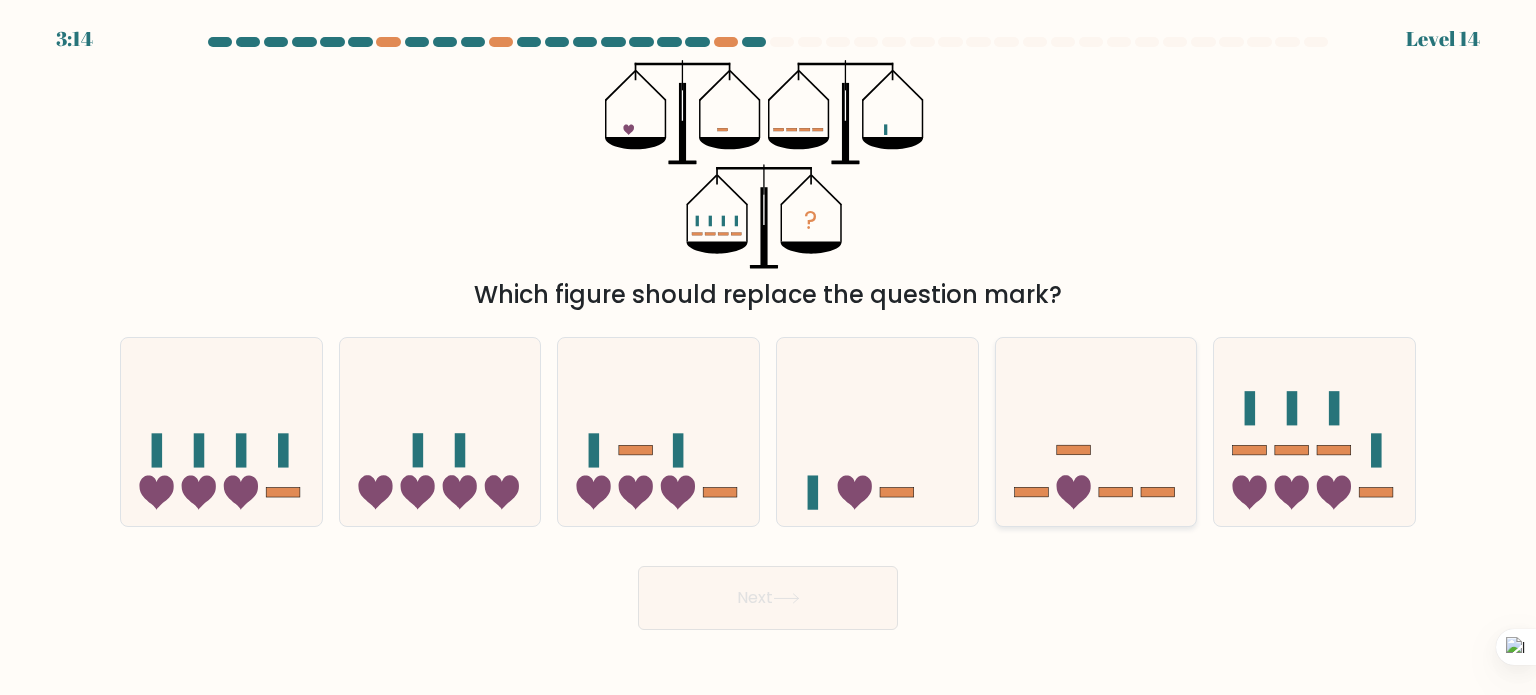 click at bounding box center [1116, 492] 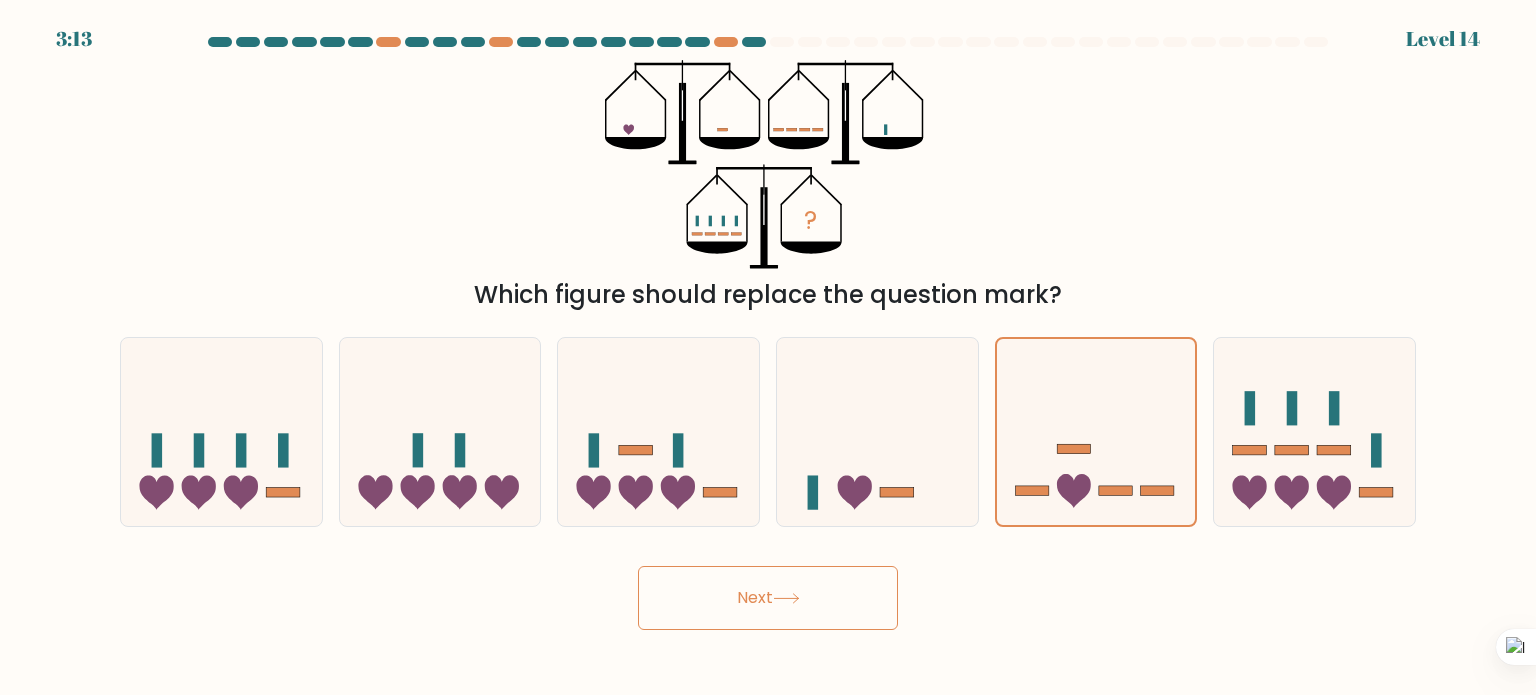 click on "Next" at bounding box center (768, 598) 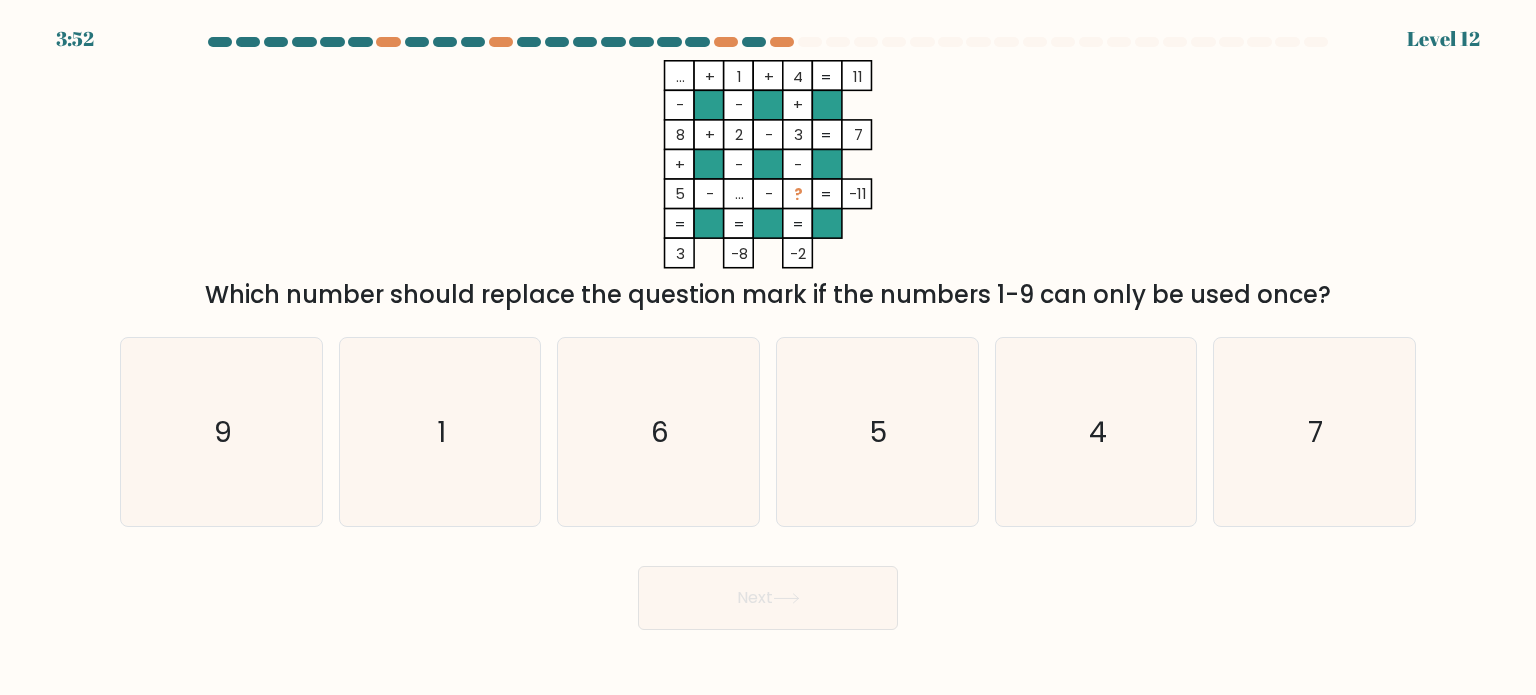 scroll, scrollTop: 0, scrollLeft: 0, axis: both 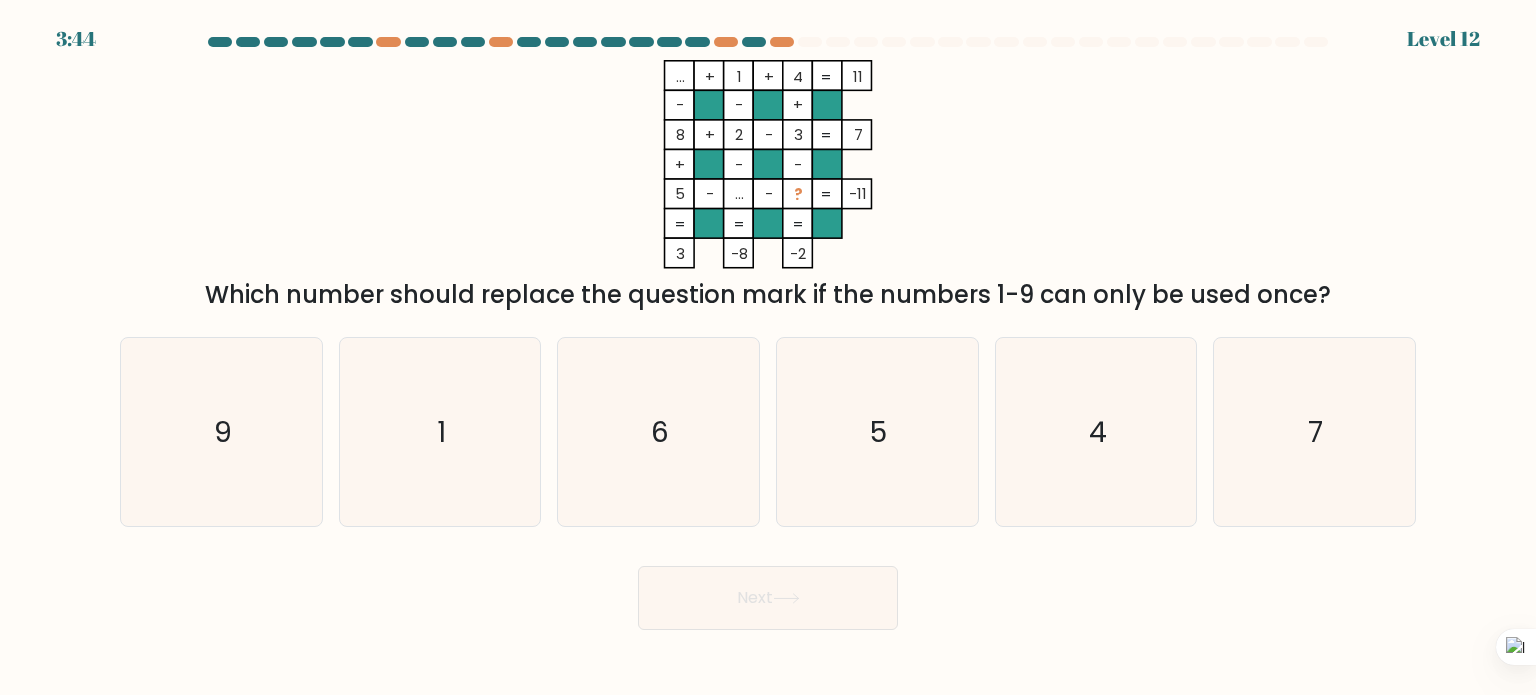 click on "5" at bounding box center [680, 76] 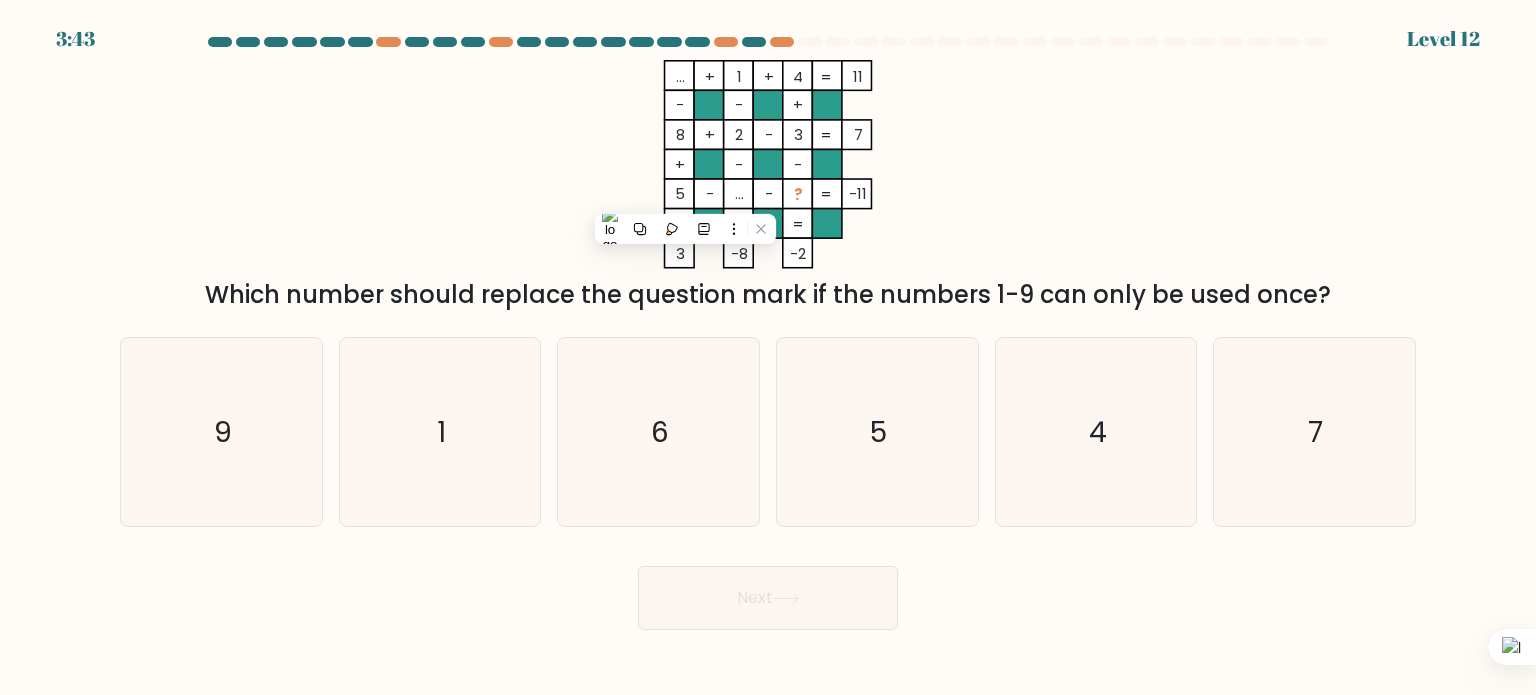 click on "...    +    [NUMBER]    +    [NUMBER]    -    -    +    [NUMBER]    +    [NUMBER]    -    [NUMBER]    [NUMBER]    +    -    -    [NUMBER]    -    ...    -    ?    =   -11    =   =   =   =   [NUMBER]    -8    -2    =
Which number should replace the question mark if the numbers 1-9 can only be used once?" at bounding box center [768, 186] 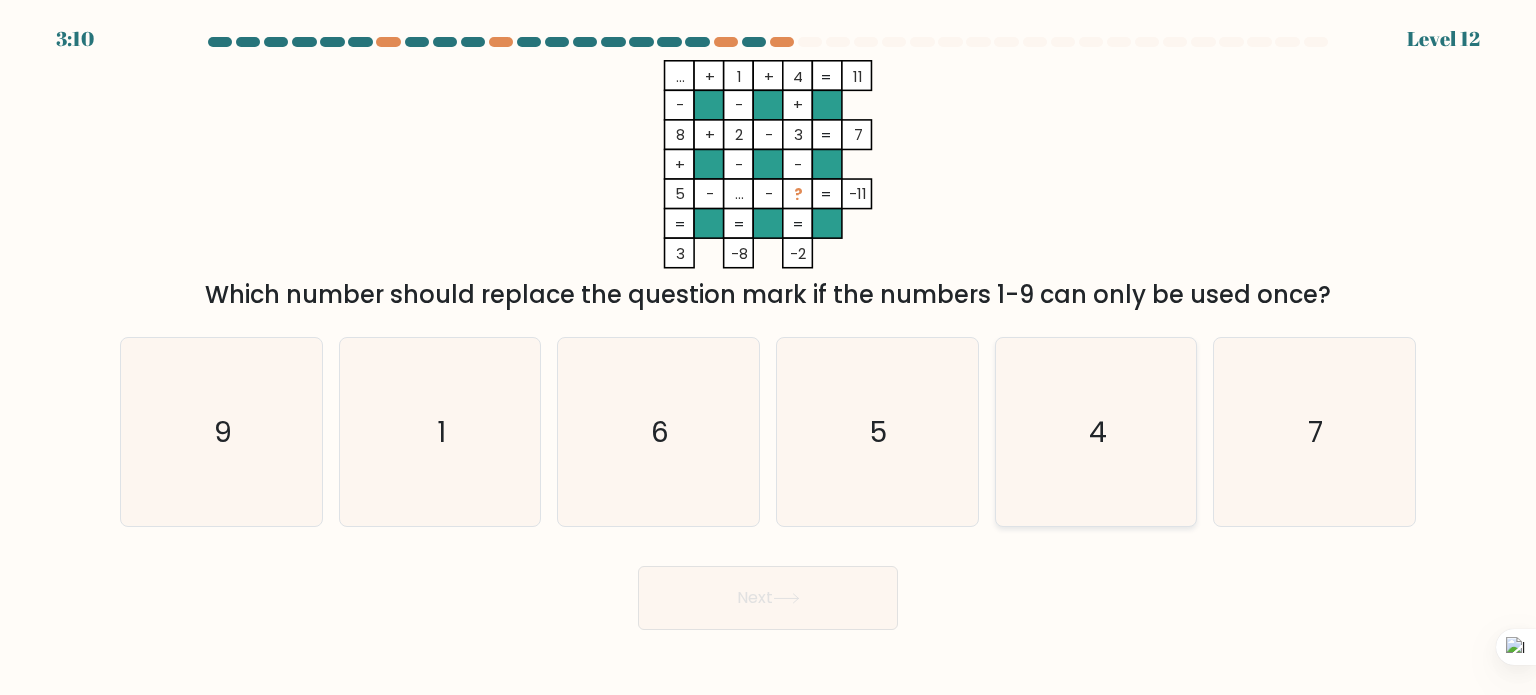click on "4" at bounding box center (1098, 431) 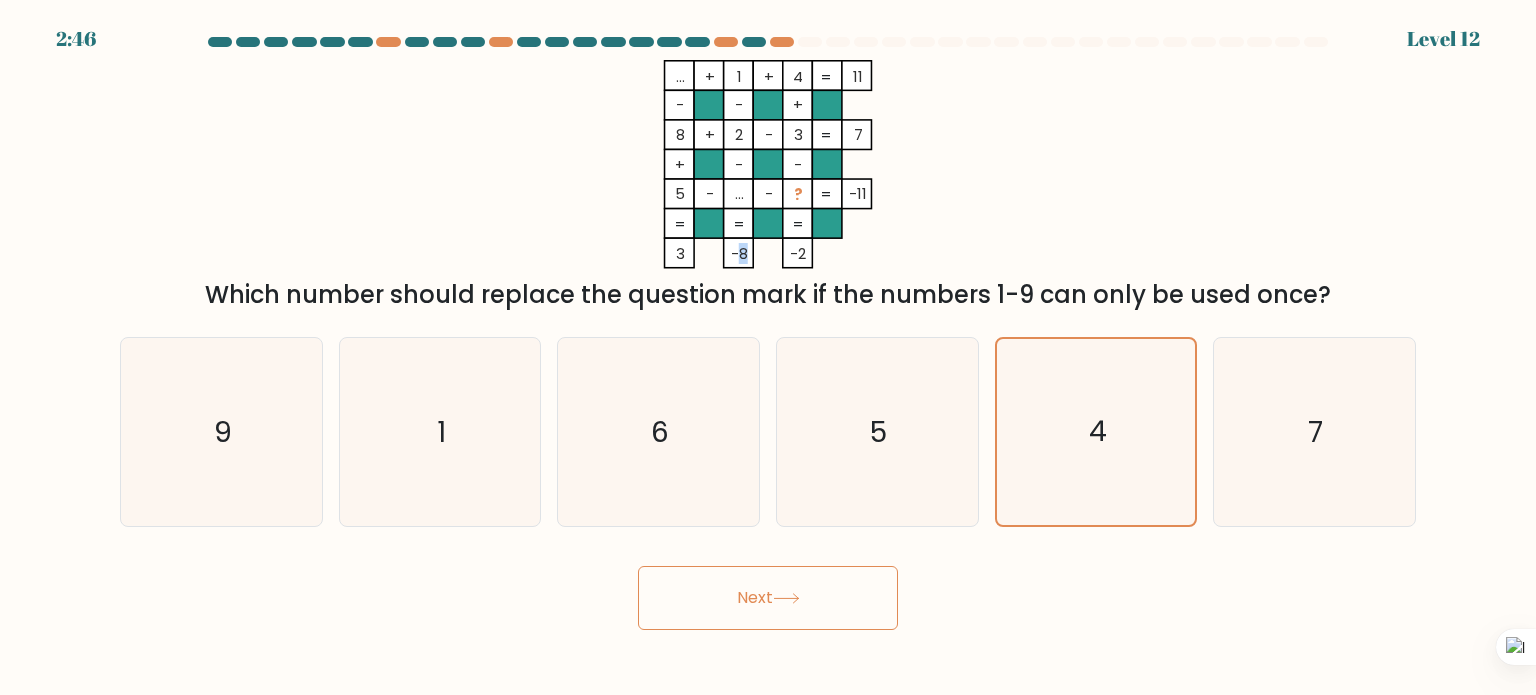 click on "-8" at bounding box center (680, 76) 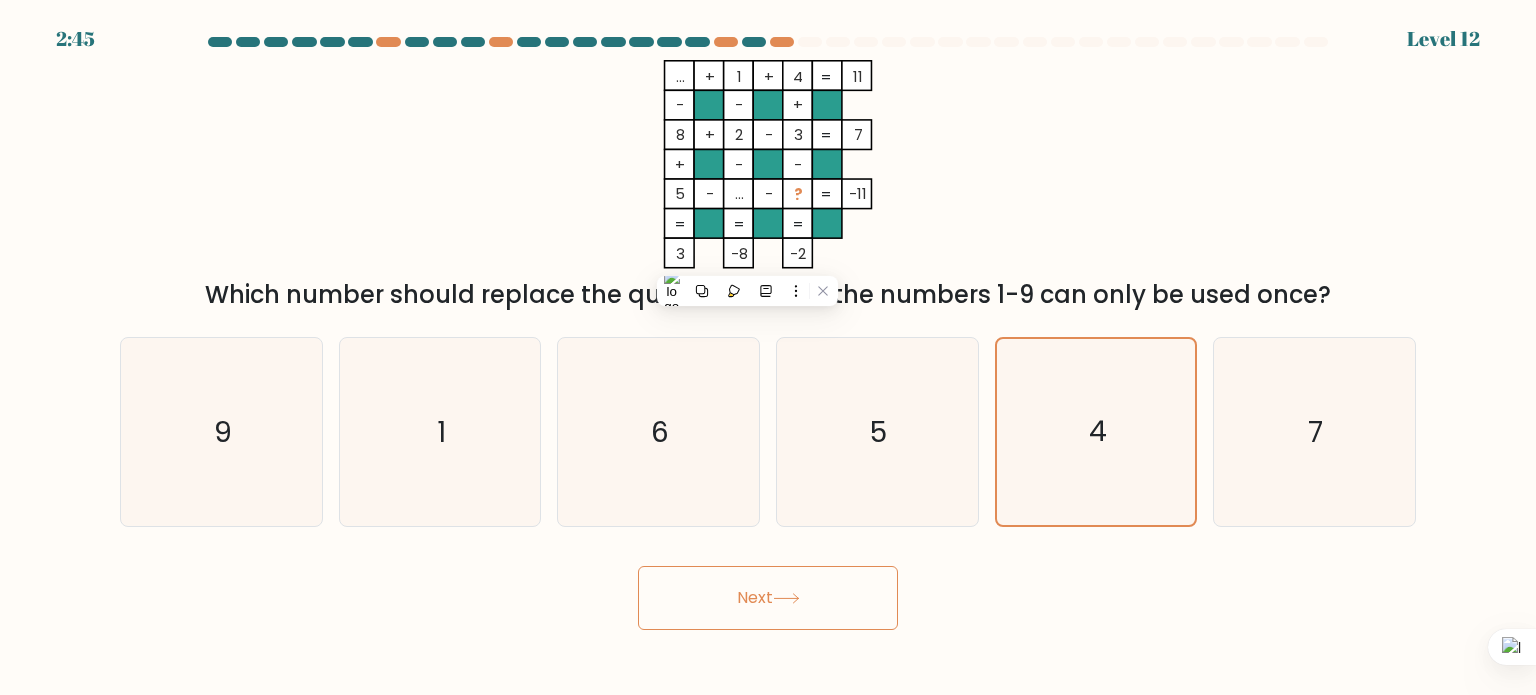 click on "...    +    [NUMBER]    +    [NUMBER]    -    -    +    [NUMBER]    +    [NUMBER]    -    [NUMBER]    [NUMBER]    +    -    -    [NUMBER]    -    ...    -    ?    =   -11    =   =   =   =   [NUMBER]    -8    -2    =" at bounding box center [768, 164] 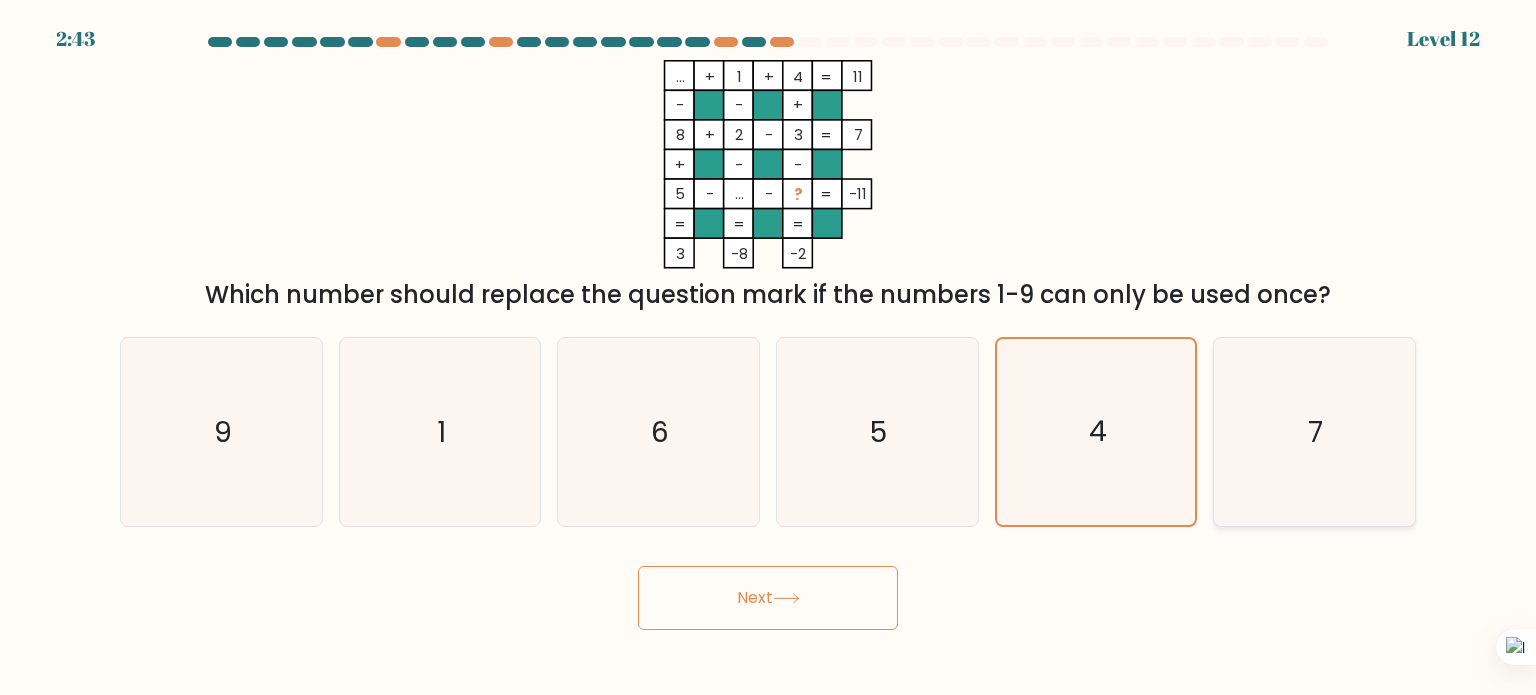 click on "7" at bounding box center [1314, 432] 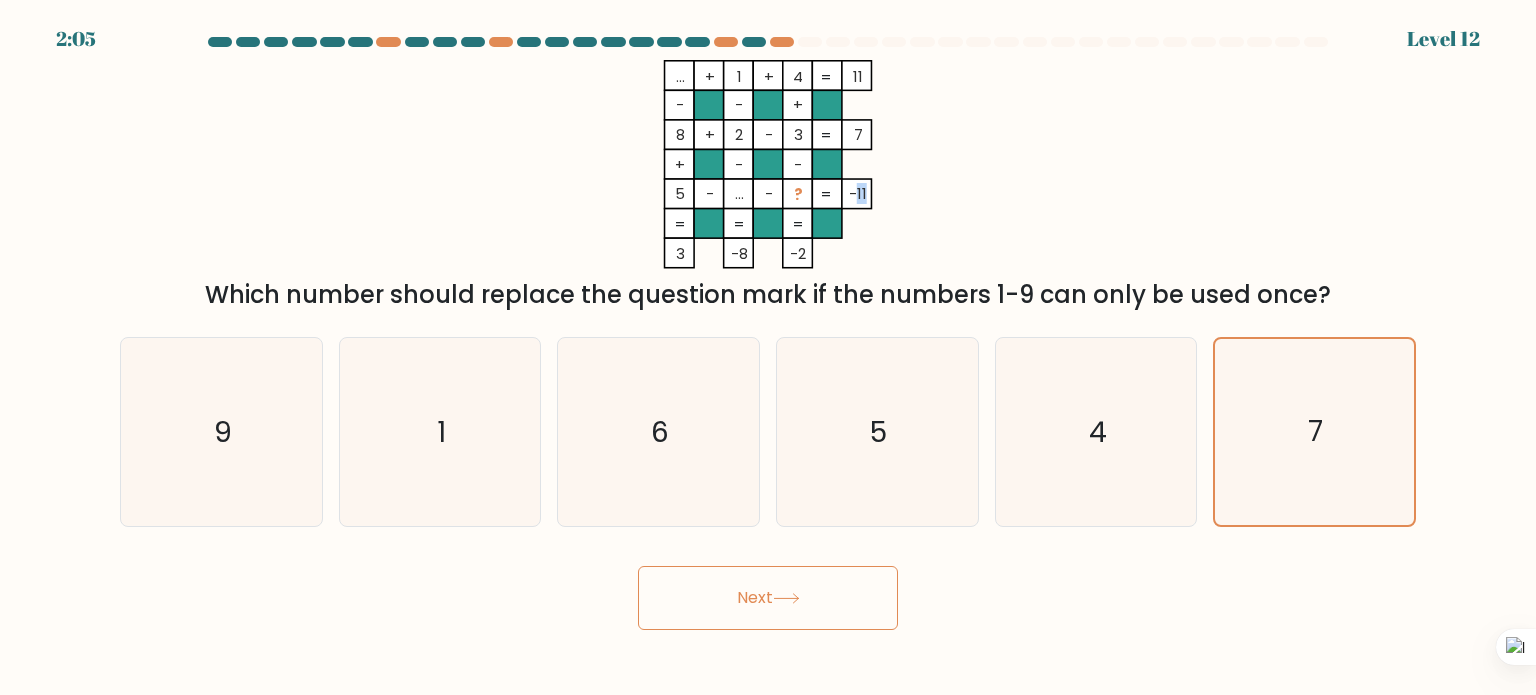 click on "-11" at bounding box center [680, 76] 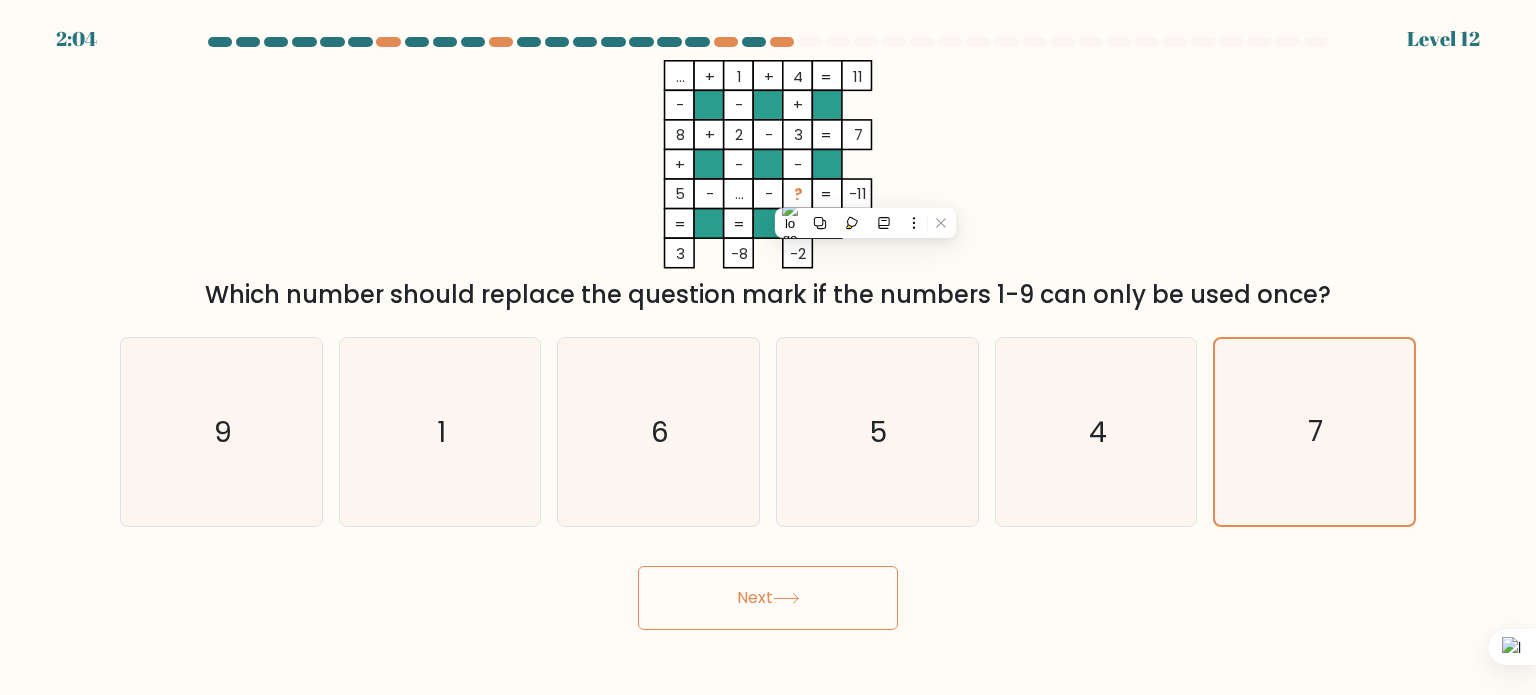 click on "...    +    1    +    4    11    -    -    +    8    +    2    -    3    7    +    -    -    5    -    ...    -    ?    =   -11    =   =   =   =   3    -8    -2    =
Which number should replace the question mark if the numbers 1-9 can only be used once?" at bounding box center [768, 186] 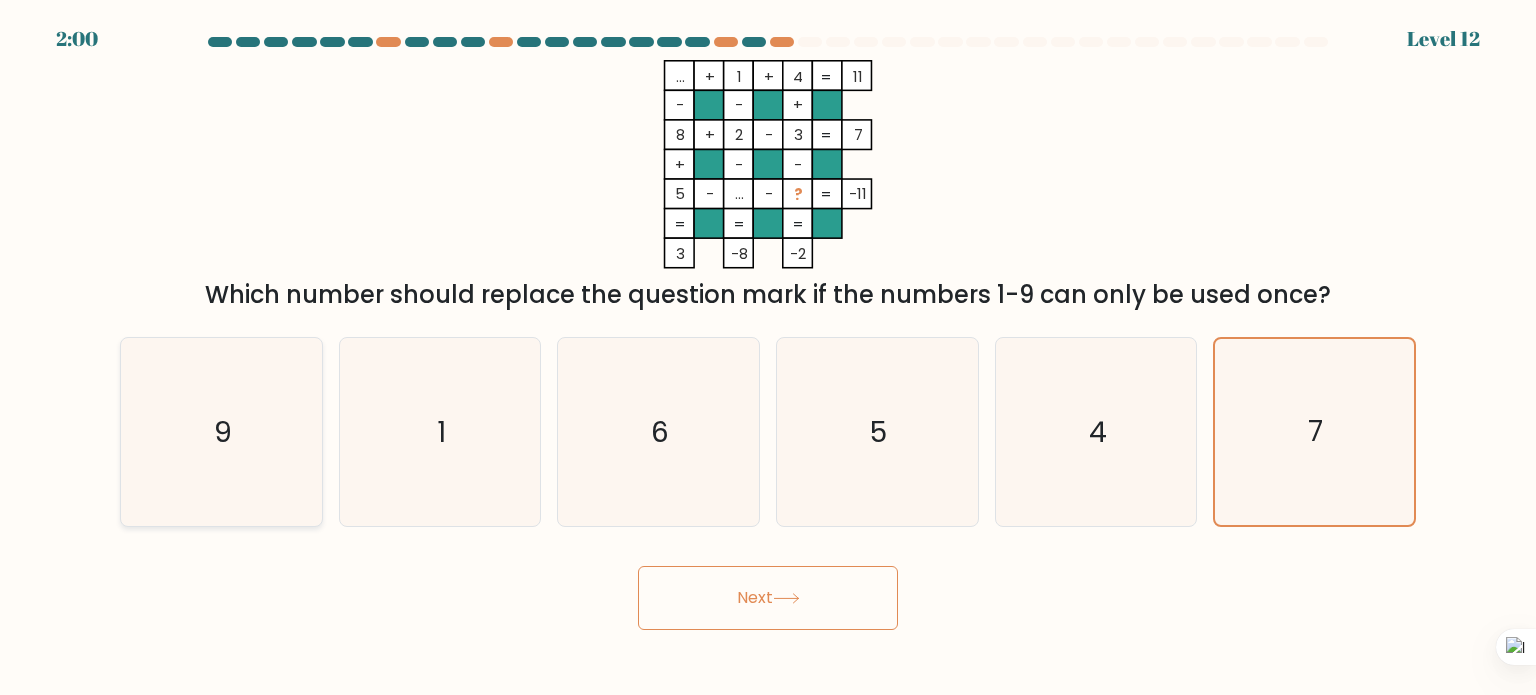 click on "9" at bounding box center (221, 432) 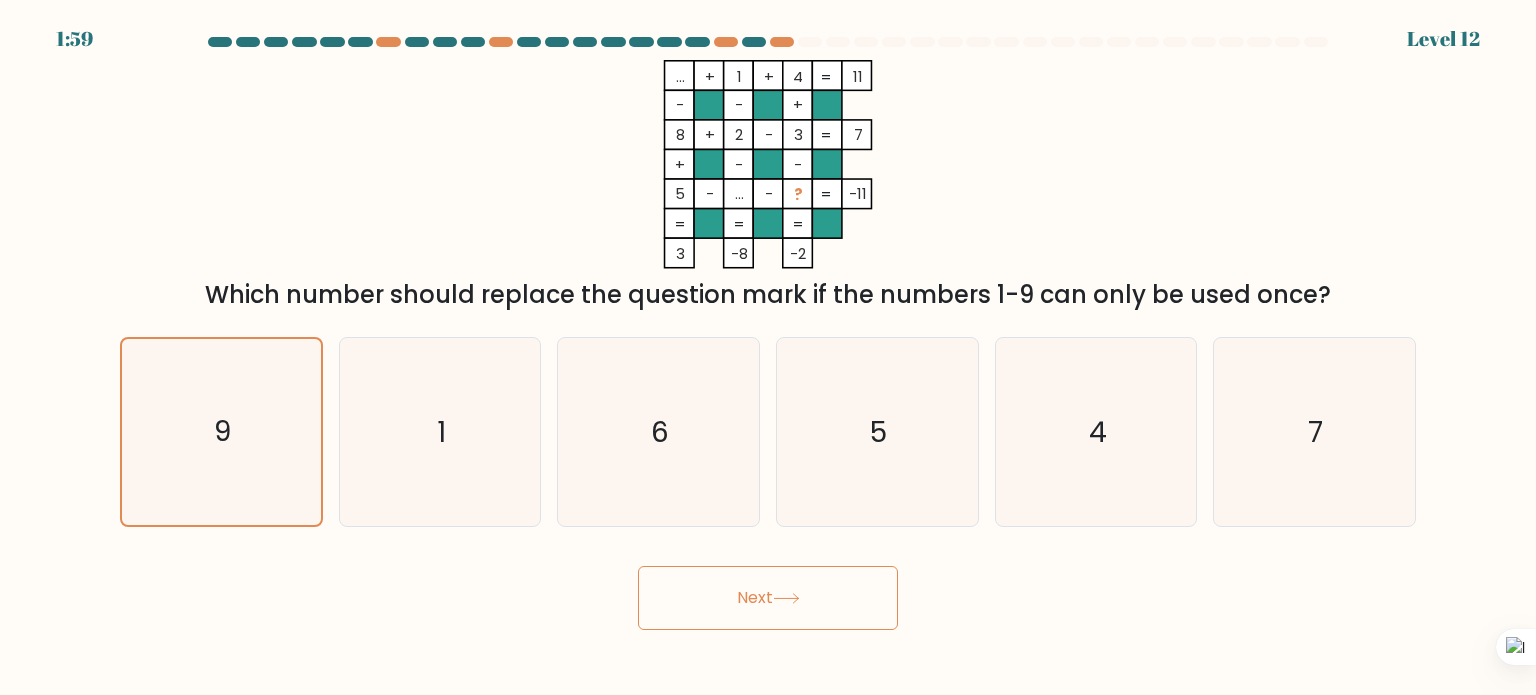 click on "Next" at bounding box center [768, 598] 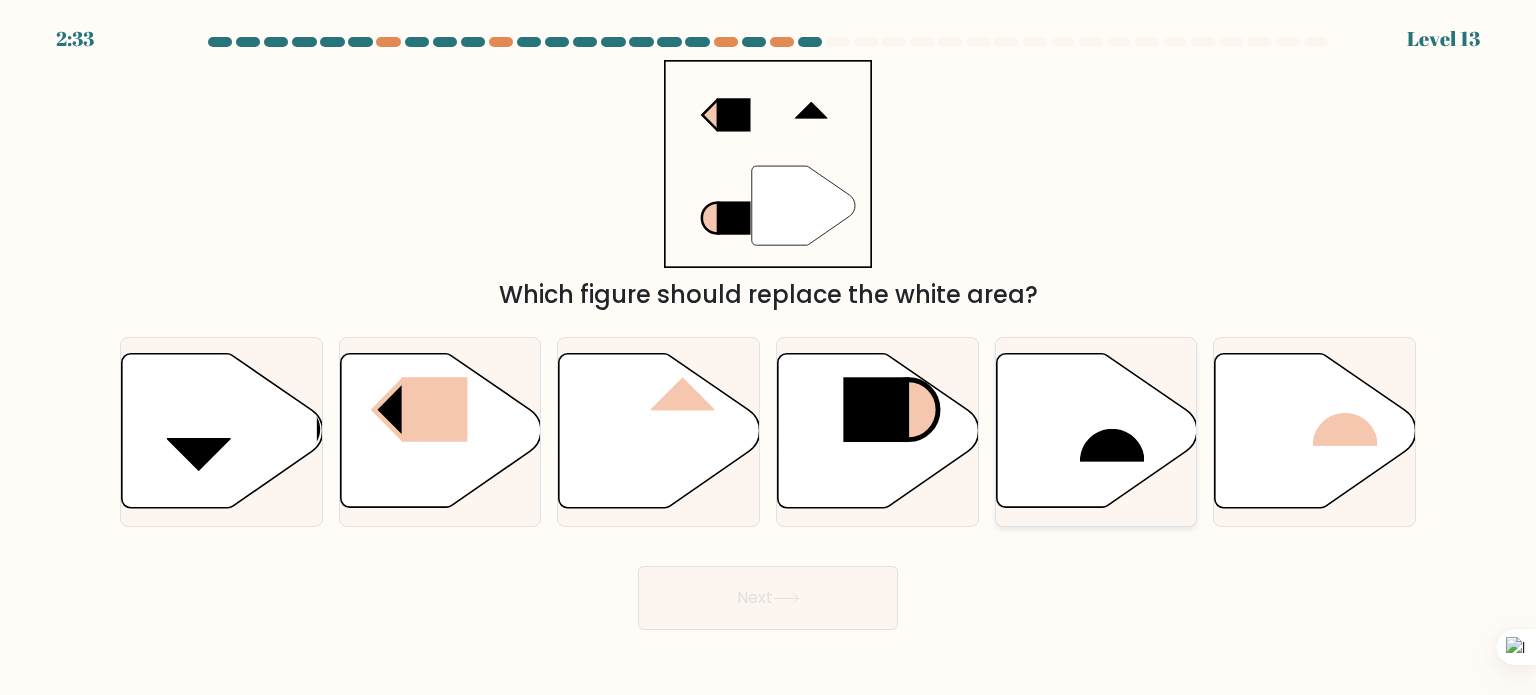 click at bounding box center (1112, 429) 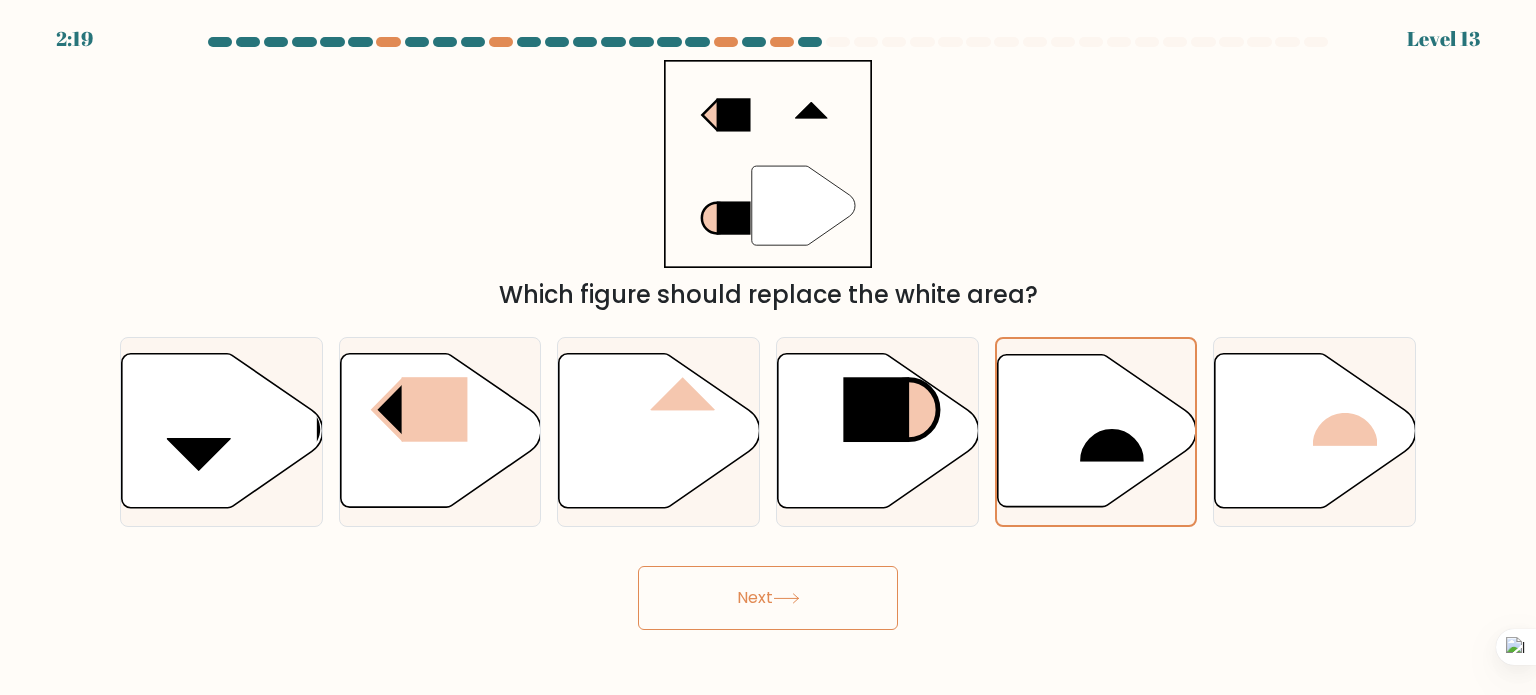 click on "Next" at bounding box center (768, 598) 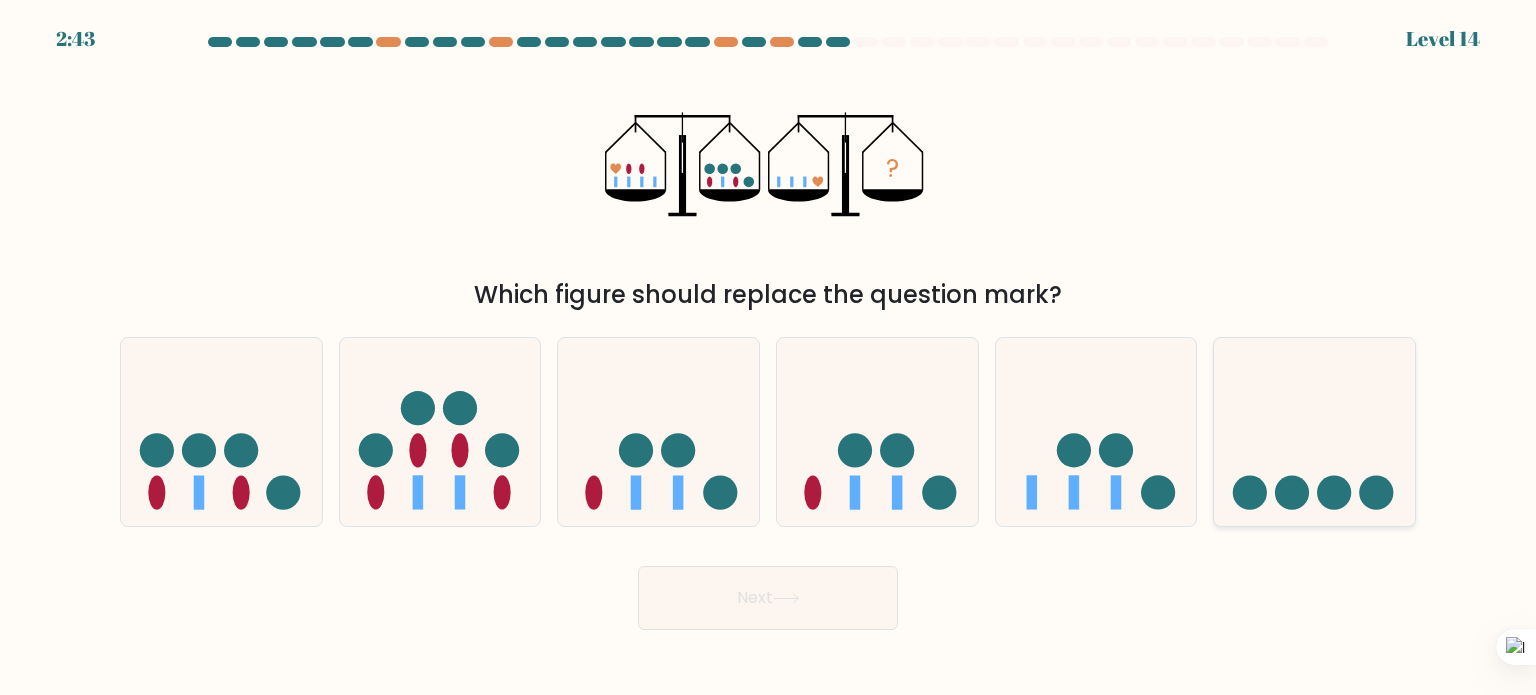 click at bounding box center (1314, 432) 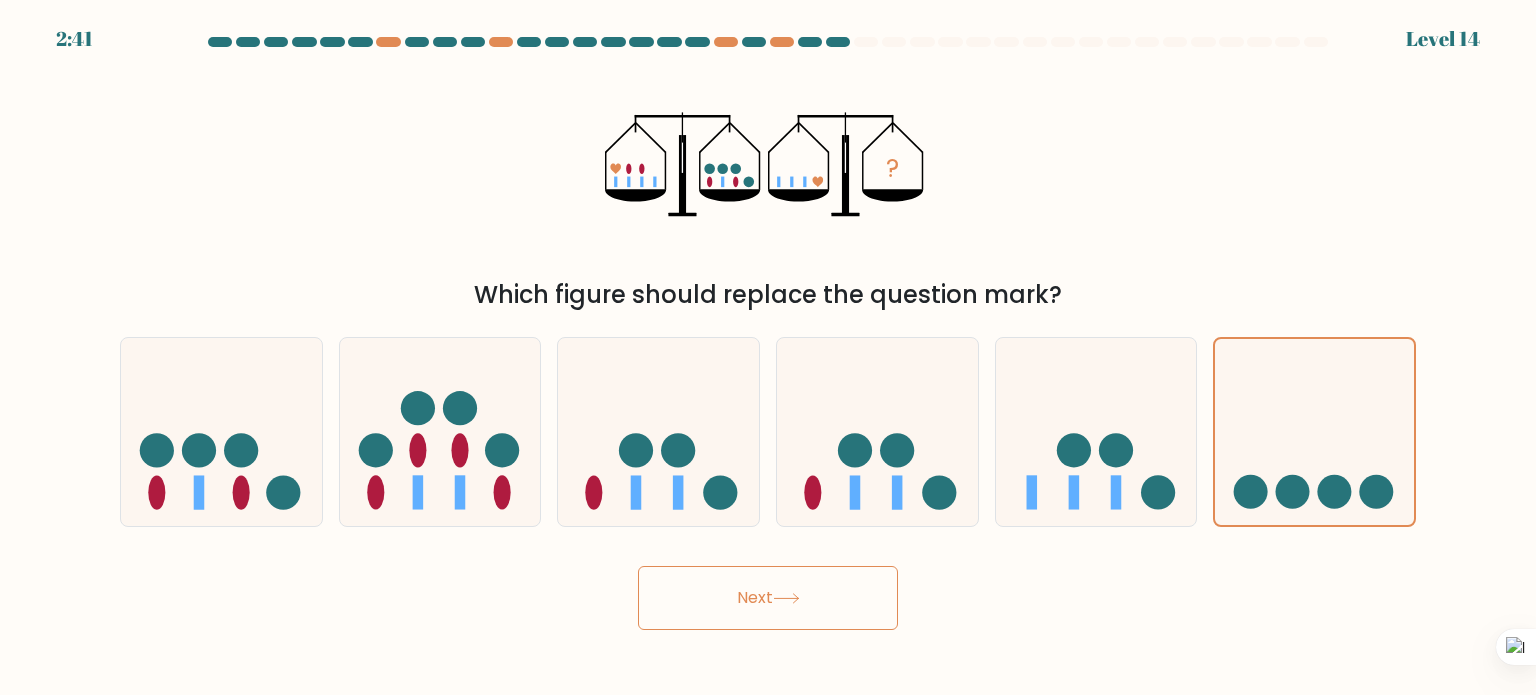 click on "Next" at bounding box center (768, 598) 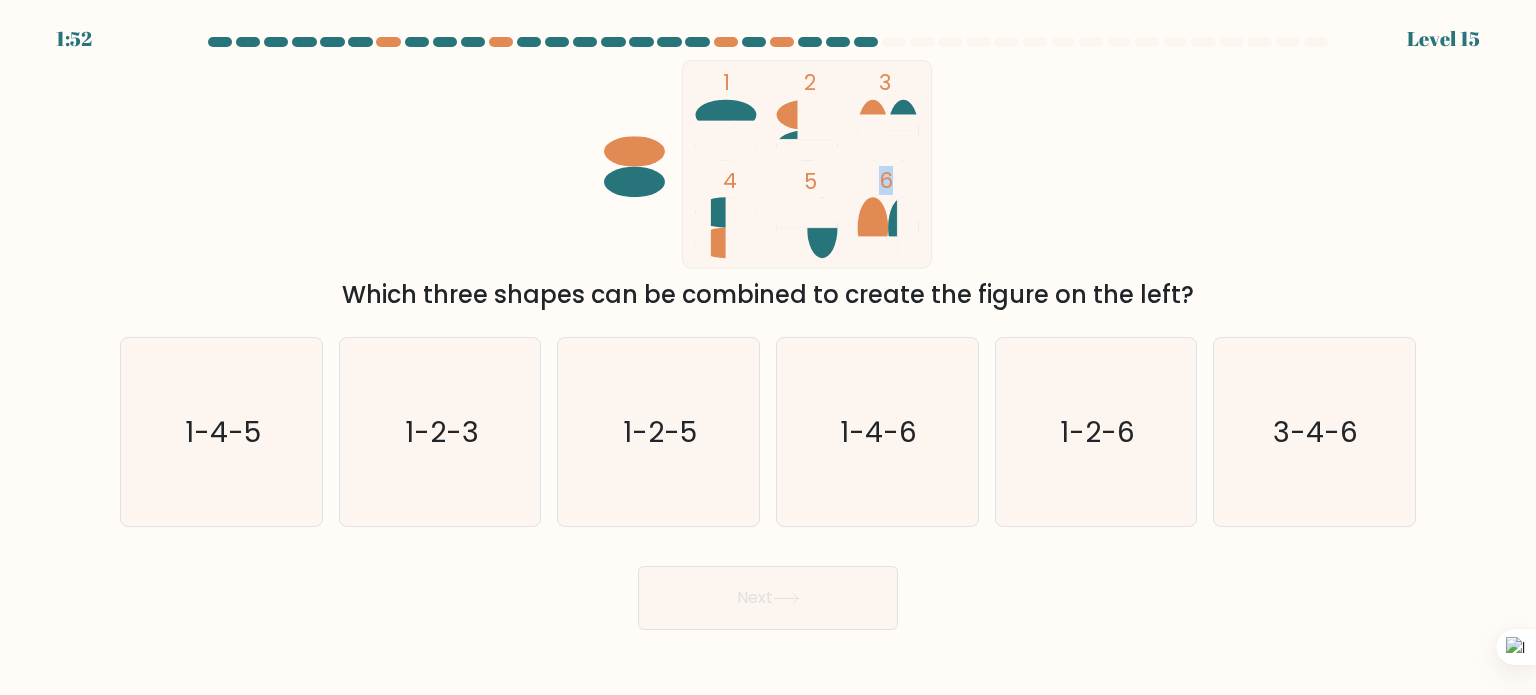 click on "6" at bounding box center (726, 82) 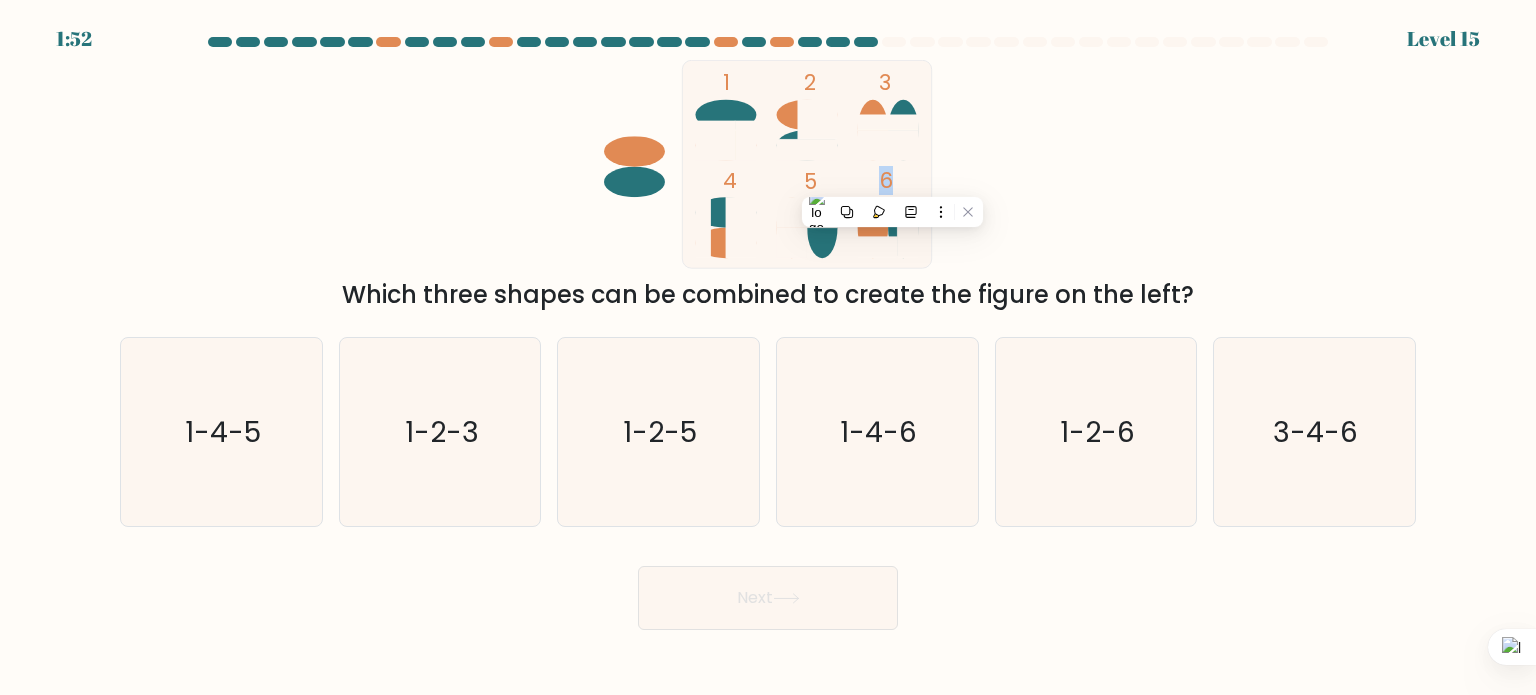 click on "1
2
3
4
5
6" at bounding box center [768, 164] 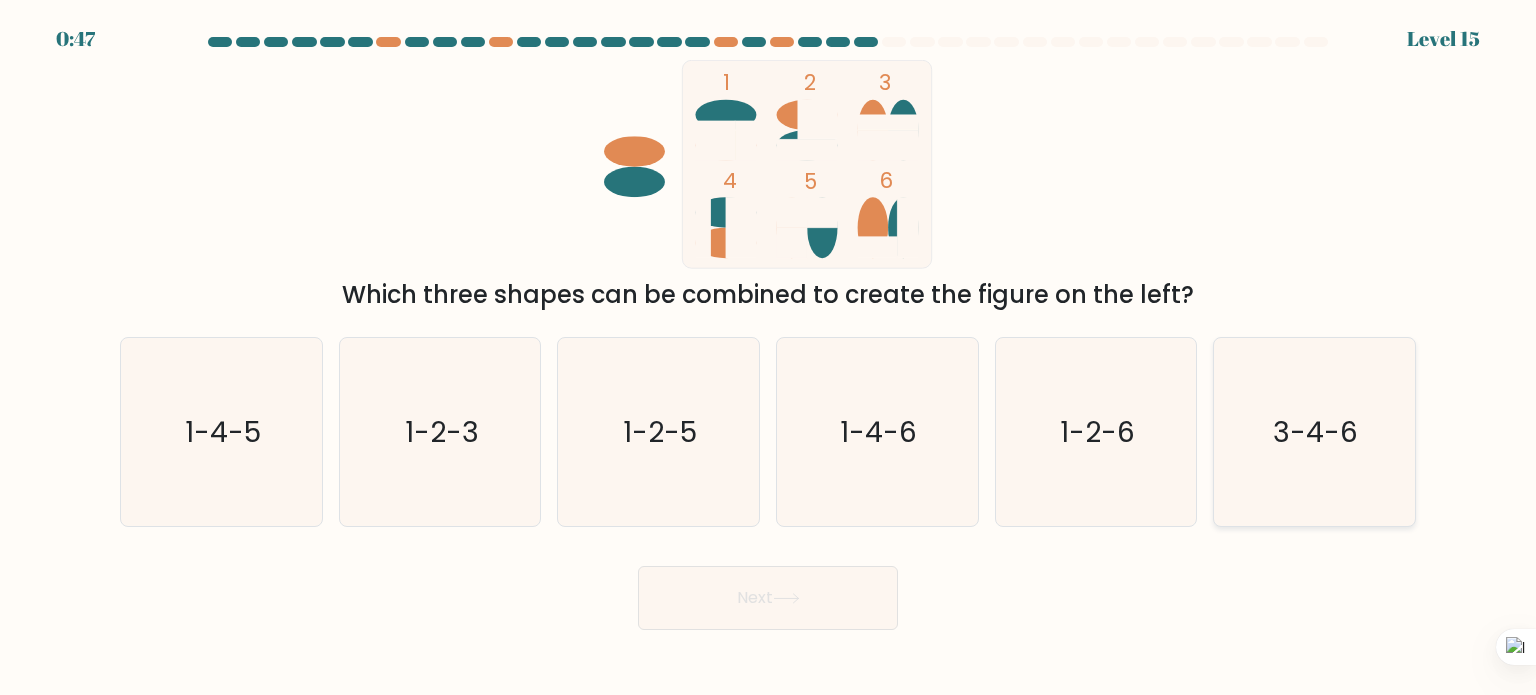 click on "3-4-6" at bounding box center [1314, 432] 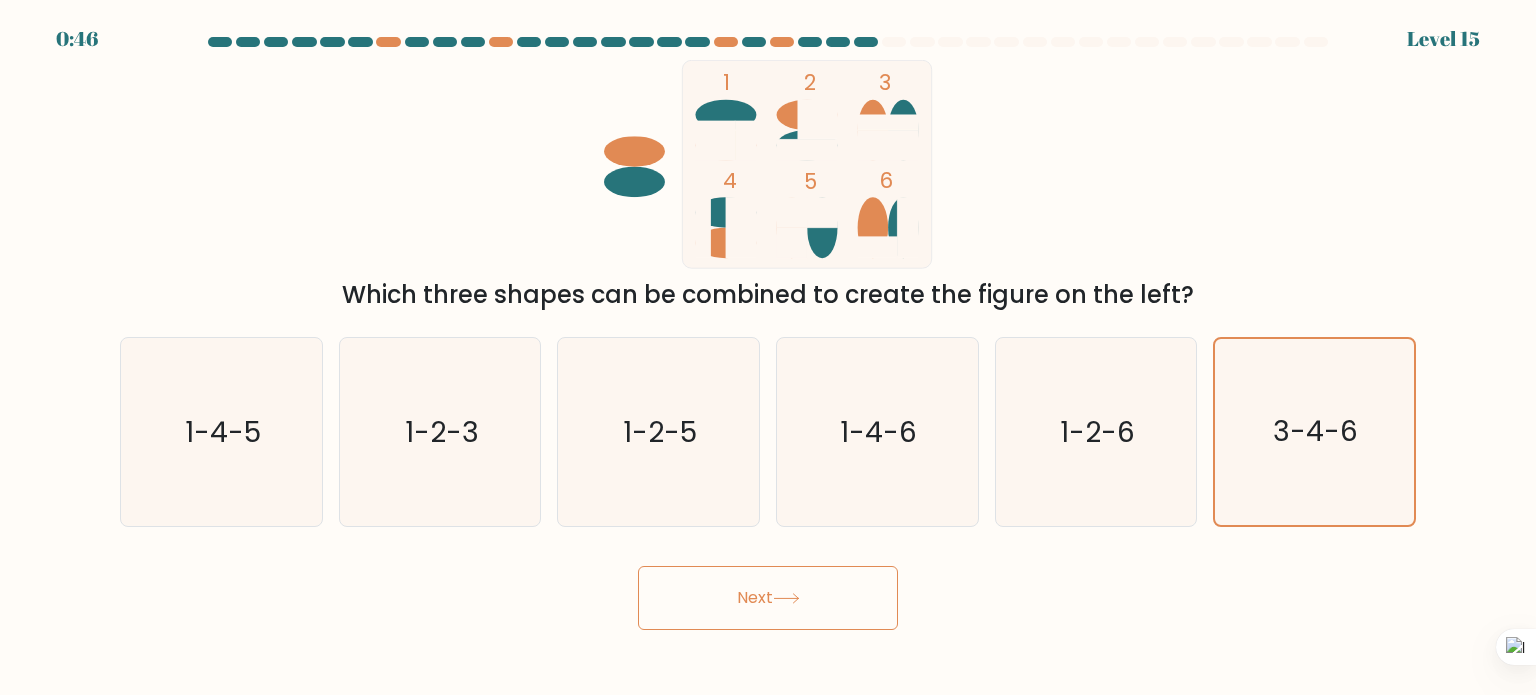 click on "Next" at bounding box center (768, 598) 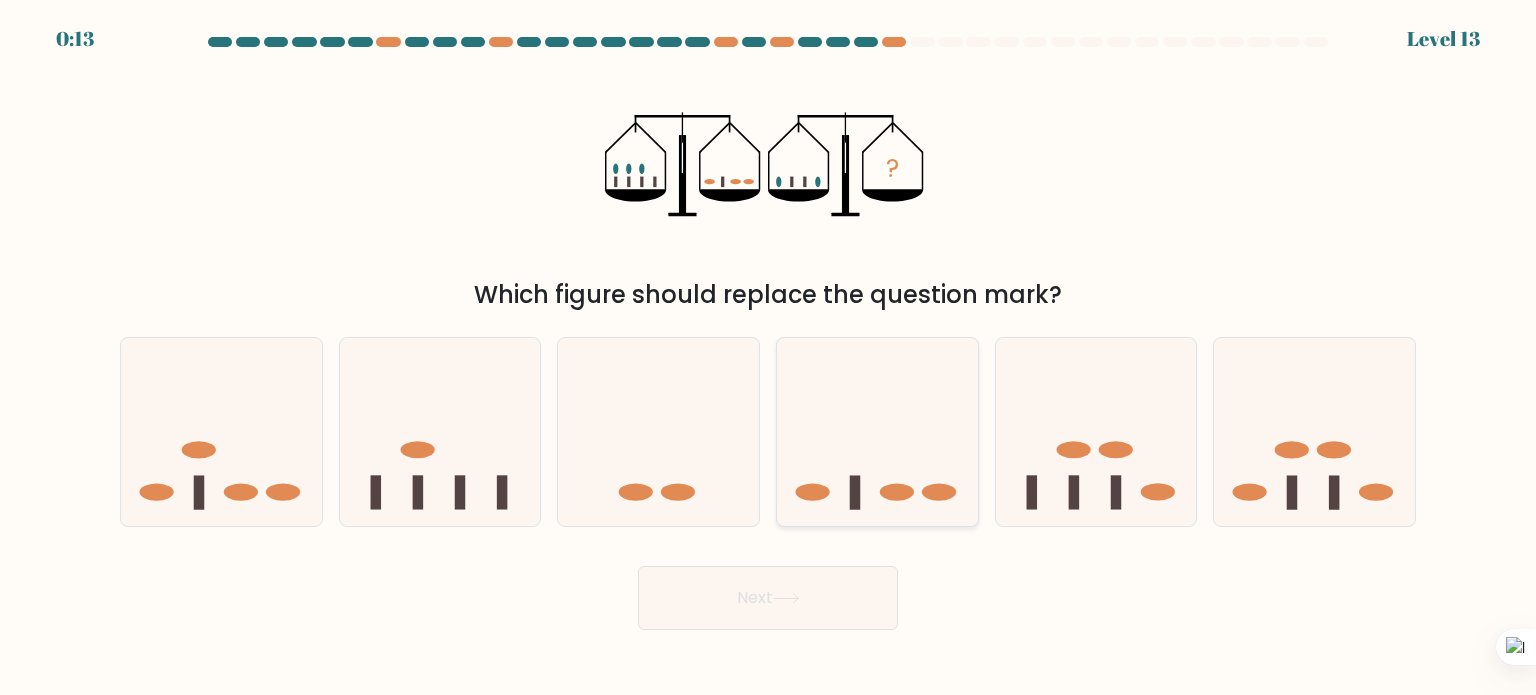 click at bounding box center (877, 432) 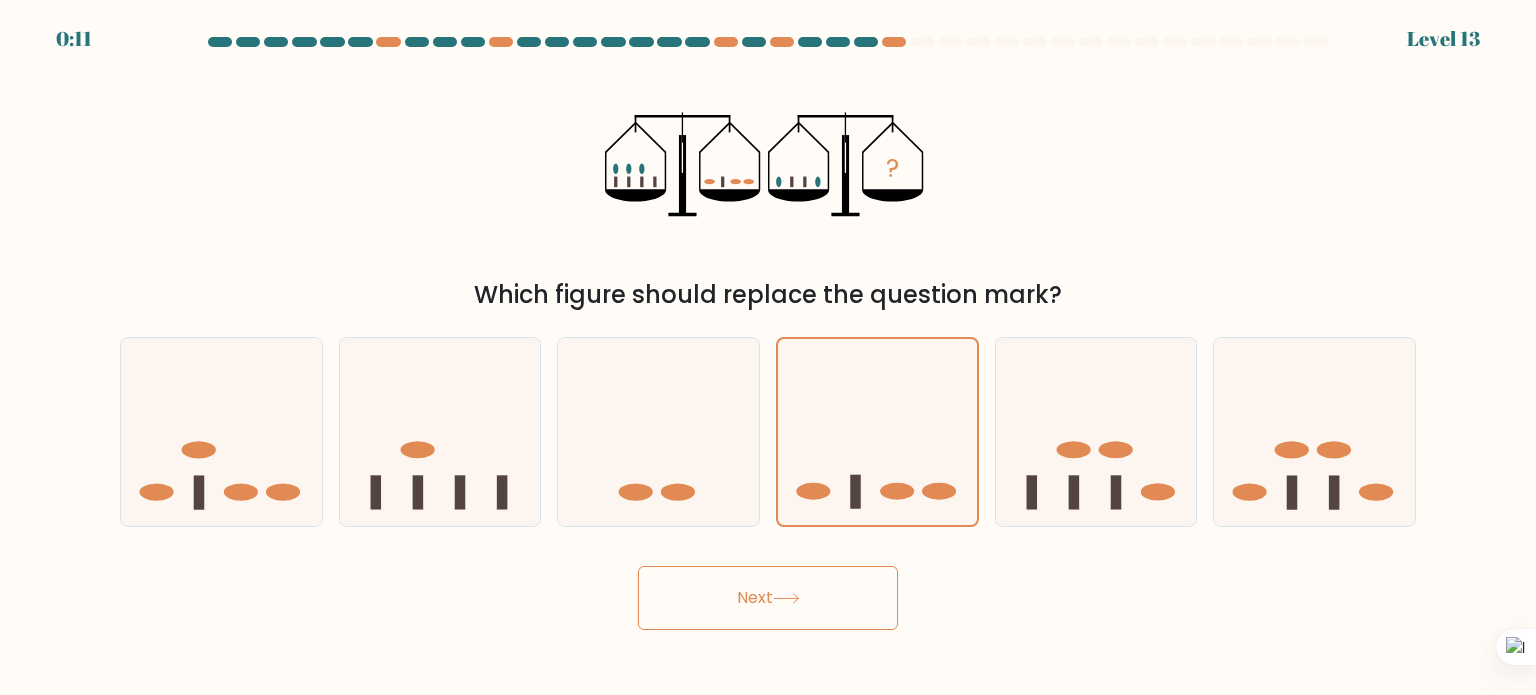 click on "Next" at bounding box center [768, 598] 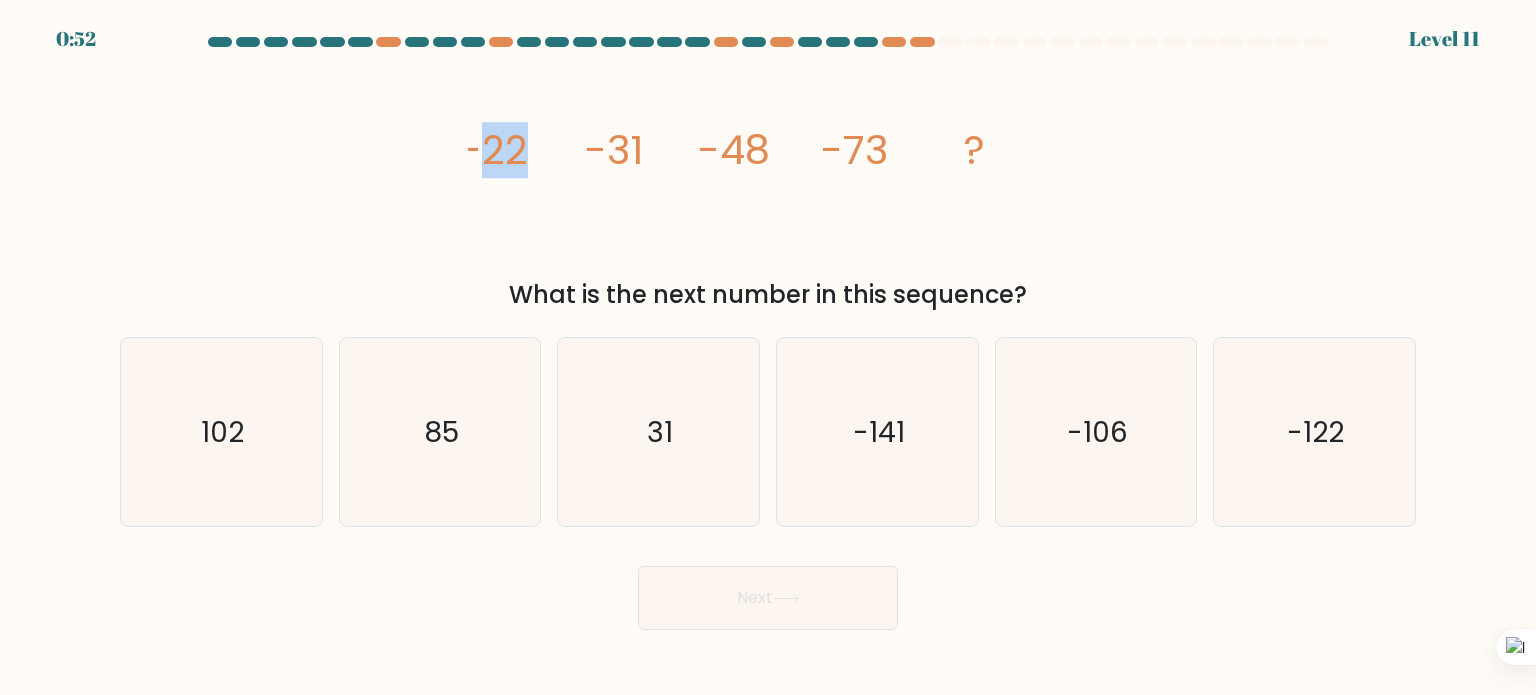 drag, startPoint x: 478, startPoint y: 143, endPoint x: 521, endPoint y: 159, distance: 45.88028 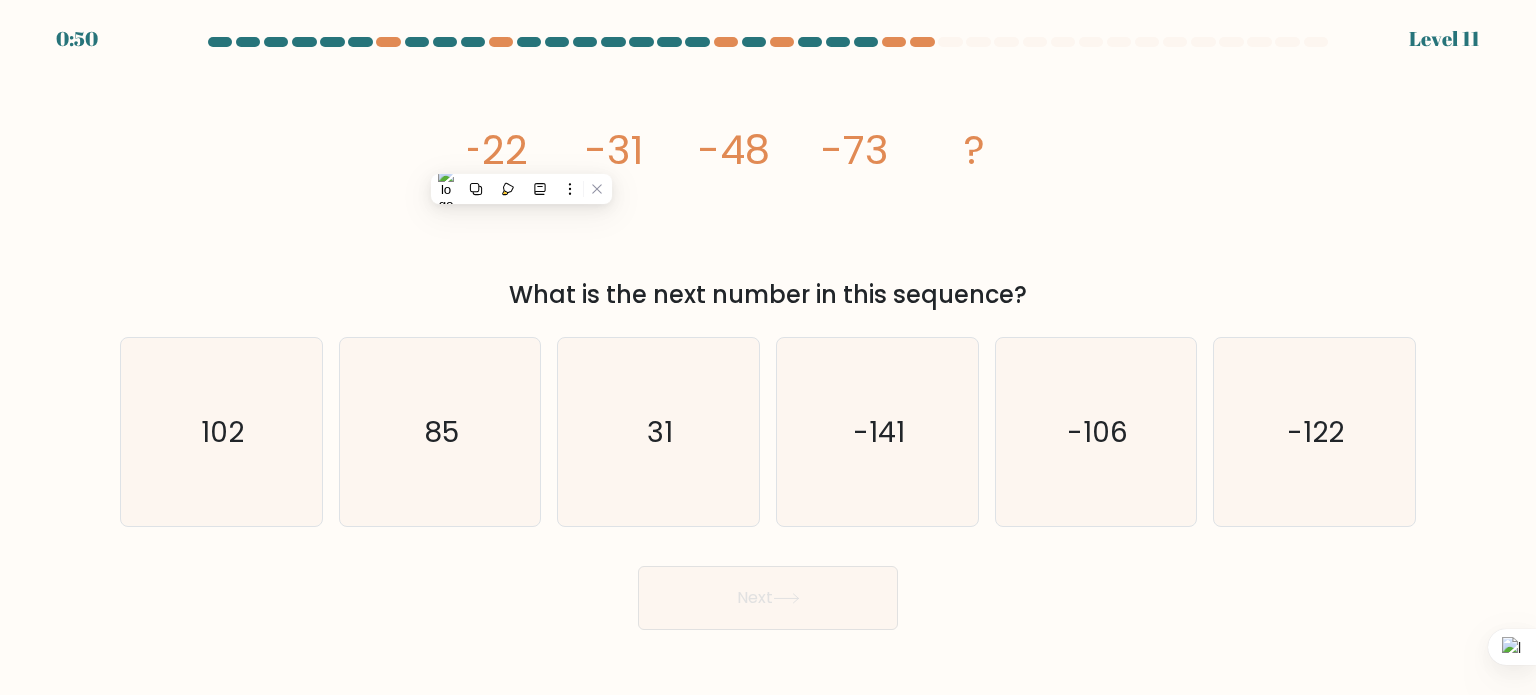 click on "image/svg+xml
-22
-31
-48
-73
?" at bounding box center (768, 164) 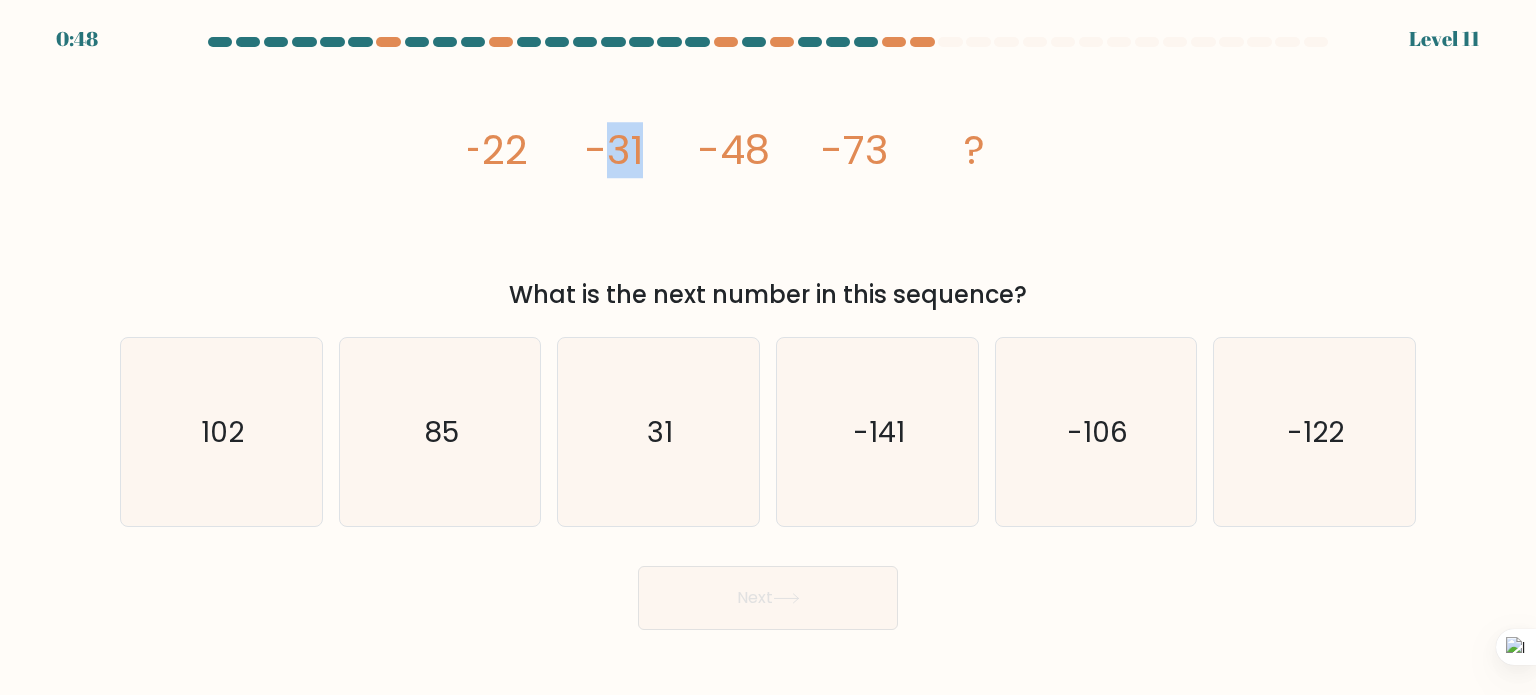 drag, startPoint x: 612, startPoint y: 153, endPoint x: 646, endPoint y: 161, distance: 34.928497 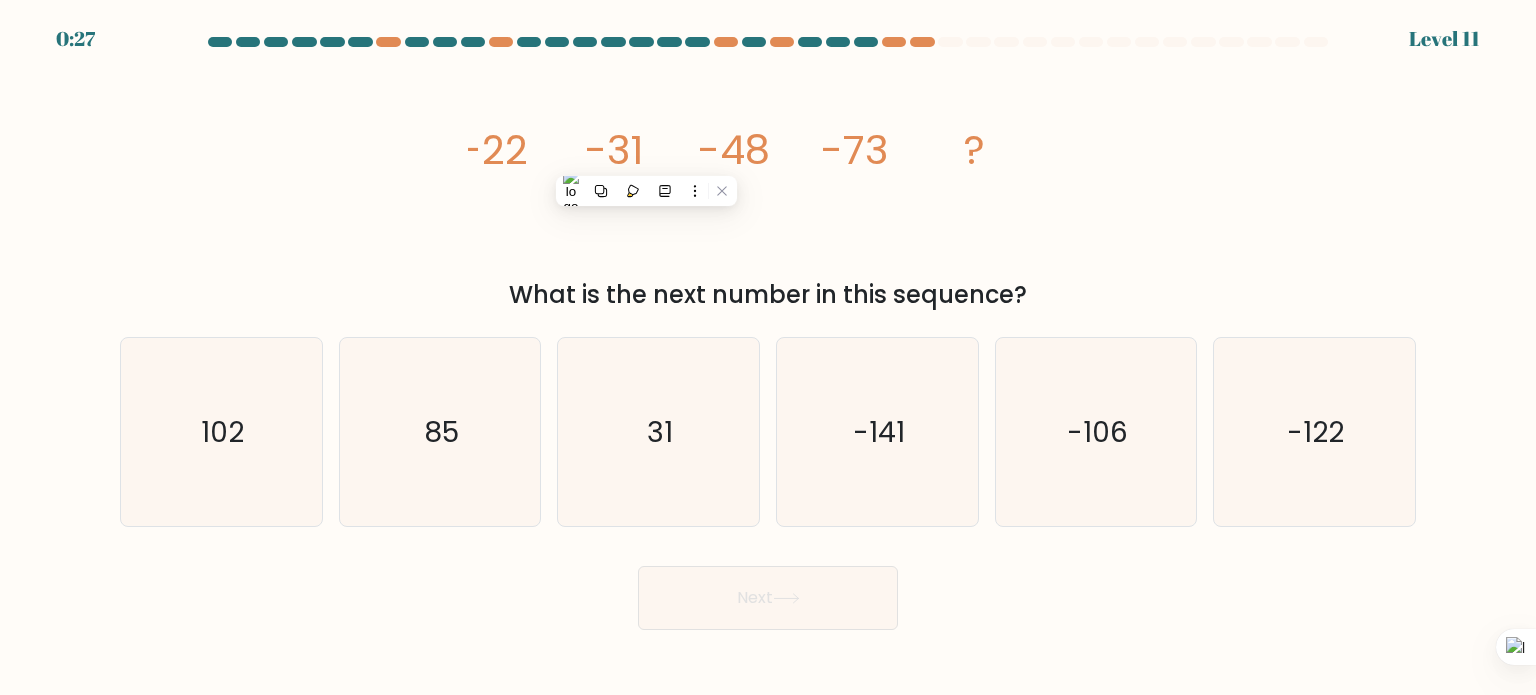 click on "image/svg+xml
-22
-31
-48
-73
?" at bounding box center [768, 164] 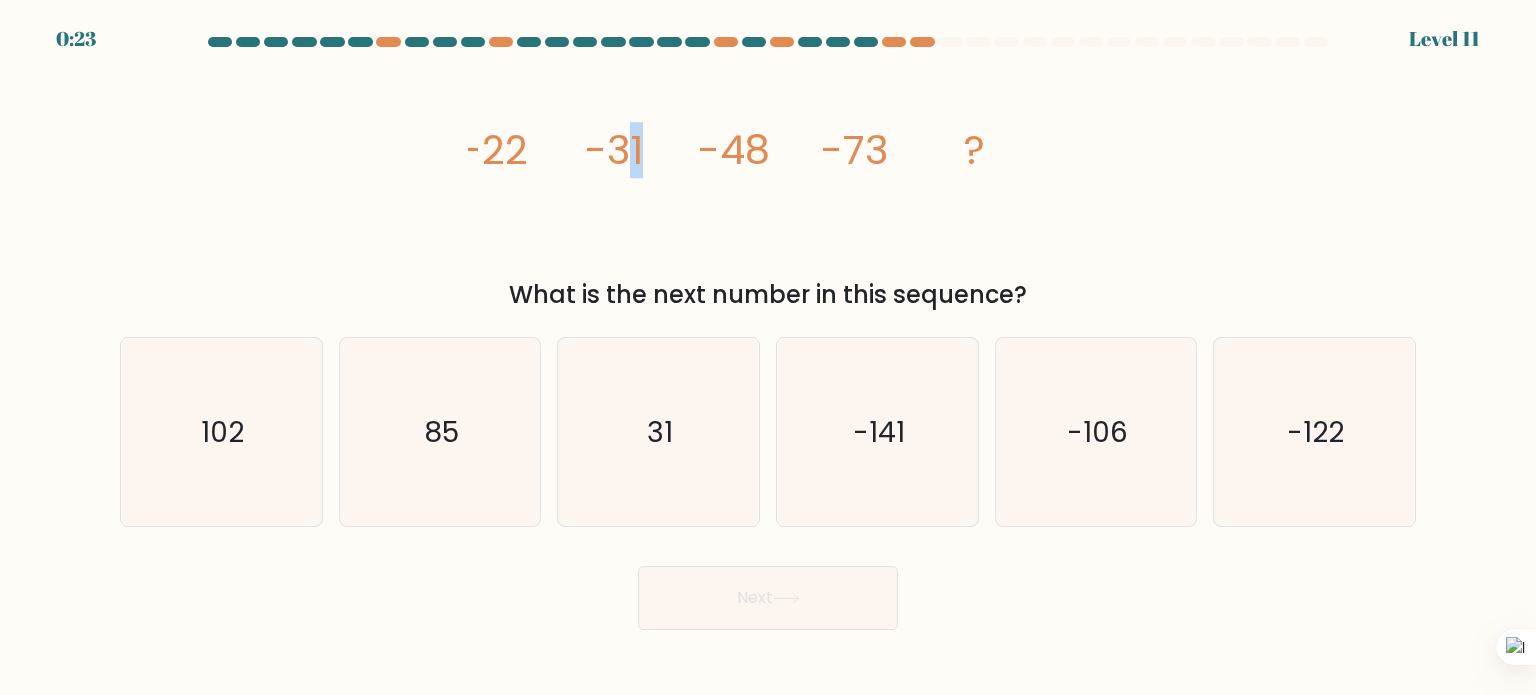 drag, startPoint x: 627, startPoint y: 191, endPoint x: 644, endPoint y: 196, distance: 17.720045 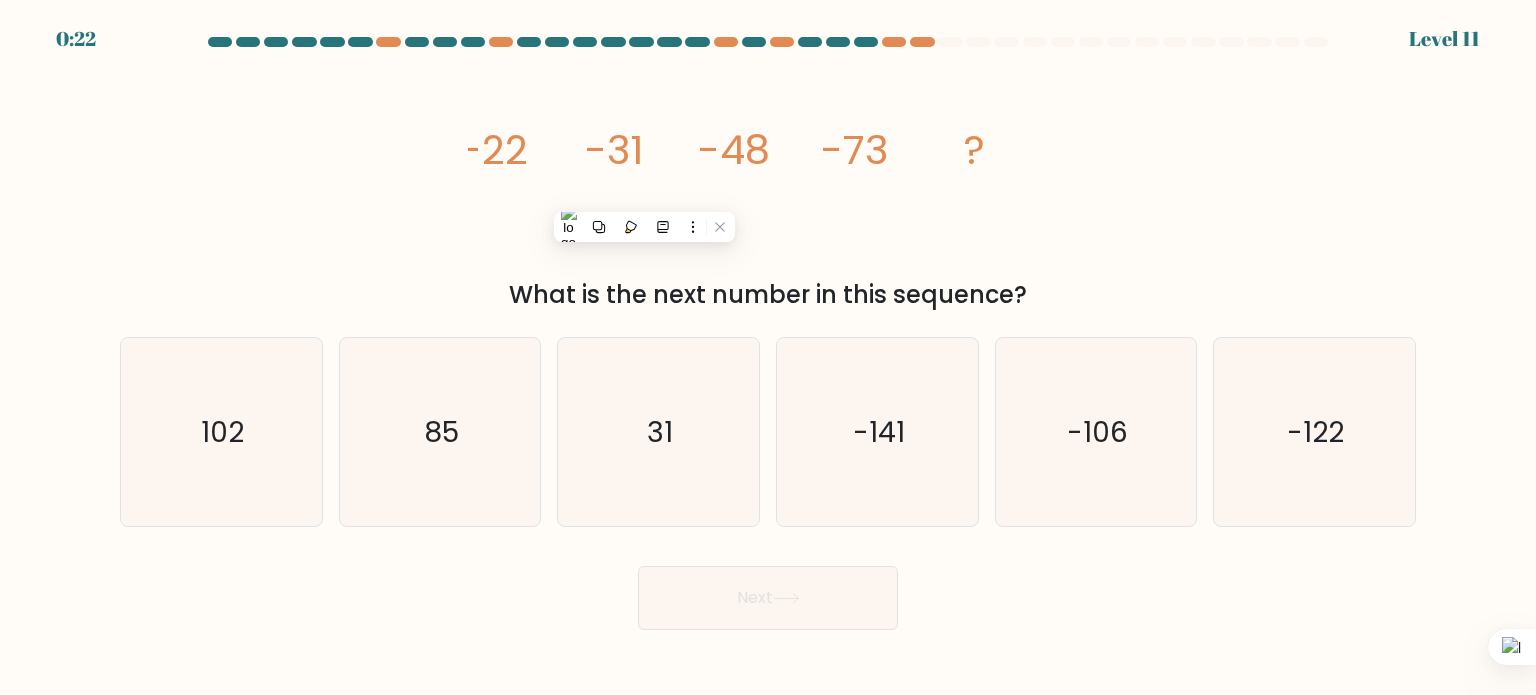 drag, startPoint x: 857, startPoint y: 224, endPoint x: 846, endPoint y: 223, distance: 11.045361 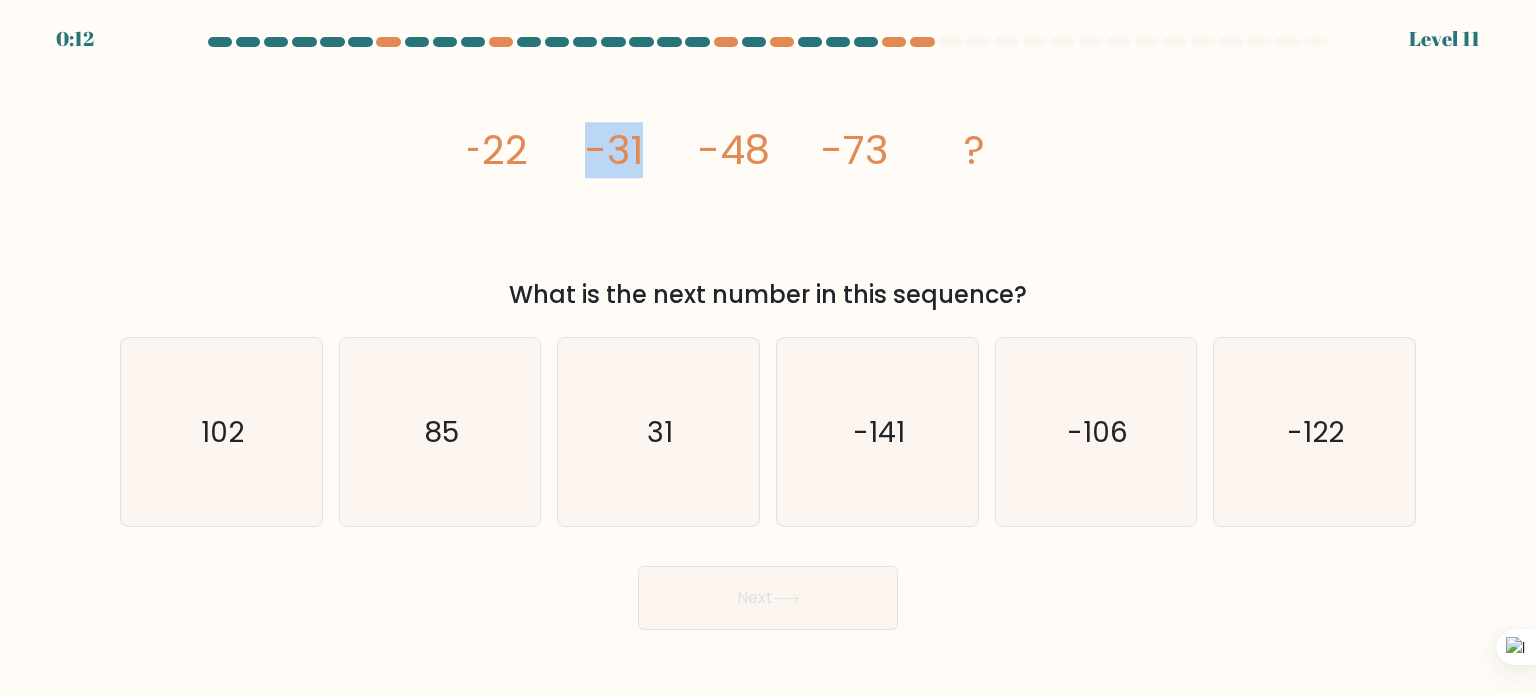 drag, startPoint x: 640, startPoint y: 149, endPoint x: 587, endPoint y: 154, distance: 53.235325 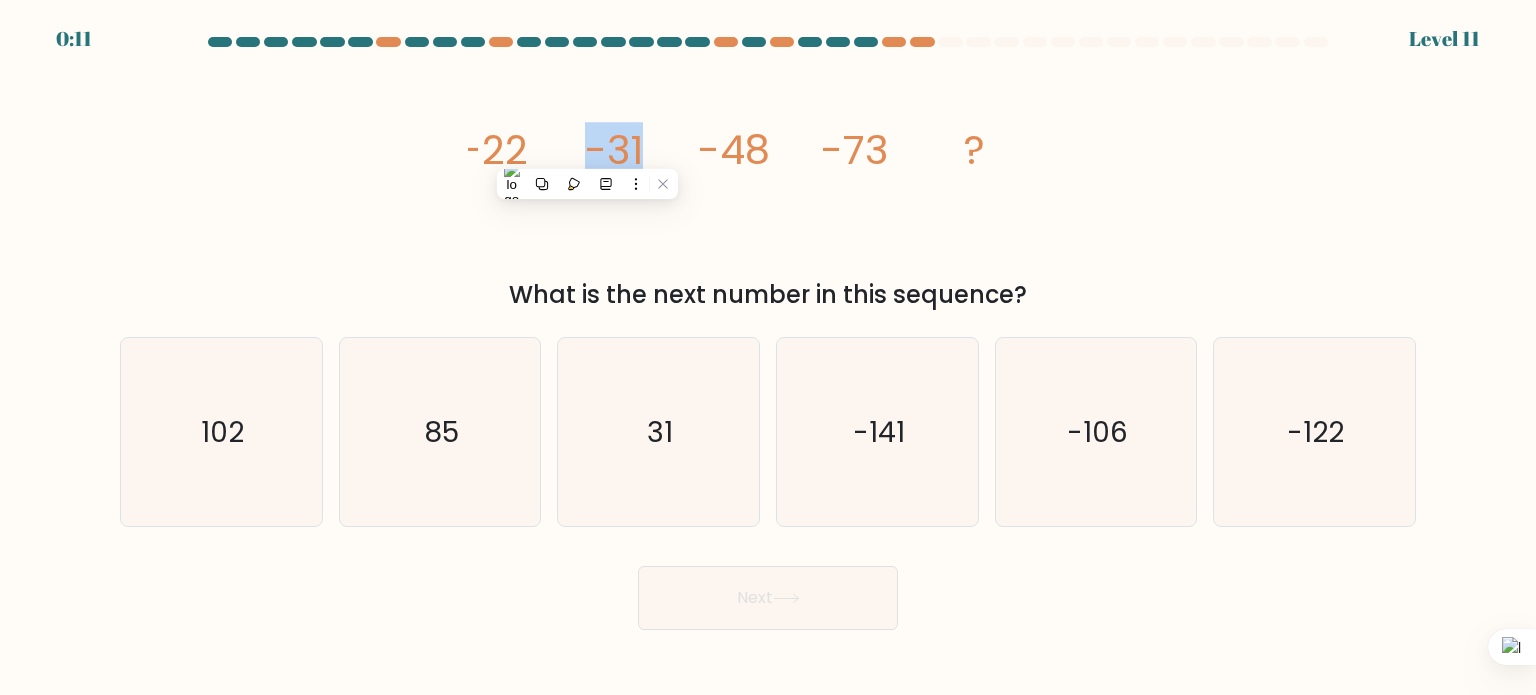 click on "image/svg+xml
-22
-31
-48
-73
?" at bounding box center [768, 164] 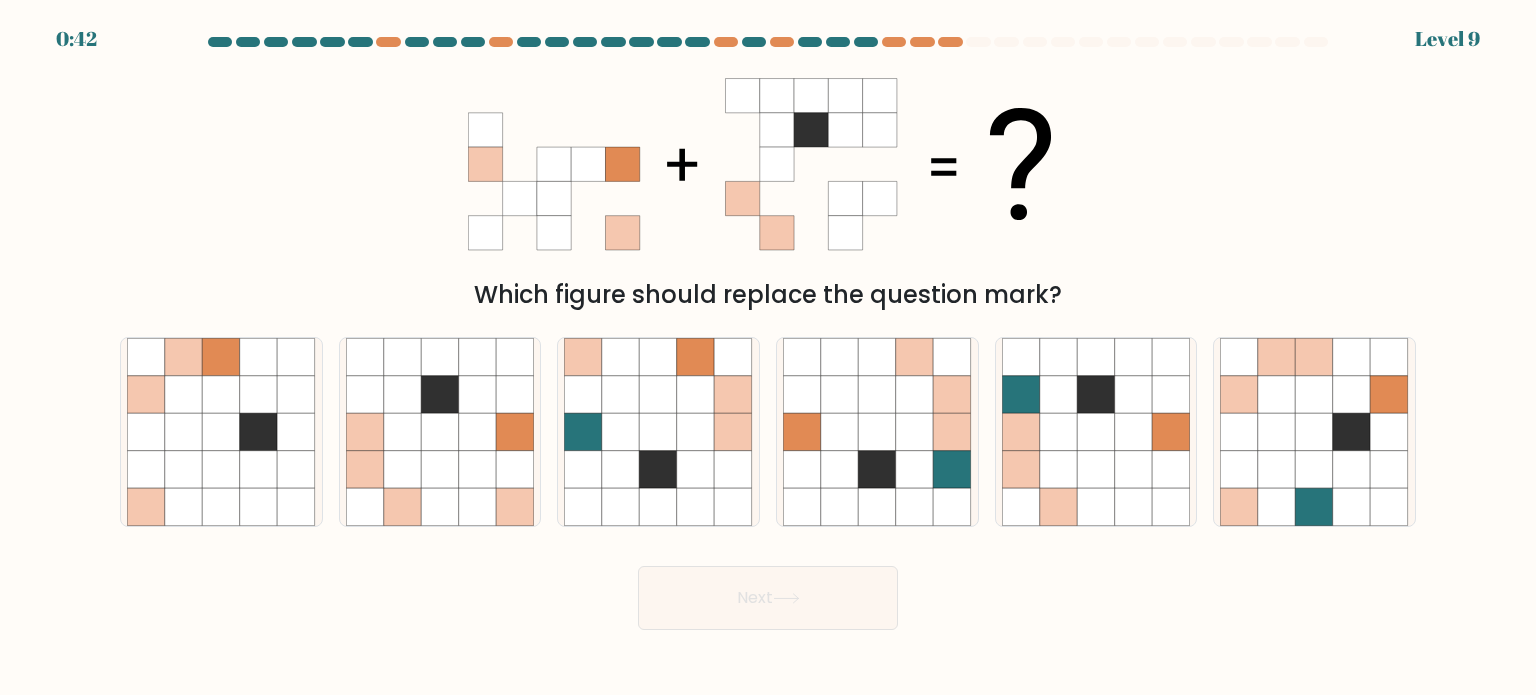 scroll, scrollTop: 0, scrollLeft: 0, axis: both 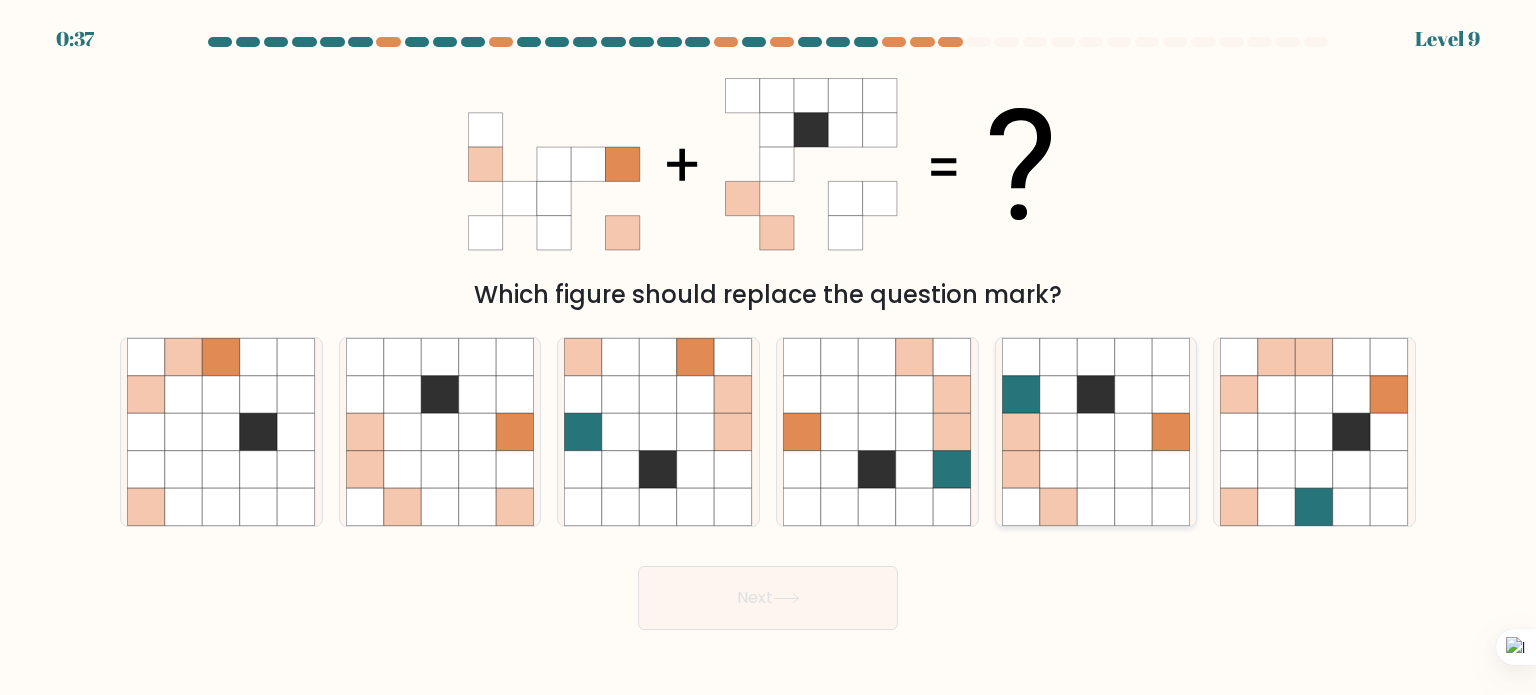 click at bounding box center [1096, 394] 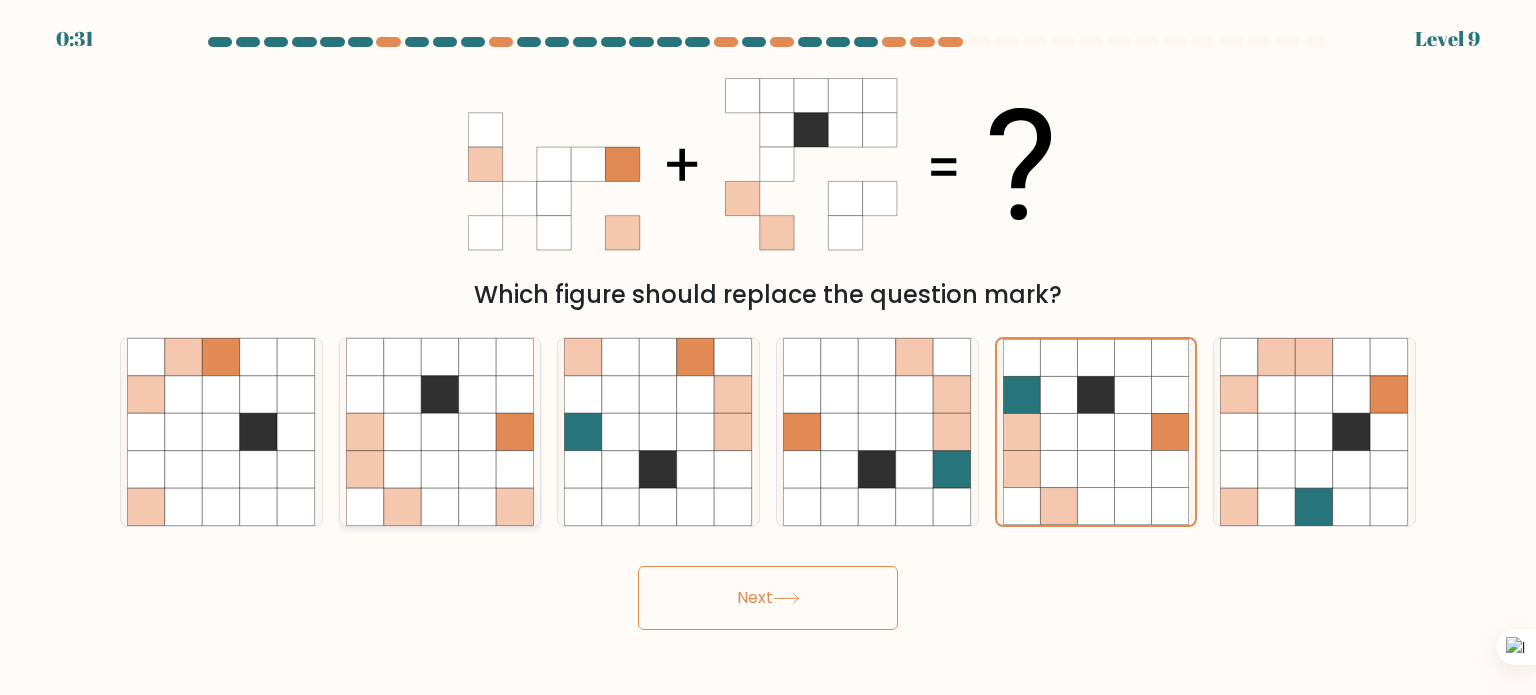 click at bounding box center (440, 432) 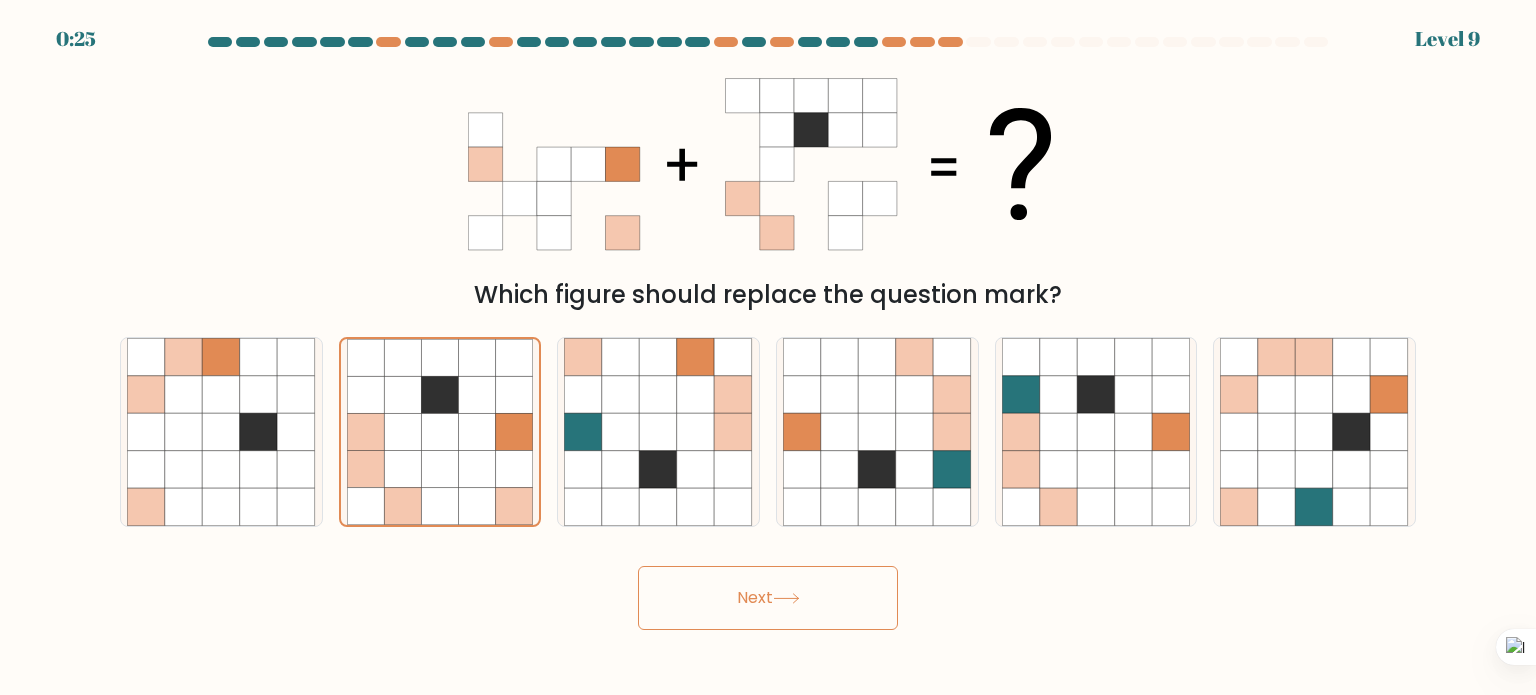 click on "Next" at bounding box center [768, 598] 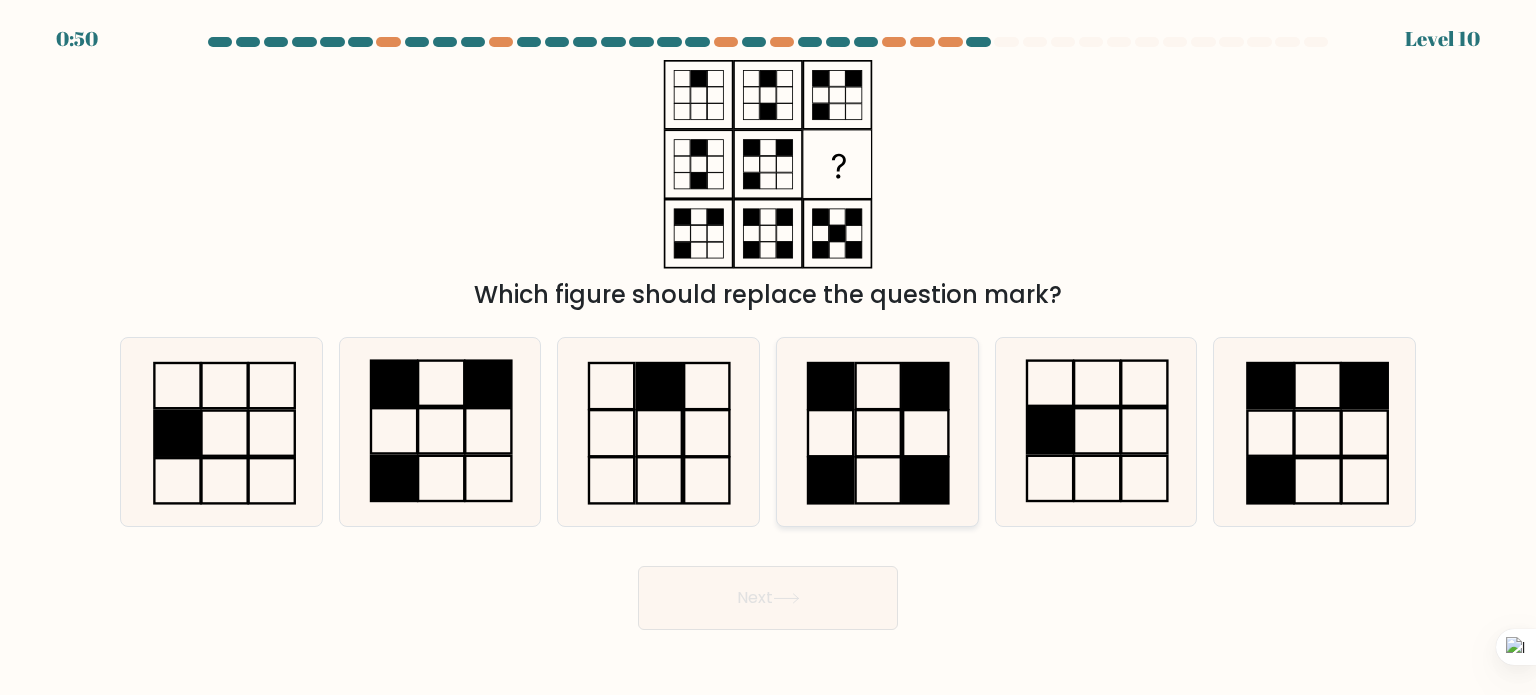click at bounding box center [877, 432] 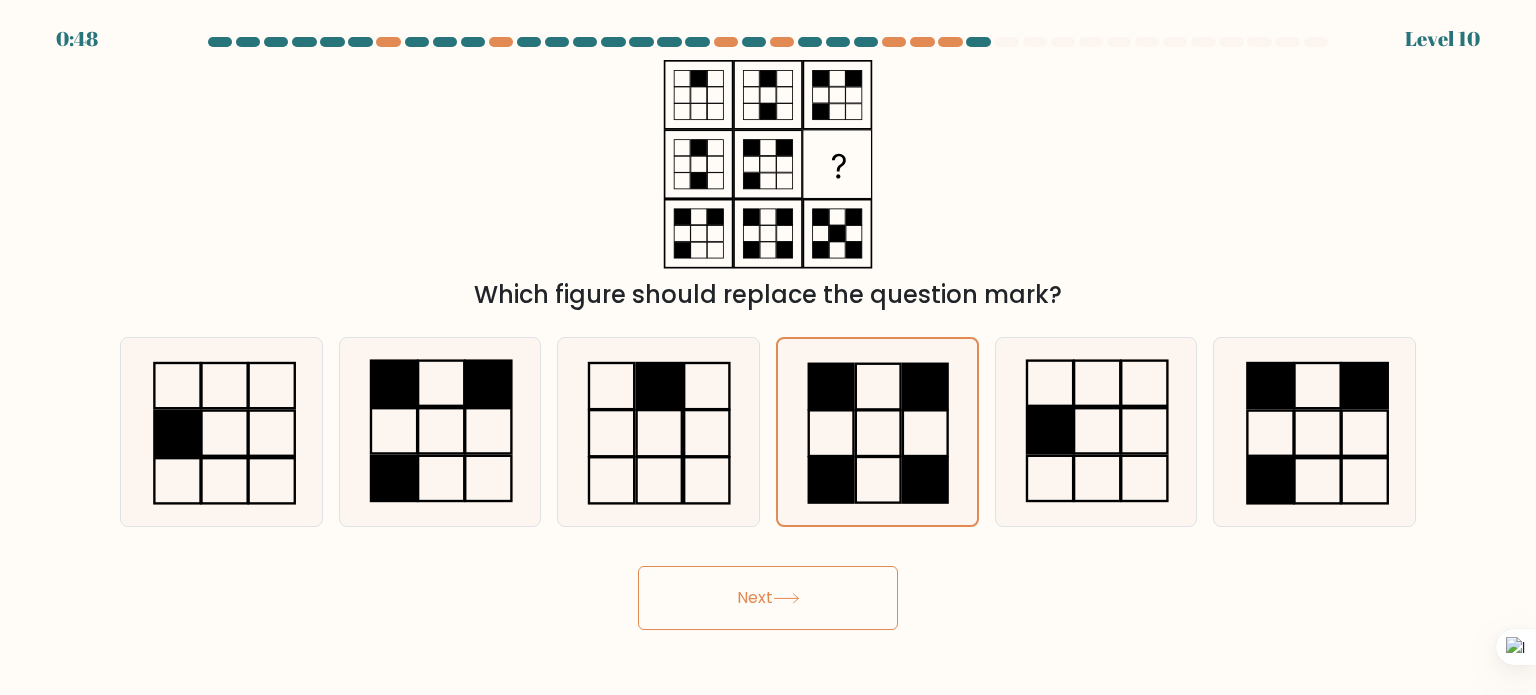click at bounding box center (786, 598) 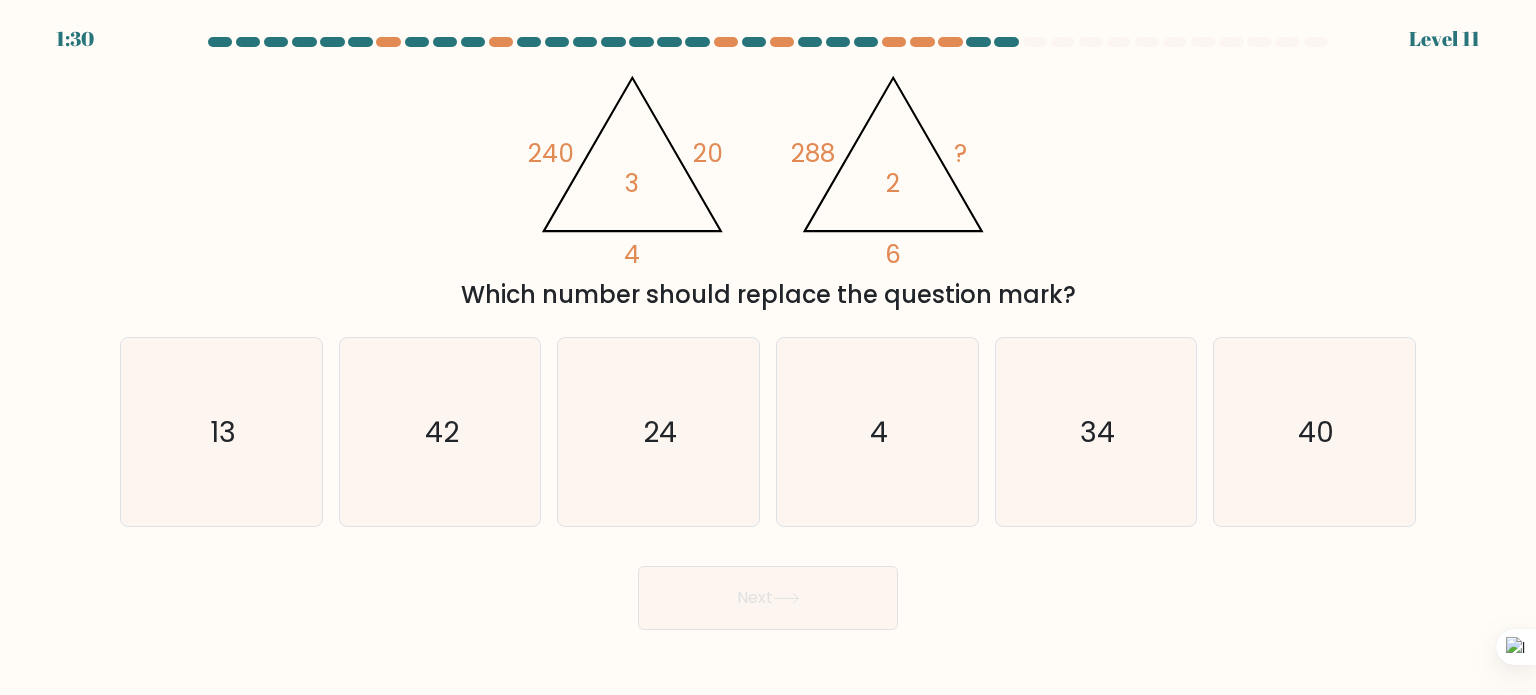 drag, startPoint x: 461, startPoint y: 303, endPoint x: 1066, endPoint y: 303, distance: 605 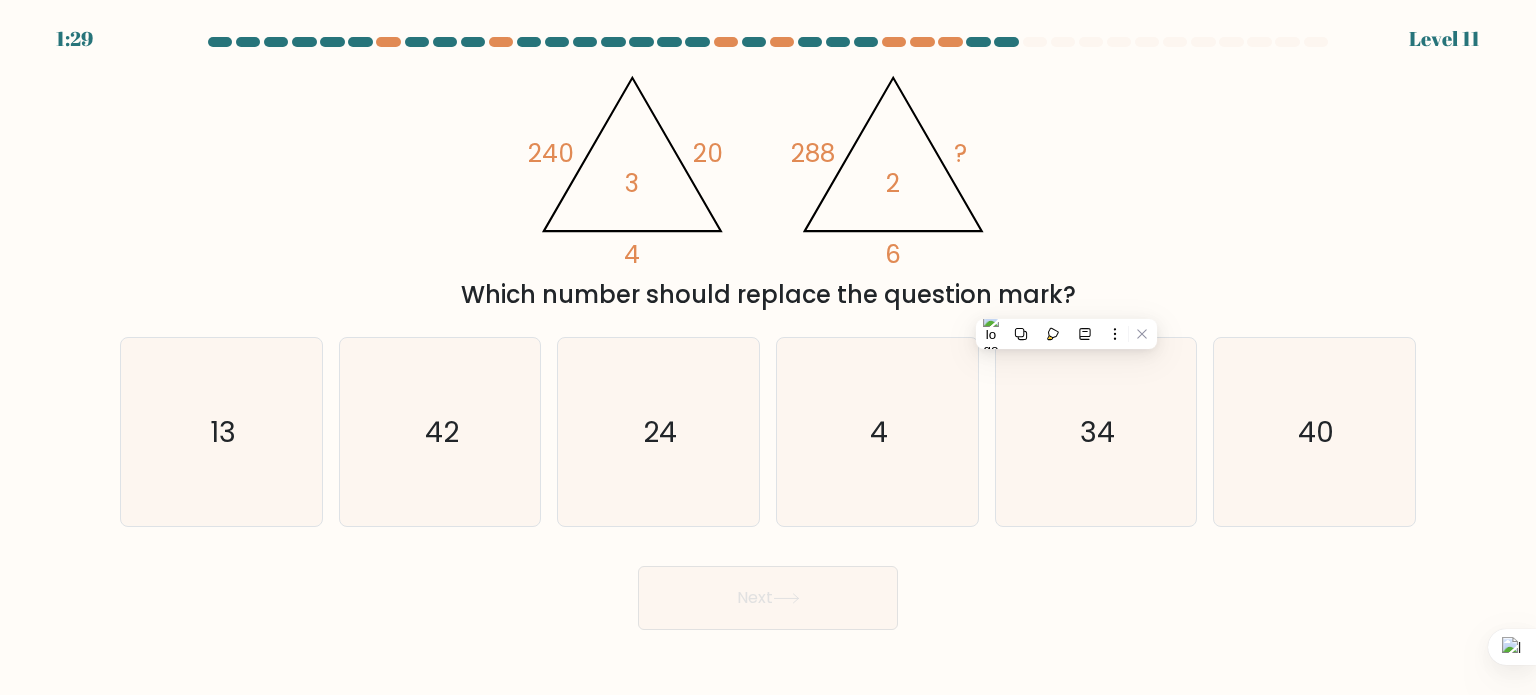 click on "@import url('https://fonts.googleapis.com/css?family=Abril+Fatface:400,100,100italic,300,300italic,400italic,500,500italic,700,700italic,900,900italic');                        240       20       4       3                                       @import url('https://fonts.googleapis.com/css?family=Abril+Fatface:400,100,100italic,300,300italic,400italic,500,500italic,700,700italic,900,900italic');                        288       ?       6       2
Which number should replace the question mark?" at bounding box center [768, 186] 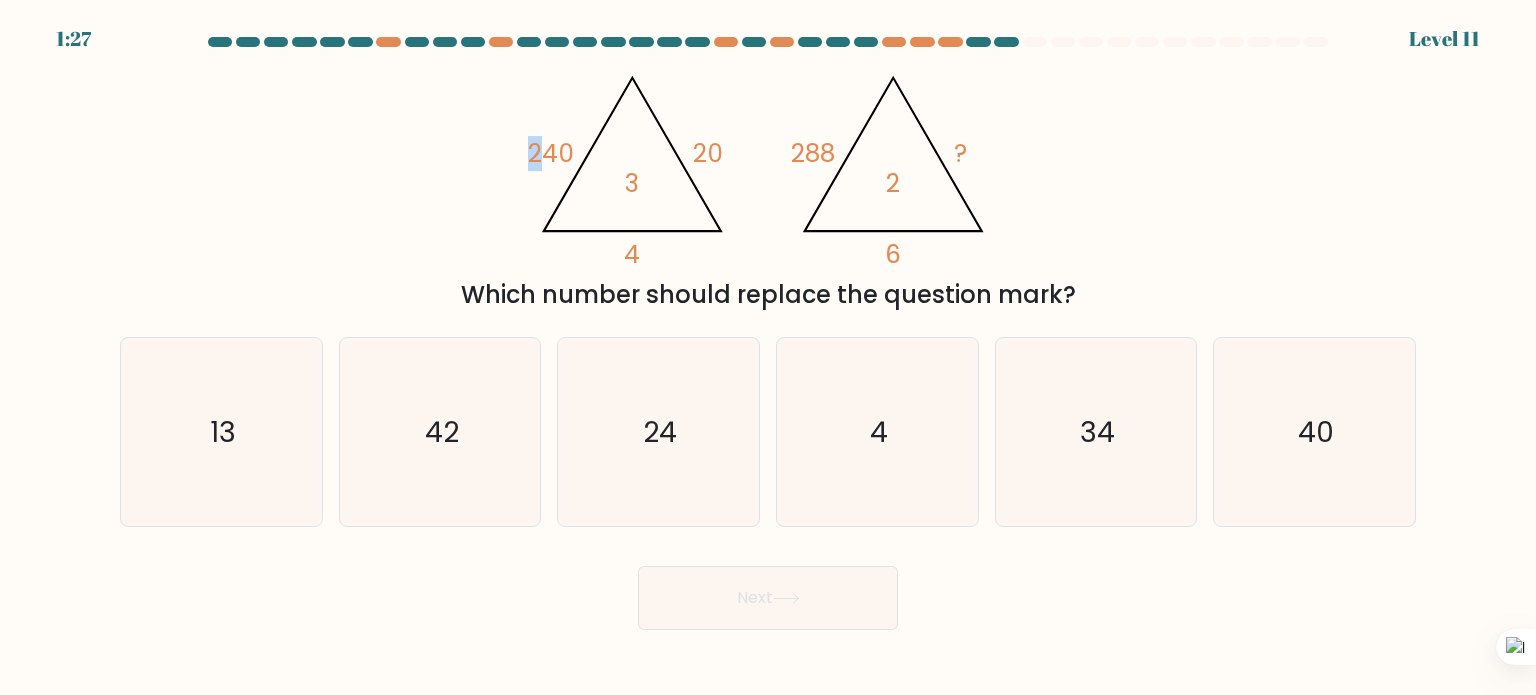 drag, startPoint x: 520, startPoint y: 151, endPoint x: 545, endPoint y: 155, distance: 25.317978 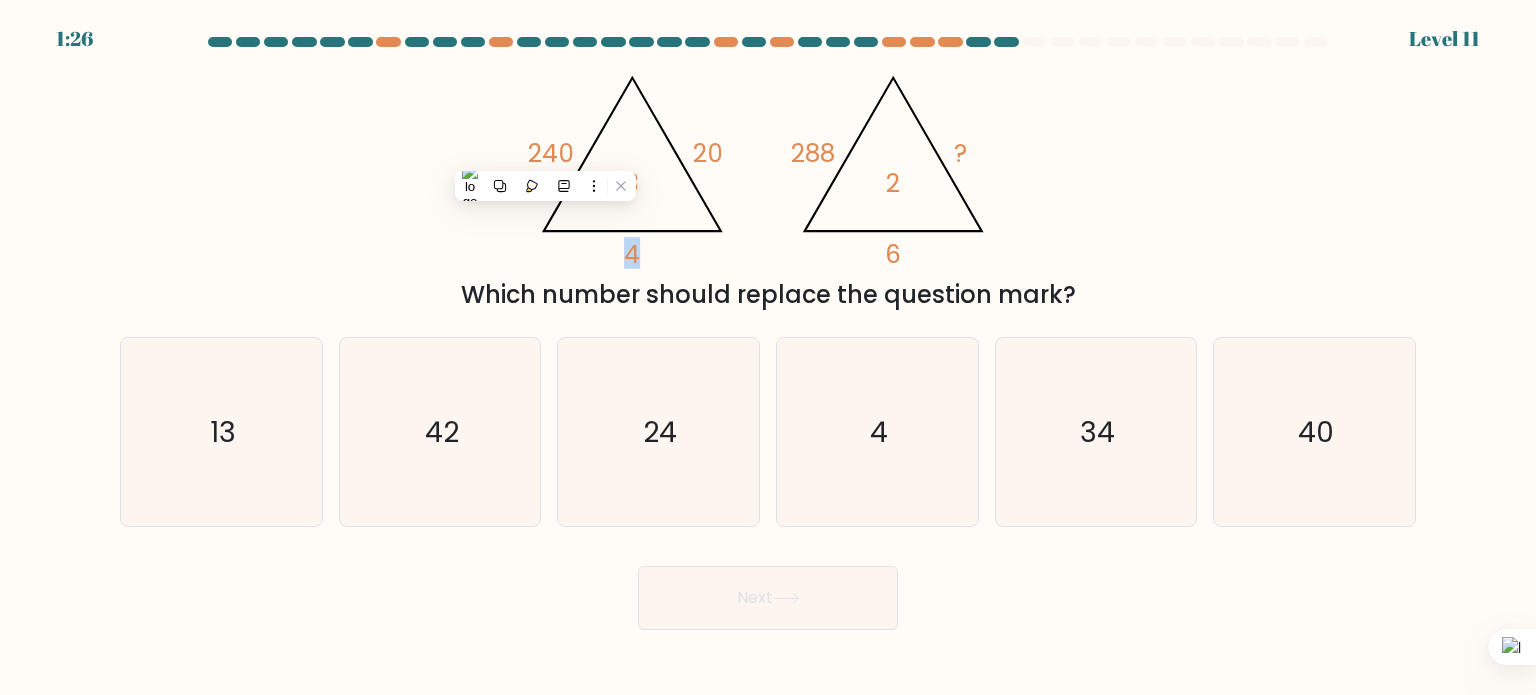 drag, startPoint x: 618, startPoint y: 263, endPoint x: 633, endPoint y: 263, distance: 15 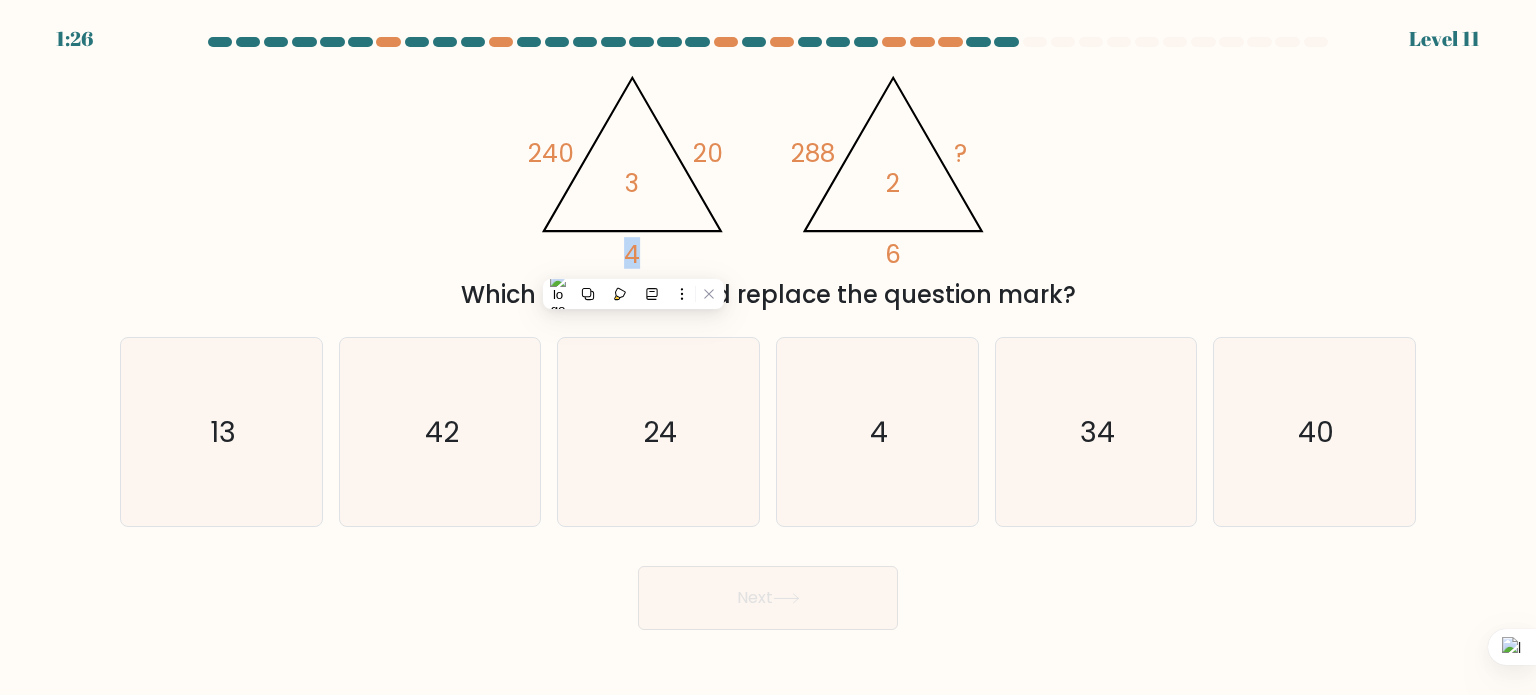 click on "@import url('https://fonts.googleapis.com/css?family=Abril+Fatface:400,100,100italic,300,300italic,400italic,500,500italic,700,700italic,900,900italic');                        240       20       4       3                                       @import url('https://fonts.googleapis.com/css?family=Abril+Fatface:400,100,100italic,300,300italic,400italic,500,500italic,700,700italic,900,900italic');                        288       ?       6       2" at bounding box center (768, 164) 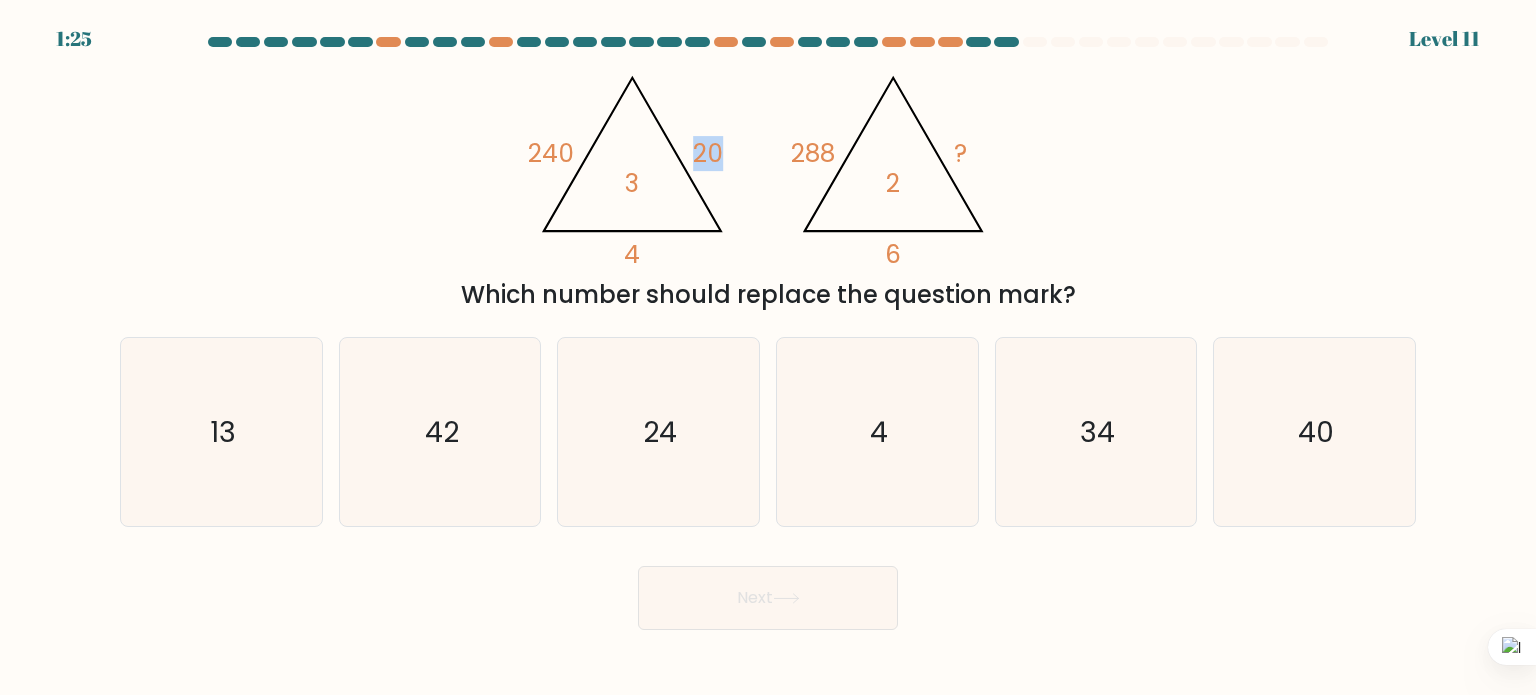 drag, startPoint x: 694, startPoint y: 154, endPoint x: 717, endPoint y: 160, distance: 23.769728 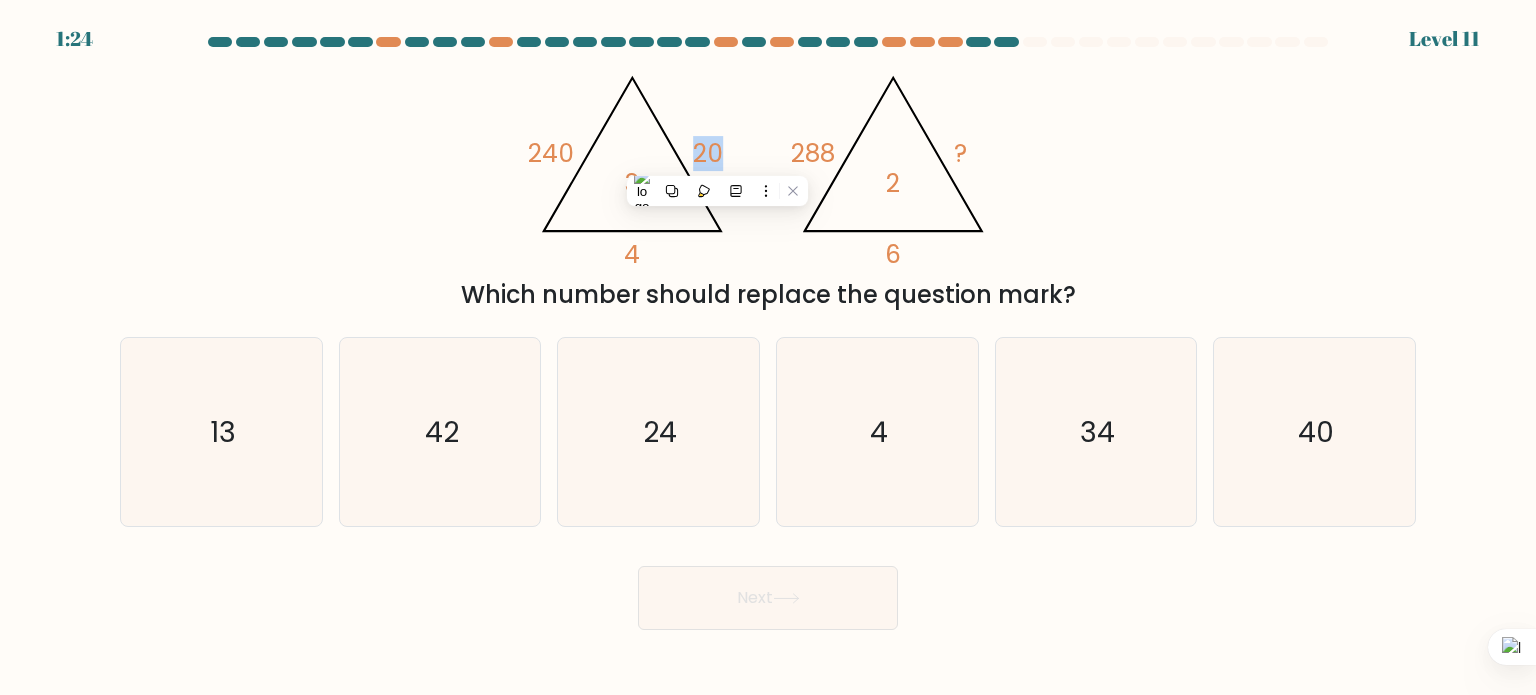 click on "@import url('https://fonts.googleapis.com/css?family=Abril+Fatface:400,100,100italic,300,300italic,400italic,500,500italic,700,700italic,900,900italic');                        240       20       4       3                                       @import url('https://fonts.googleapis.com/css?family=Abril+Fatface:400,100,100italic,300,300italic,400italic,500,500italic,700,700italic,900,900italic');                        288       ?       6       2" at bounding box center (768, 164) 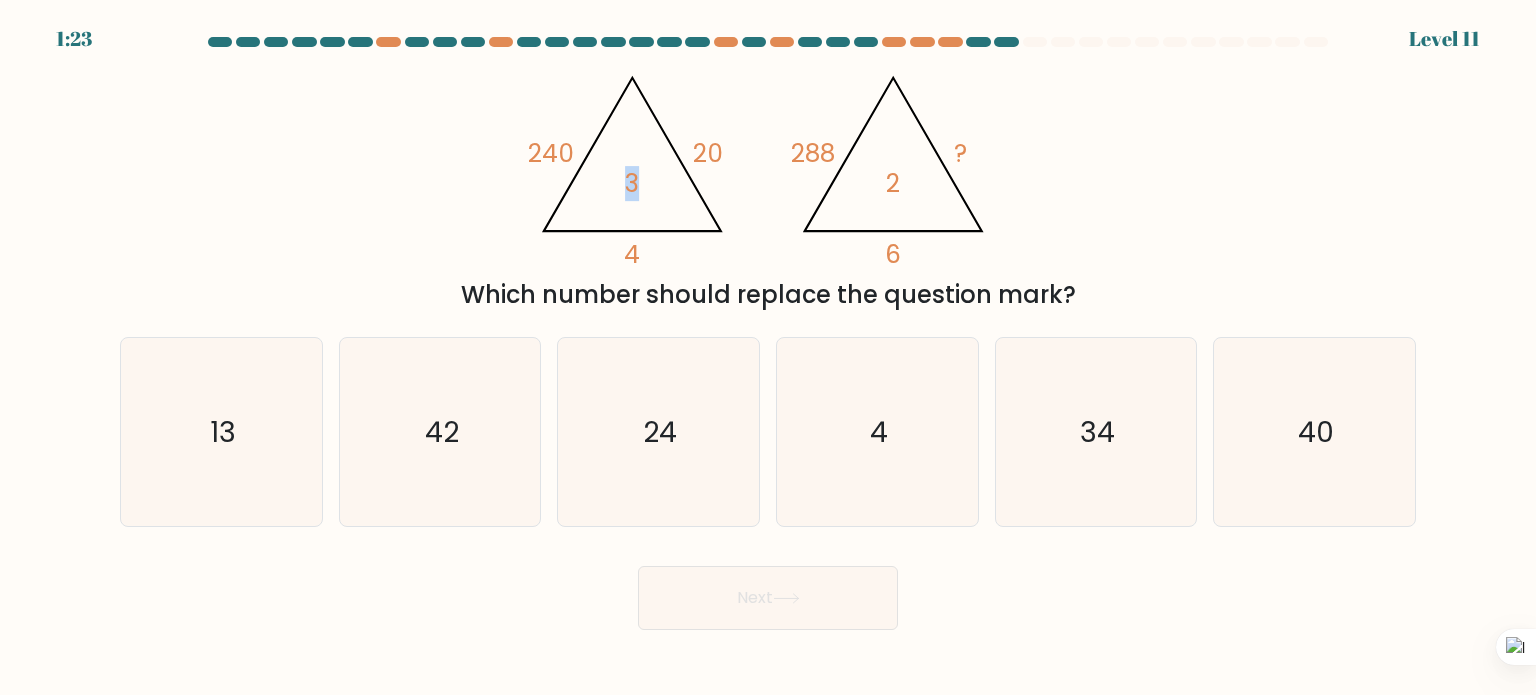 drag, startPoint x: 623, startPoint y: 177, endPoint x: 642, endPoint y: 189, distance: 22.472204 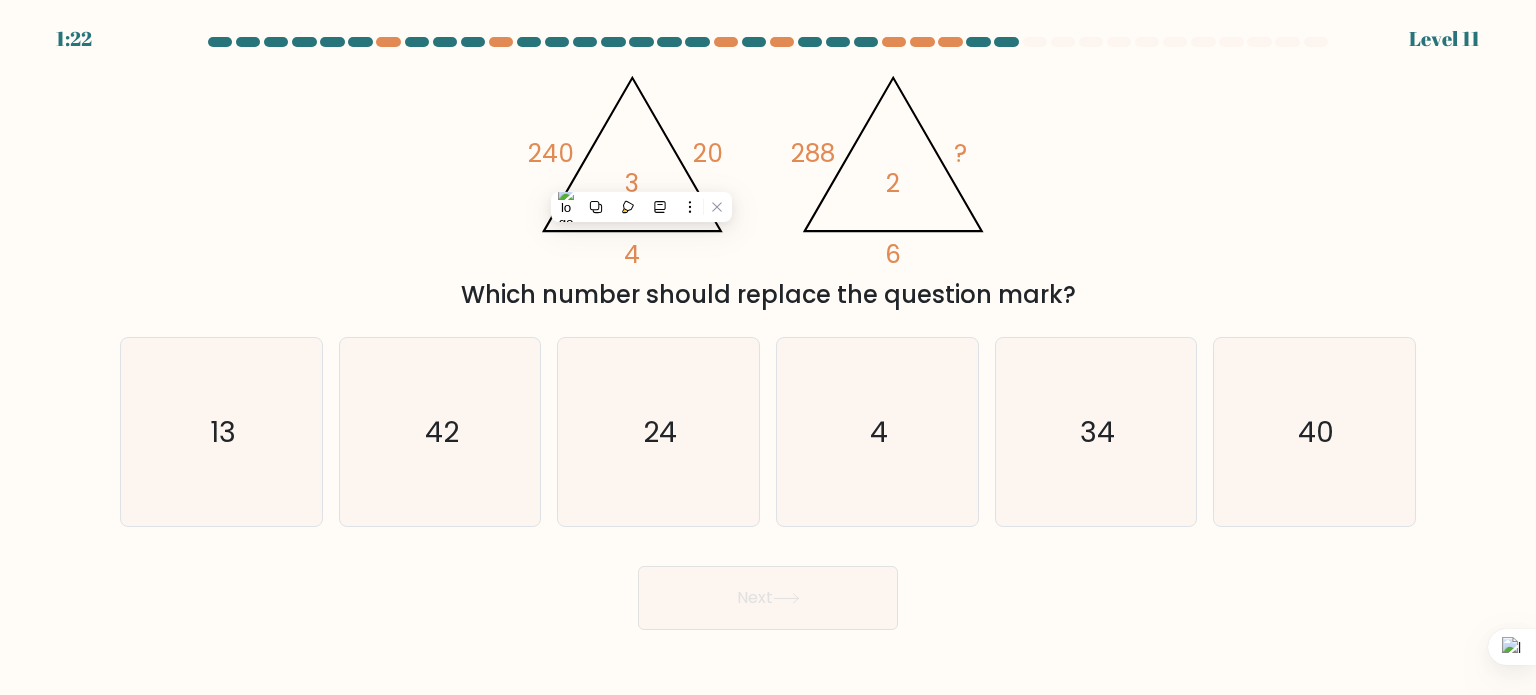 click on "@import url('https://fonts.googleapis.com/css?family=Abril+Fatface:400,100,100italic,300,300italic,400italic,500,500italic,700,700italic,900,900italic');                        240       20       4       3                                       @import url('https://fonts.googleapis.com/css?family=Abril+Fatface:400,100,100italic,300,300italic,400italic,500,500italic,700,700italic,900,900italic');                        288       ?       6       2
Which number should replace the question mark?" at bounding box center (768, 186) 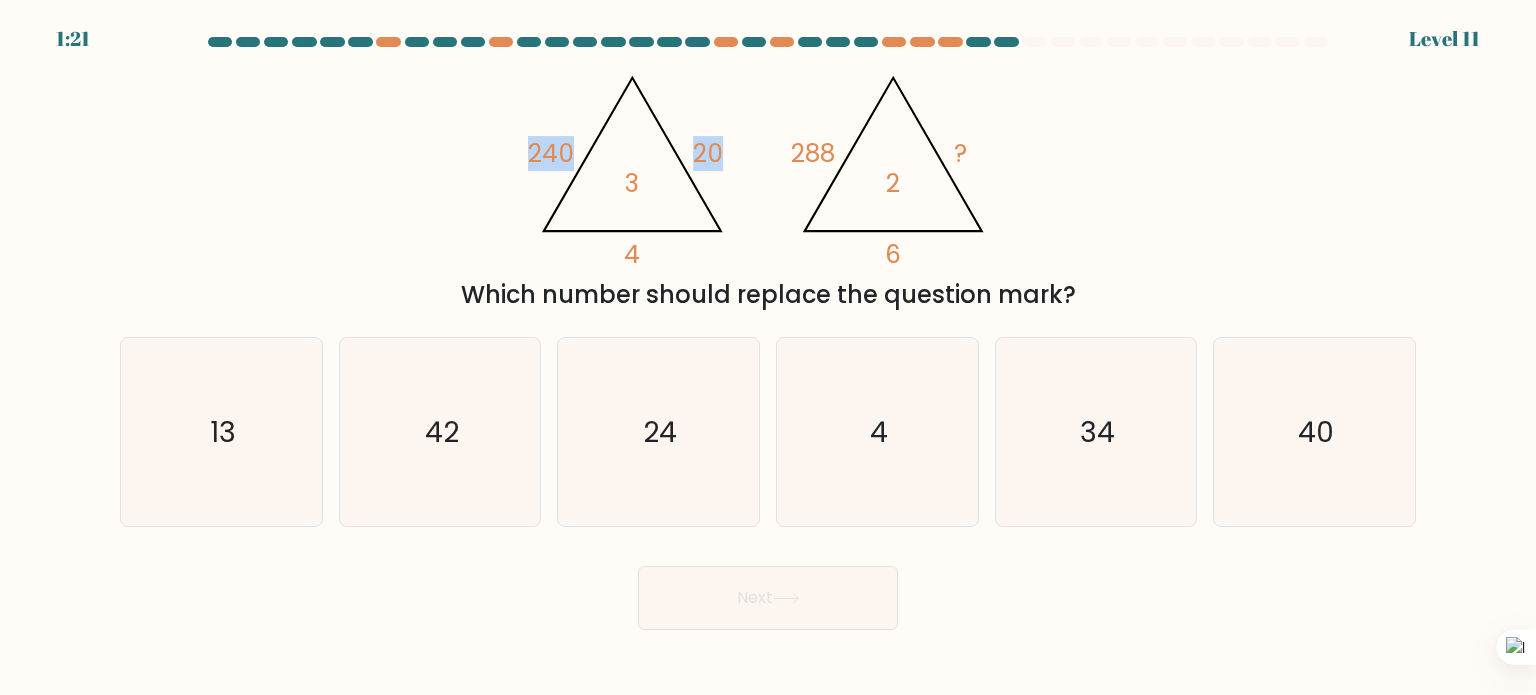 drag, startPoint x: 676, startPoint y: 223, endPoint x: 395, endPoint y: 215, distance: 281.11386 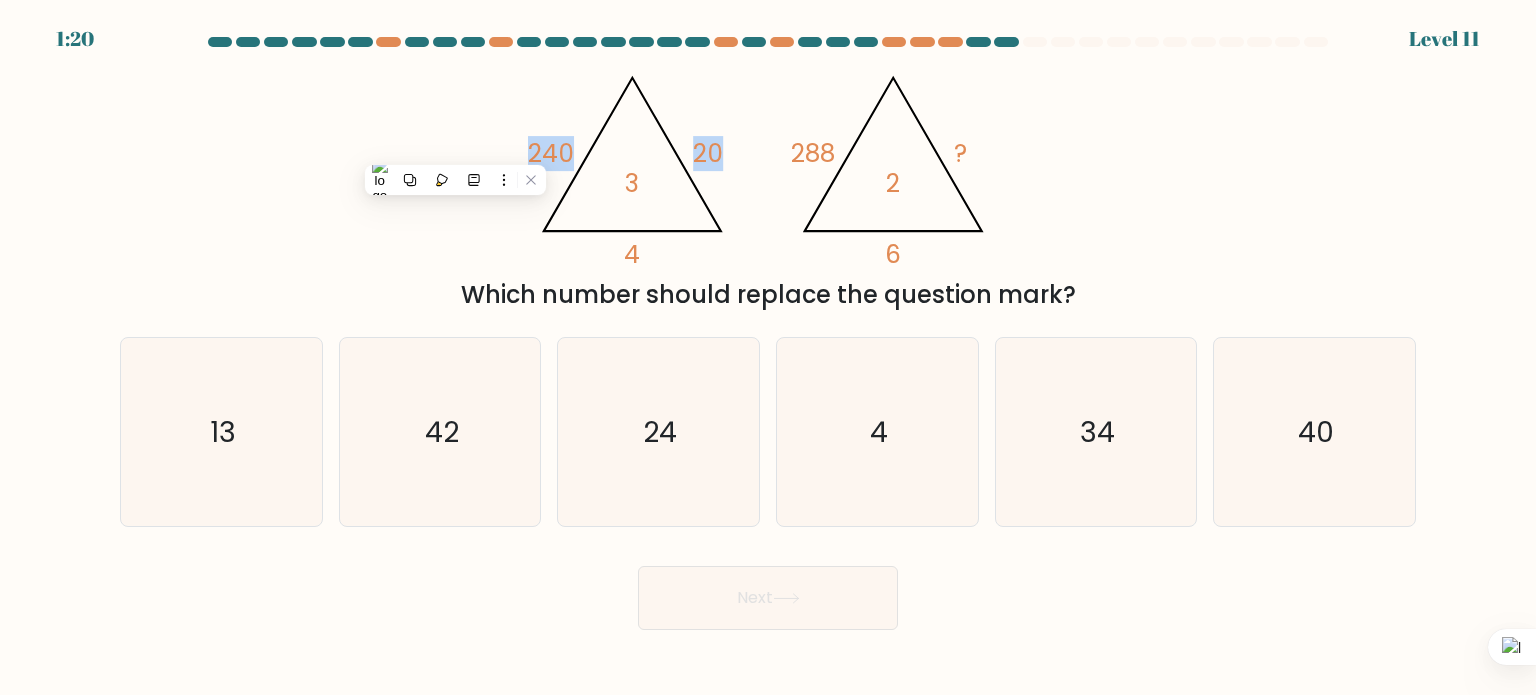 click on "@import url('https://fonts.googleapis.com/css?family=Abril+Fatface:400,100,100italic,300,300italic,400italic,500,500italic,700,700italic,900,900italic');                        240       20       4       3                                       @import url('https://fonts.googleapis.com/css?family=Abril+Fatface:400,100,100italic,300,300italic,400italic,500,500italic,700,700italic,900,900italic');                        288       ?       6       2
Which number should replace the question mark?" at bounding box center [768, 186] 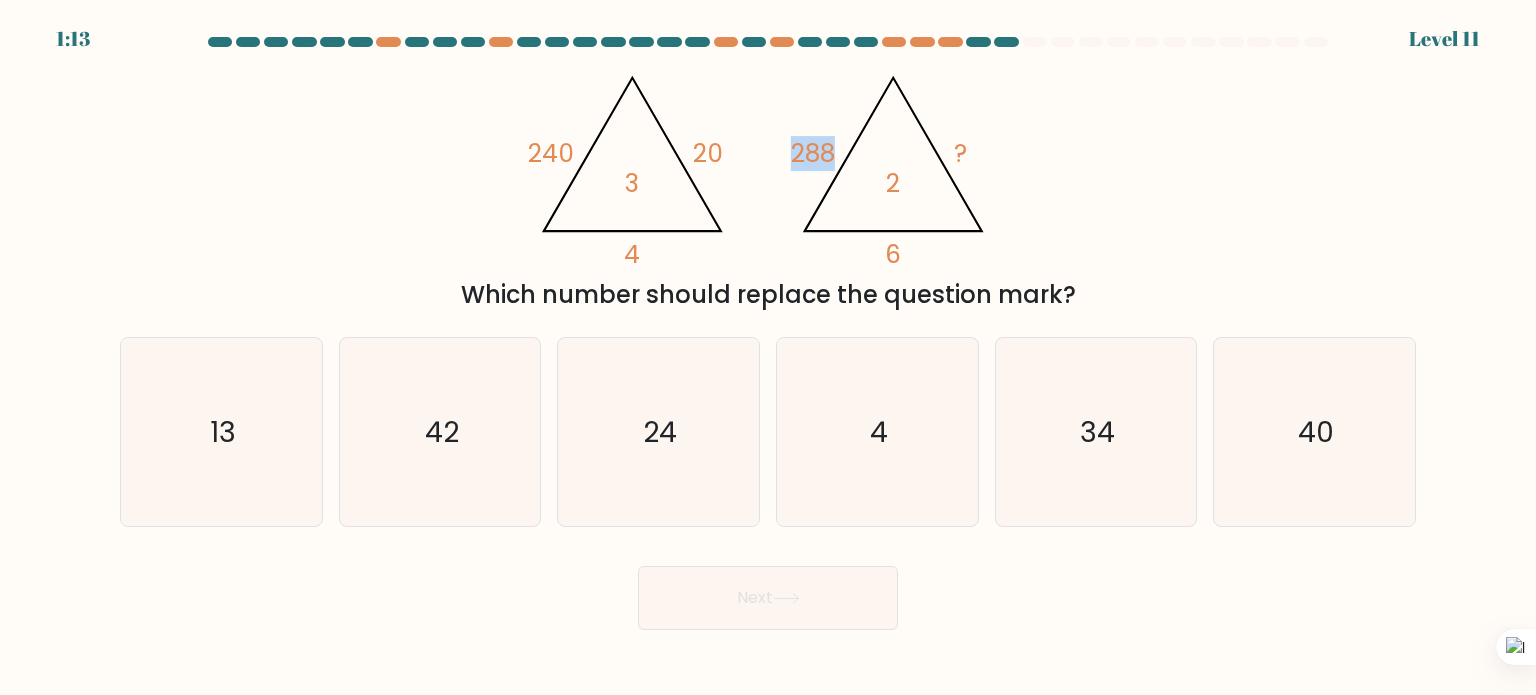 drag, startPoint x: 769, startPoint y: 154, endPoint x: 828, endPoint y: 160, distance: 59.3043 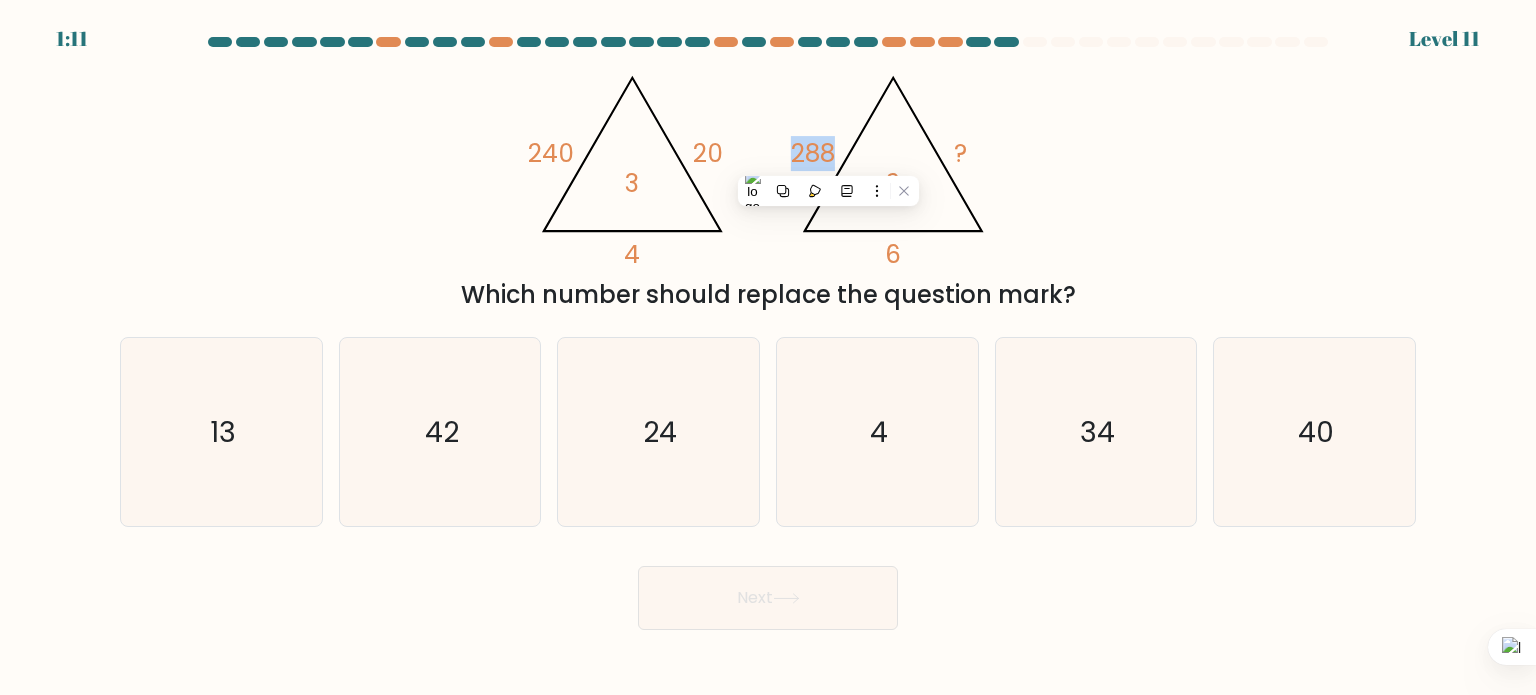 click on "@import url('https://fonts.googleapis.com/css?family=Abril+Fatface:400,100,100italic,300,300italic,400italic,500,500italic,700,700italic,900,900italic');                        240       20       4       3                                       @import url('https://fonts.googleapis.com/css?family=Abril+Fatface:400,100,100italic,300,300italic,400italic,500,500italic,700,700italic,900,900italic');                        288       ?       6       2" at bounding box center [768, 164] 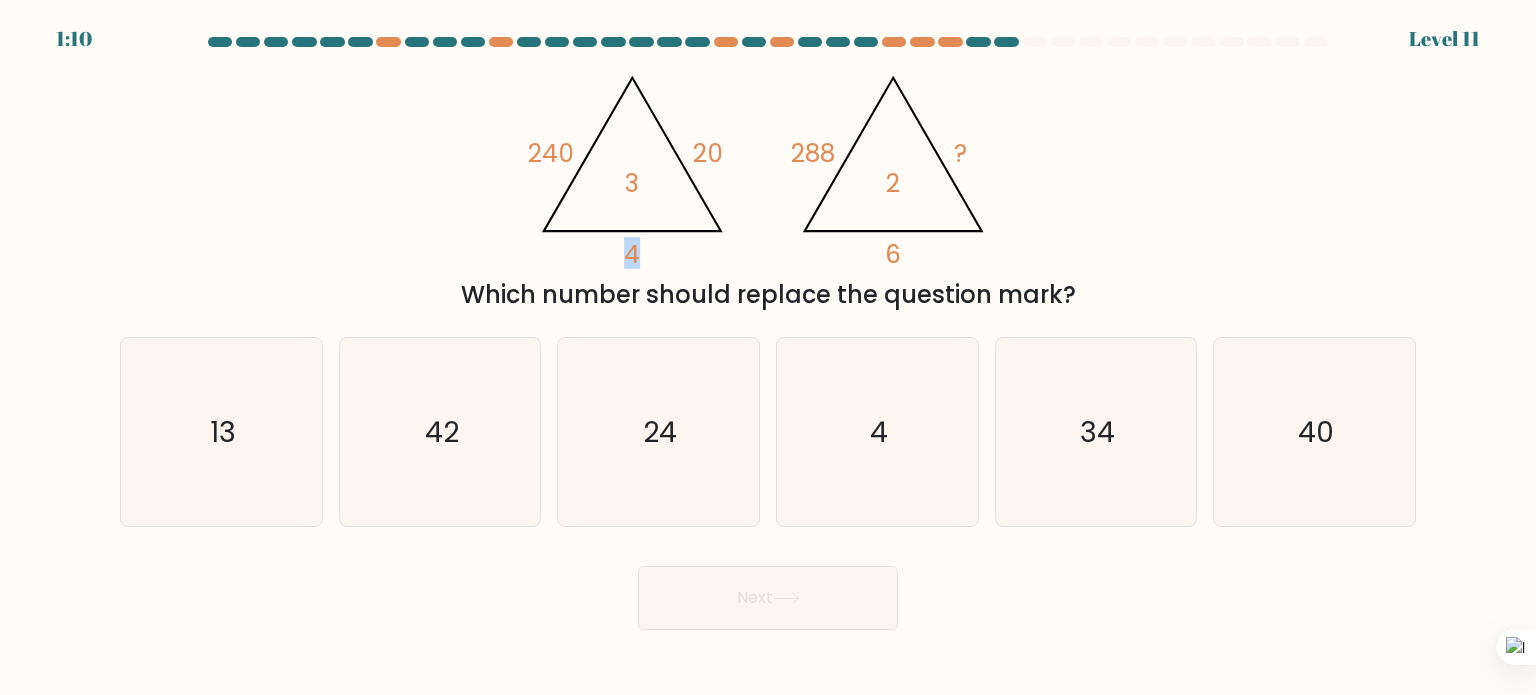 drag, startPoint x: 616, startPoint y: 250, endPoint x: 647, endPoint y: 251, distance: 31.016125 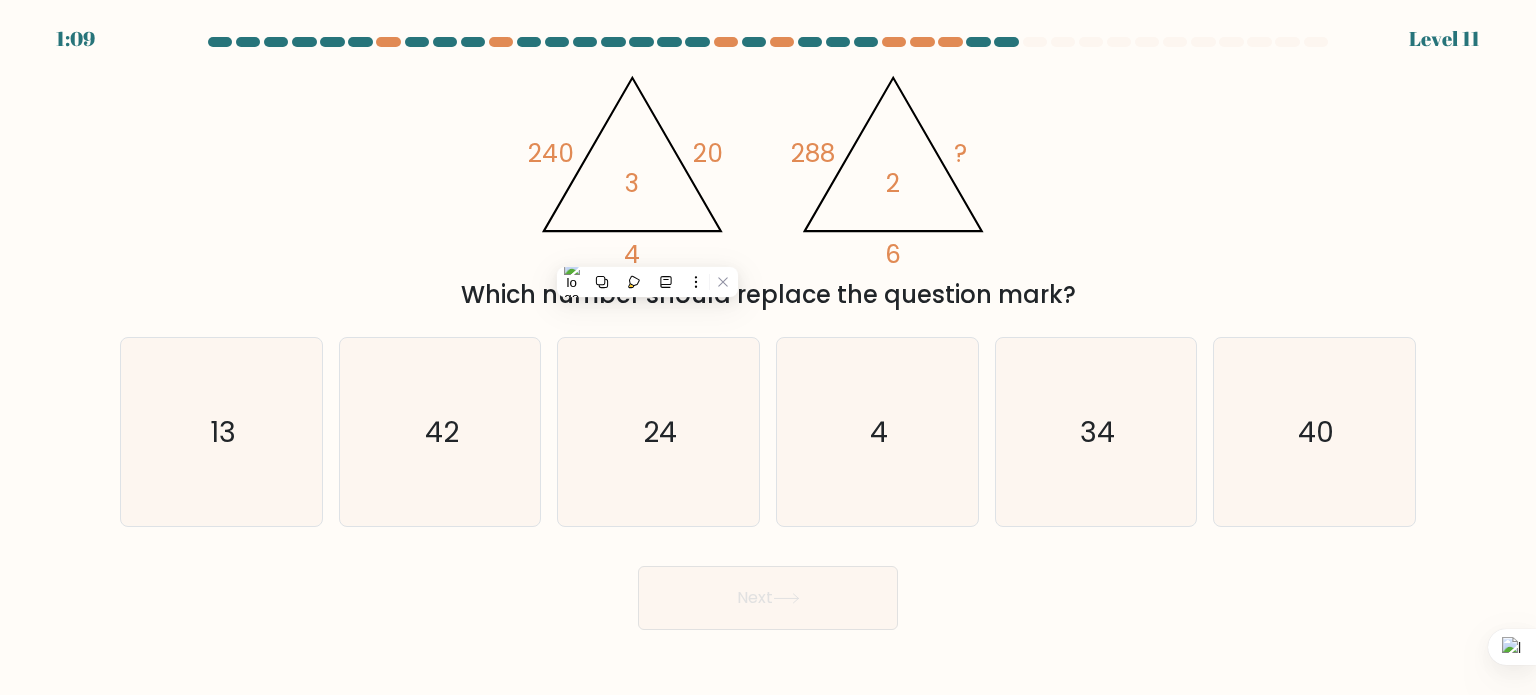 click on "@import url('https://fonts.googleapis.com/css?family=Abril+Fatface:400,100,100italic,300,300italic,400italic,500,500italic,700,700italic,900,900italic');                        240       20       4       3                                       @import url('https://fonts.googleapis.com/css?family=Abril+Fatface:400,100,100italic,300,300italic,400italic,500,500italic,700,700italic,900,900italic');                        288       ?       6       2
Which number should replace the question mark?" at bounding box center (768, 186) 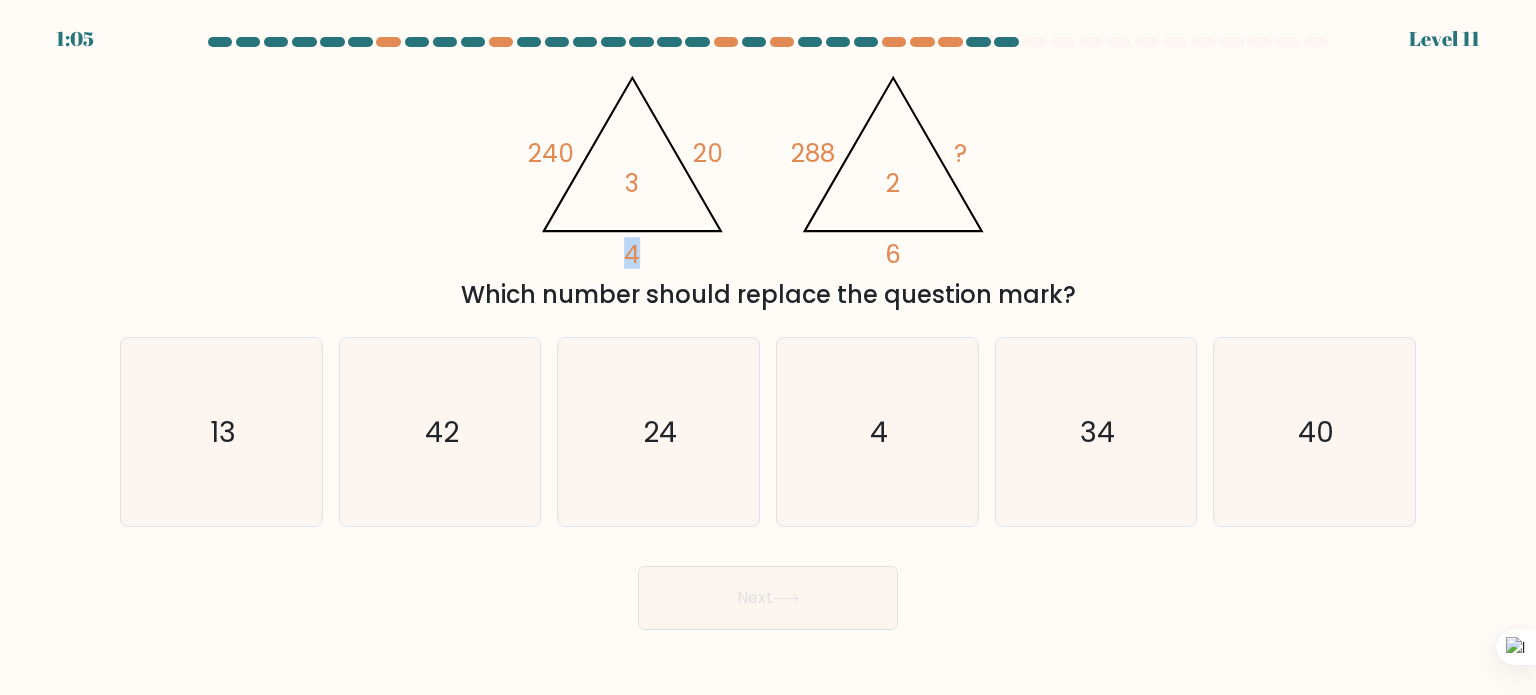 drag, startPoint x: 628, startPoint y: 254, endPoint x: 674, endPoint y: 255, distance: 46.010868 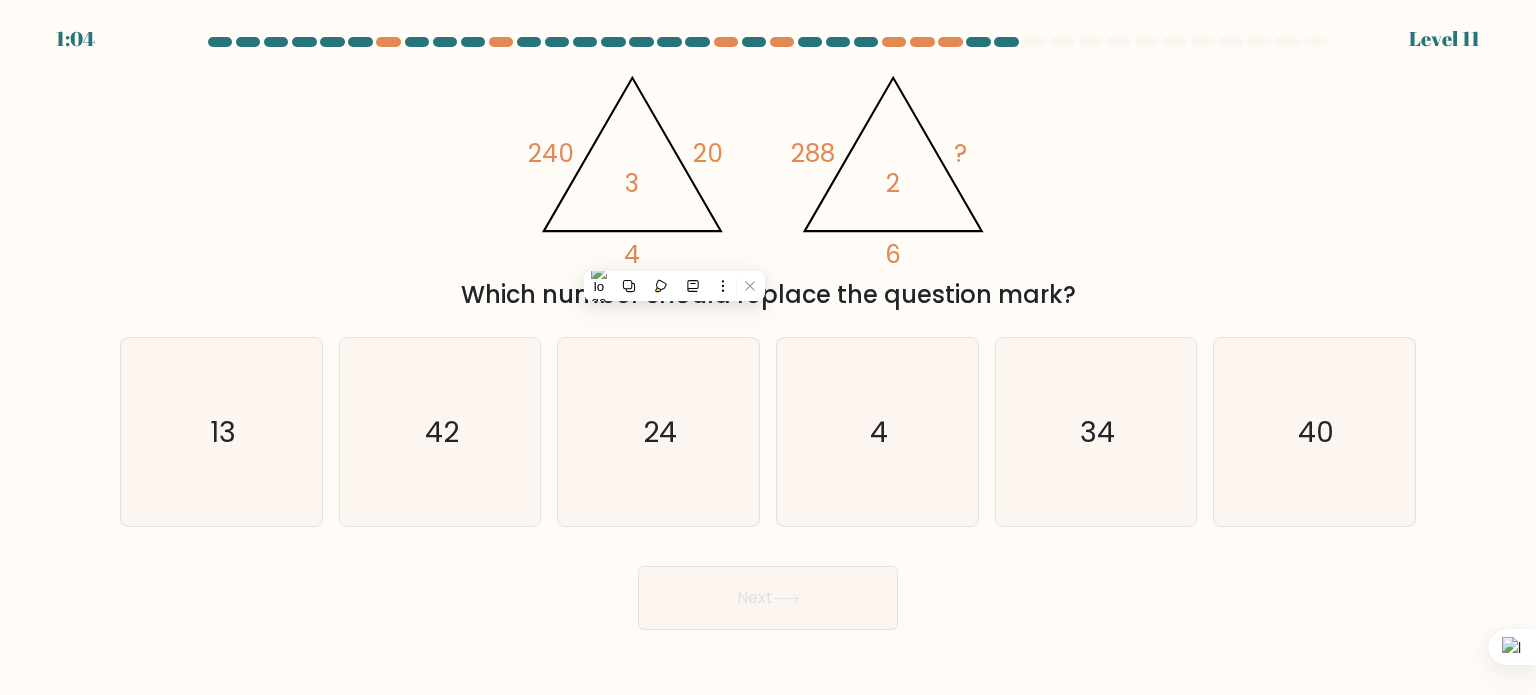 click on "@import url('https://fonts.googleapis.com/css?family=Abril+Fatface:400,100,100italic,300,300italic,400italic,500,500italic,700,700italic,900,900italic');                        240       20       4       3                                       @import url('https://fonts.googleapis.com/css?family=Abril+Fatface:400,100,100italic,300,300italic,400italic,500,500italic,700,700italic,900,900italic');                        288       ?       6       2" at bounding box center (768, 164) 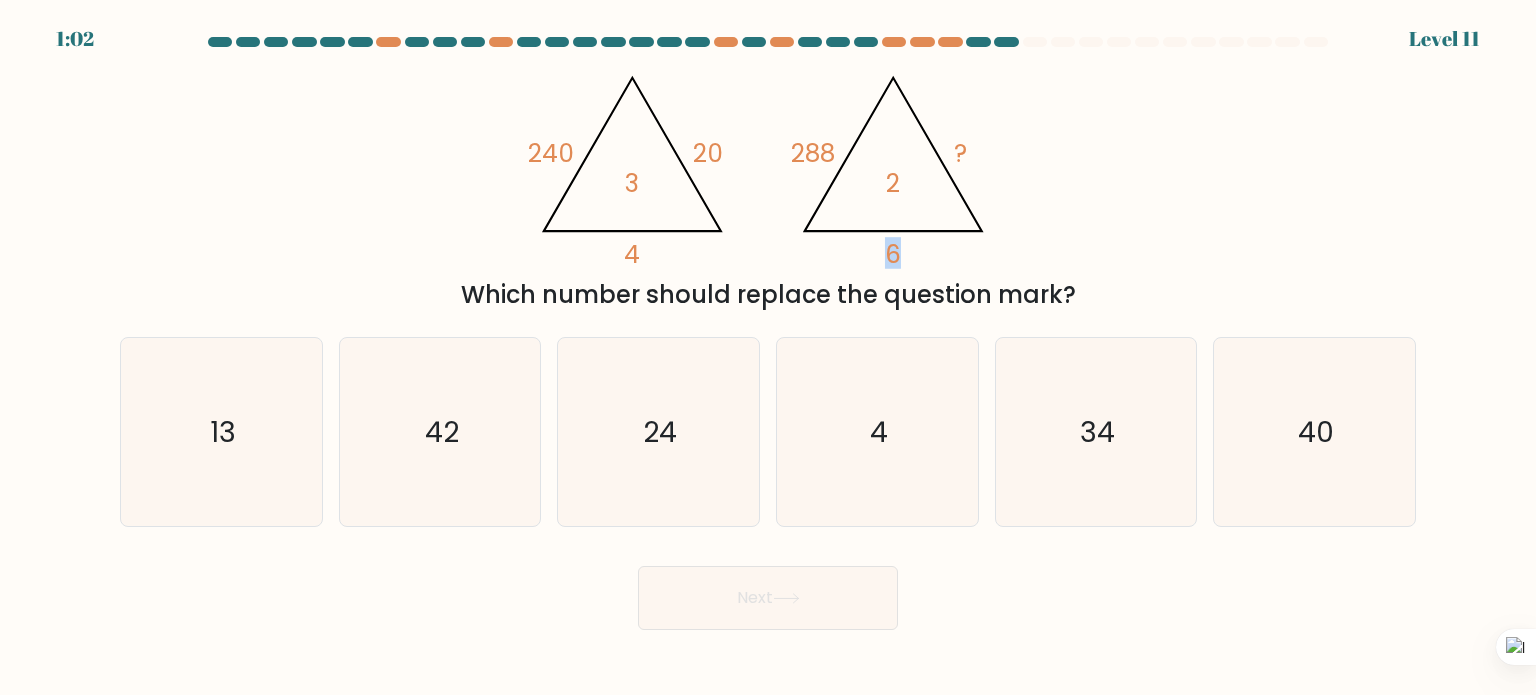 drag, startPoint x: 881, startPoint y: 258, endPoint x: 901, endPoint y: 258, distance: 20 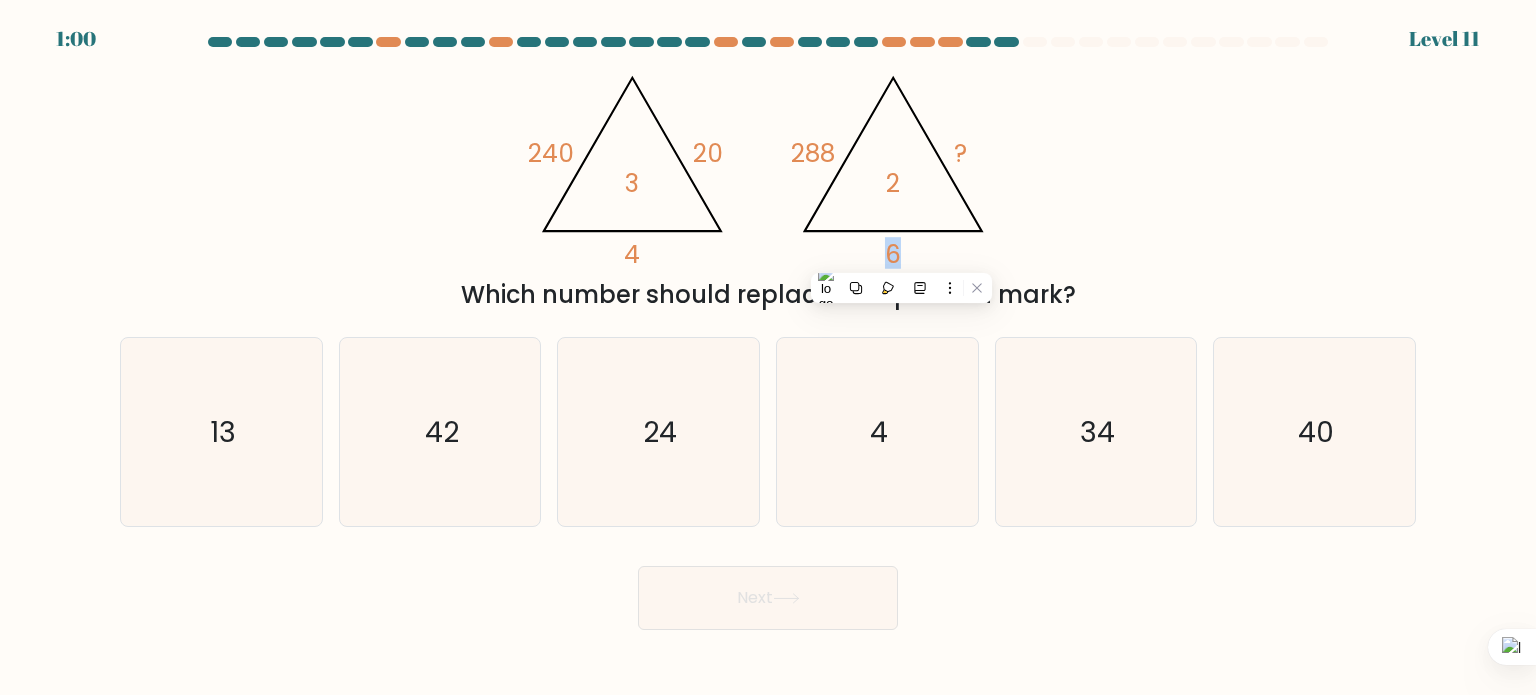 click on "@import url('https://fonts.googleapis.com/css?family=Abril+Fatface:400,100,100italic,300,300italic,400italic,500,500italic,700,700italic,900,900italic');                        240       20       4       3                                       @import url('https://fonts.googleapis.com/css?family=Abril+Fatface:400,100,100italic,300,300italic,400italic,500,500italic,700,700italic,900,900italic');                        288       ?       6       2" at bounding box center (768, 164) 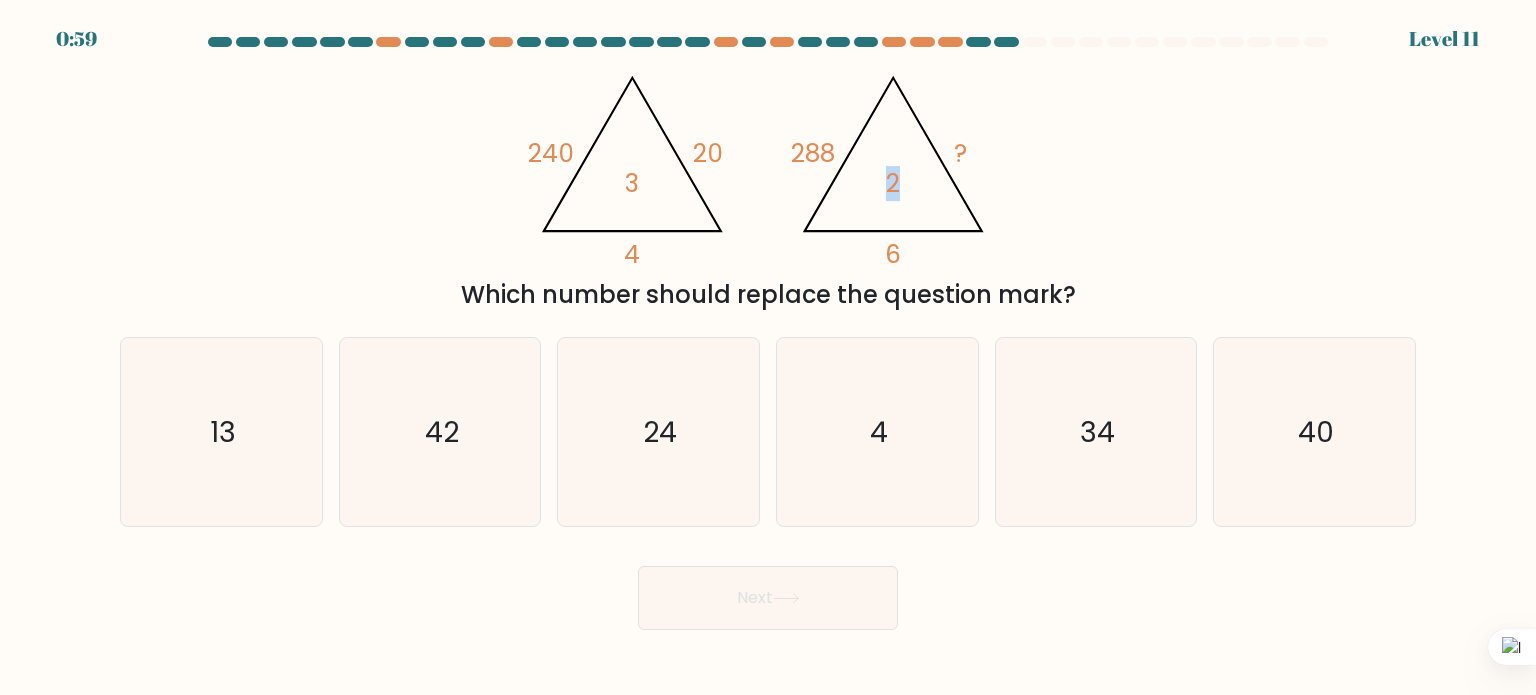 drag, startPoint x: 886, startPoint y: 179, endPoint x: 899, endPoint y: 180, distance: 13.038404 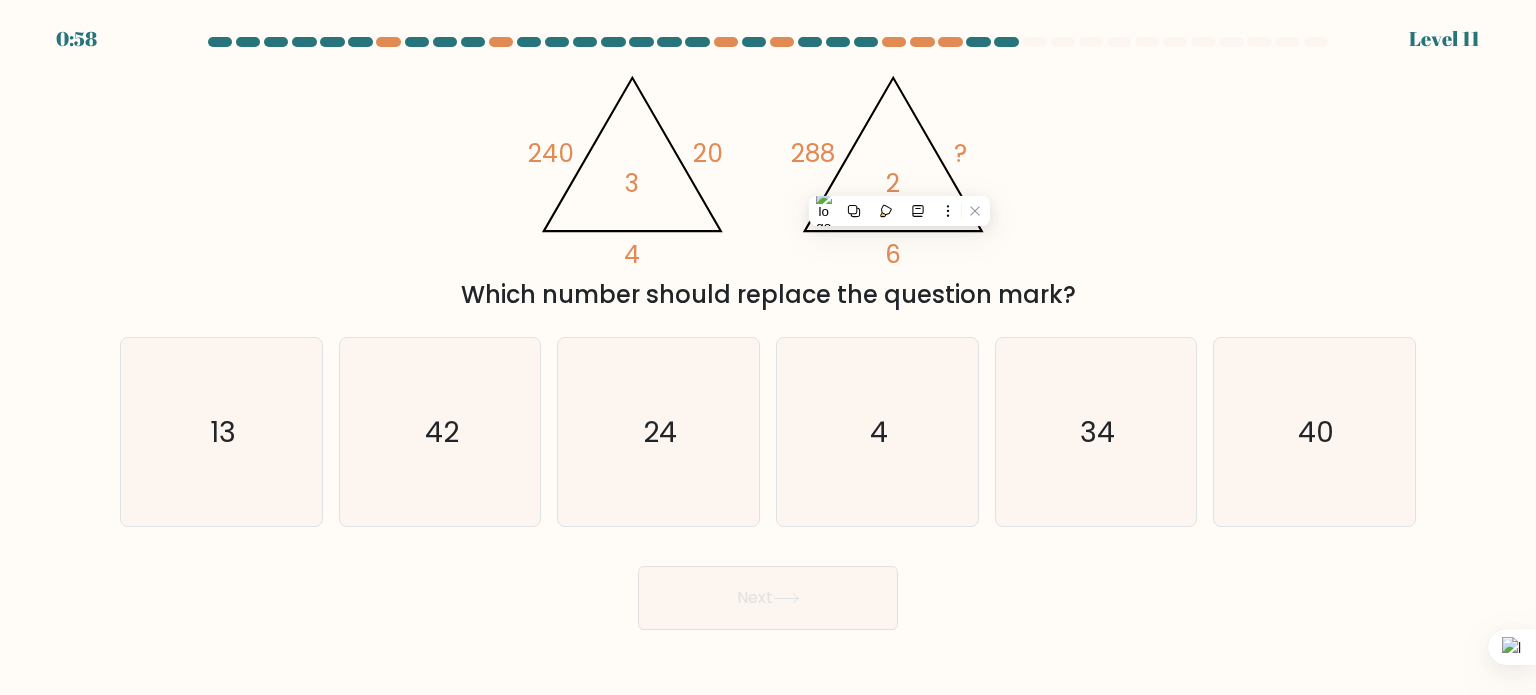 click on "@import url('https://fonts.googleapis.com/css?family=Abril+Fatface:400,100,100italic,300,300italic,400italic,500,500italic,700,700italic,900,900italic');                        240       20       4       3                                       @import url('https://fonts.googleapis.com/css?family=Abril+Fatface:400,100,100italic,300,300italic,400italic,500,500italic,700,700italic,900,900italic');                        288       ?       6       2" at bounding box center [768, 164] 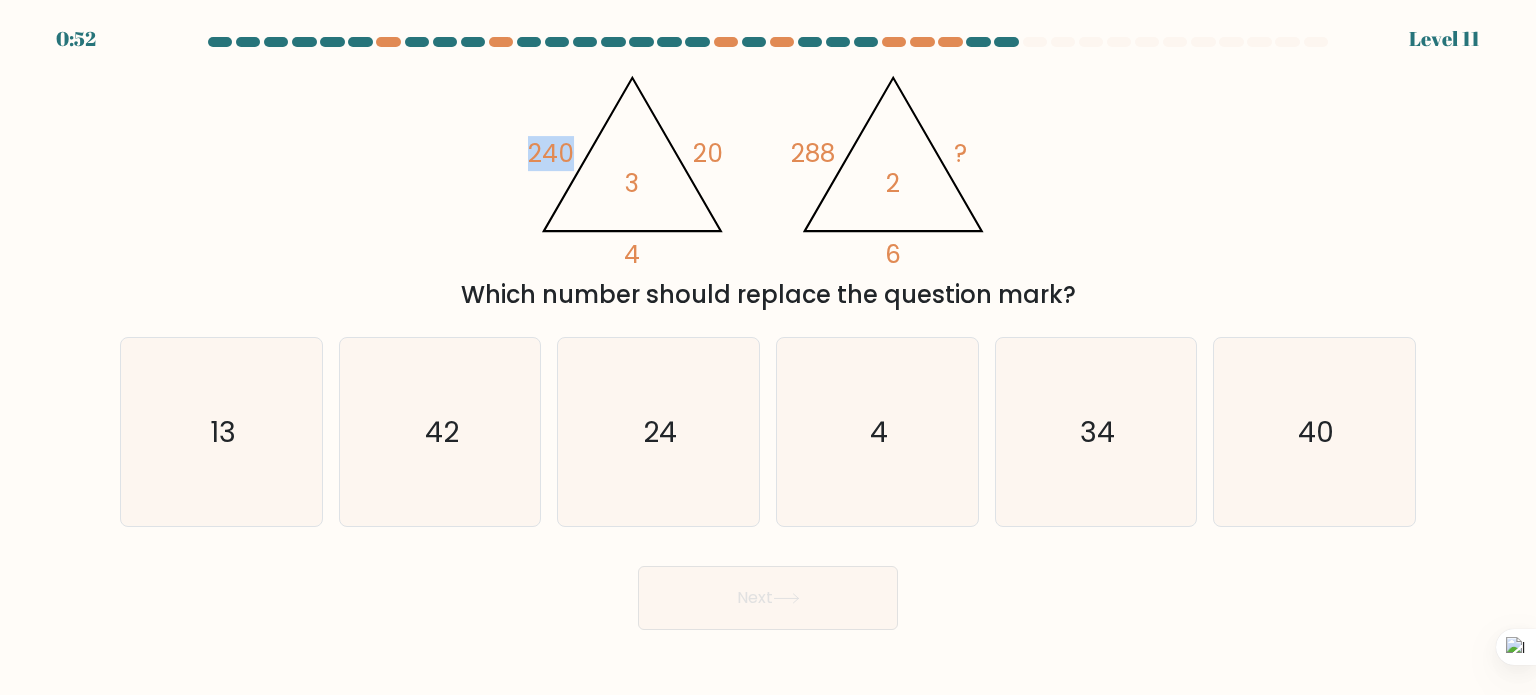 drag, startPoint x: 519, startPoint y: 155, endPoint x: 578, endPoint y: 155, distance: 59 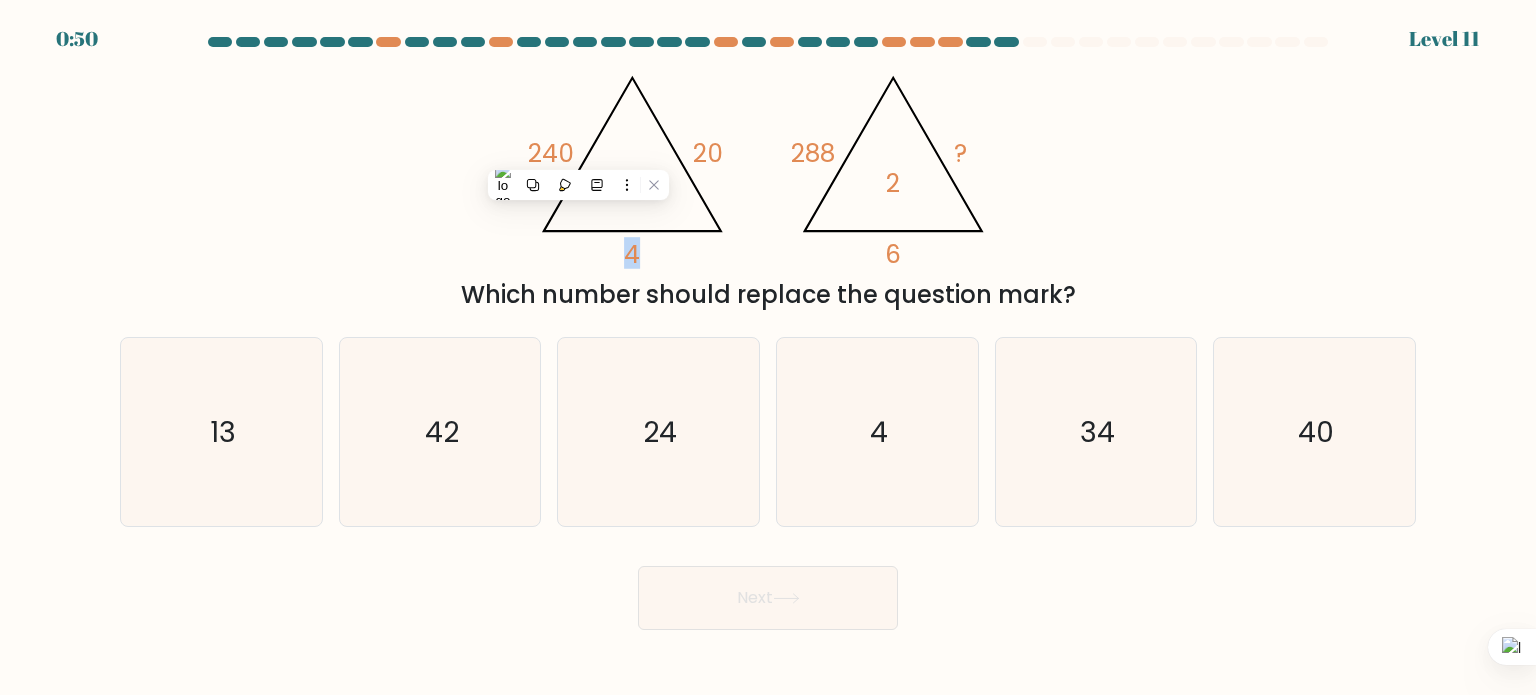 drag, startPoint x: 628, startPoint y: 254, endPoint x: 644, endPoint y: 254, distance: 16 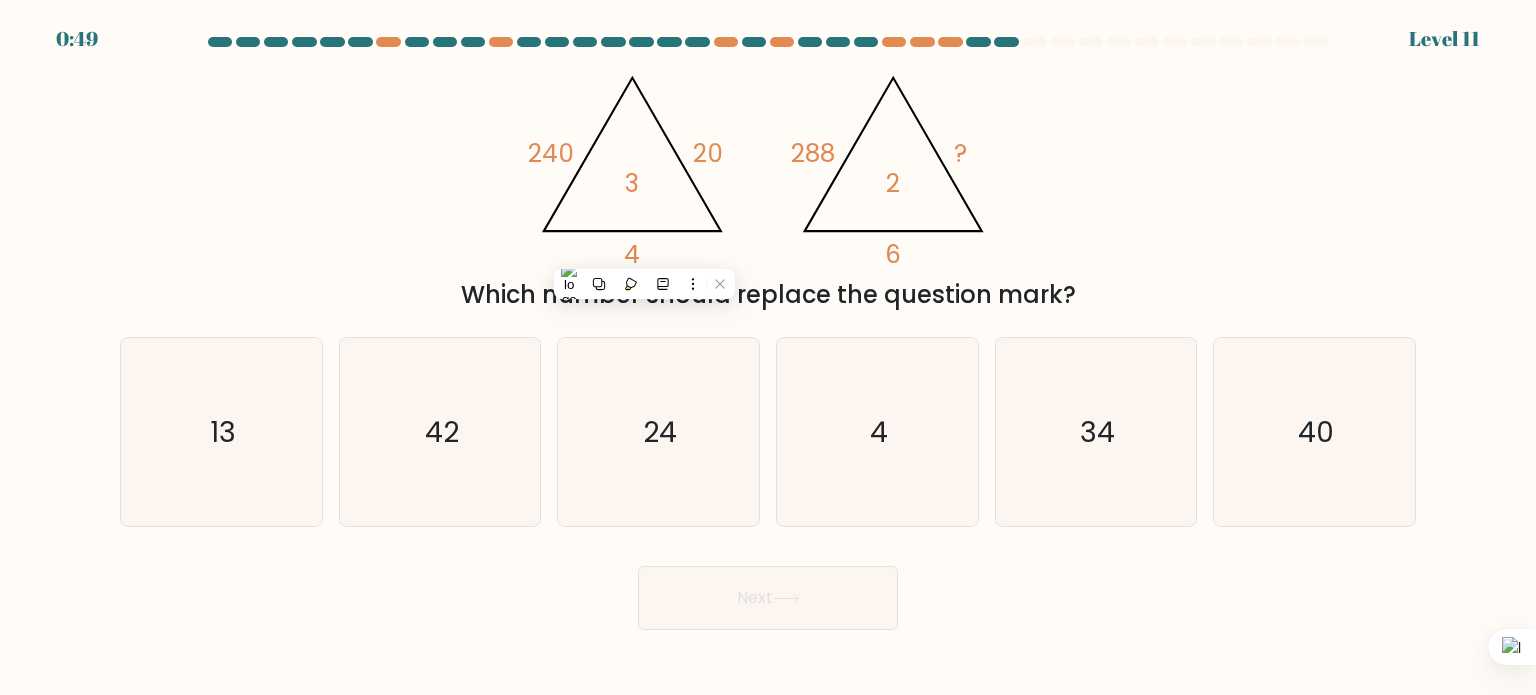 click on "@import url('https://fonts.googleapis.com/css?family=Abril+Fatface:400,100,100italic,300,300italic,400italic,500,500italic,700,700italic,900,900italic');                        240       20       4       3                                       @import url('https://fonts.googleapis.com/css?family=Abril+Fatface:400,100,100italic,300,300italic,400italic,500,500italic,700,700italic,900,900italic');                        288       ?       6       2" at bounding box center [768, 164] 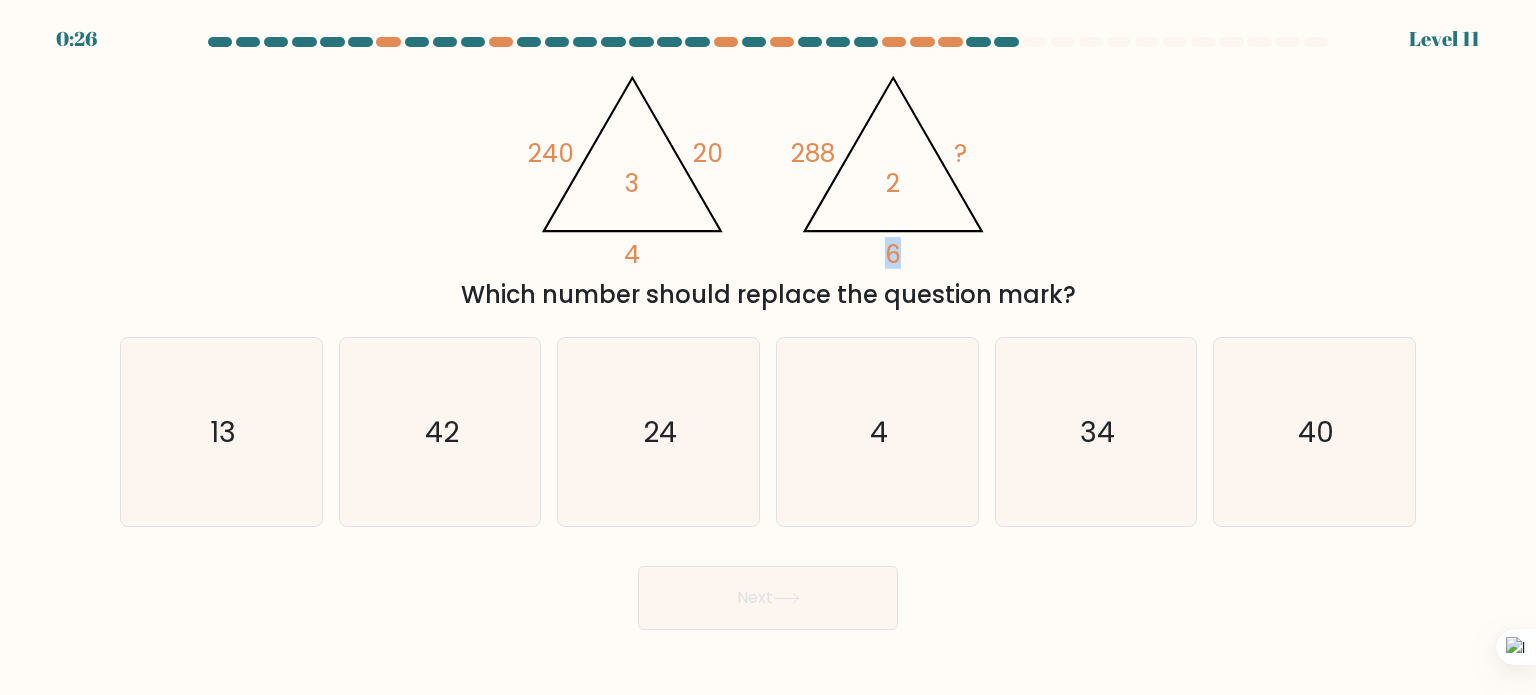 drag, startPoint x: 851, startPoint y: 253, endPoint x: 908, endPoint y: 258, distance: 57.21888 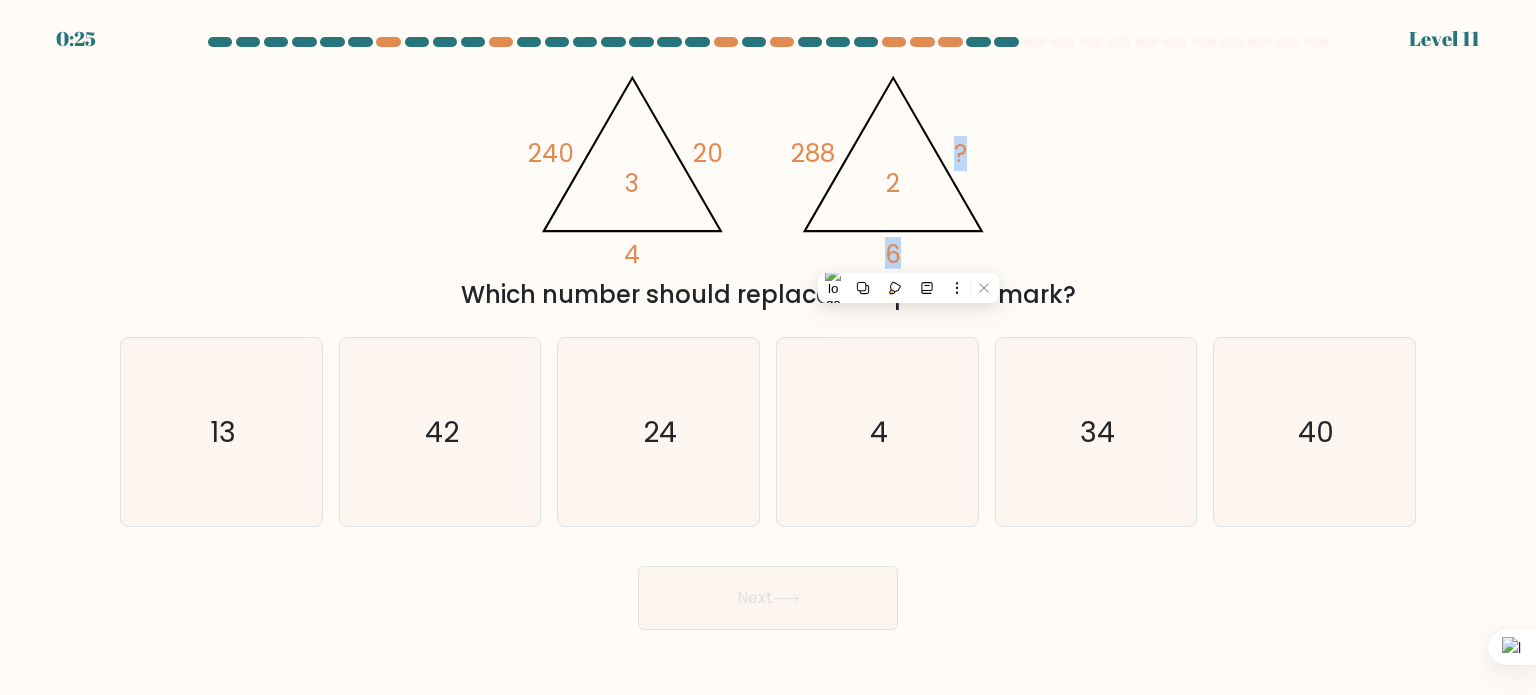 drag, startPoint x: 872, startPoint y: 178, endPoint x: 928, endPoint y: 178, distance: 56 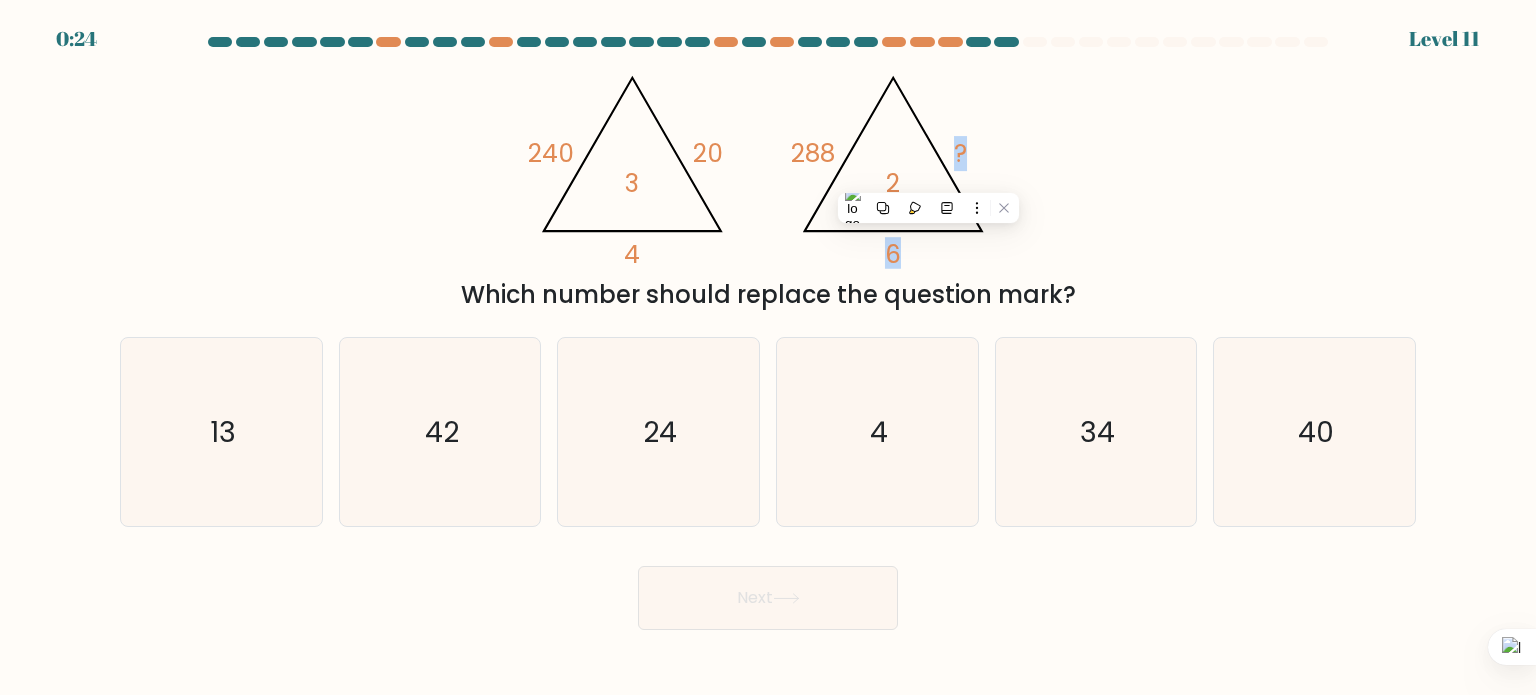 click on "@import url('https://fonts.googleapis.com/css?family=Abril+Fatface:400,100,100italic,300,300italic,400italic,500,500italic,700,700italic,900,900italic');                        240       20       4       3                                       @import url('https://fonts.googleapis.com/css?family=Abril+Fatface:400,100,100italic,300,300italic,400italic,500,500italic,700,700italic,900,900italic');                        288       ?       6       2
Which number should replace the question mark?" at bounding box center [768, 186] 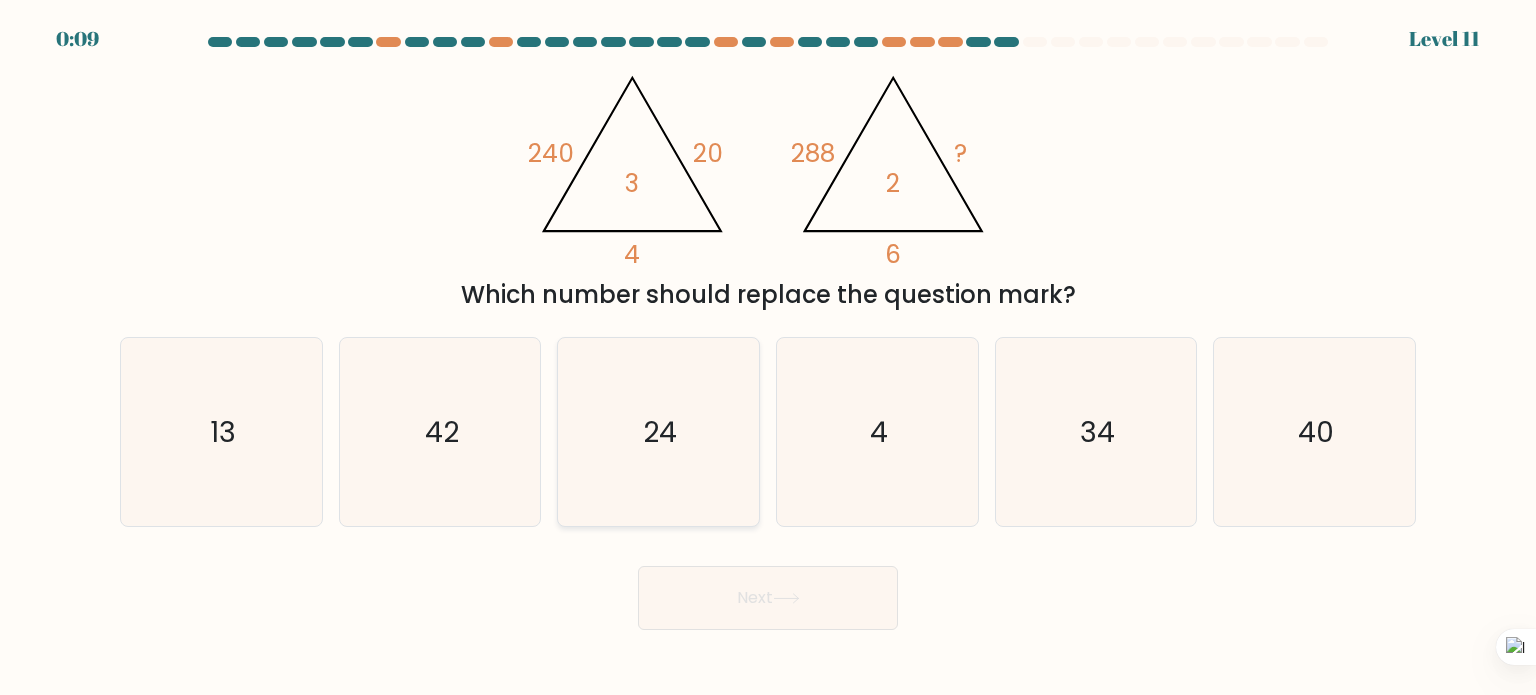 click on "24" at bounding box center [661, 431] 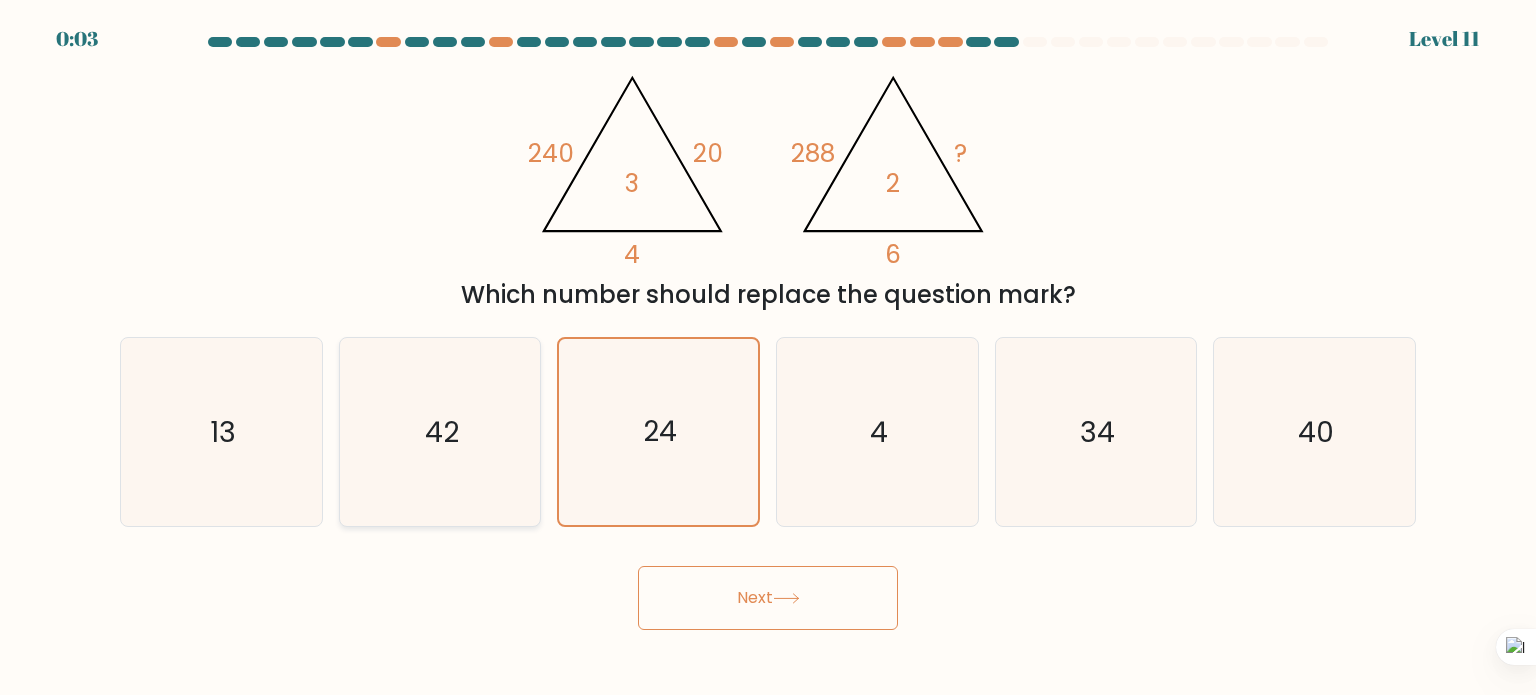 click on "42" at bounding box center [440, 432] 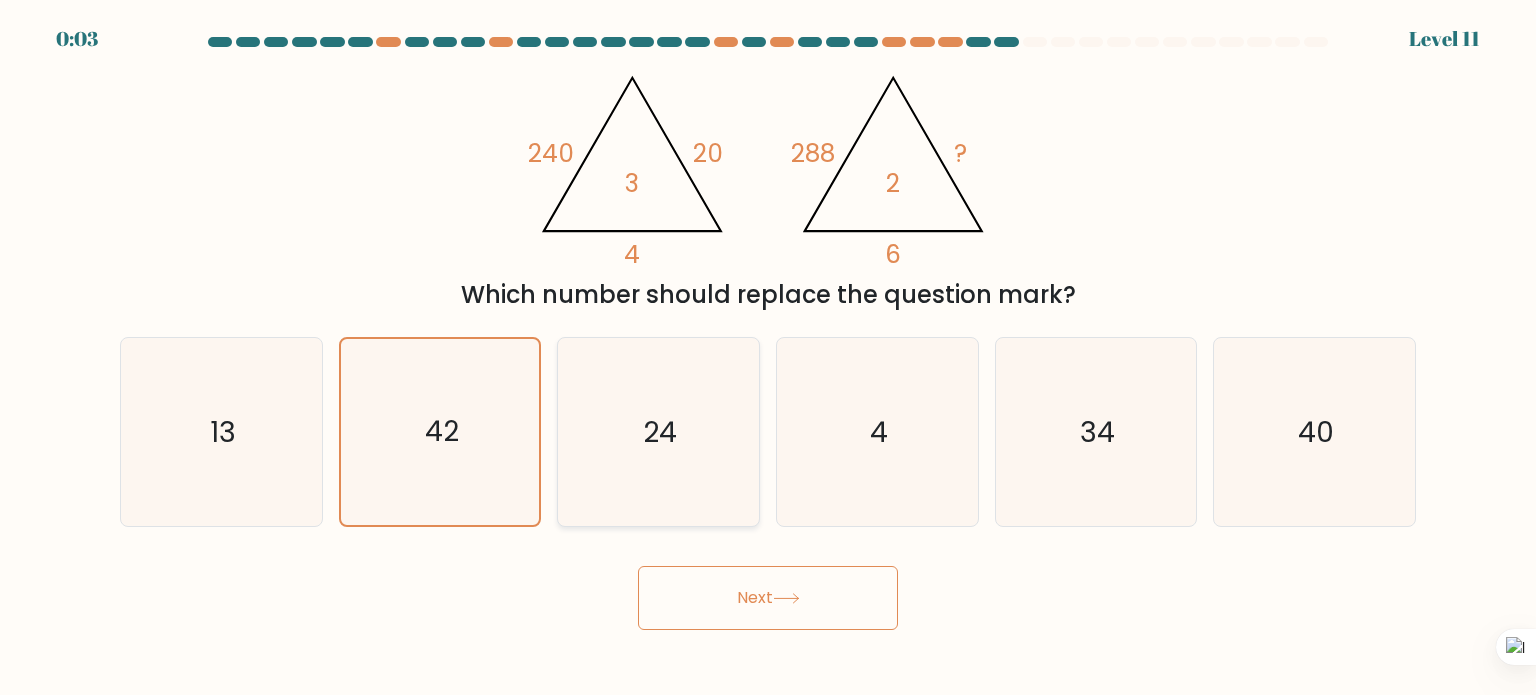 click on "24" at bounding box center [658, 432] 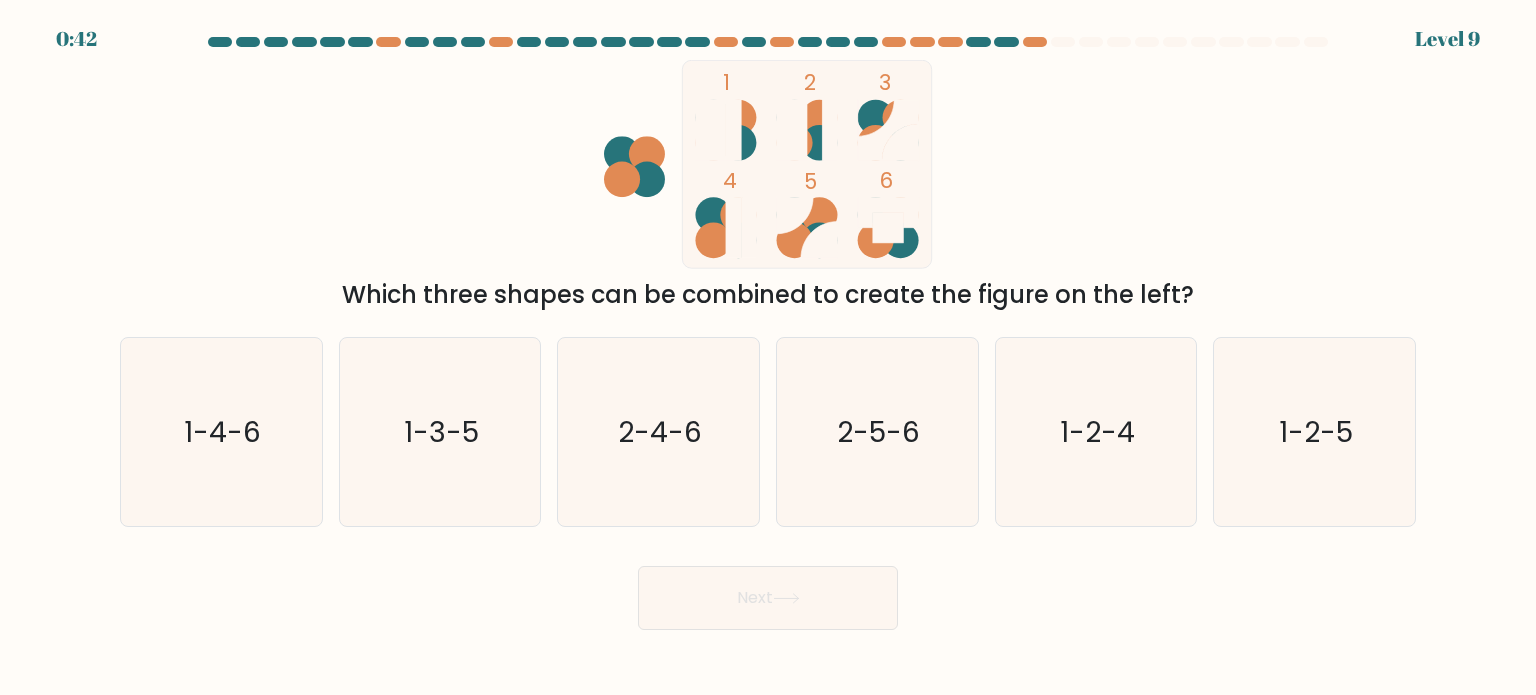 scroll, scrollTop: 0, scrollLeft: 0, axis: both 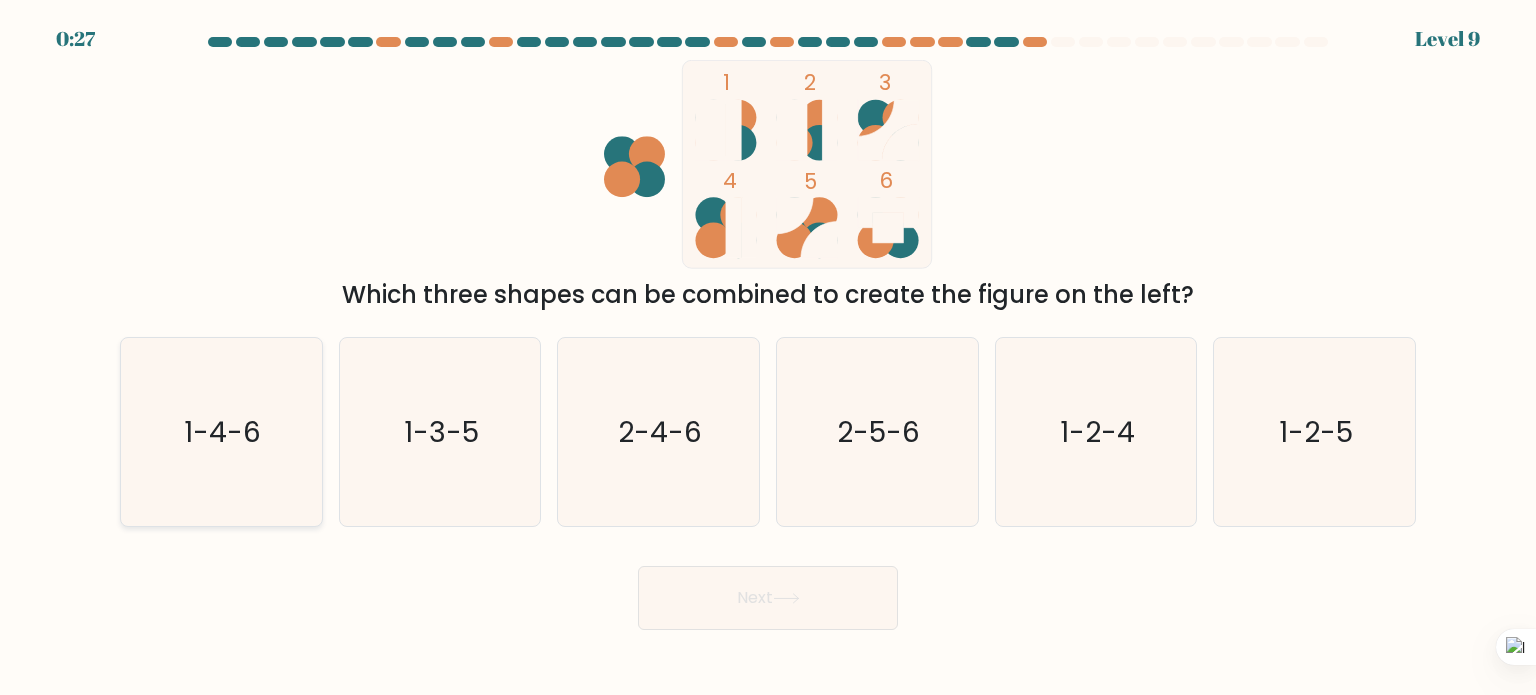 click on "1-4-6" at bounding box center [223, 431] 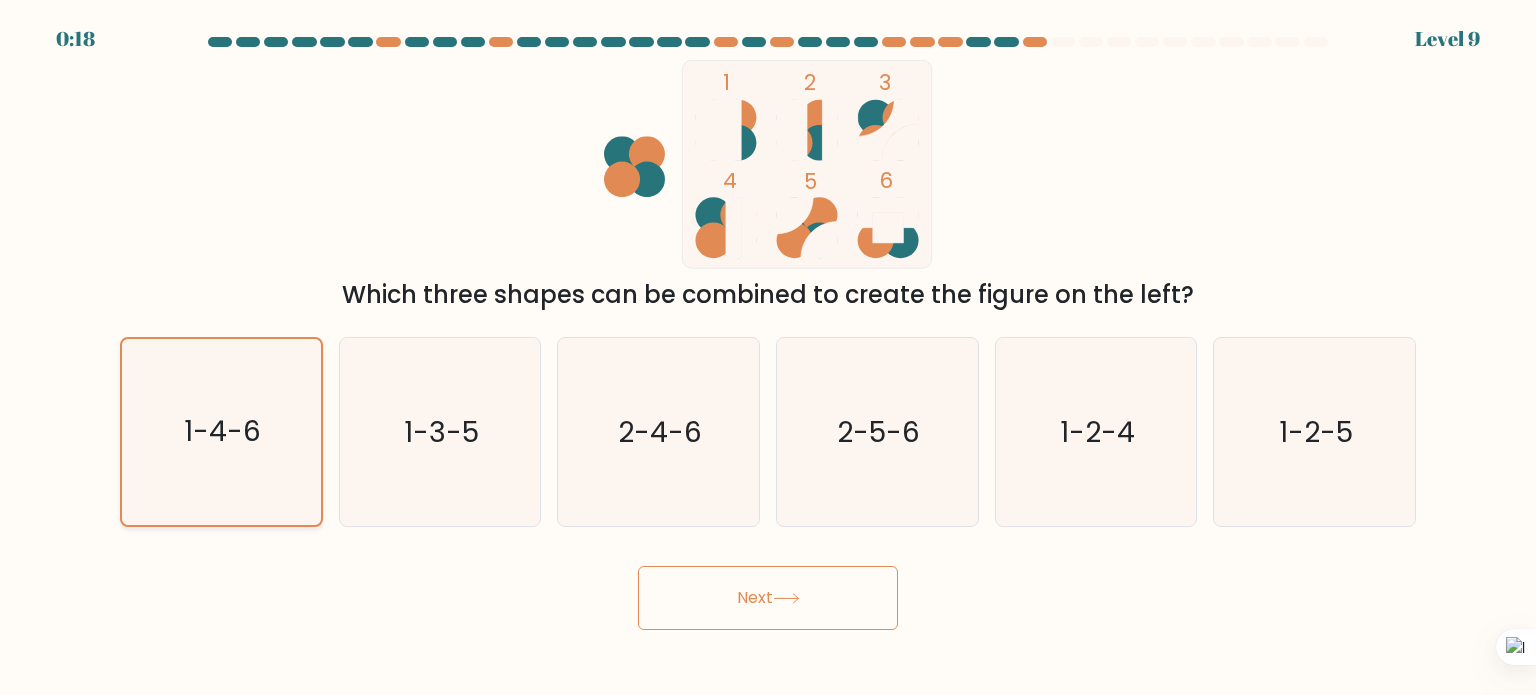 click on "1-4-6" at bounding box center [221, 432] 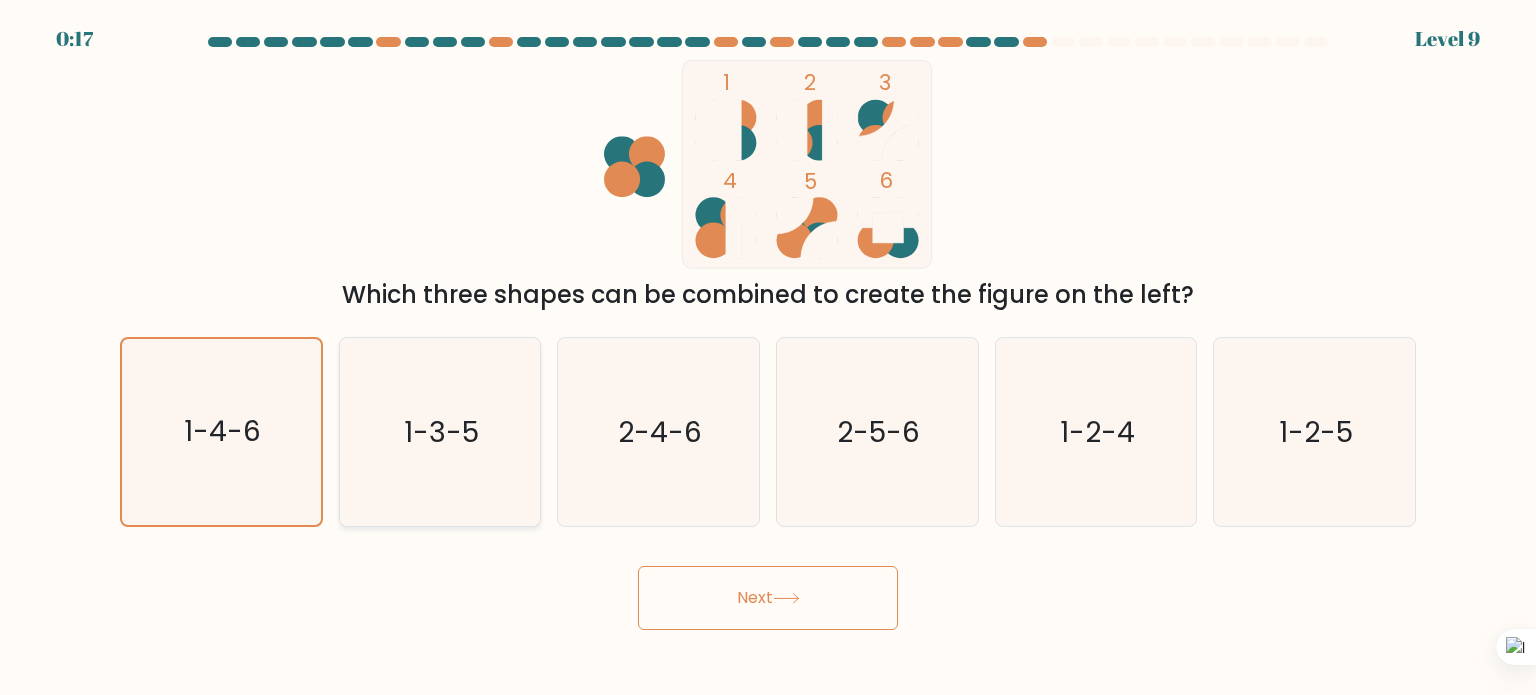 click on "1-3-5" at bounding box center (440, 432) 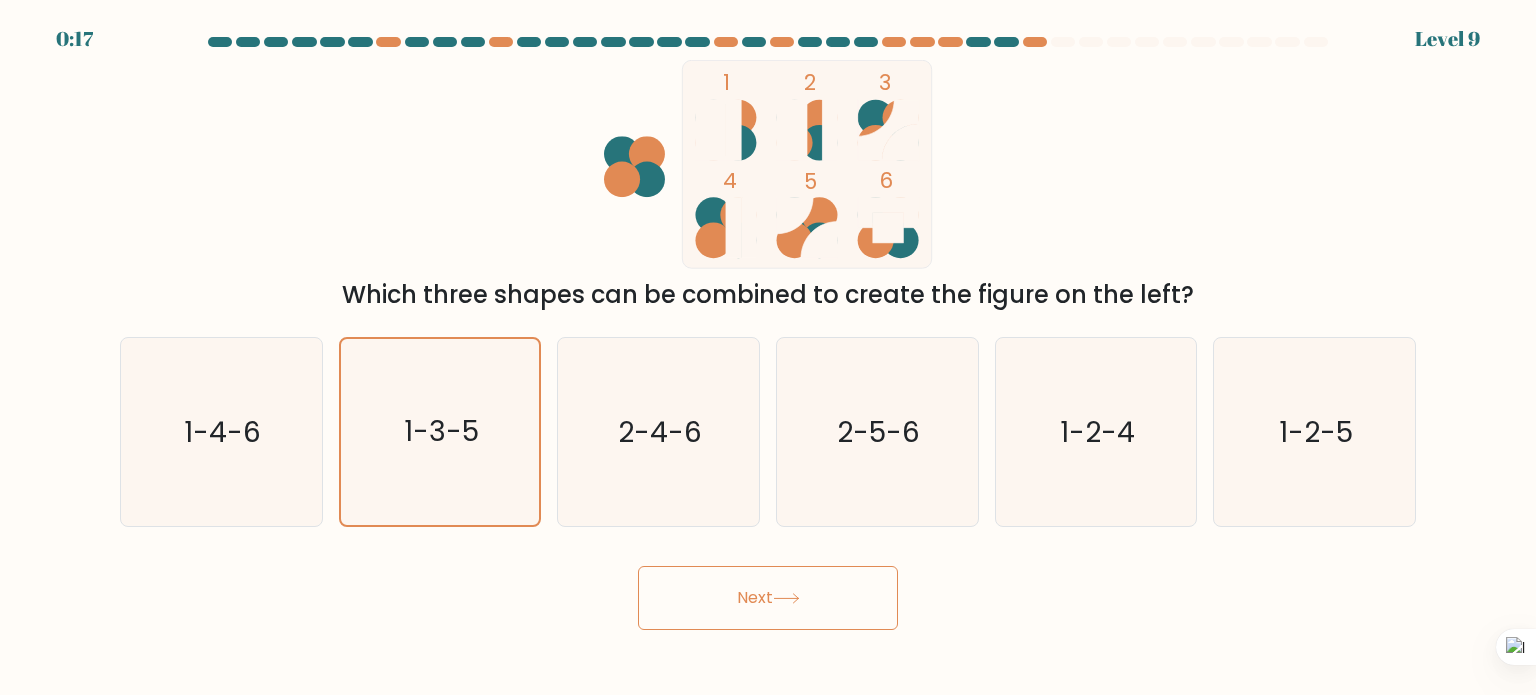 click on "Next" at bounding box center [768, 598] 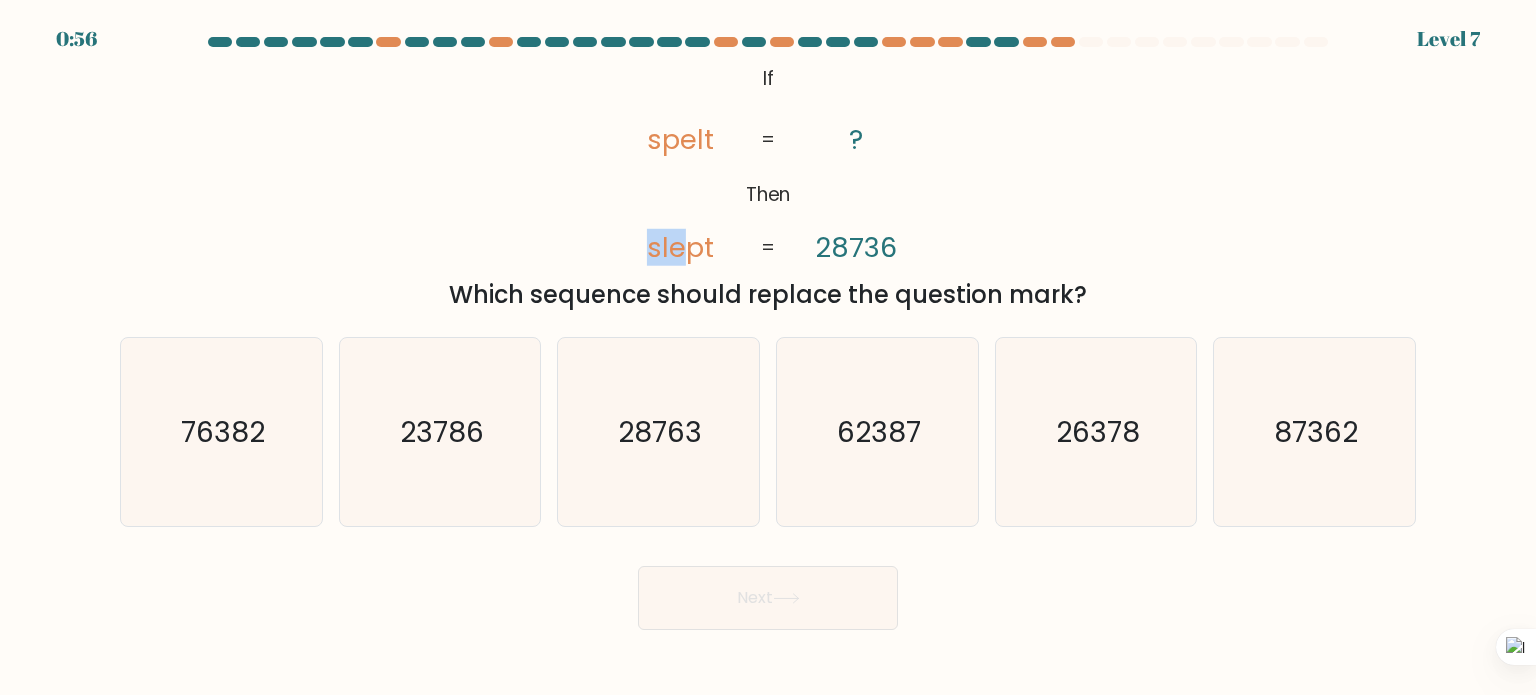 drag, startPoint x: 652, startPoint y: 258, endPoint x: 676, endPoint y: 258, distance: 24 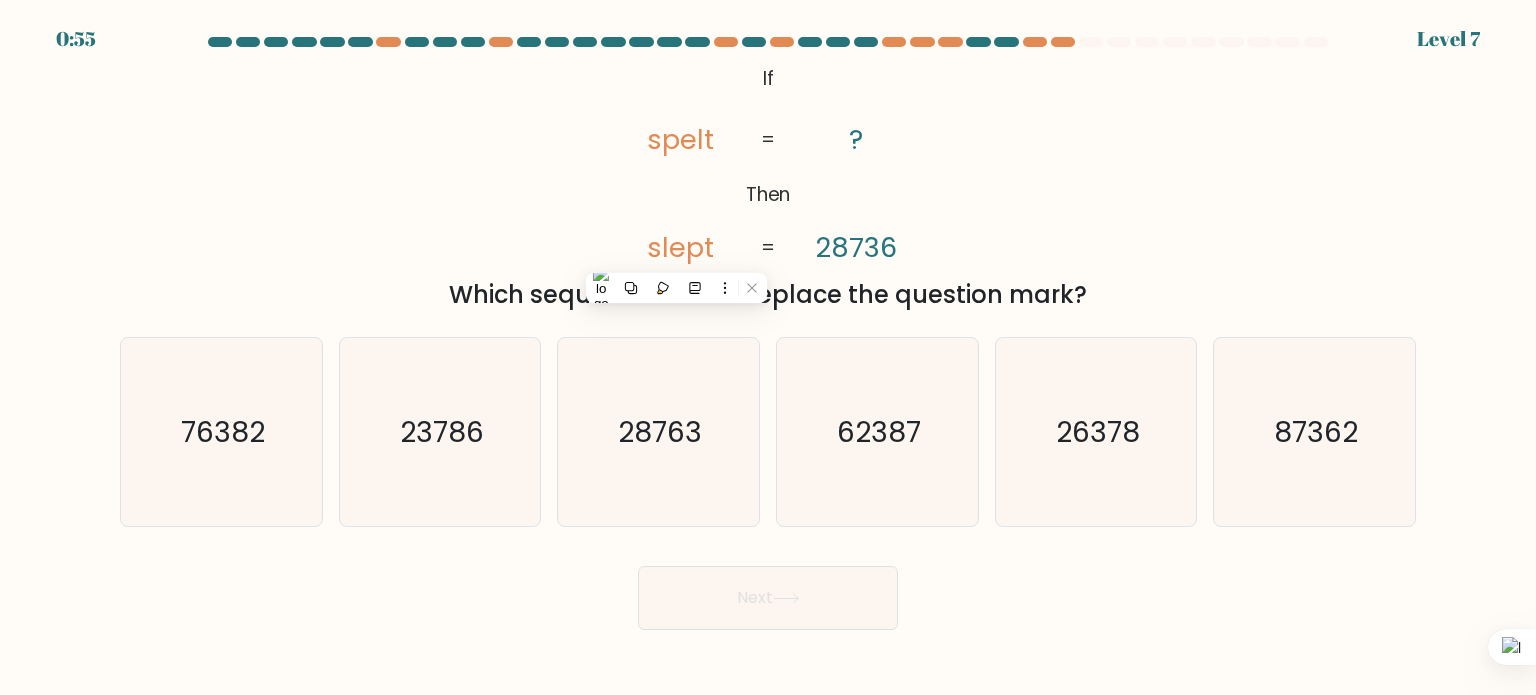 click on "@import url('https://fonts.googleapis.com/css?family=Abril+Fatface:400,100,100italic,300,300italic,400italic,500,500italic,700,700italic,900,900italic');           If       Then       spelt       slept       ?       [NUMBER]       =       =" at bounding box center (768, 164) 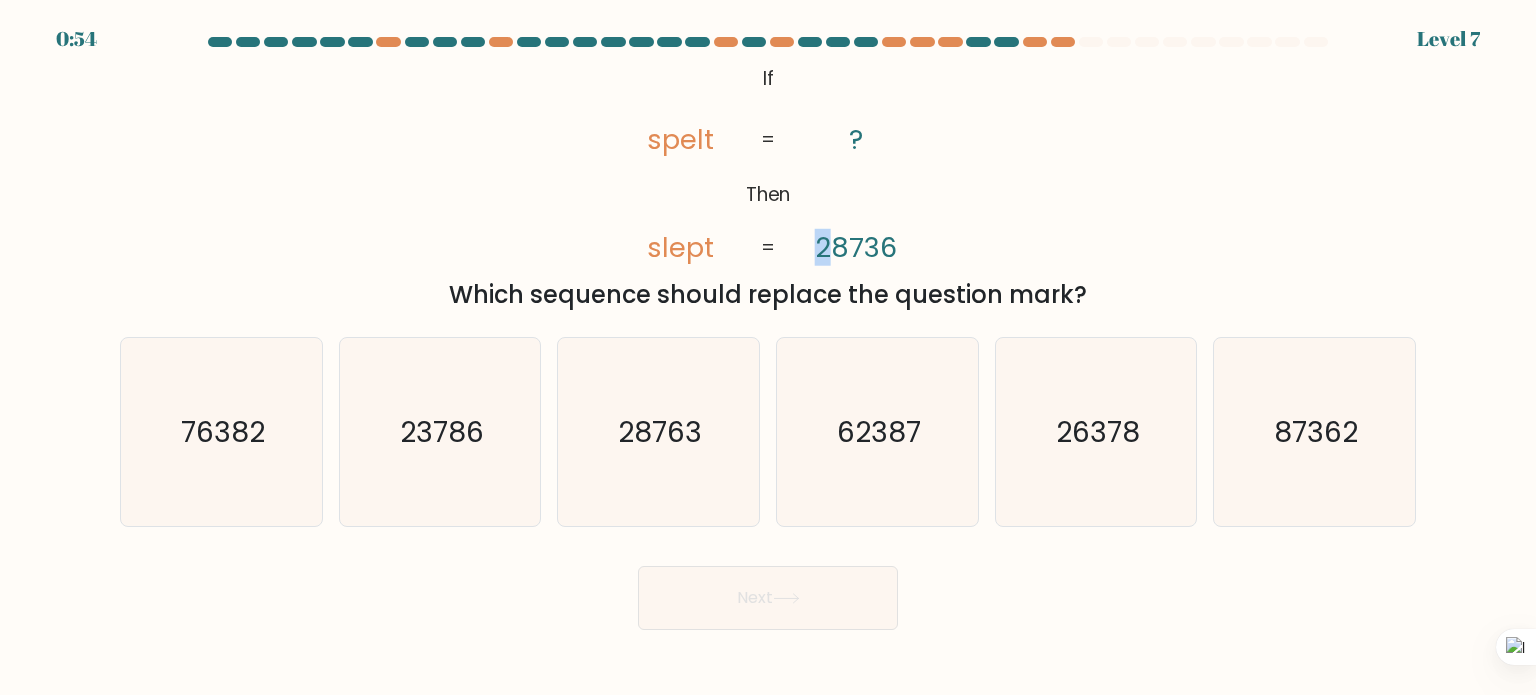 drag, startPoint x: 809, startPoint y: 260, endPoint x: 826, endPoint y: 260, distance: 17 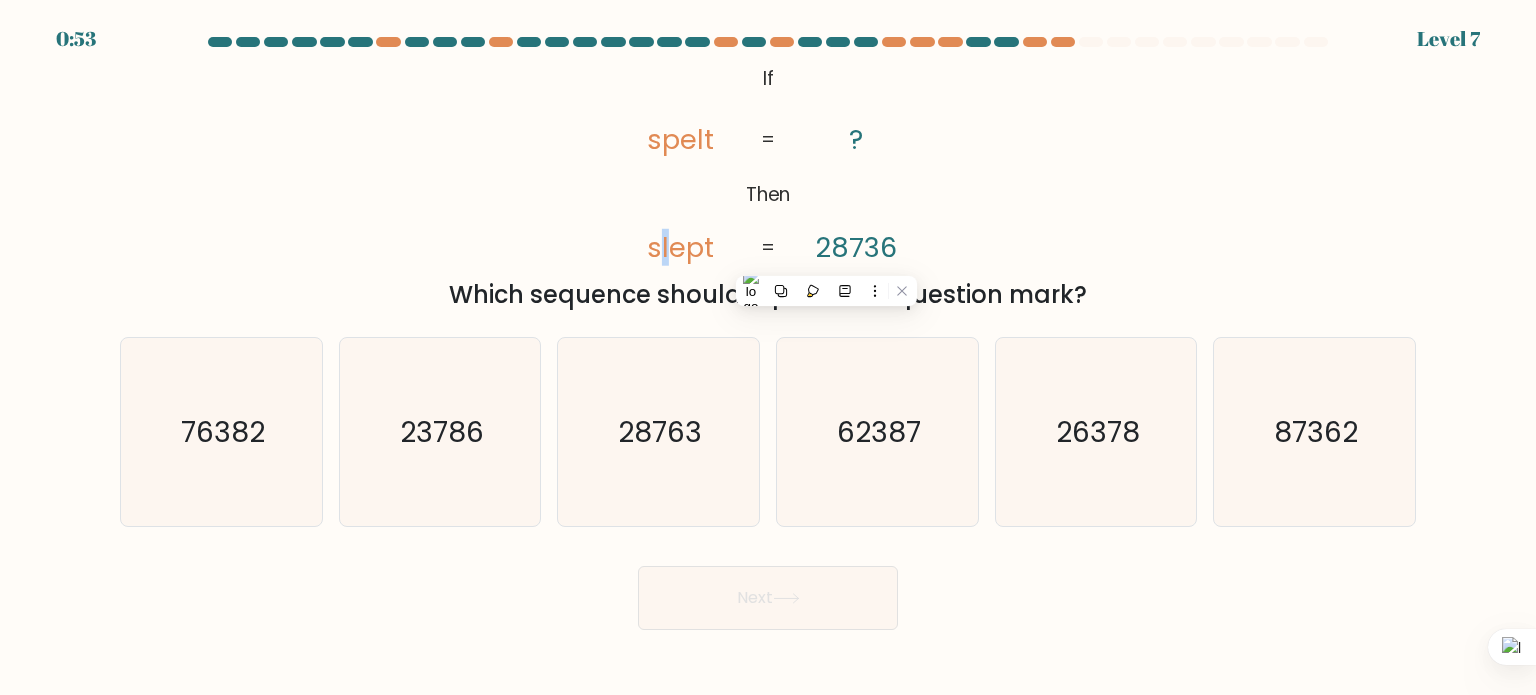 click on "slept" at bounding box center [679, 247] 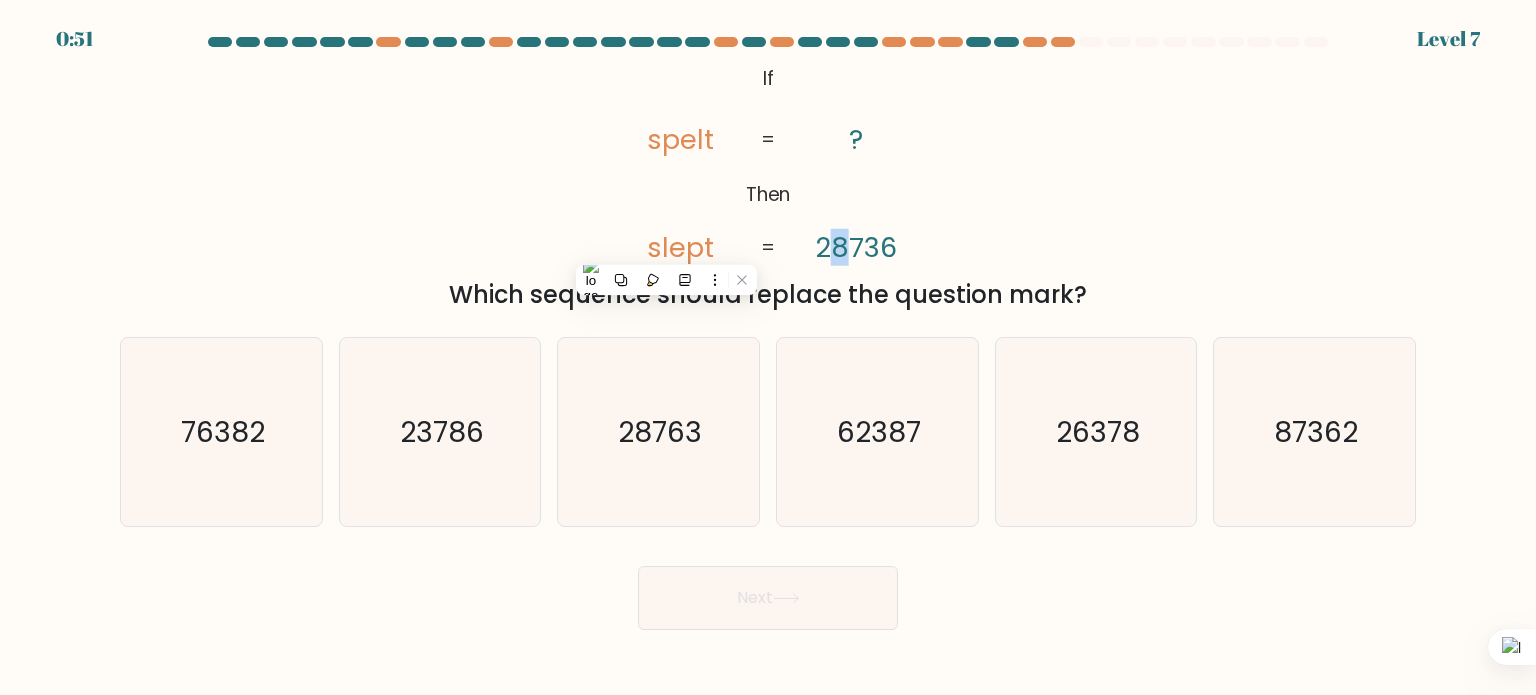 click on "28736" at bounding box center [856, 247] 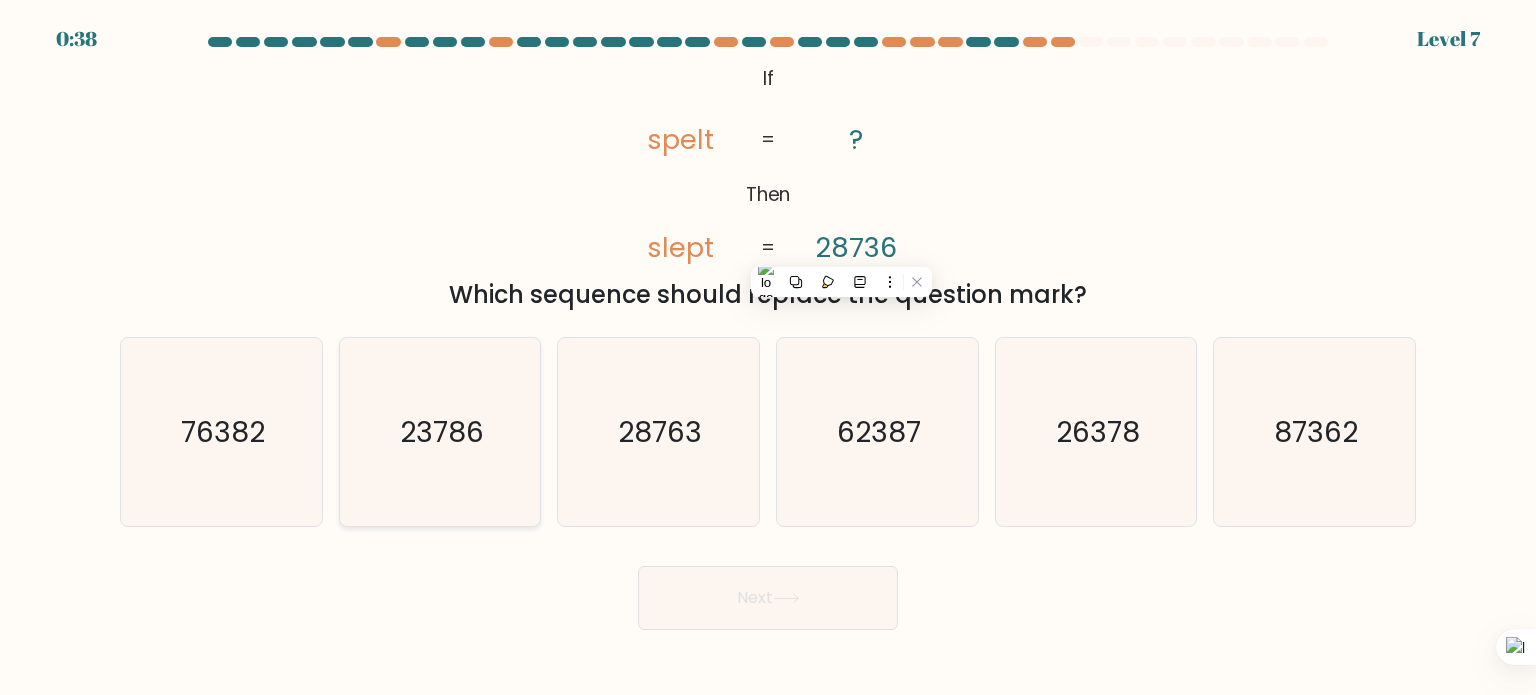 click on "23786" at bounding box center [442, 431] 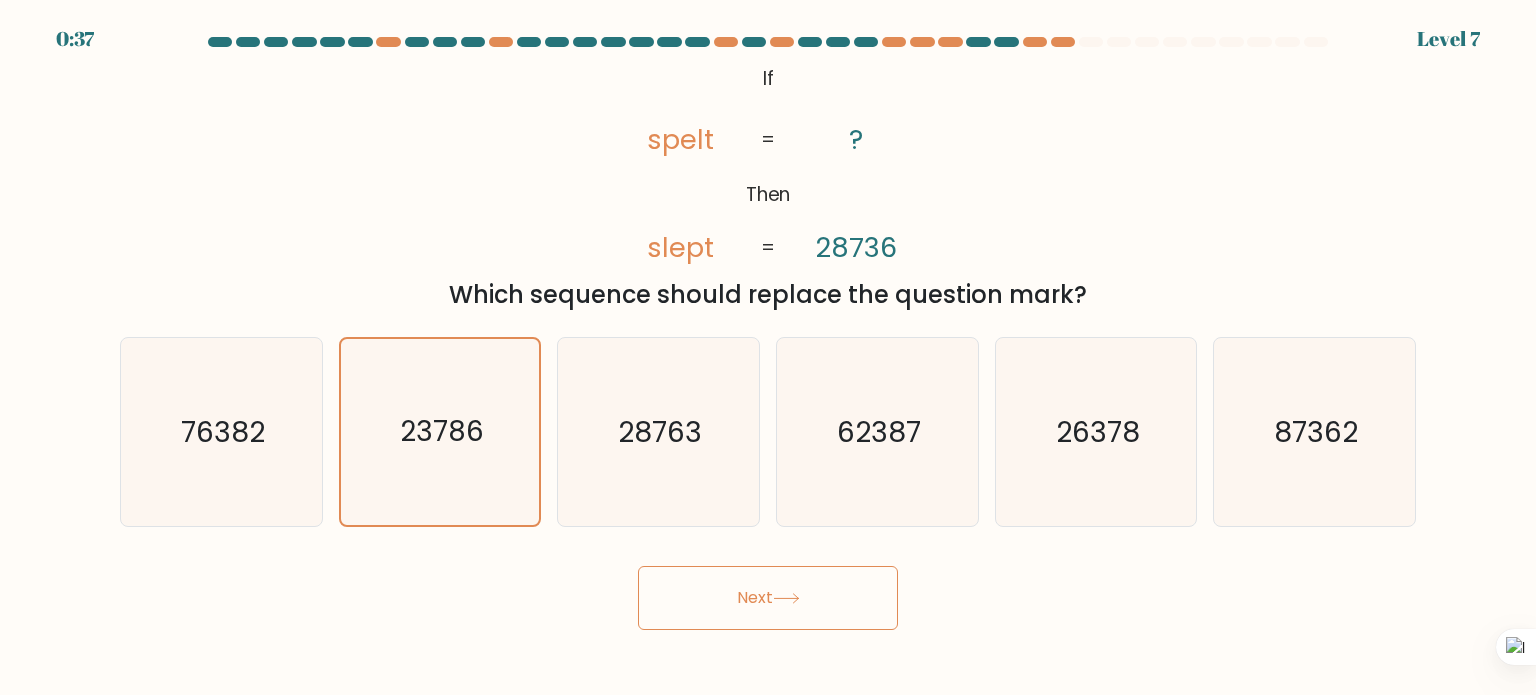 click on "Next" at bounding box center (768, 598) 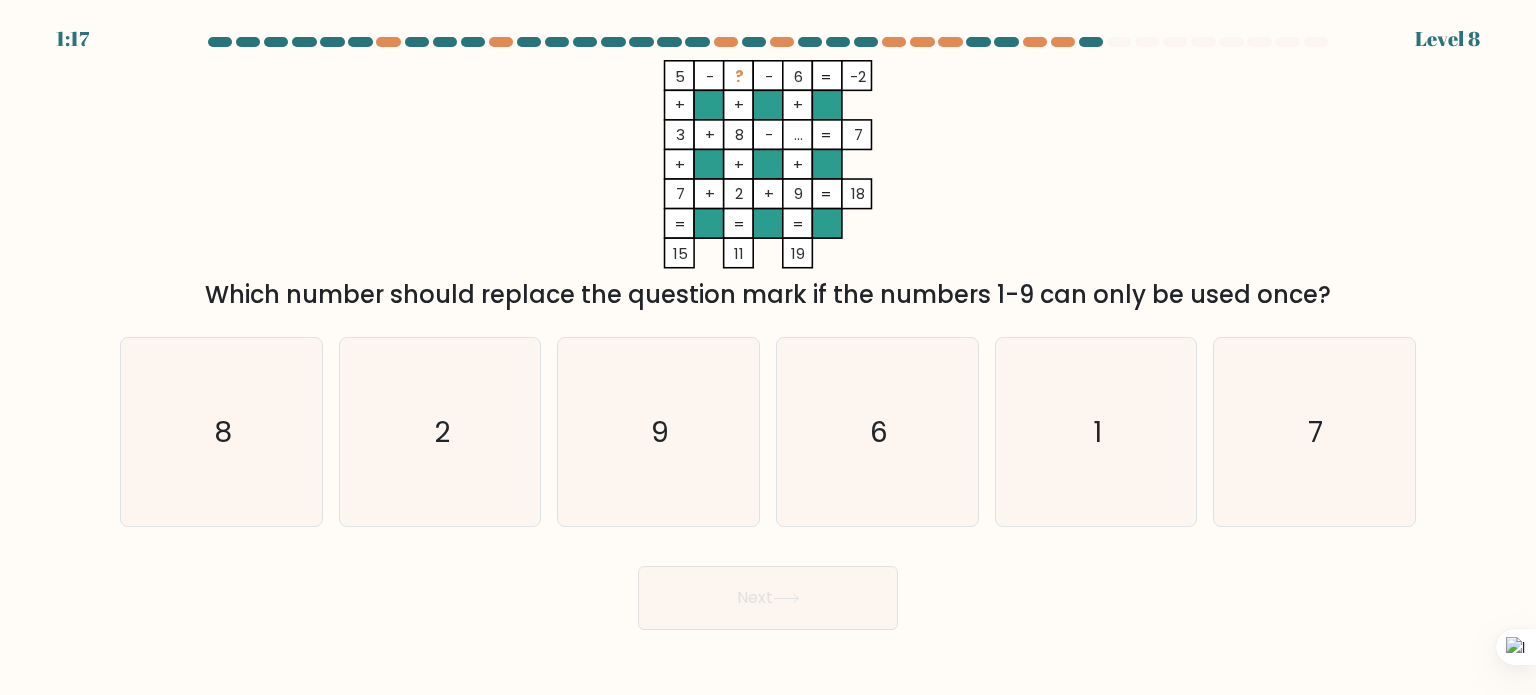 drag, startPoint x: 208, startPoint y: 290, endPoint x: 1352, endPoint y: 286, distance: 1144.007 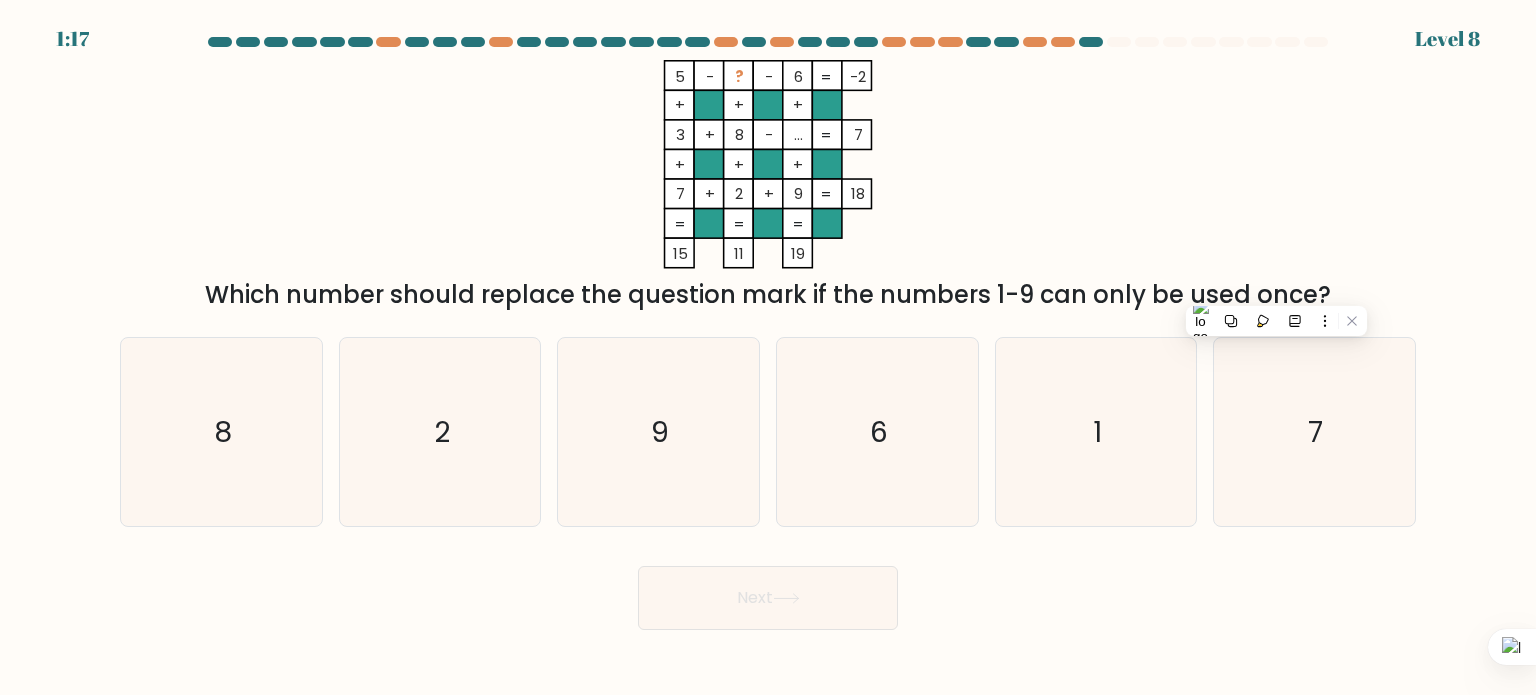 click on "[PHONE]
Which number should replace the question mark if the numbers 1-9 can only be used once?" at bounding box center [768, 186] 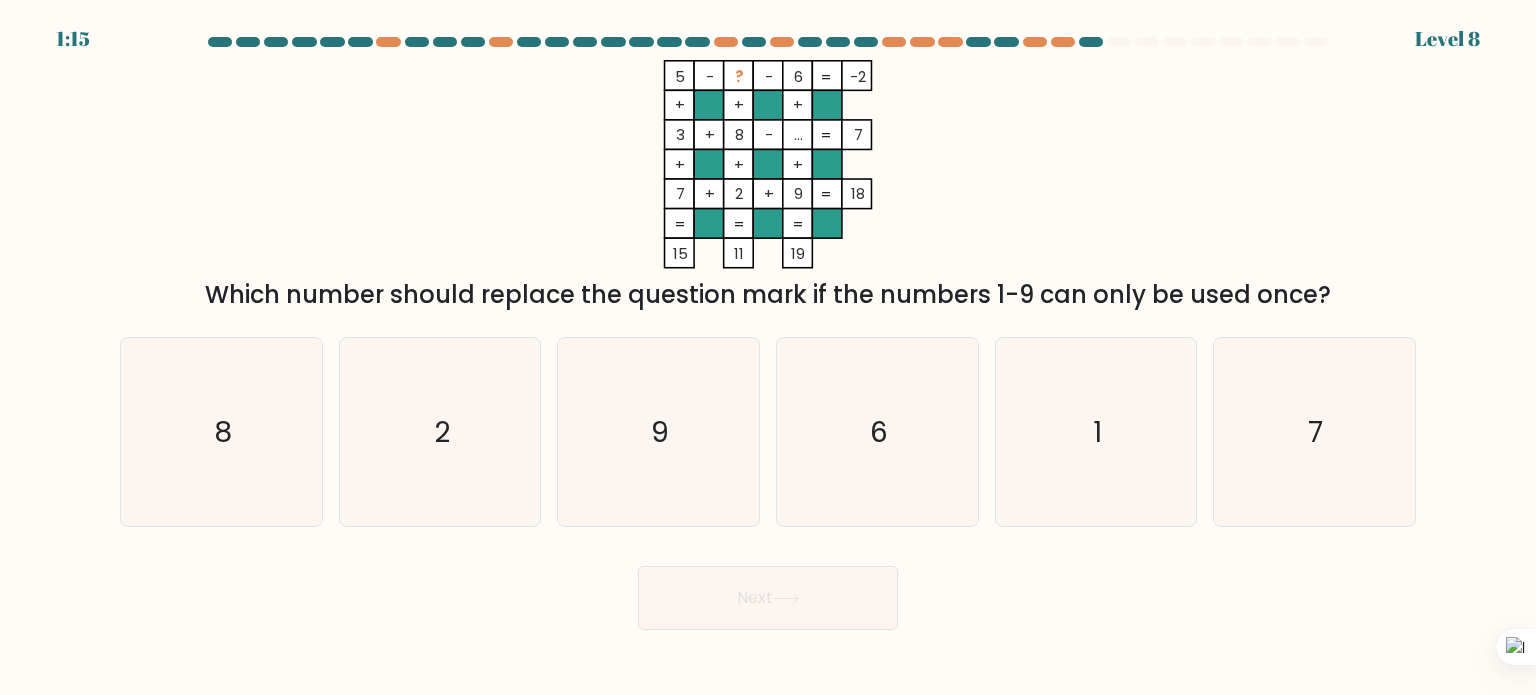 drag, startPoint x: 673, startPoint y: 82, endPoint x: 701, endPoint y: 79, distance: 28.160255 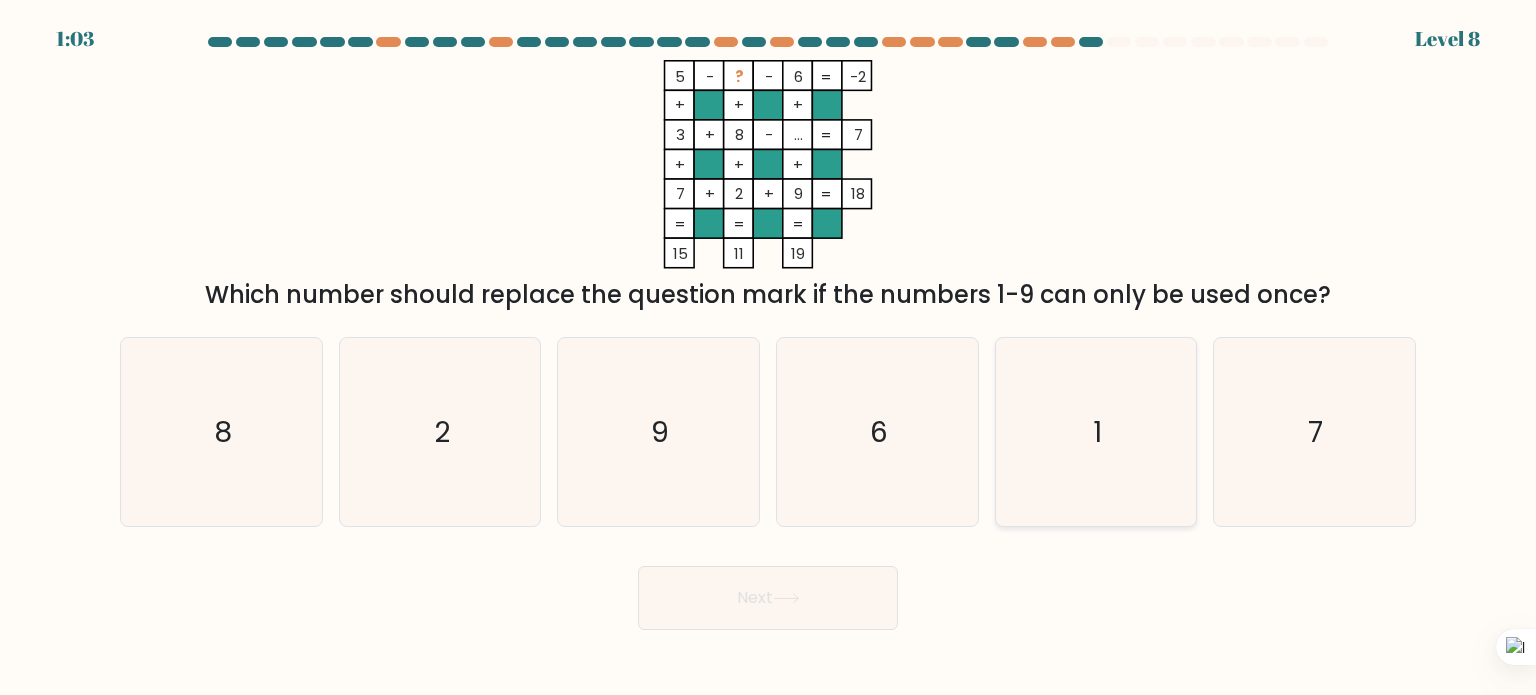 click on "1" at bounding box center [1096, 432] 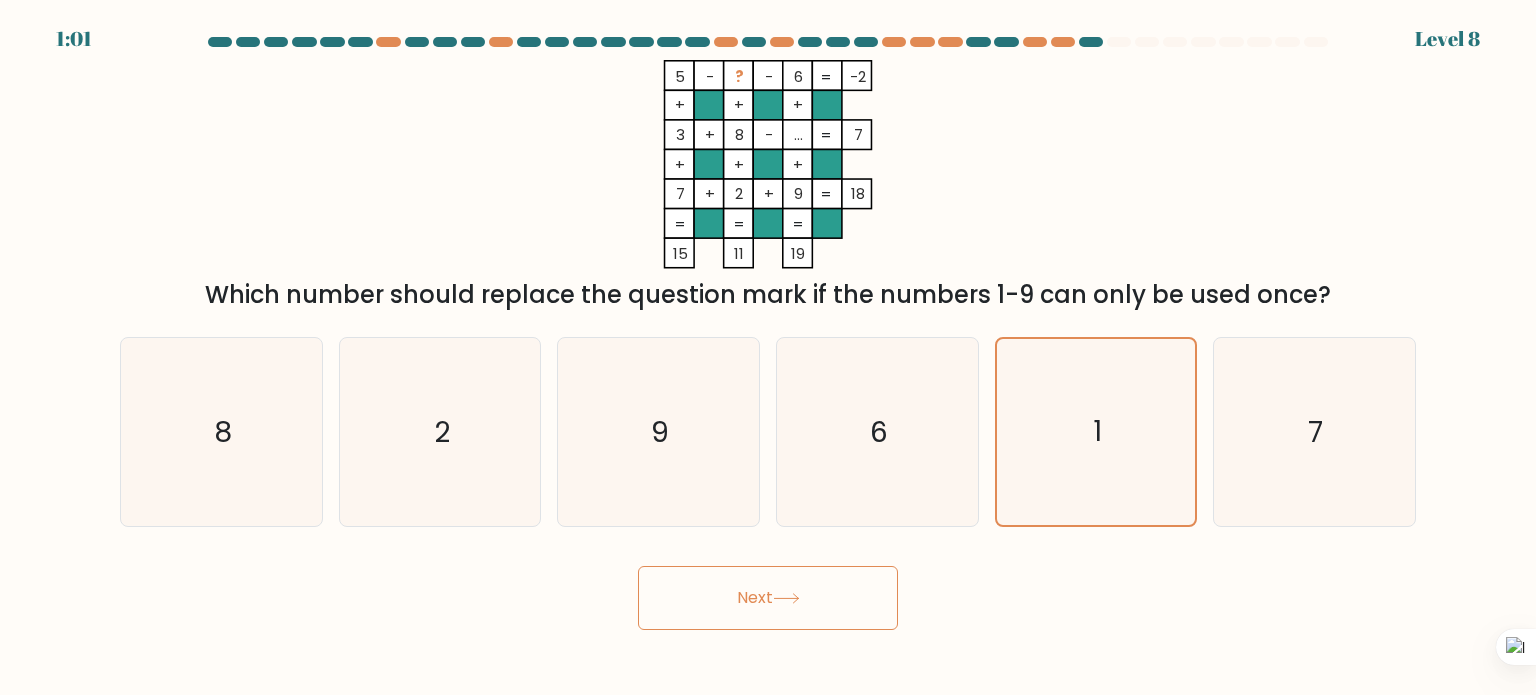 click on "Next" at bounding box center (768, 598) 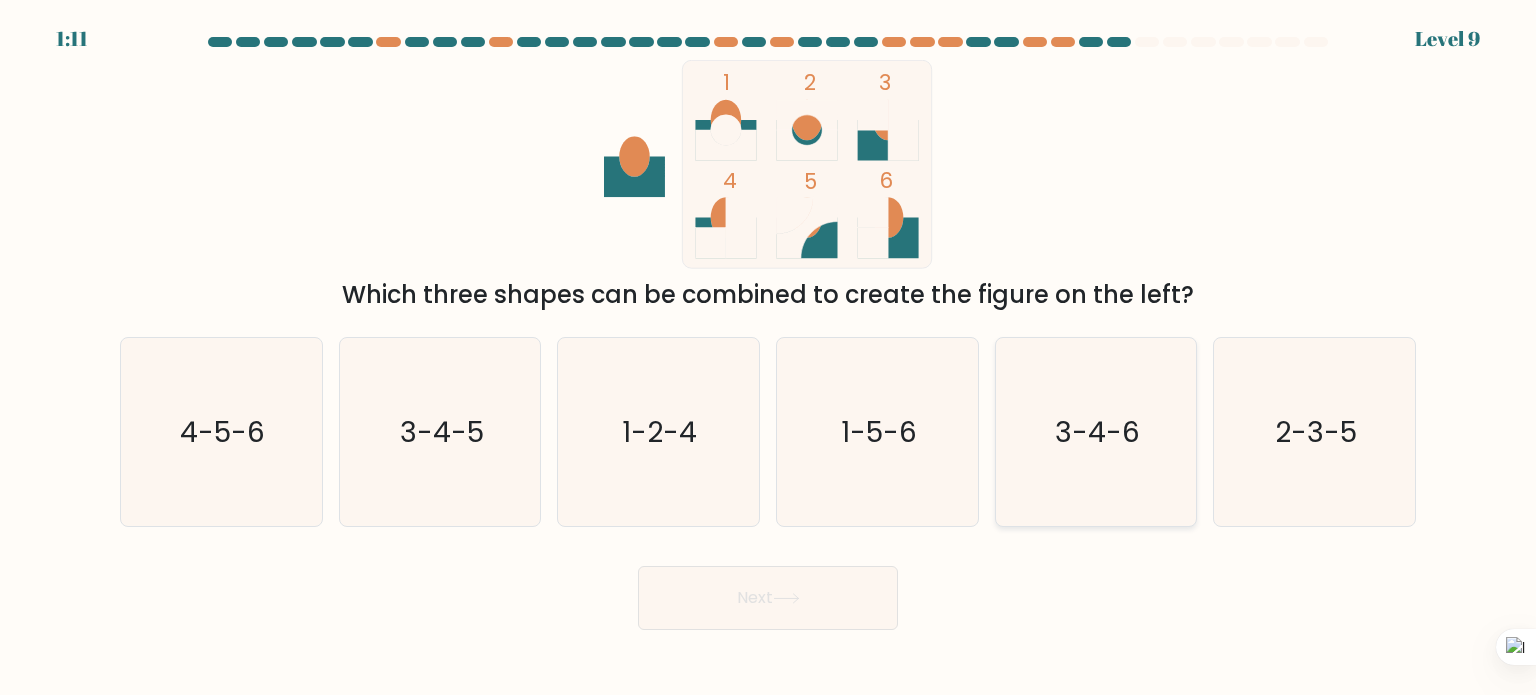 click on "3-4-6" at bounding box center [1097, 431] 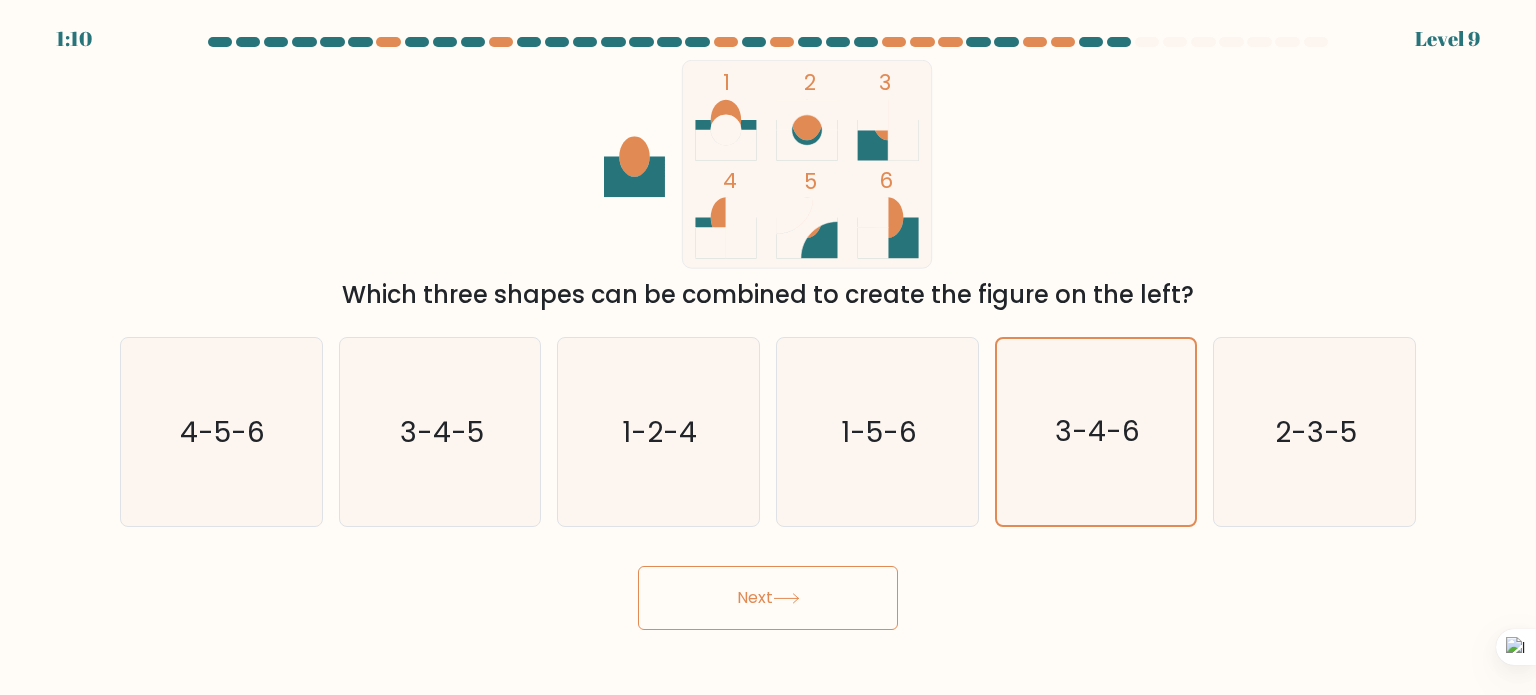 click on "Next" at bounding box center (768, 598) 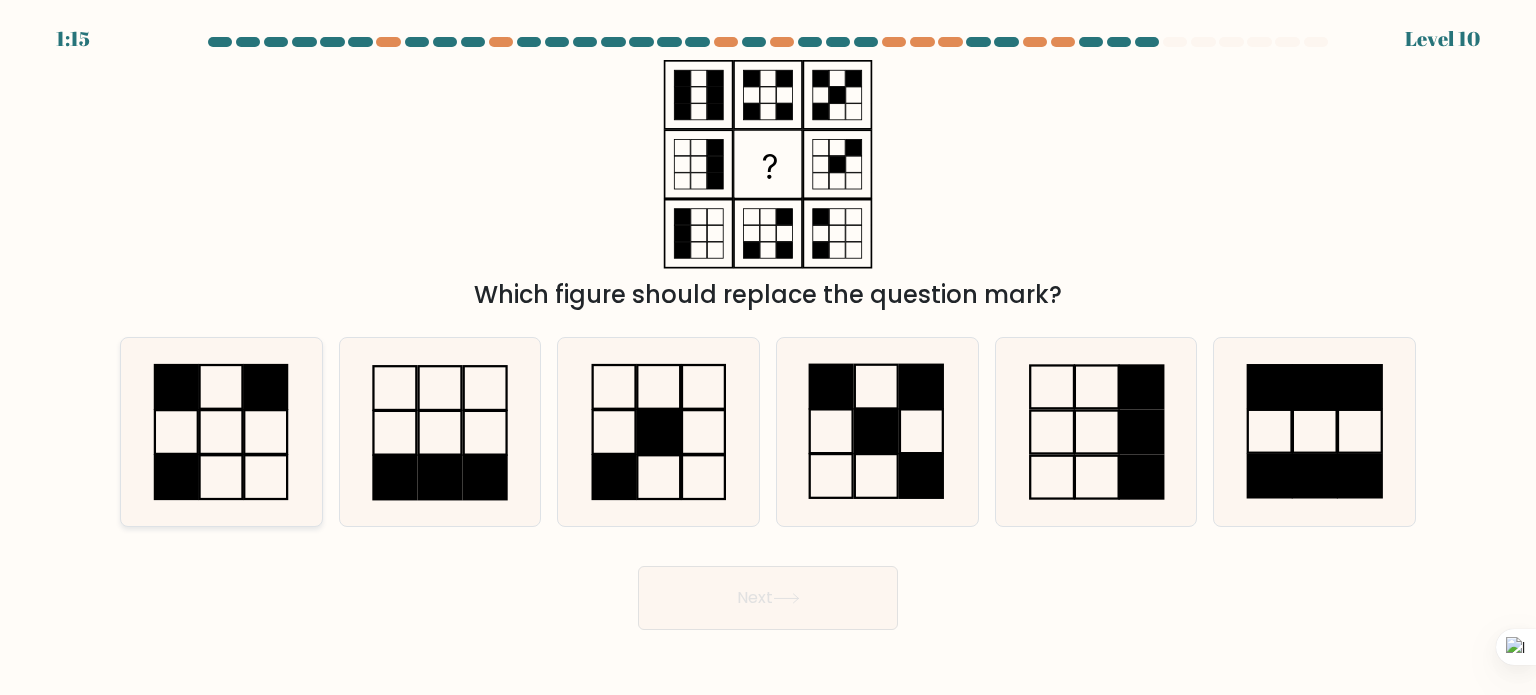 click at bounding box center (221, 432) 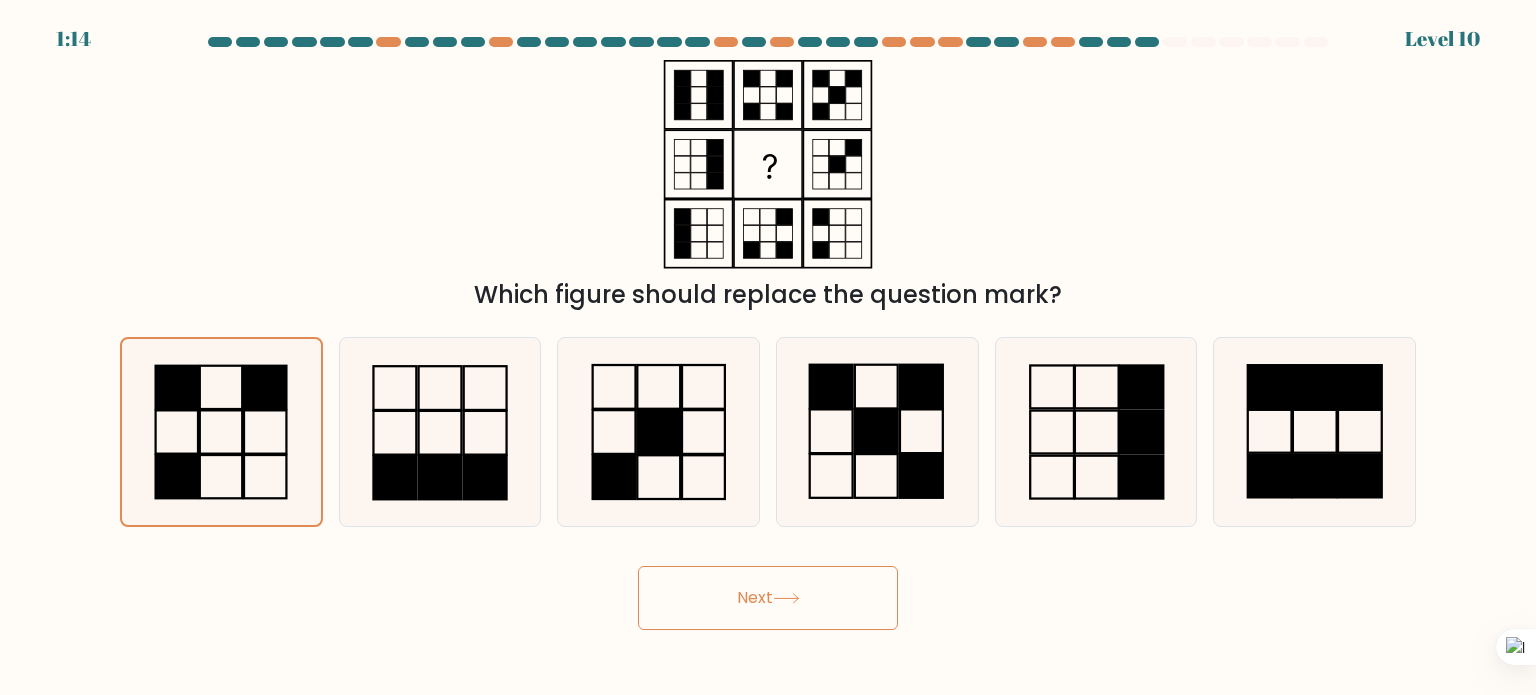 click on "Next" at bounding box center (768, 598) 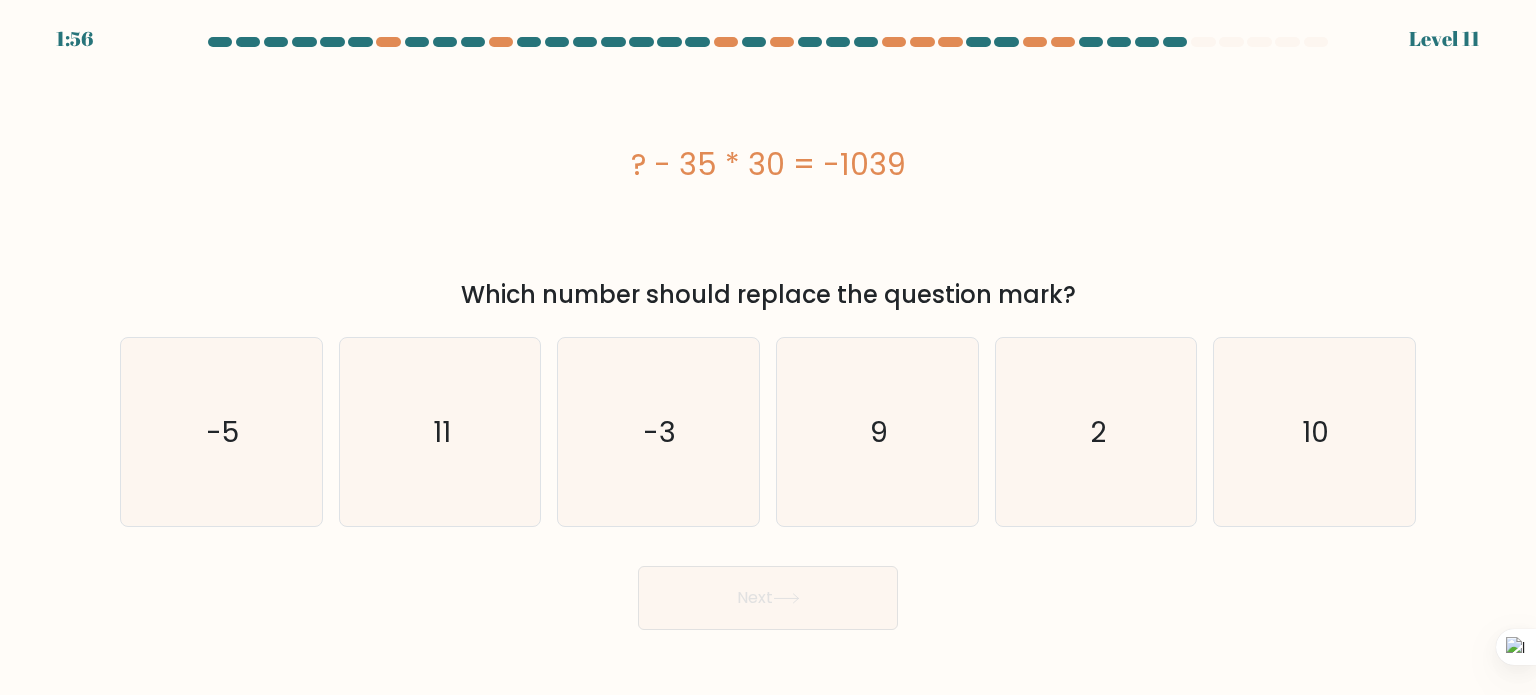 drag, startPoint x: 695, startPoint y: 174, endPoint x: 785, endPoint y: 184, distance: 90.55385 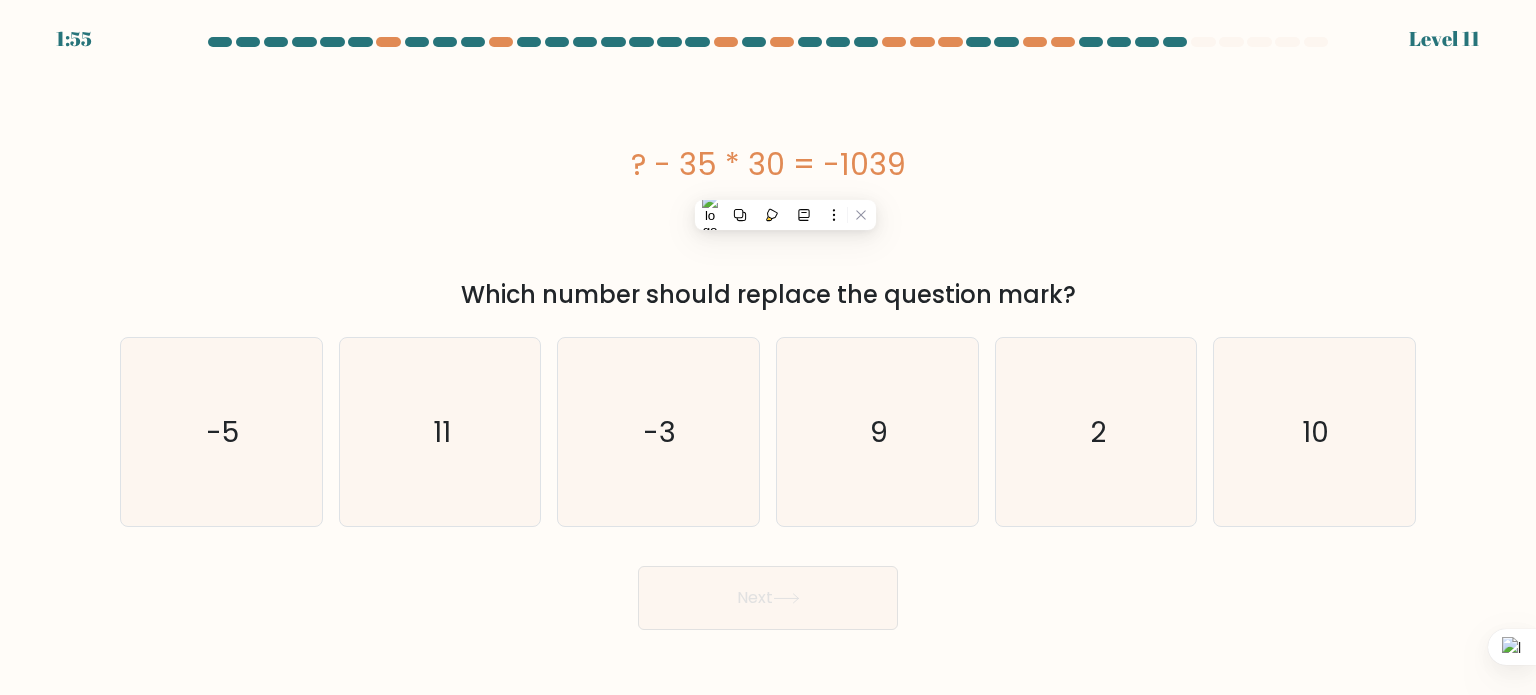 click on "? - 35 * 30 = -1039" at bounding box center (768, 164) 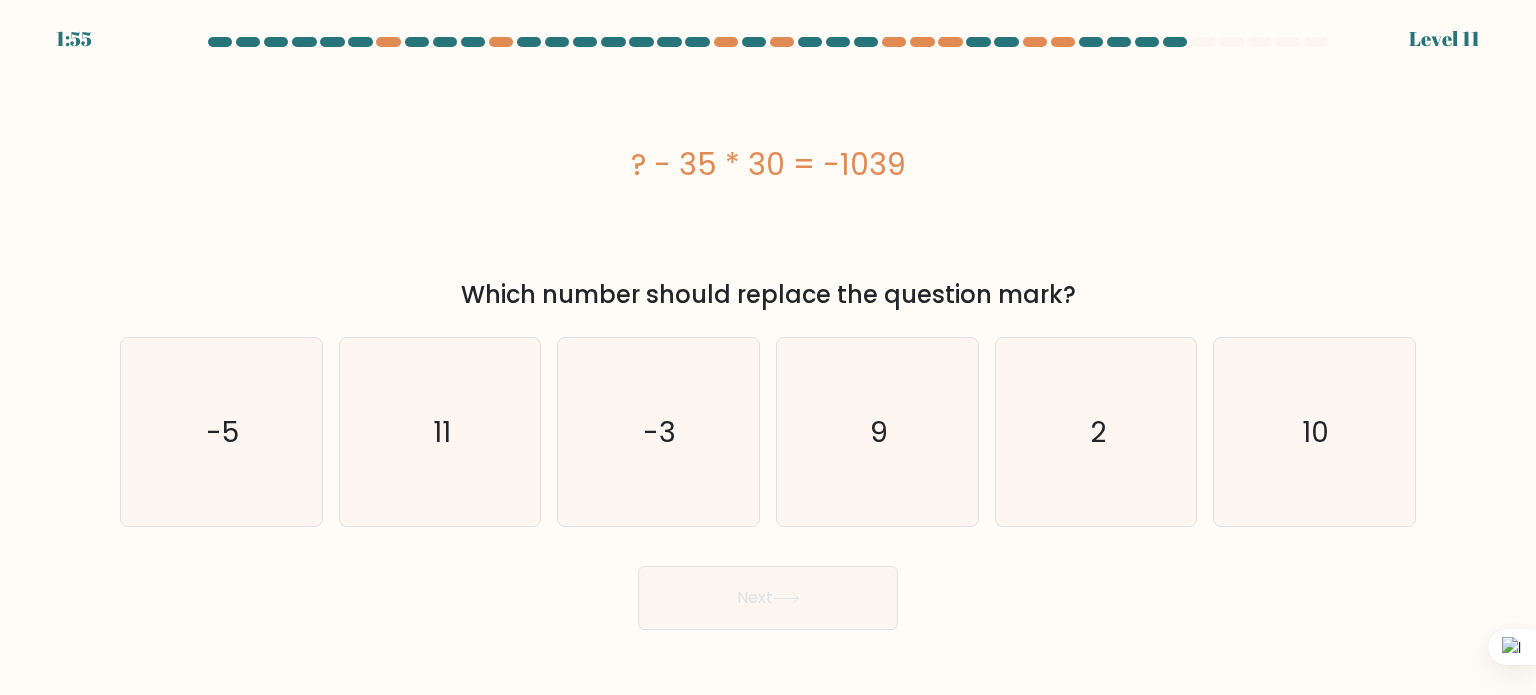 click on "? - 35 * 30 = -1039" at bounding box center [768, 164] 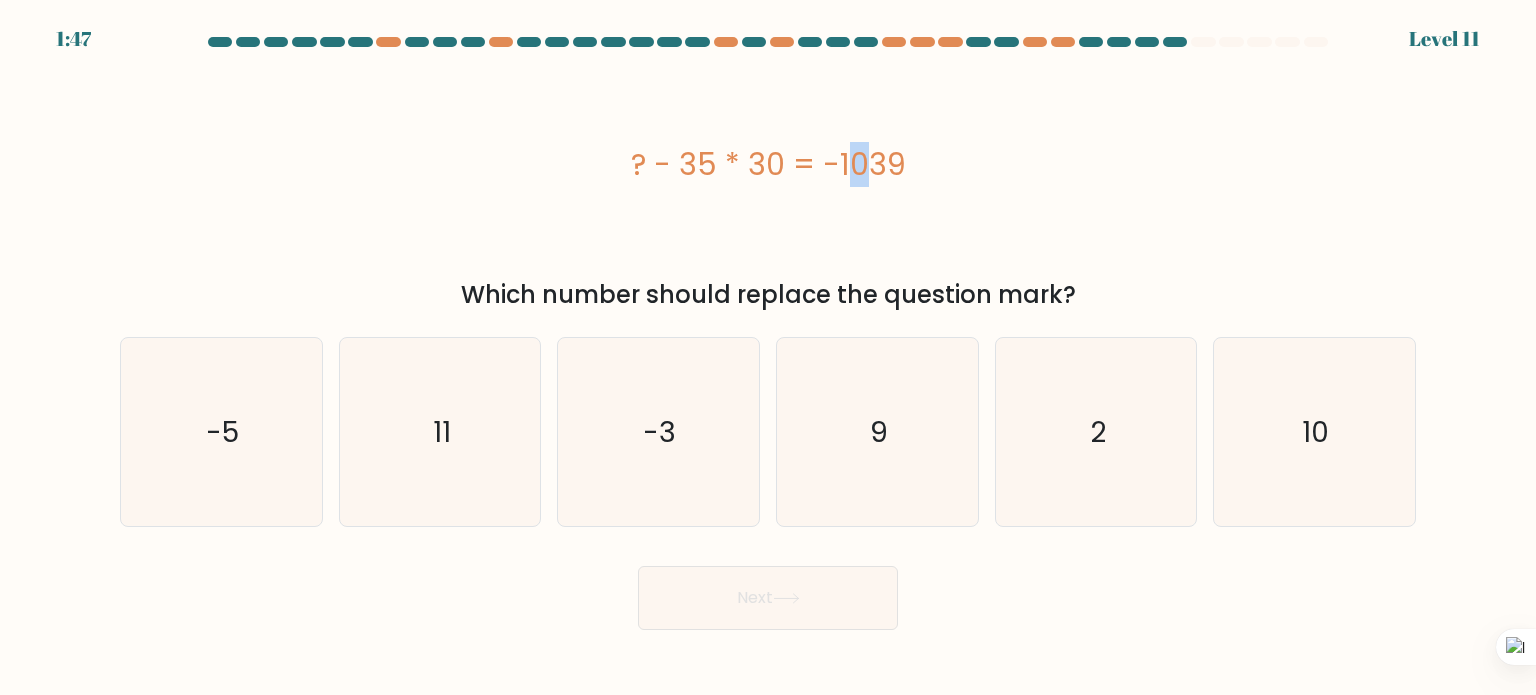 drag, startPoint x: 724, startPoint y: 167, endPoint x: 734, endPoint y: 170, distance: 10.440307 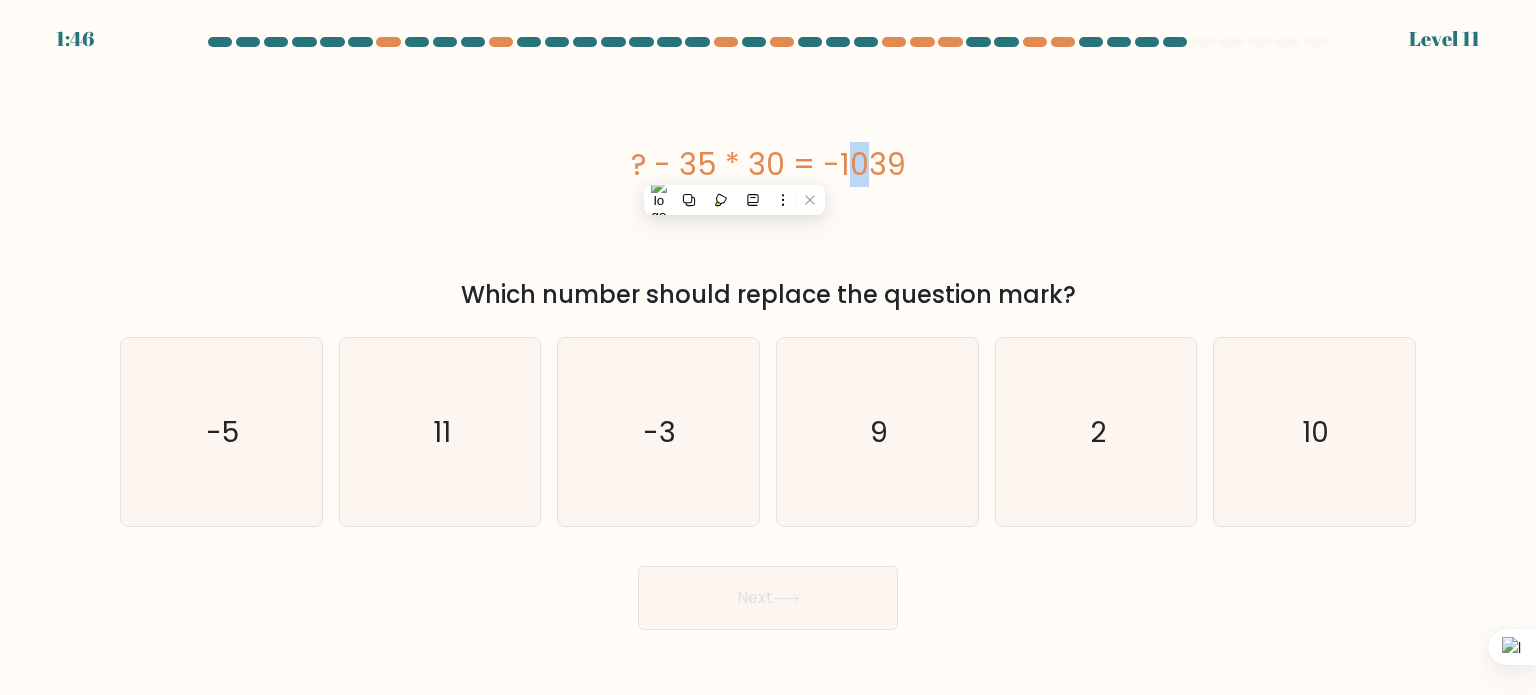 click on "? - 35 * 30 = -1039" at bounding box center [768, 164] 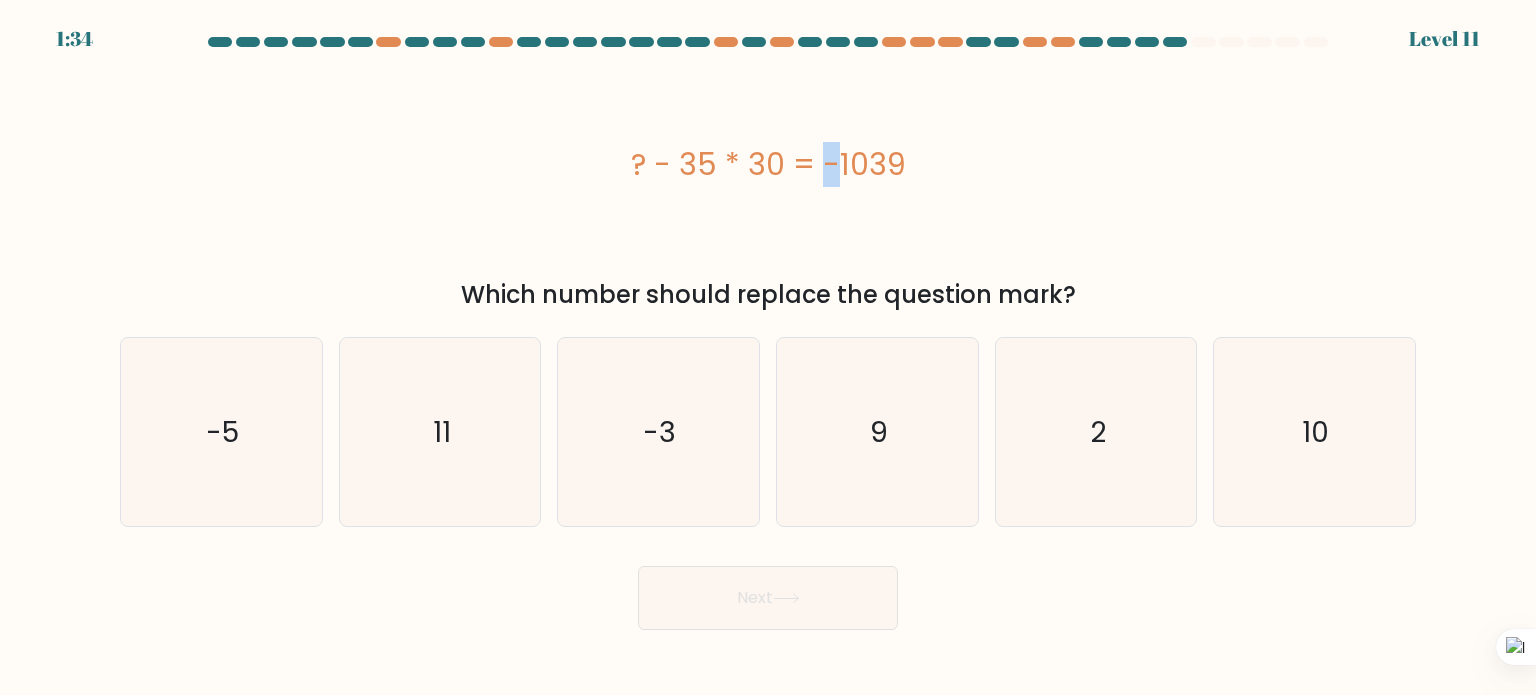 drag, startPoint x: 697, startPoint y: 167, endPoint x: 712, endPoint y: 175, distance: 17 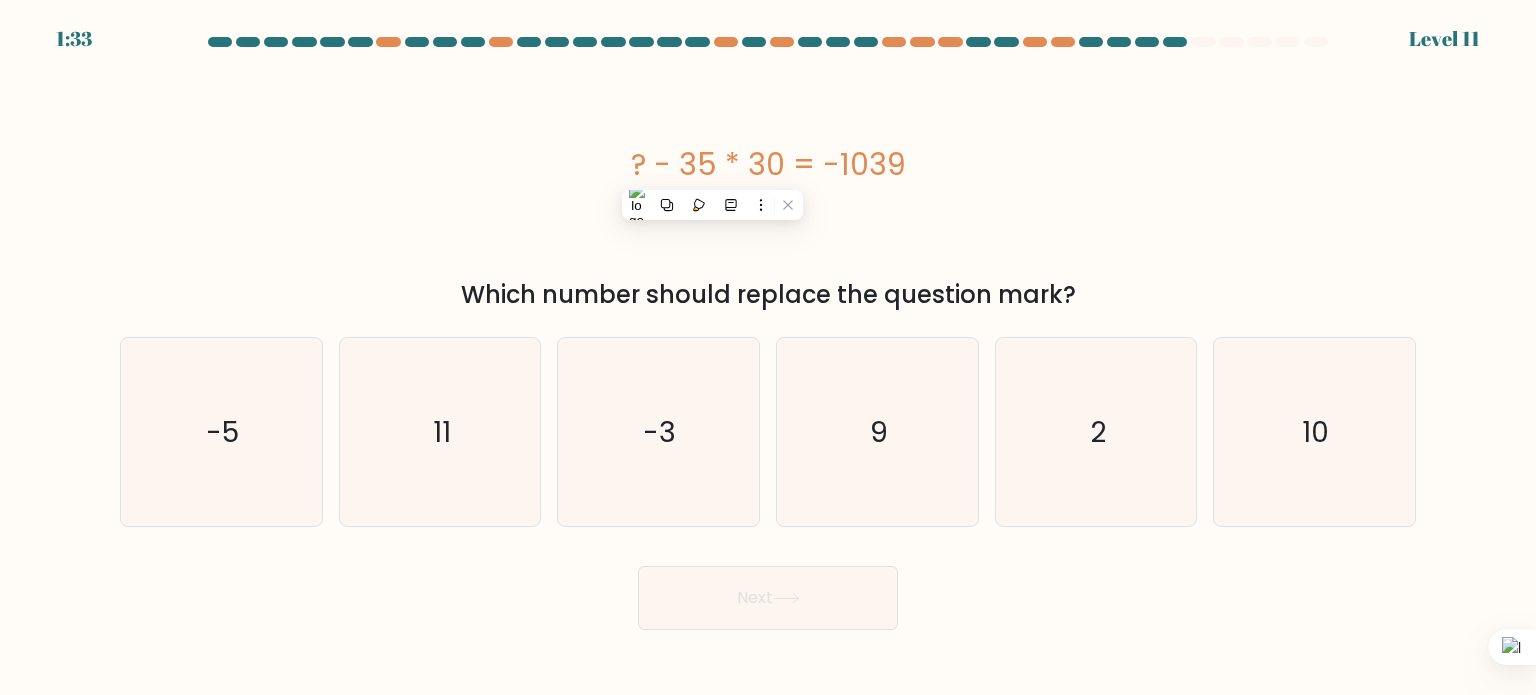 click on "? - 35 * 30 = -1039" at bounding box center [768, 164] 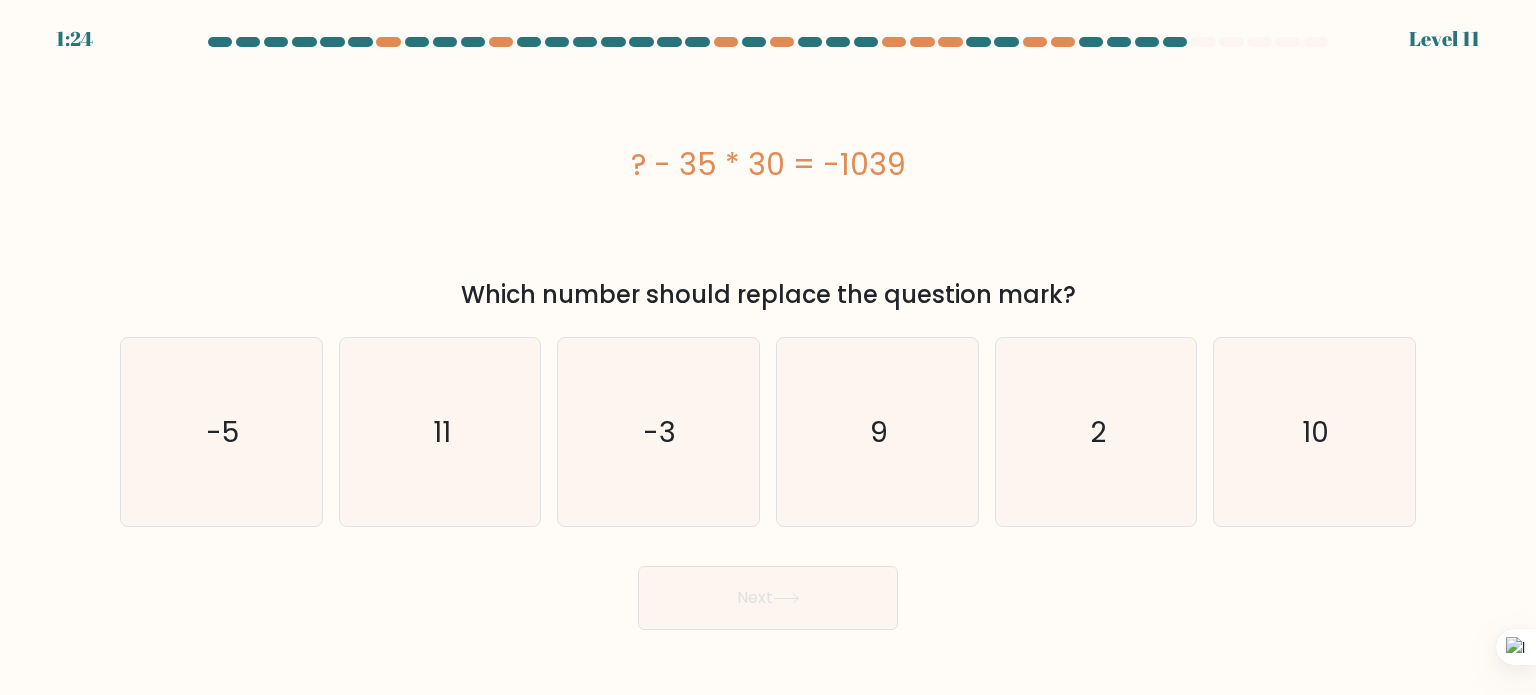 drag, startPoint x: 832, startPoint y: 164, endPoint x: 899, endPoint y: 163, distance: 67.00746 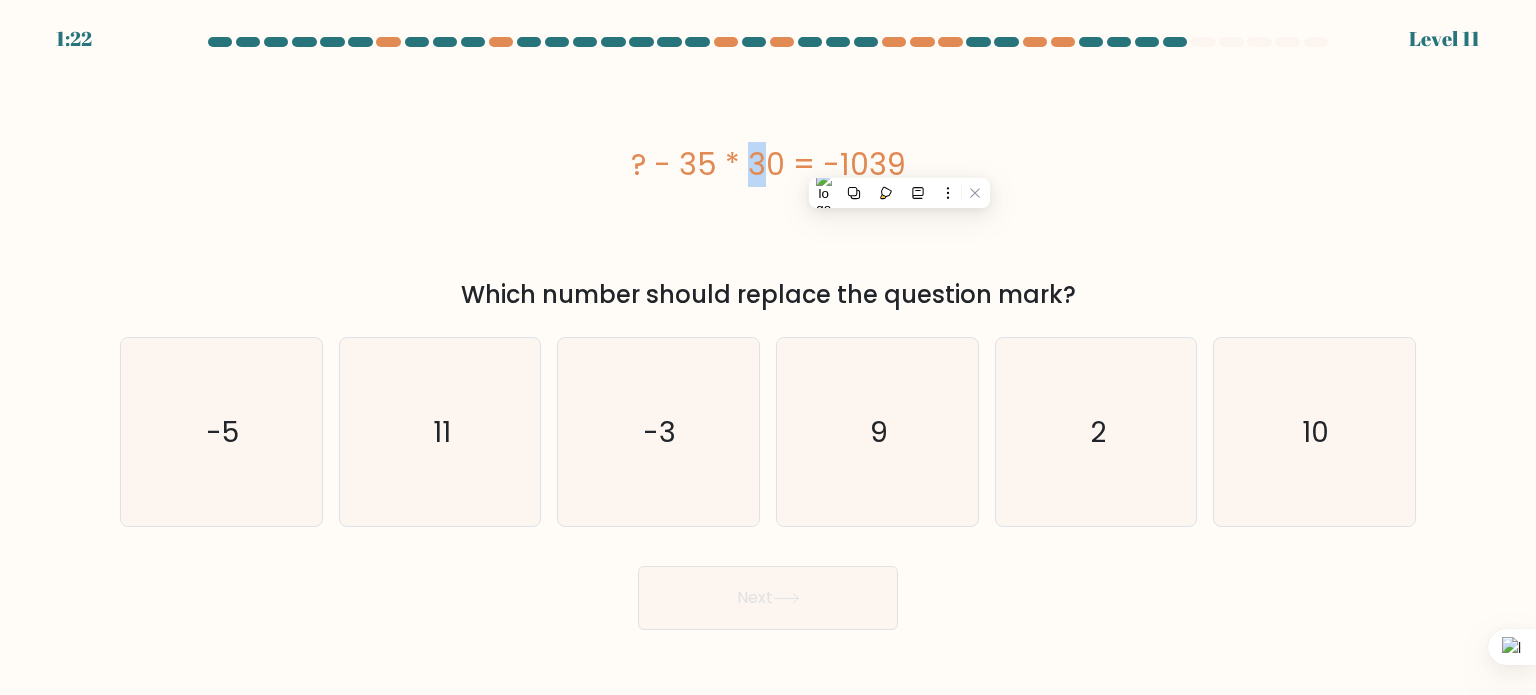 drag, startPoint x: 617, startPoint y: 152, endPoint x: 642, endPoint y: 160, distance: 26.24881 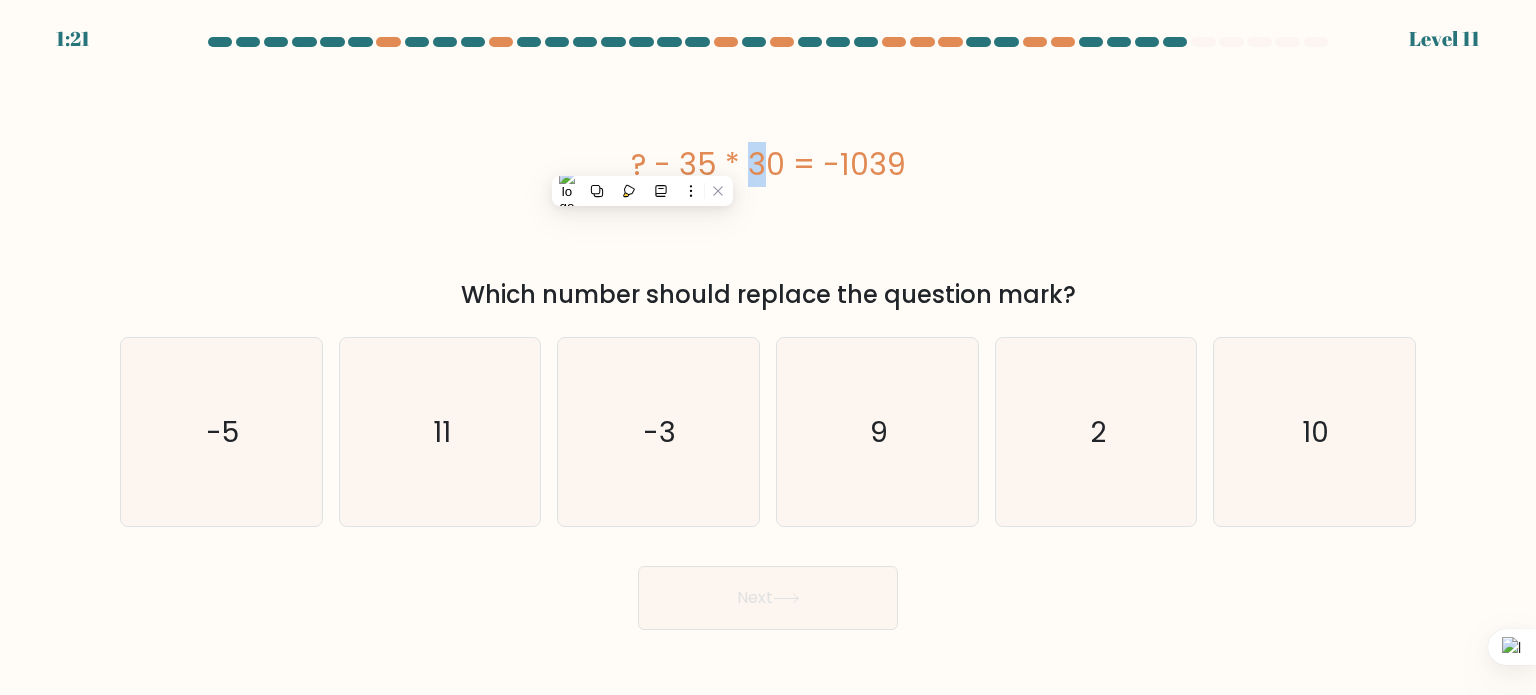 click on "? - 35 * 30 = -1039" at bounding box center (768, 164) 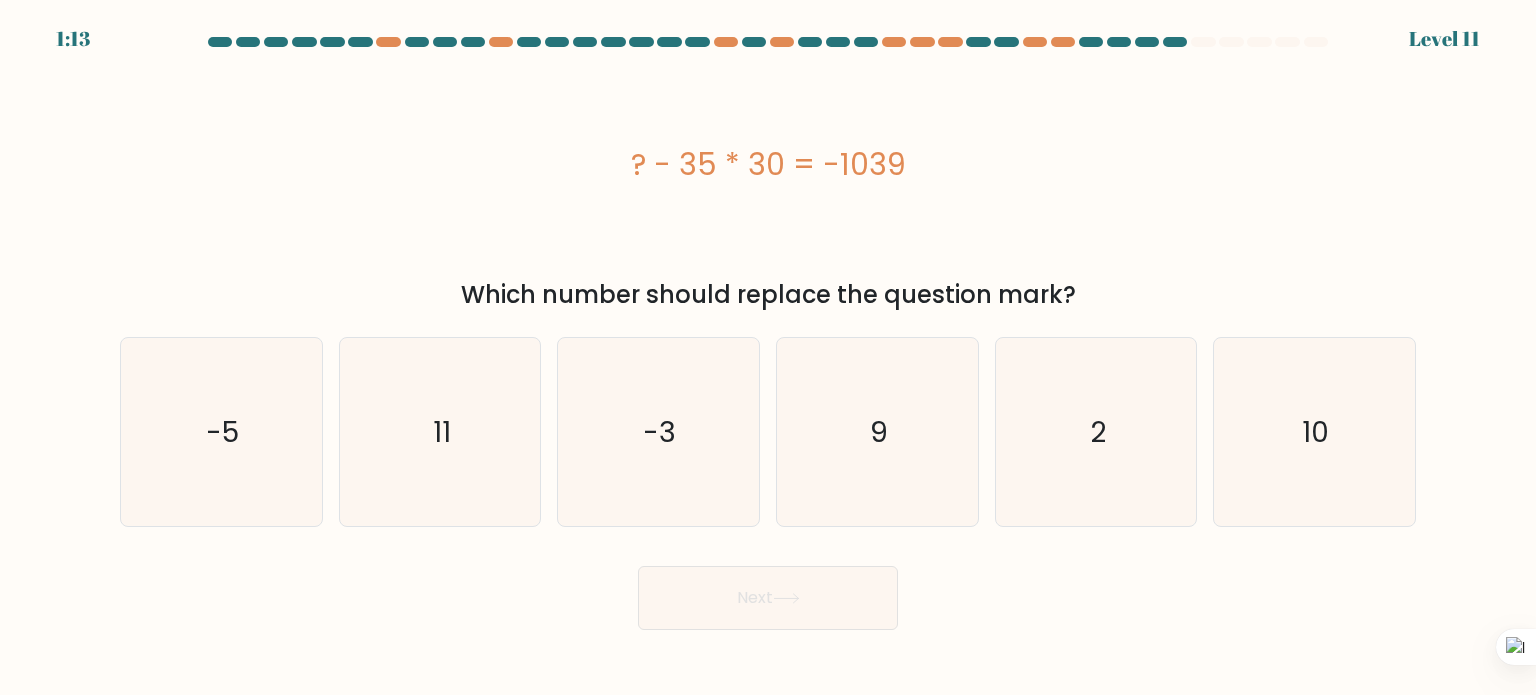 drag, startPoint x: 840, startPoint y: 169, endPoint x: 905, endPoint y: 181, distance: 66.09841 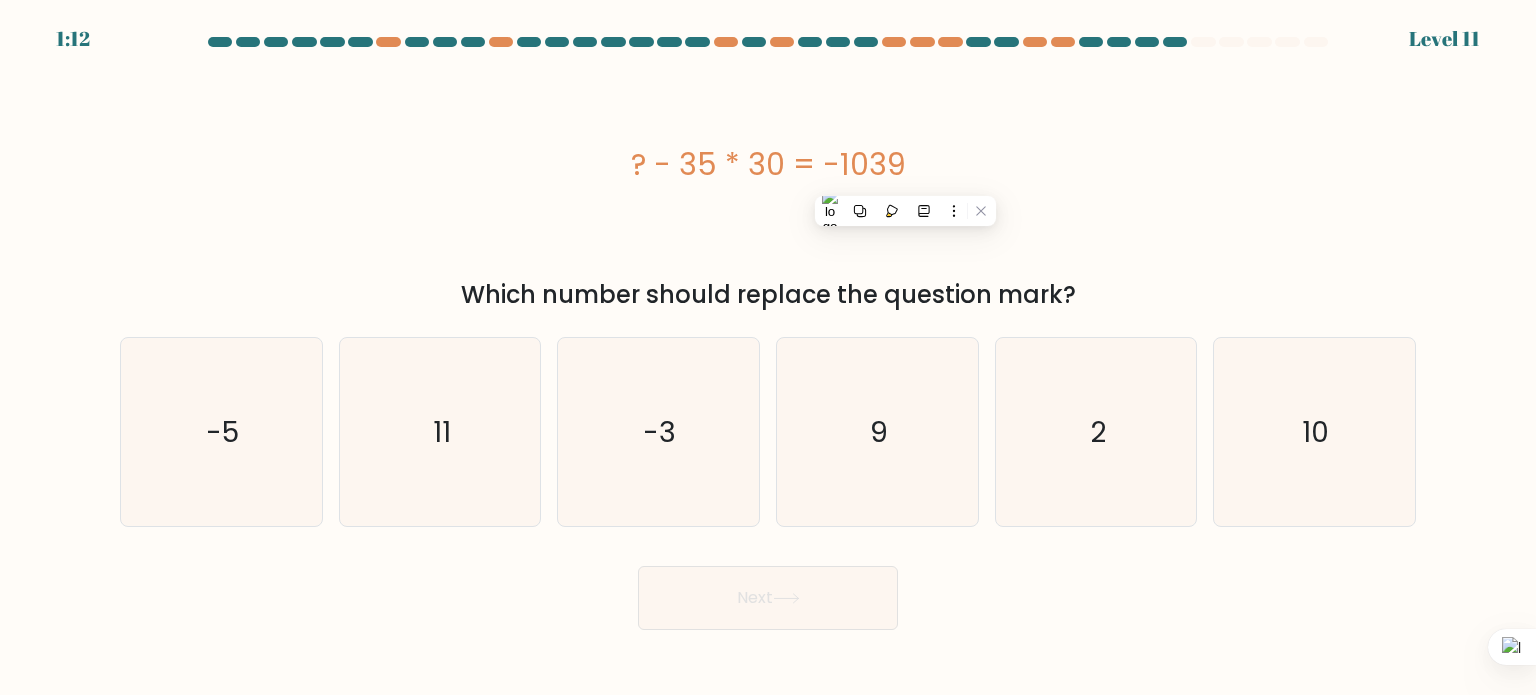 click on "? - 35 * 30 = -1039" at bounding box center [768, 164] 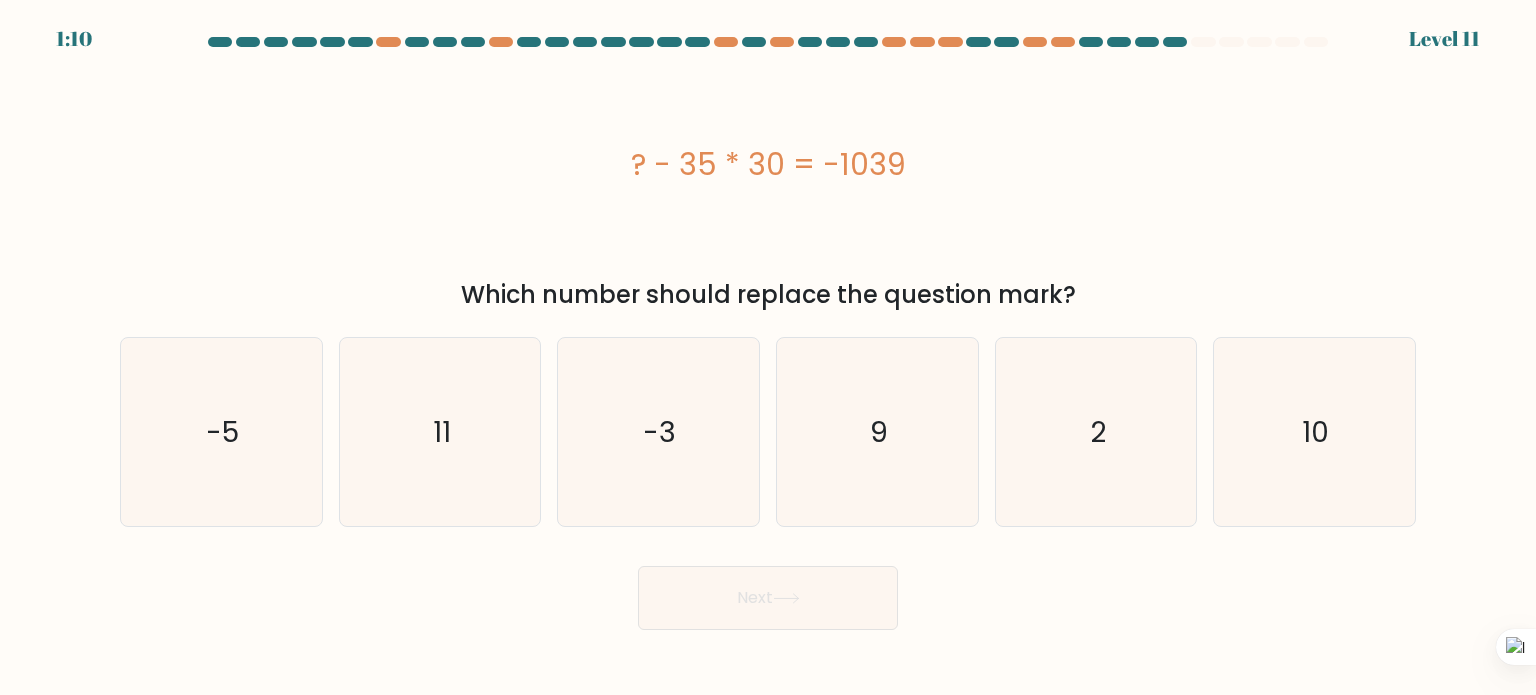 drag, startPoint x: 821, startPoint y: 162, endPoint x: 886, endPoint y: 172, distance: 65.76473 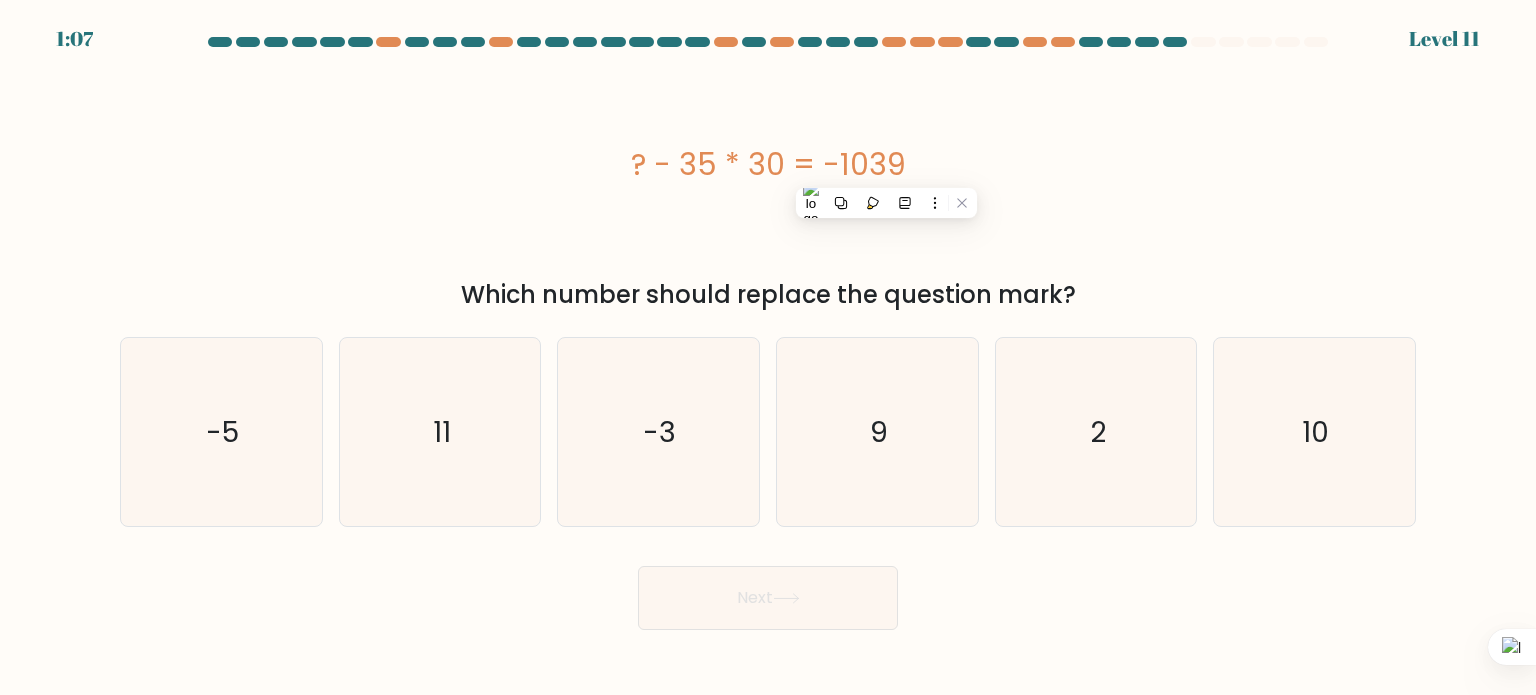 click on "? - 35 * 30 = -1039" at bounding box center [768, 164] 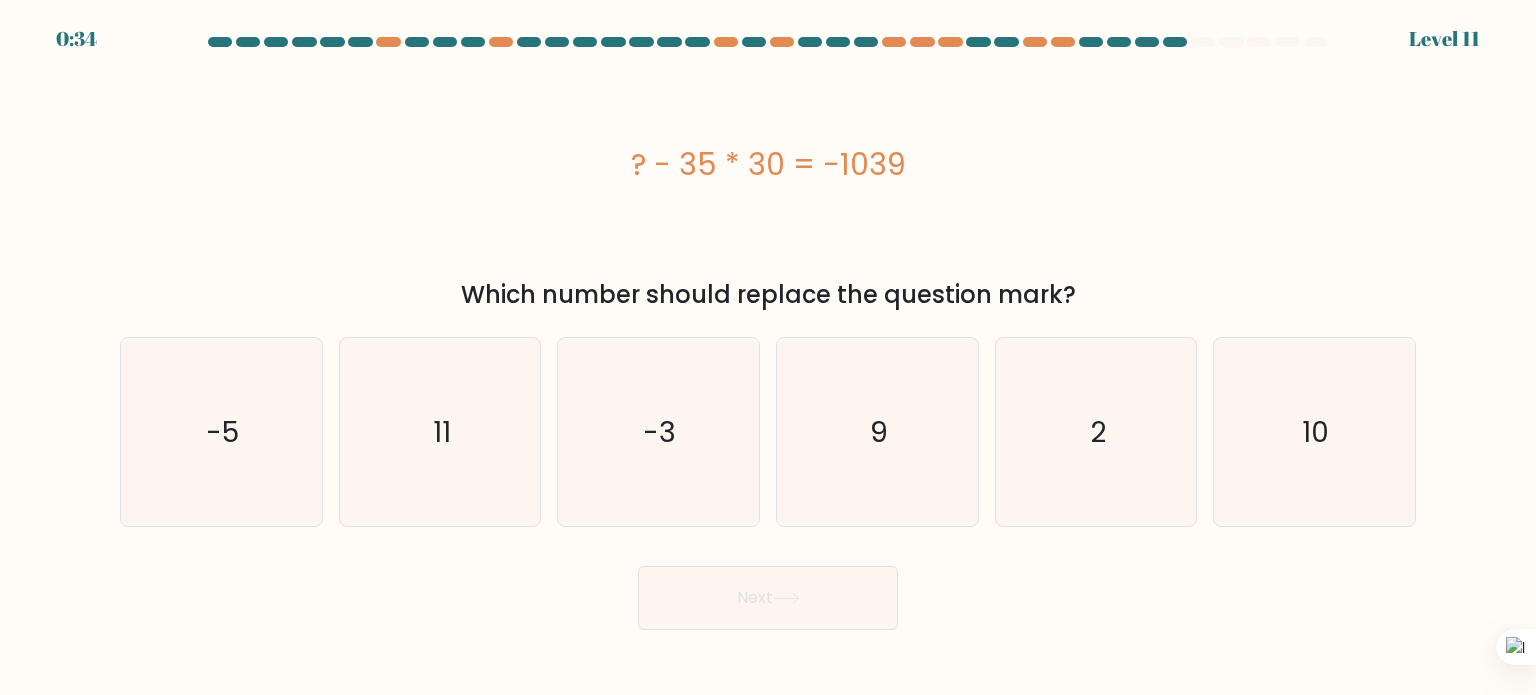 drag, startPoint x: 606, startPoint y: 178, endPoint x: 974, endPoint y: 178, distance: 368 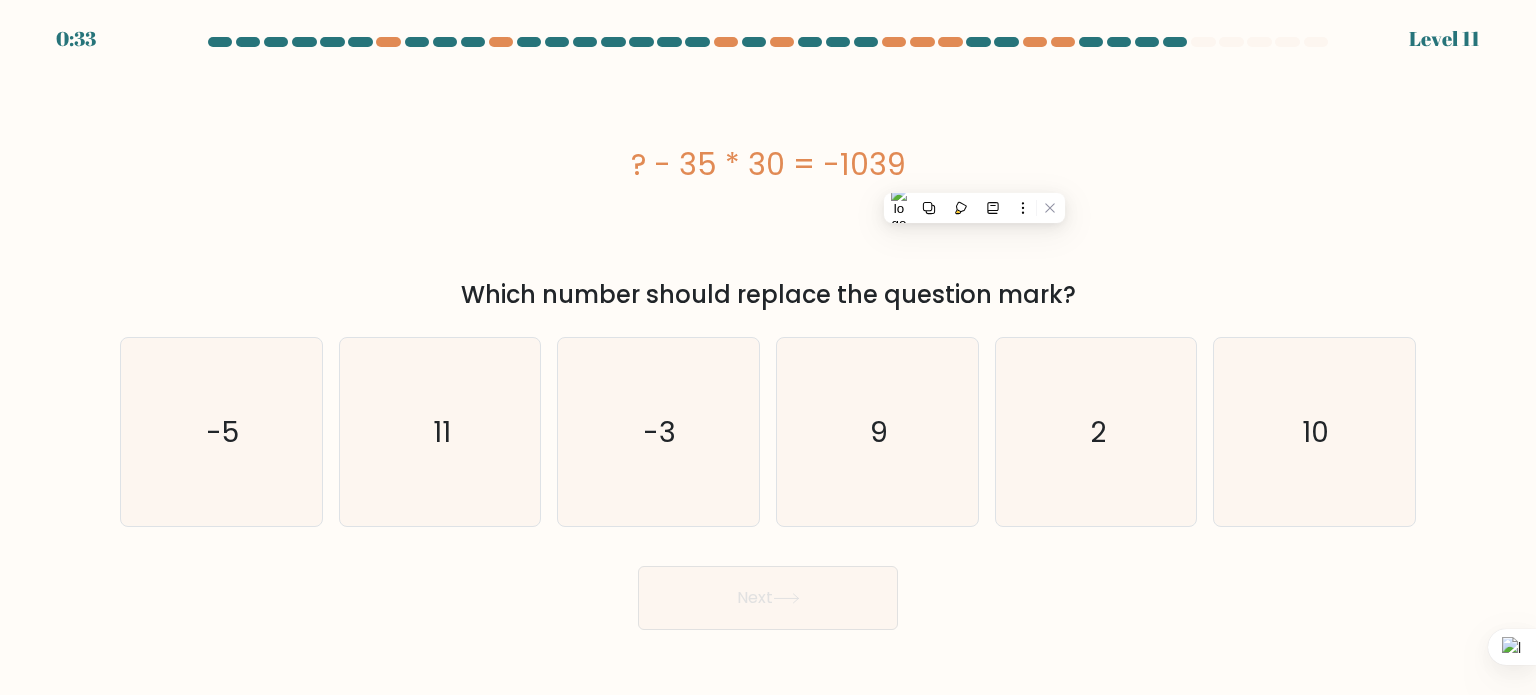click on "? - 35 * 30 = -1039" at bounding box center (768, 164) 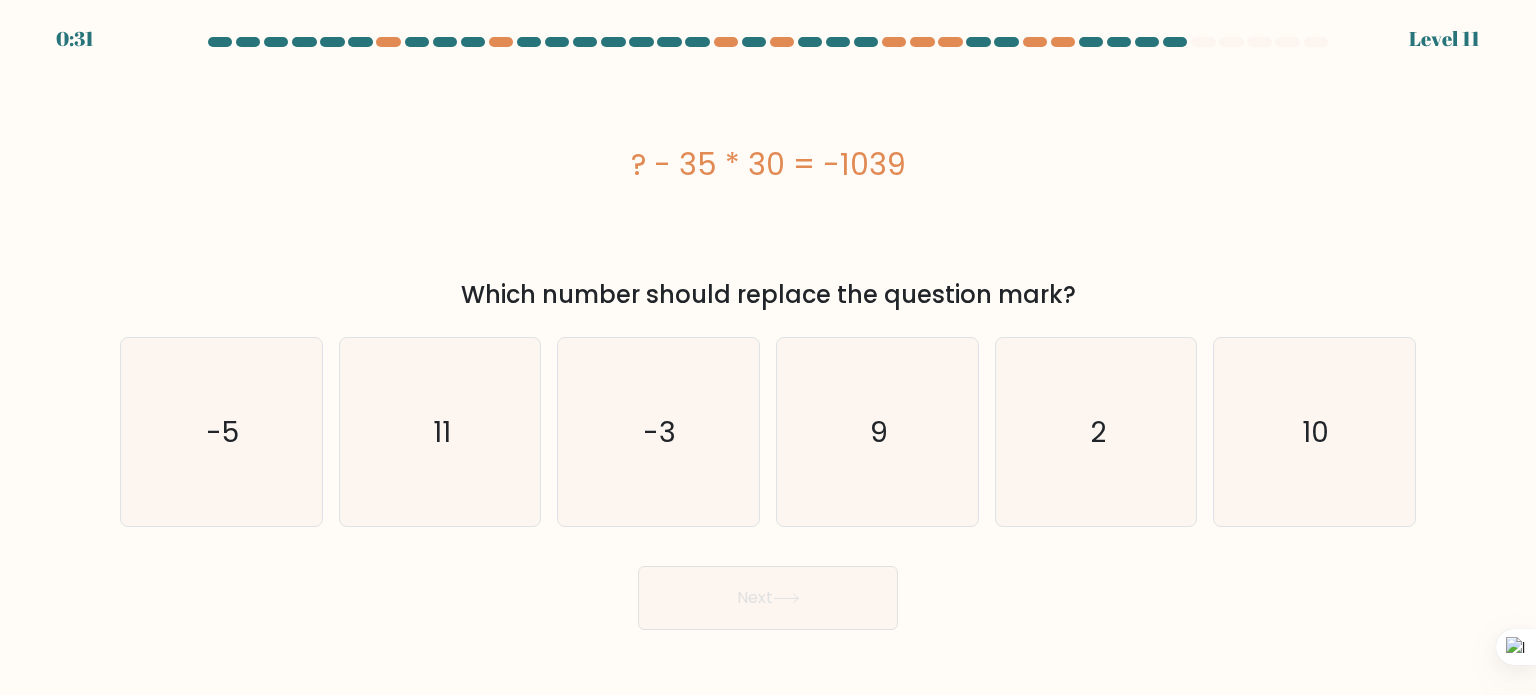 drag, startPoint x: 1080, startPoint y: 143, endPoint x: 413, endPoint y: 172, distance: 667.6301 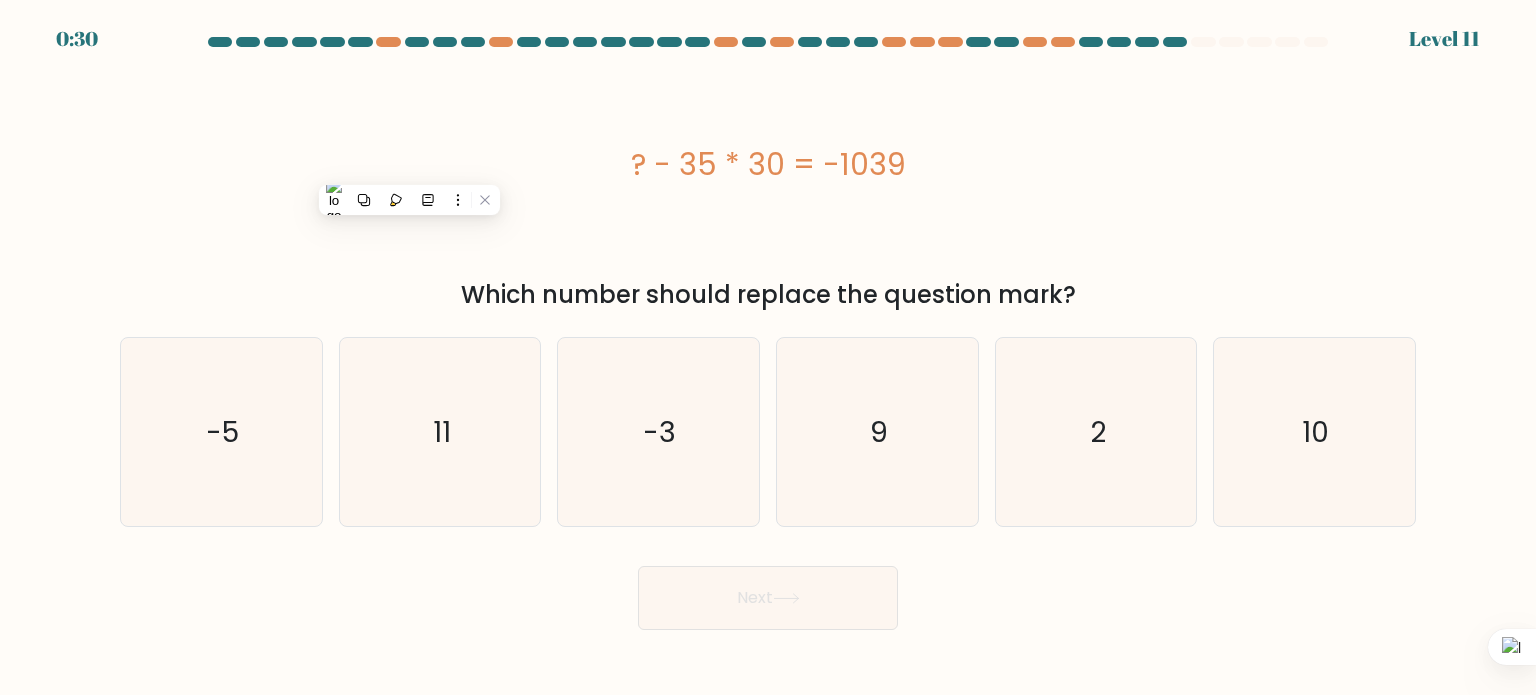 drag, startPoint x: 1196, startPoint y: 196, endPoint x: 1218, endPoint y: 215, distance: 29.068884 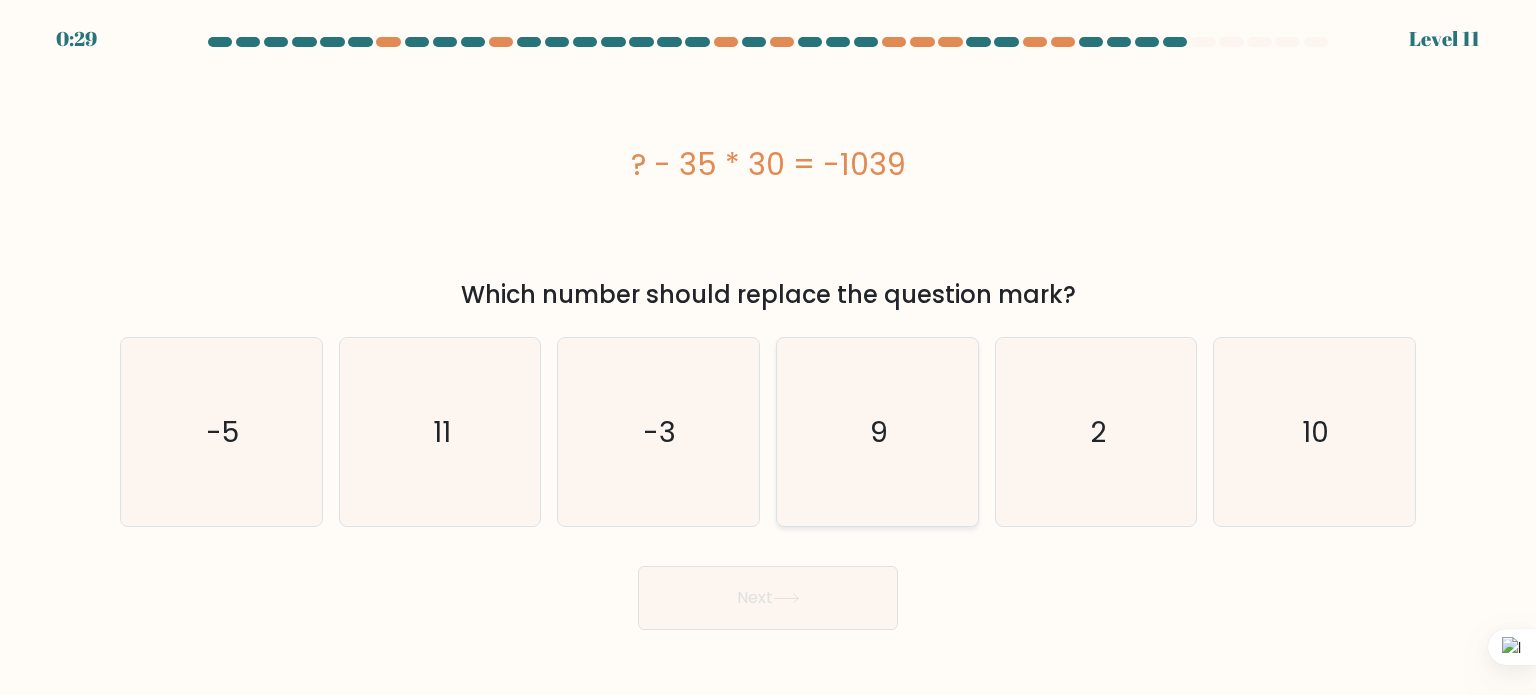 click on "9" at bounding box center (877, 432) 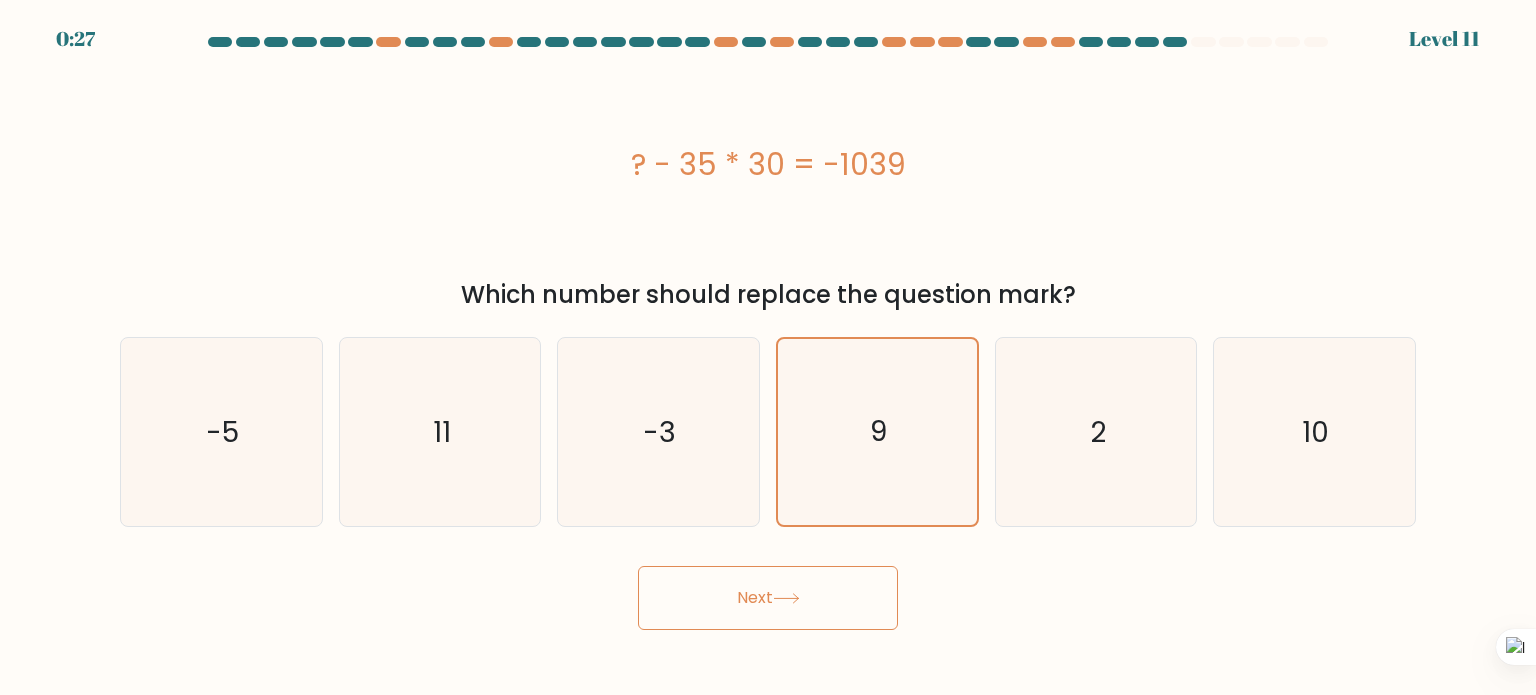 click on "Next" at bounding box center (768, 598) 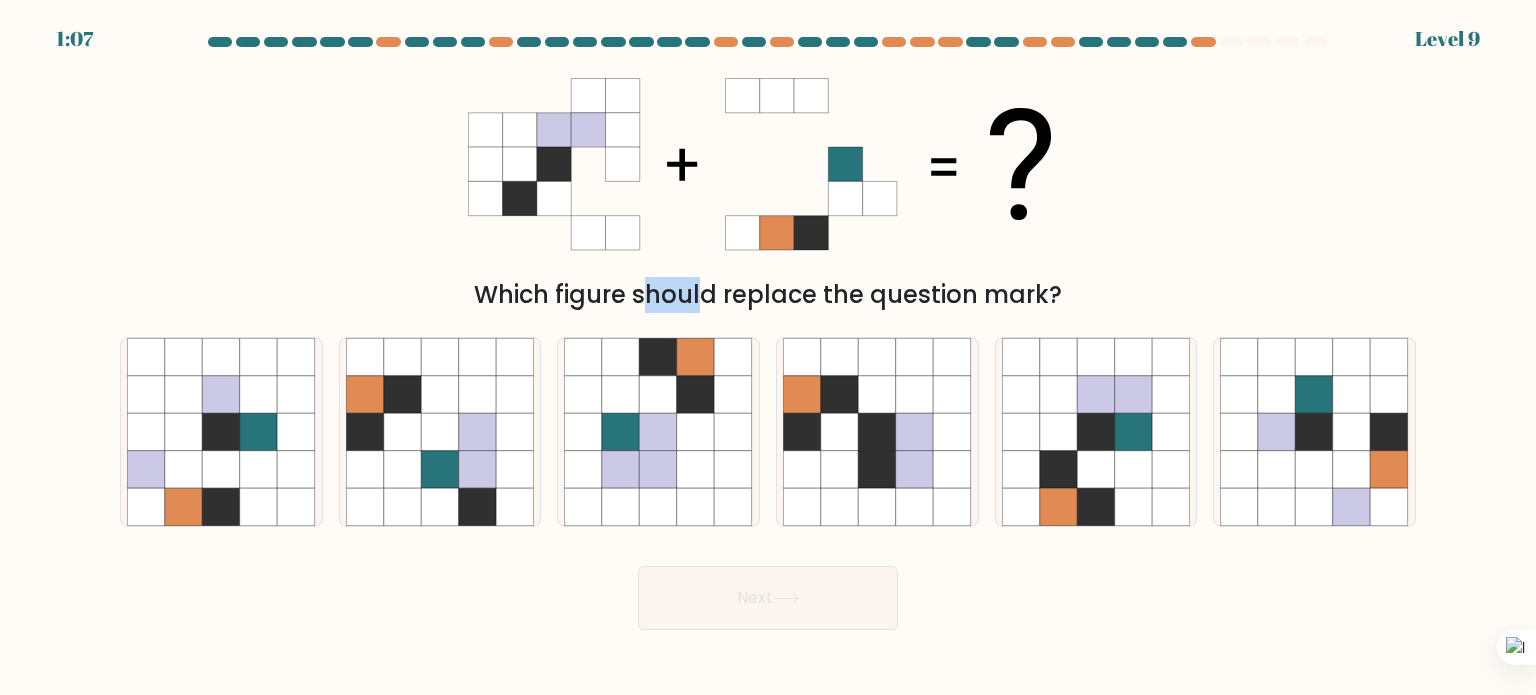 drag, startPoint x: 485, startPoint y: 296, endPoint x: 537, endPoint y: 289, distance: 52.46904 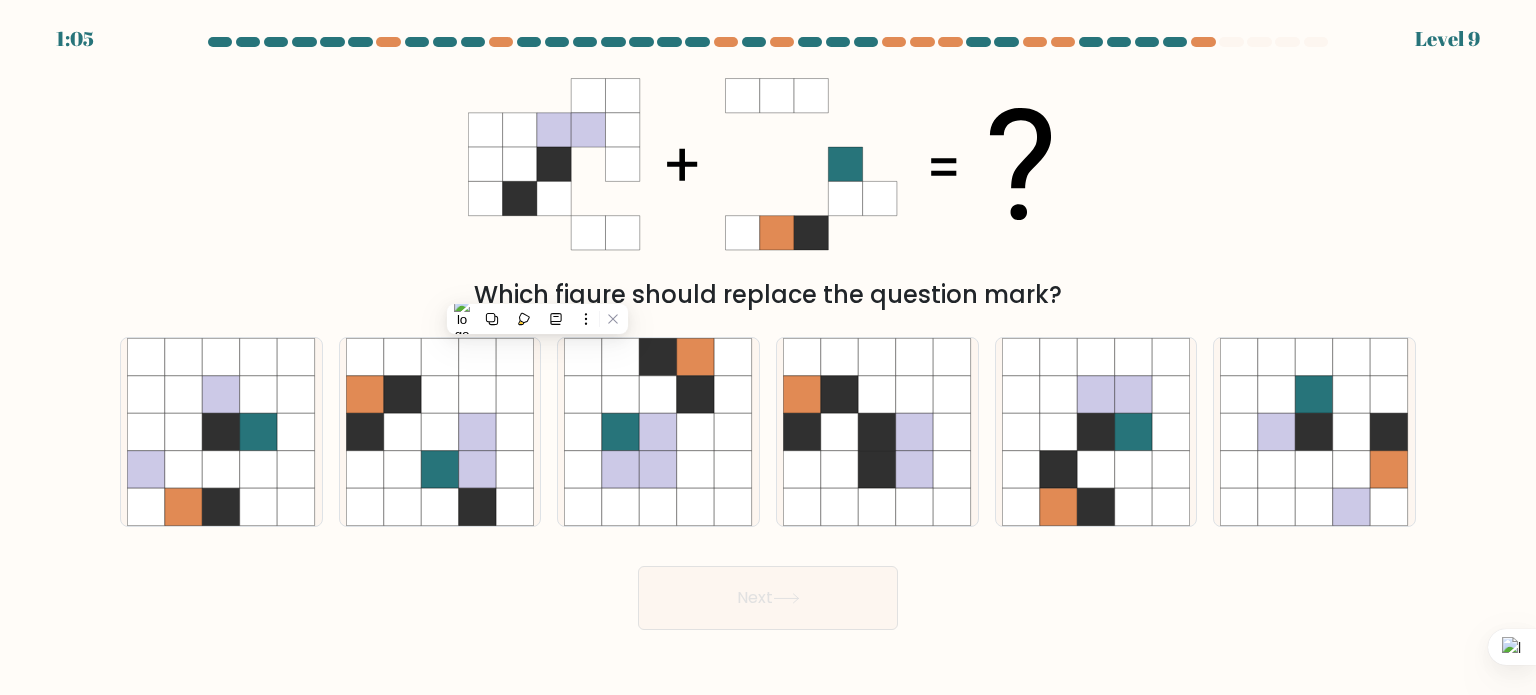 drag, startPoint x: 114, startPoint y: 12, endPoint x: 227, endPoint y: 207, distance: 225.37524 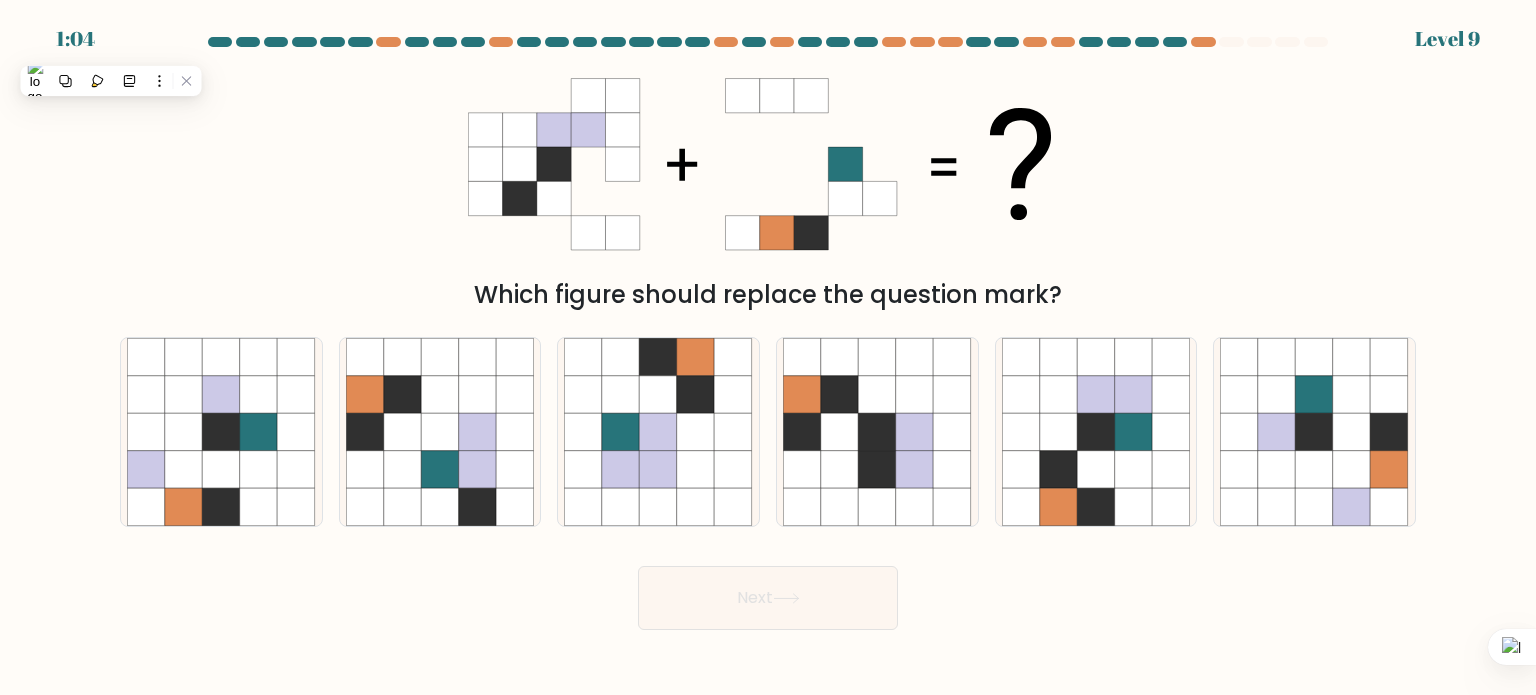 click on "Which figure should replace the question mark?" at bounding box center (768, 295) 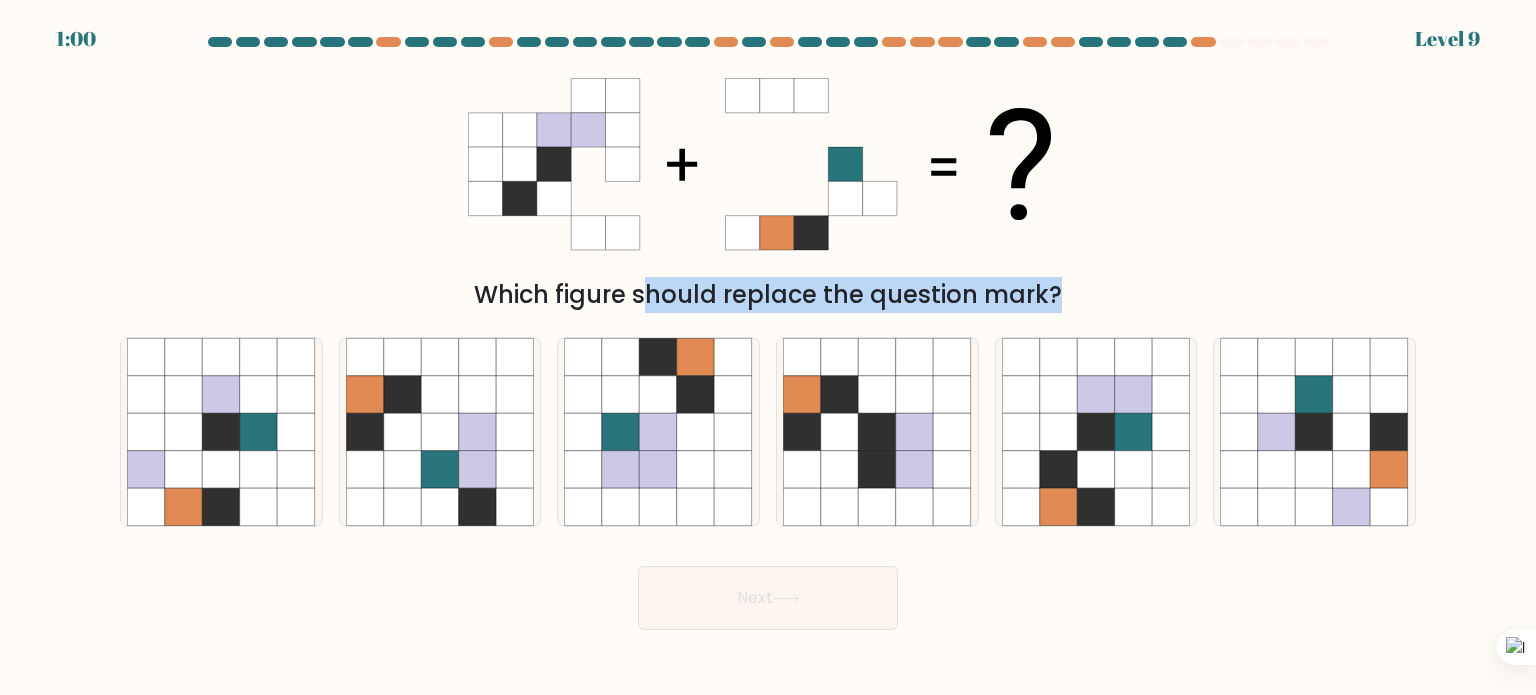 drag, startPoint x: 488, startPoint y: 290, endPoint x: 1016, endPoint y: 314, distance: 528.54517 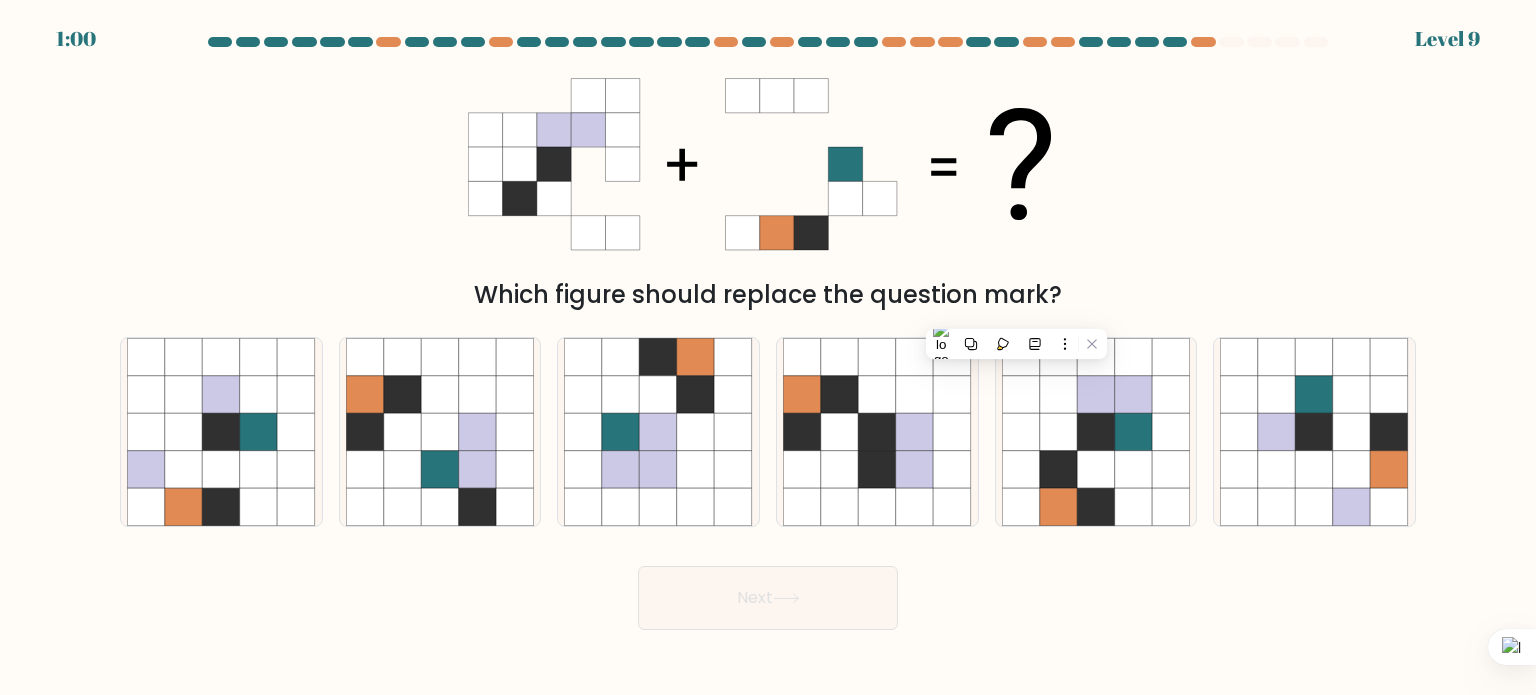 click at bounding box center (768, 164) 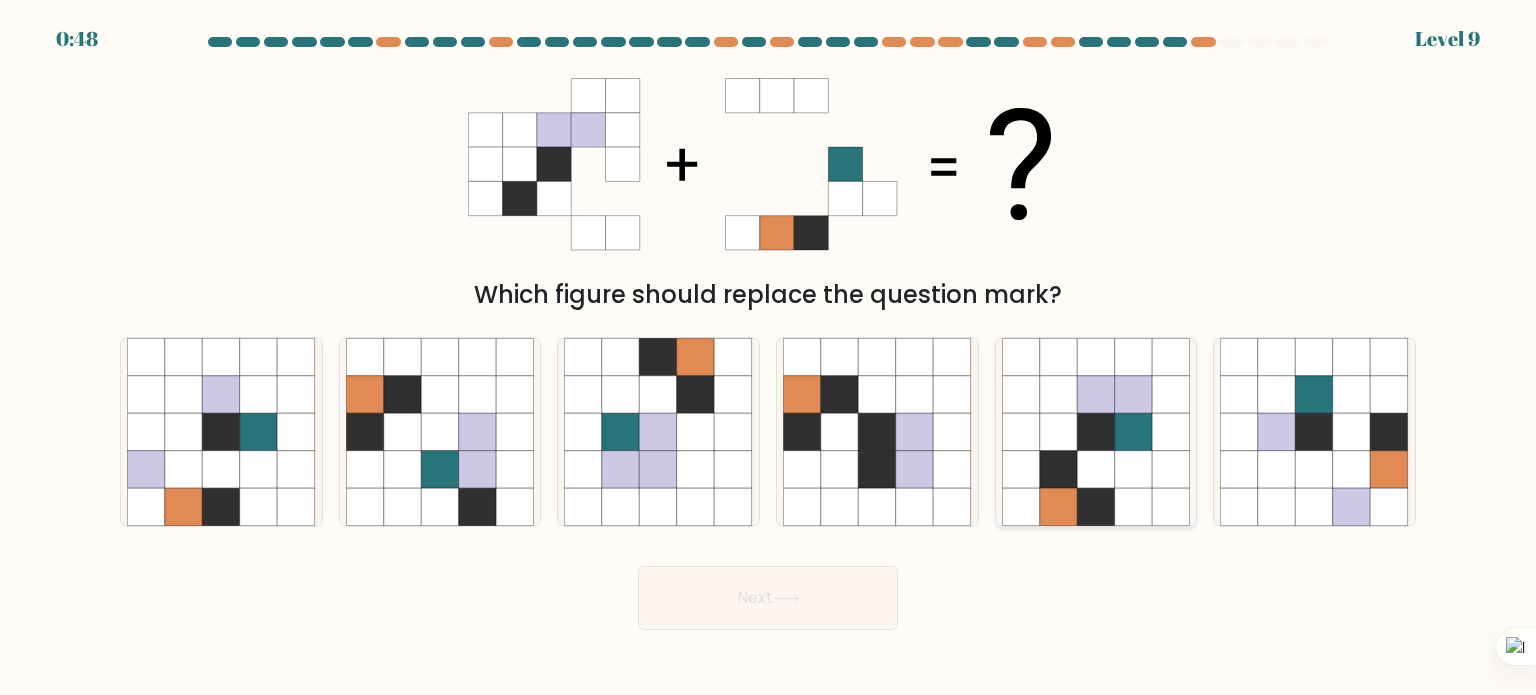 click at bounding box center [1134, 432] 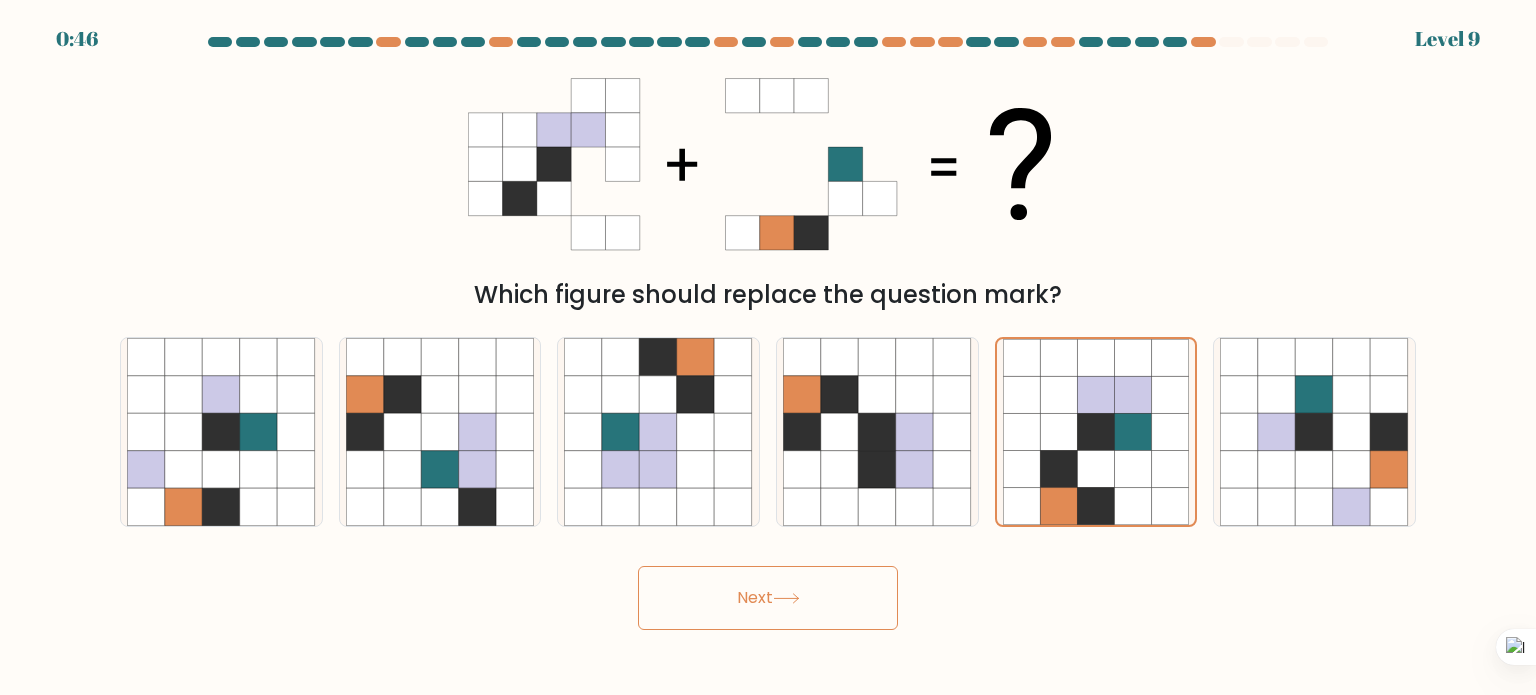 click on "Next" at bounding box center (768, 598) 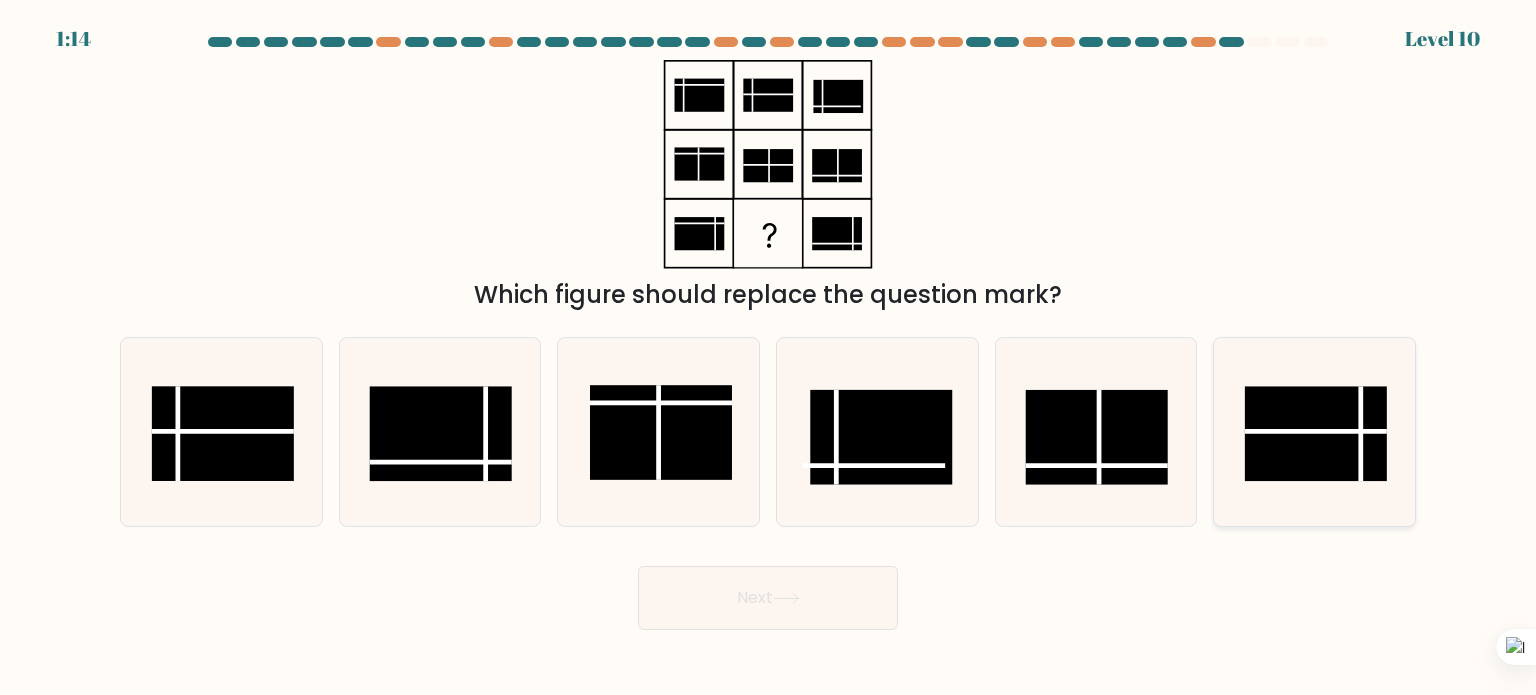 click at bounding box center (1314, 432) 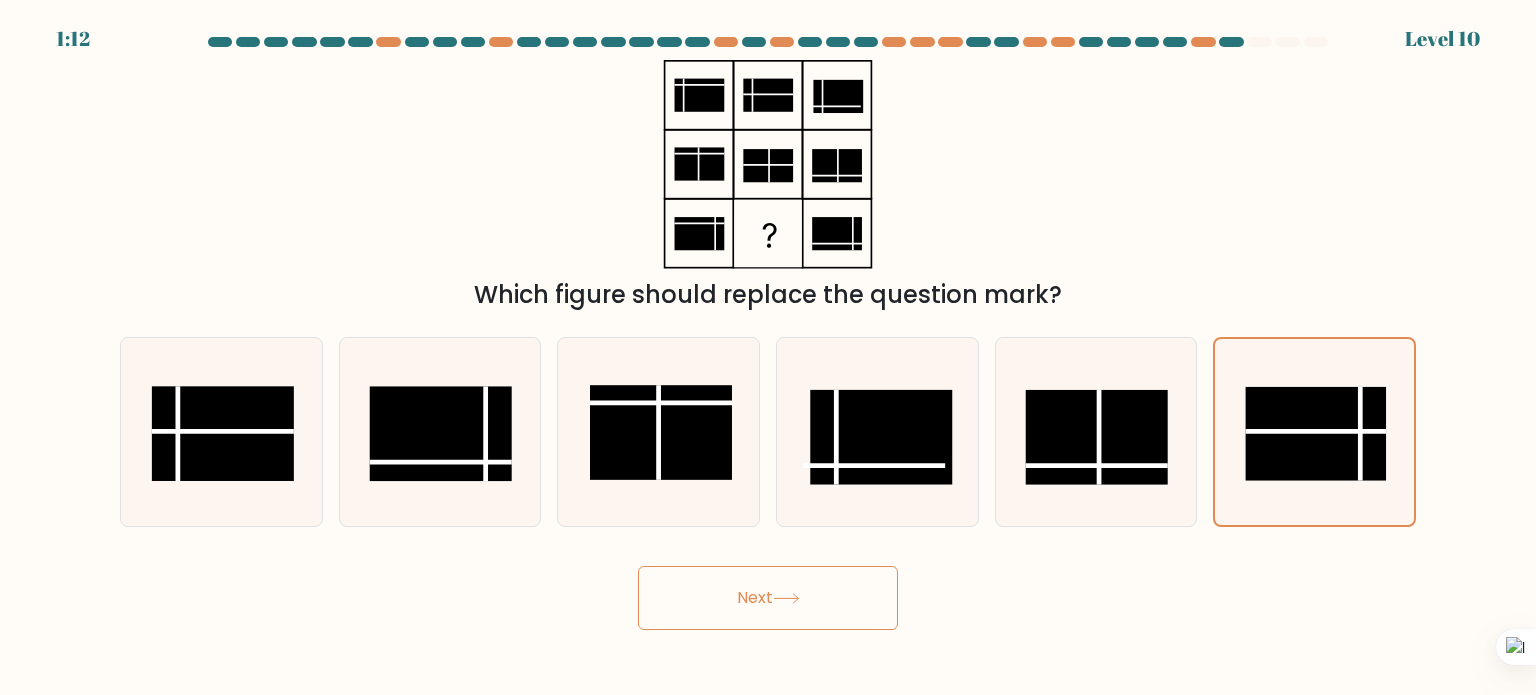 click on "Next" at bounding box center [768, 598] 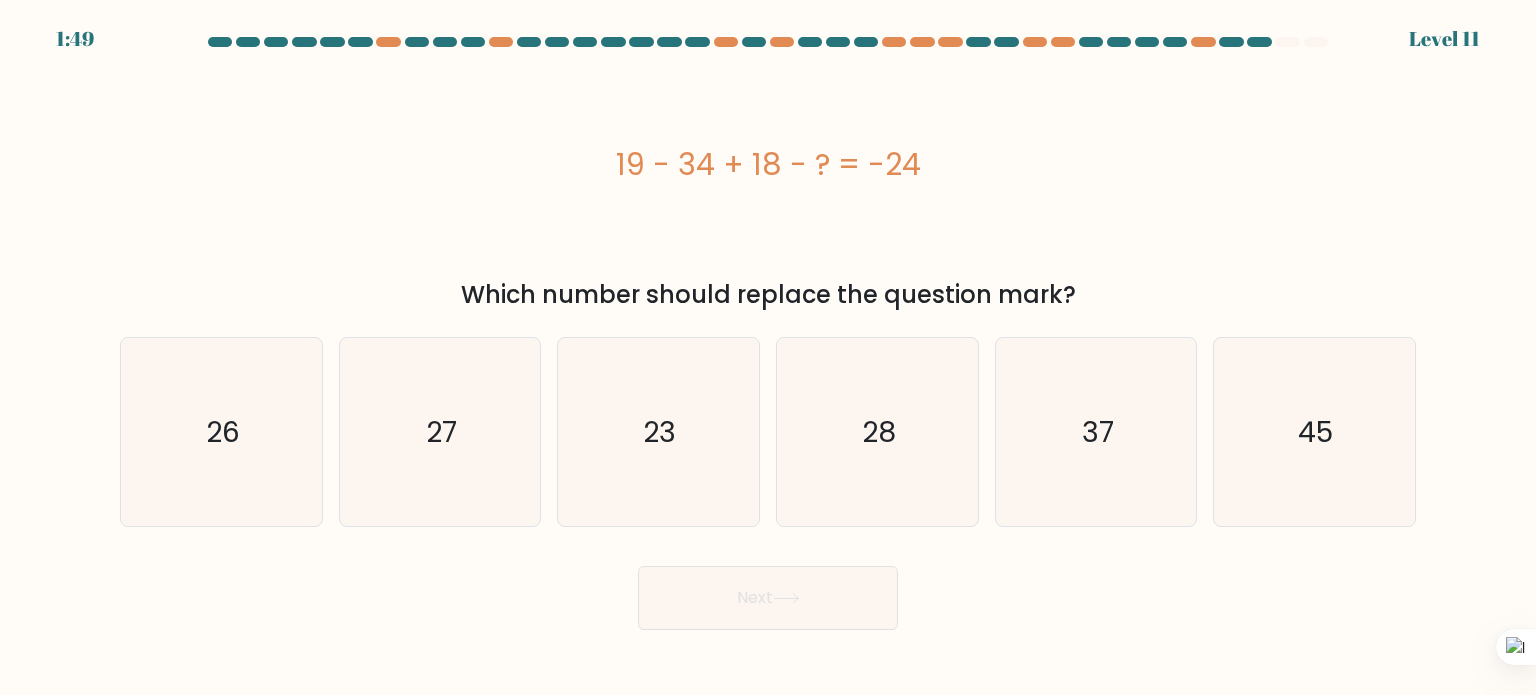 drag, startPoint x: 454, startPoint y: 291, endPoint x: 1008, endPoint y: 291, distance: 554 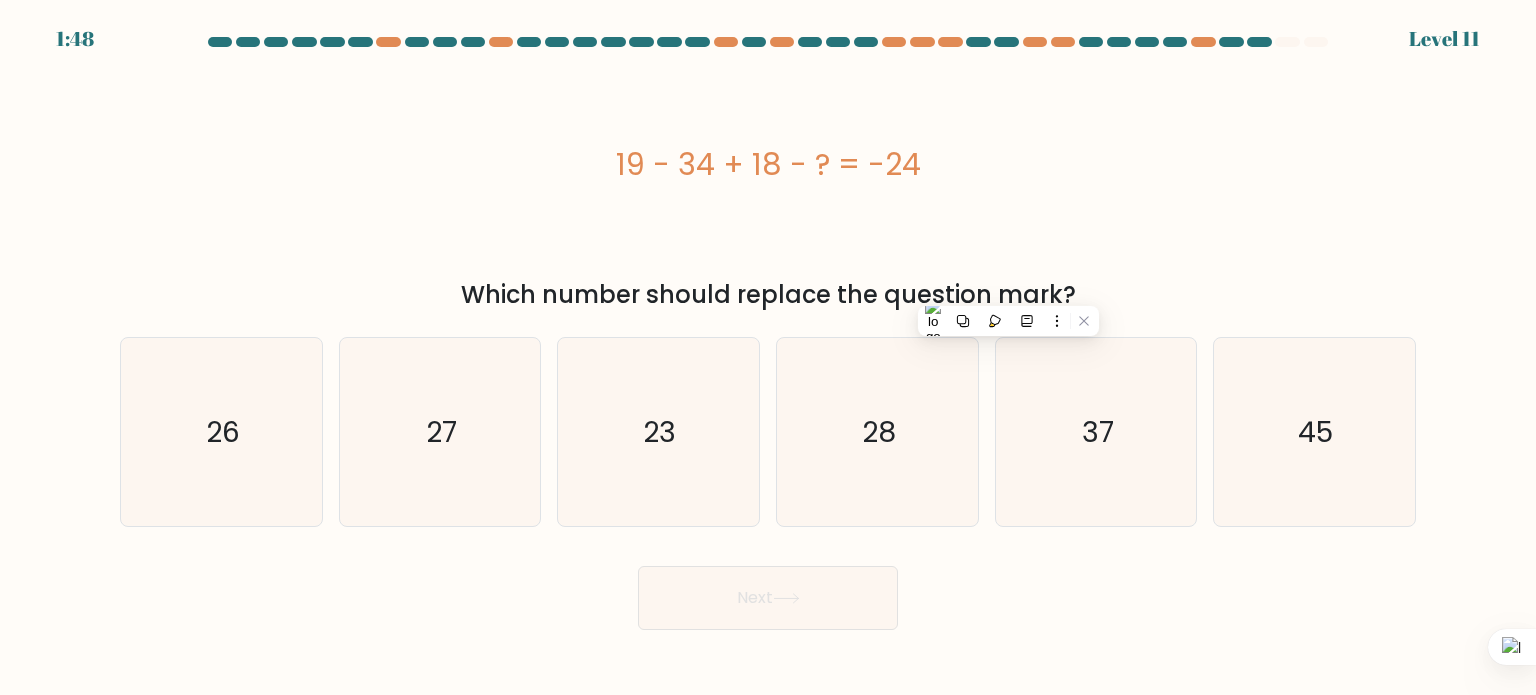 click on "19 - 34 + 18 - ? = -24" at bounding box center [768, 164] 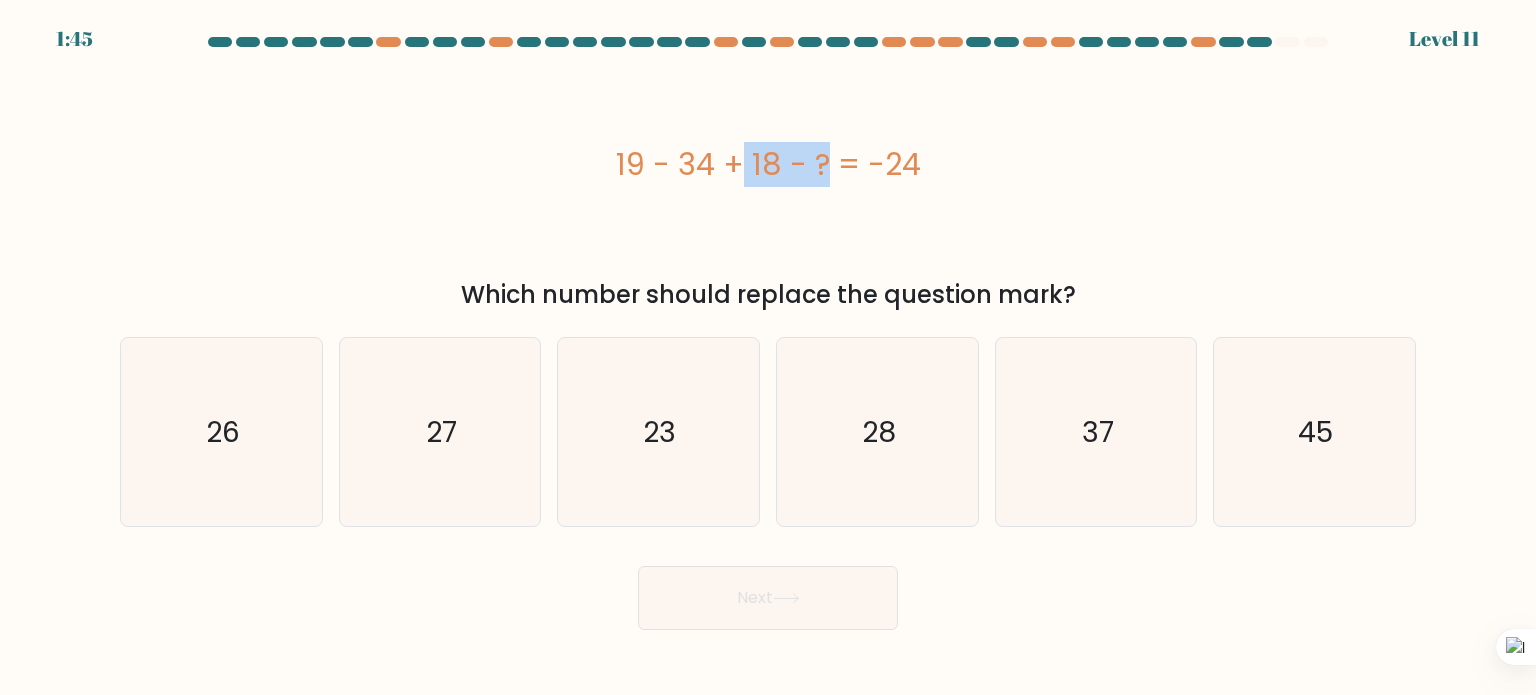 drag, startPoint x: 621, startPoint y: 159, endPoint x: 708, endPoint y: 232, distance: 113.56936 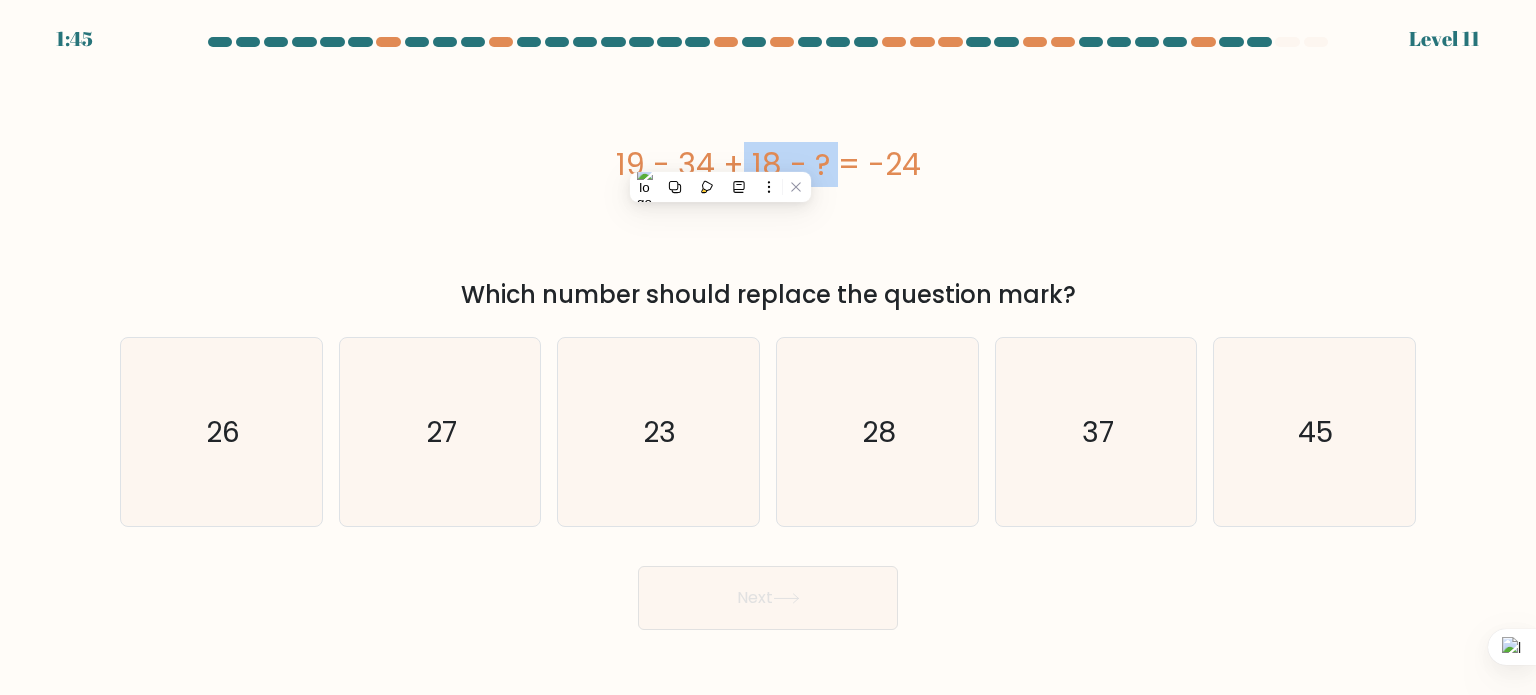 click on "19 - 34 + 18 - ? = -24" at bounding box center (768, 164) 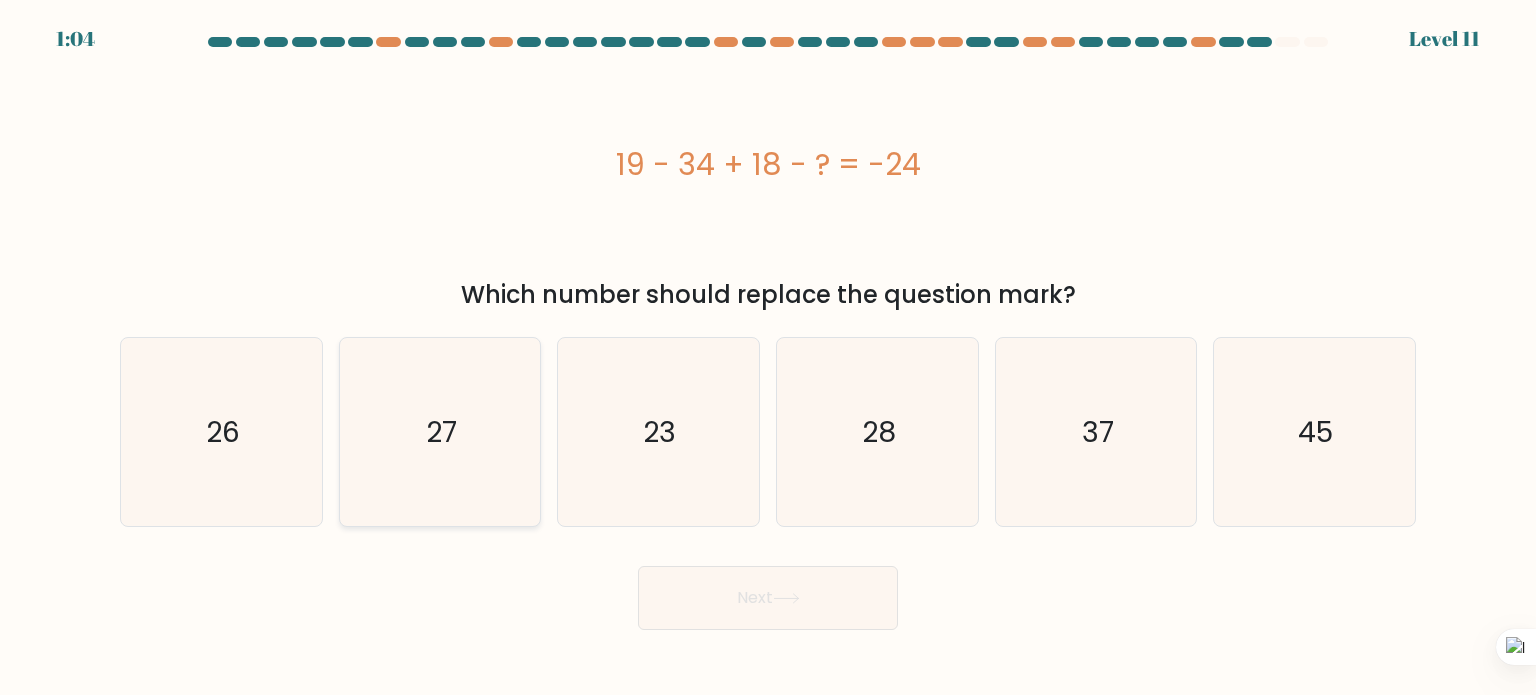 click on "27" at bounding box center (440, 432) 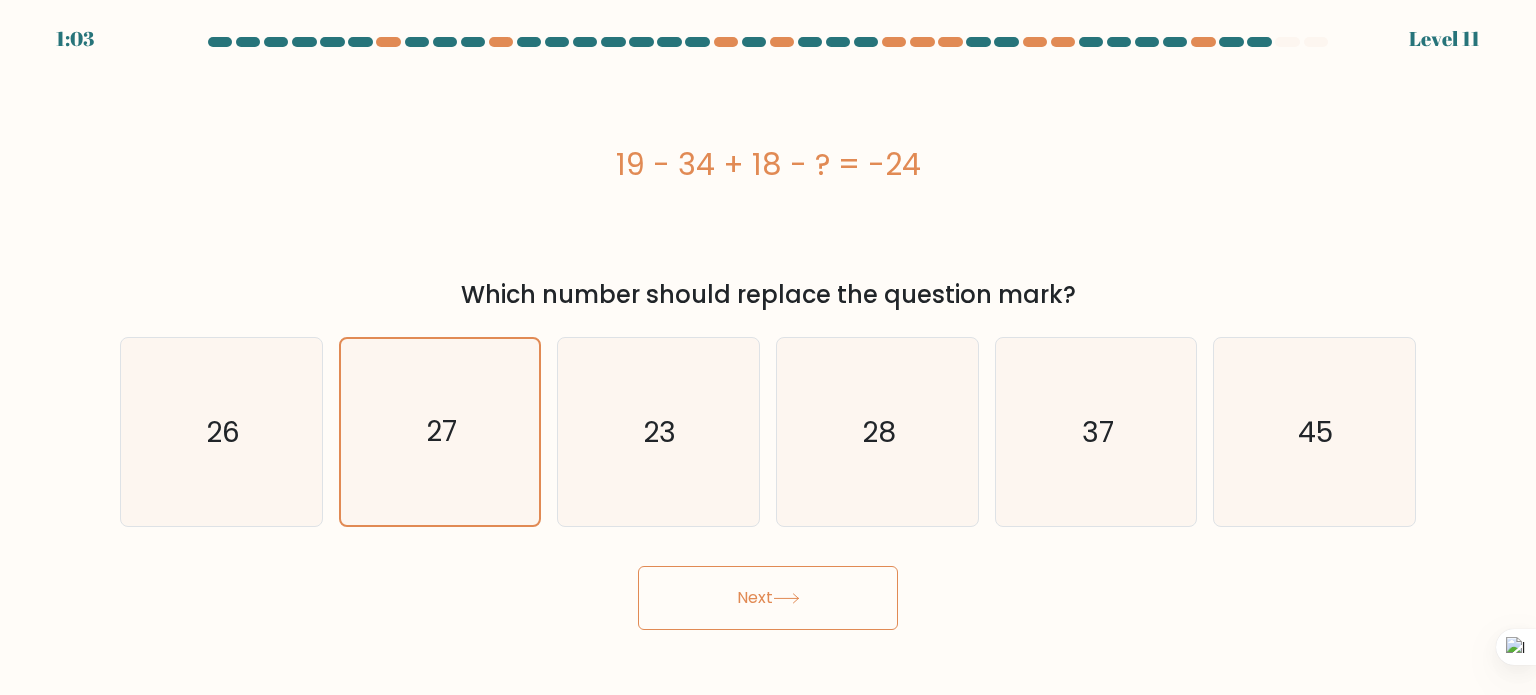 click on "Next" at bounding box center [768, 598] 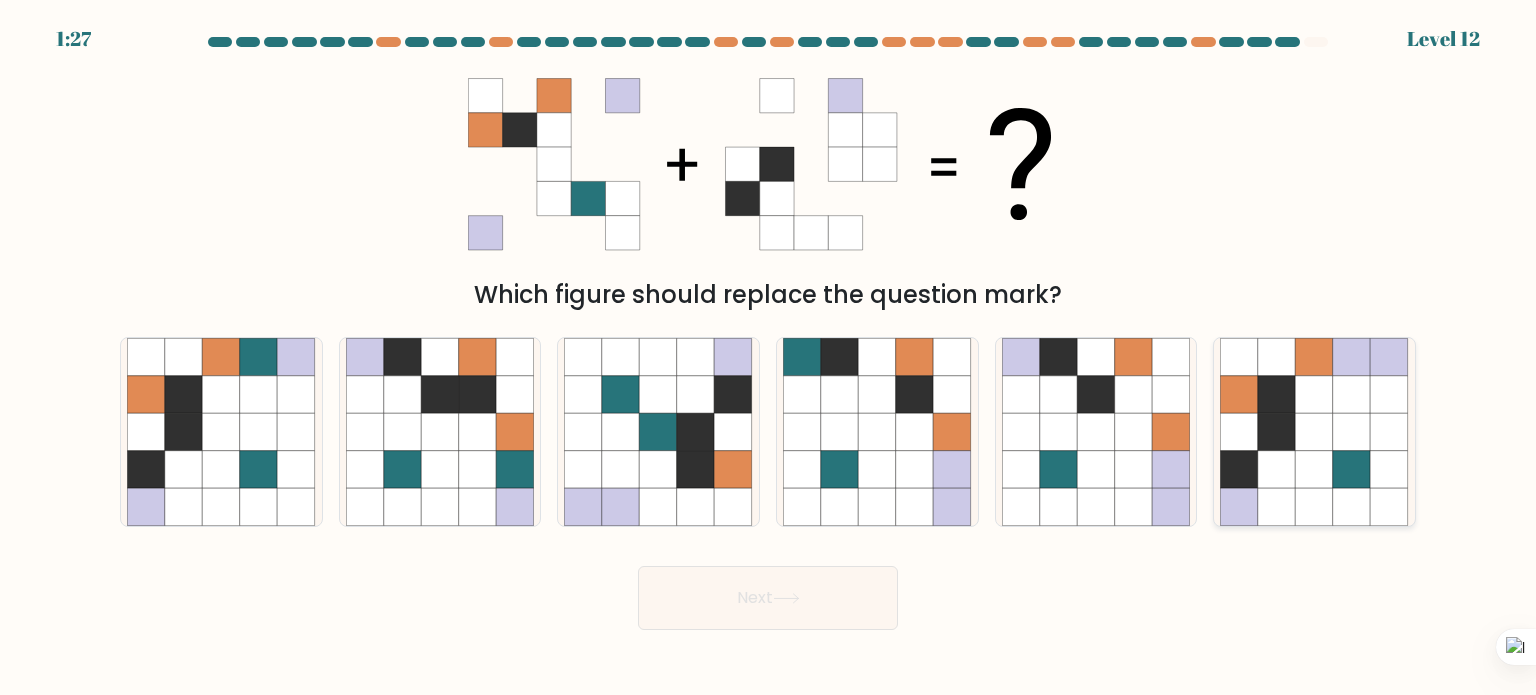 click at bounding box center [1315, 432] 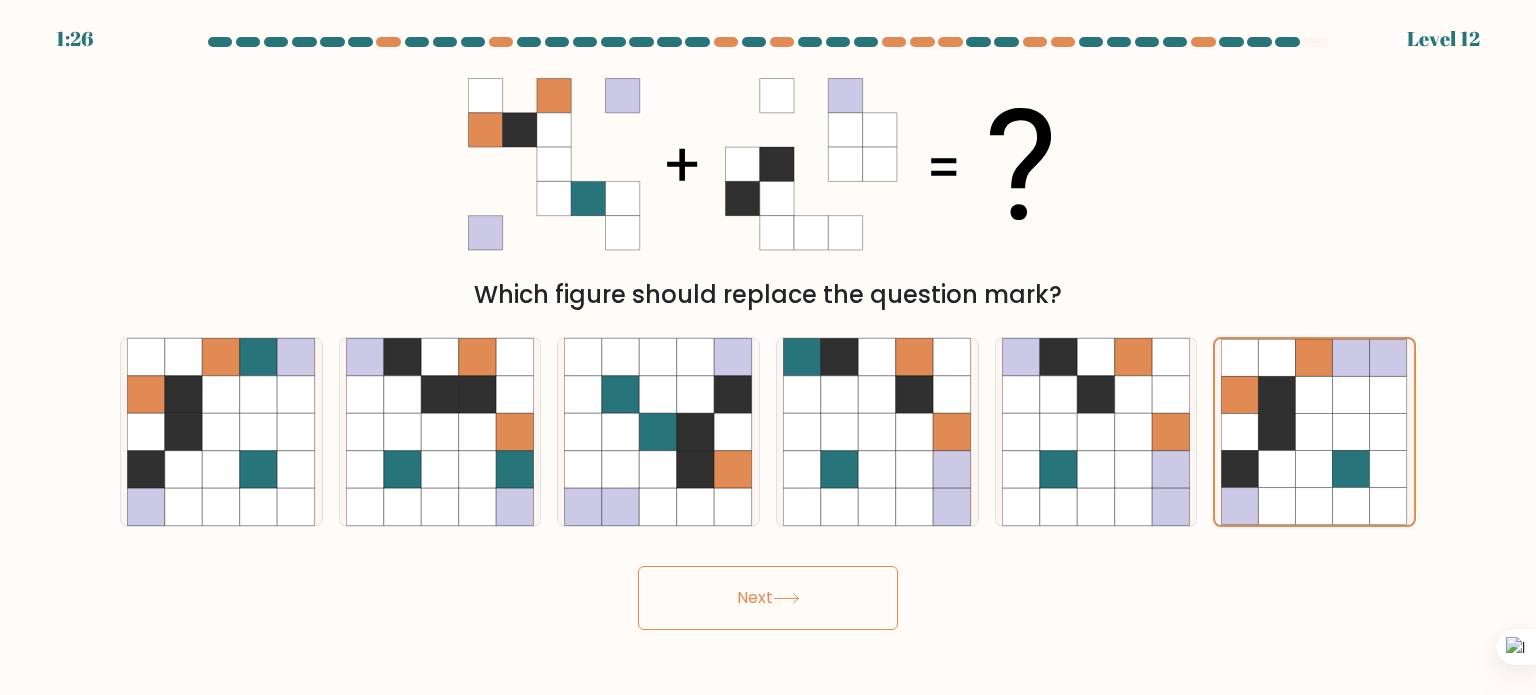 click on "Next" at bounding box center [768, 598] 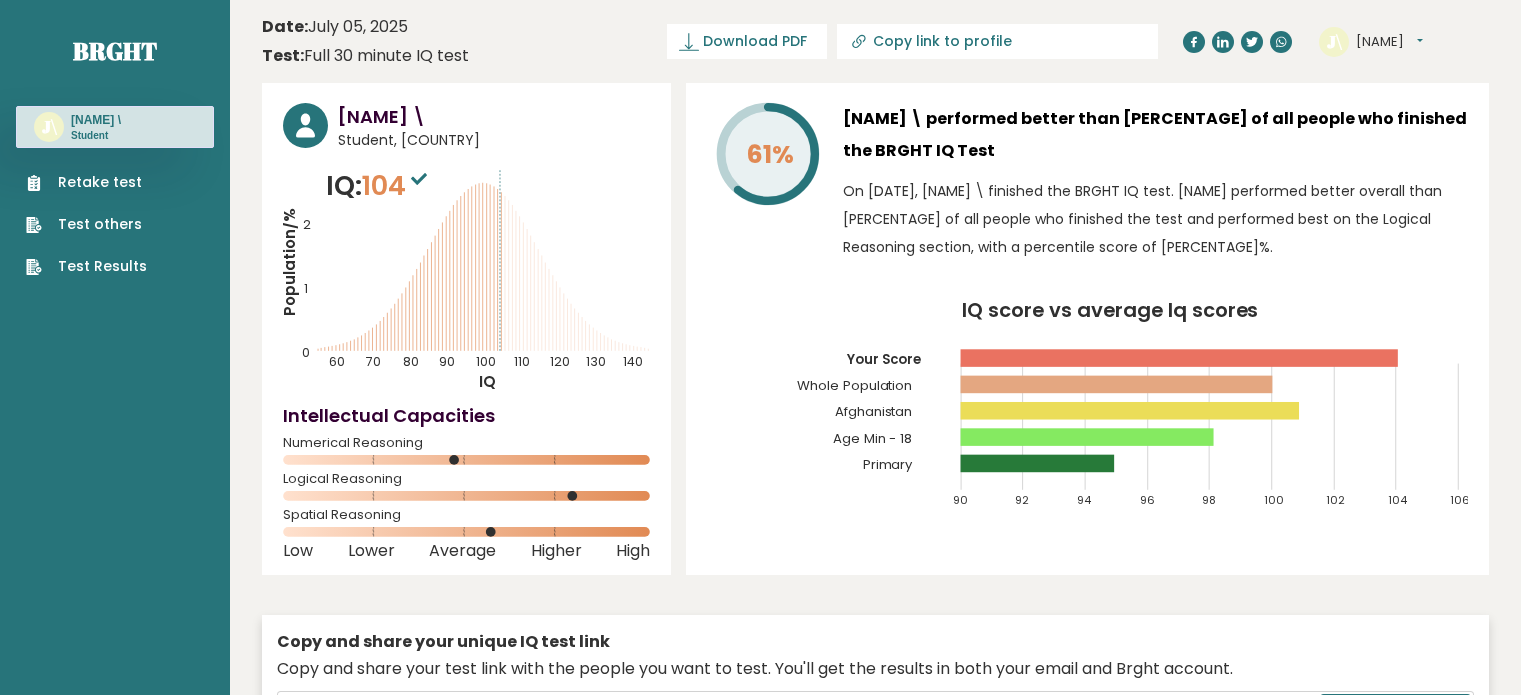 scroll, scrollTop: 0, scrollLeft: 0, axis: both 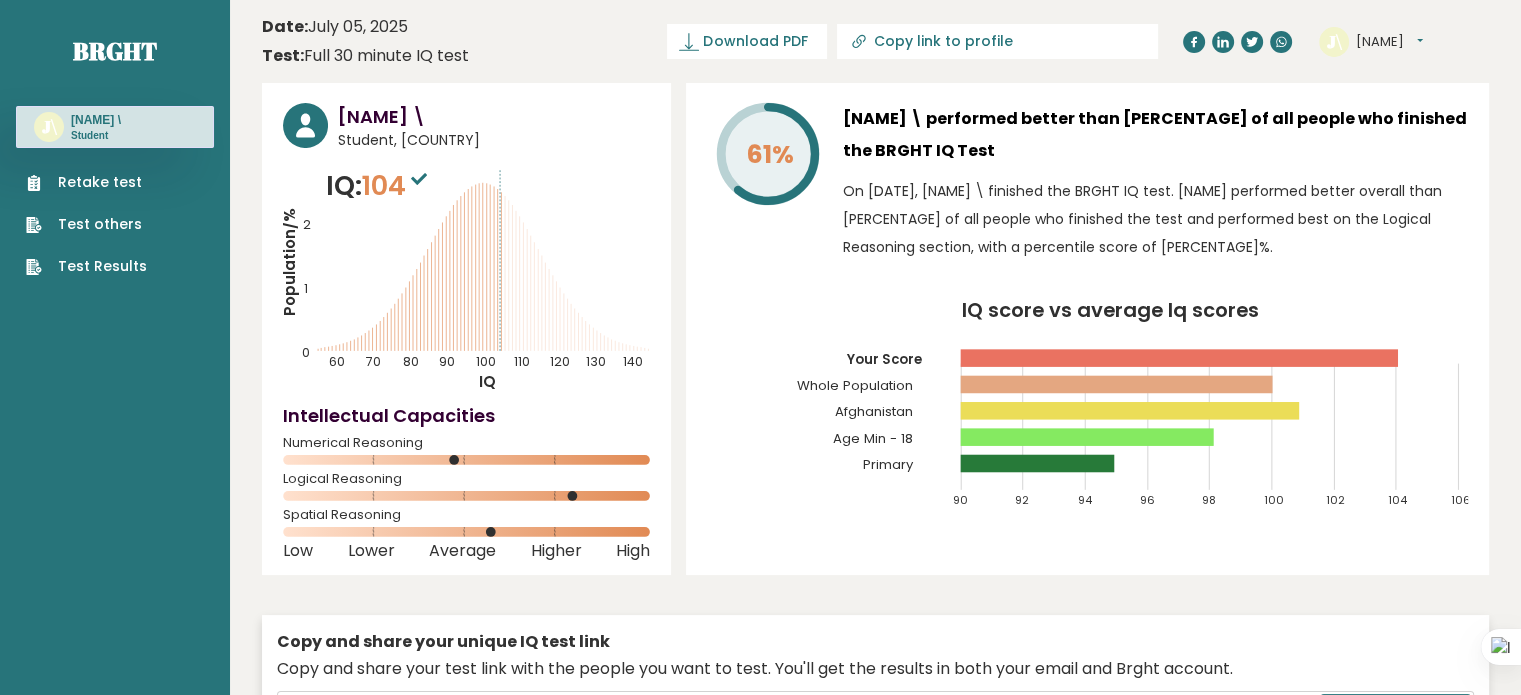 drag, startPoint x: 491, startPoint y: 529, endPoint x: 505, endPoint y: 531, distance: 14.142136 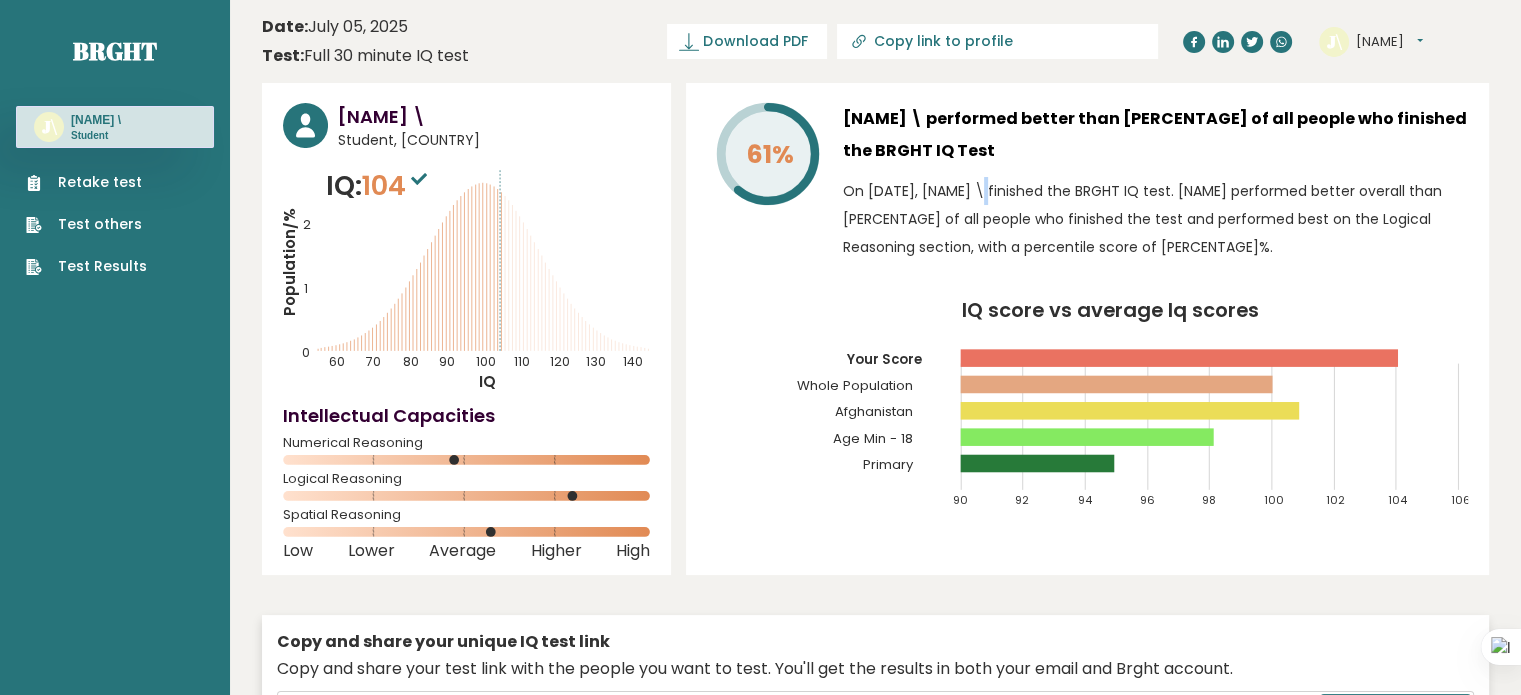 click on "On July 05, 2025, Jiij
\ finished the BRGHT IQ test. Jiij performed better overall than
61% of all people who finished the test and
performed best on the
Logical Reasoning section, with
a percentile score of 79%." at bounding box center (1155, 219) 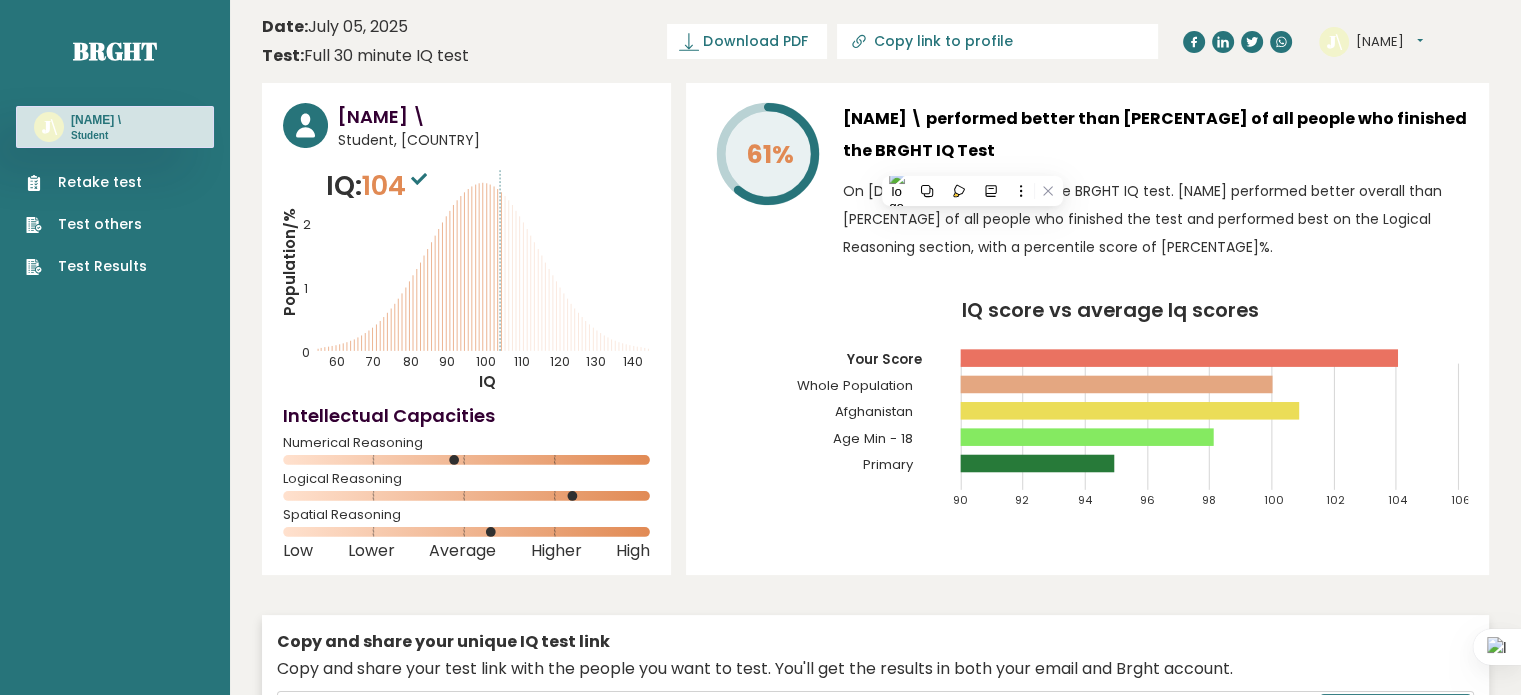 click on "On July 05, 2025, Jiij
\ finished the BRGHT IQ test. Jiij performed better overall than
61% of all people who finished the test and
performed best on the
Logical Reasoning section, with
a percentile score of 79%." at bounding box center [1155, 219] 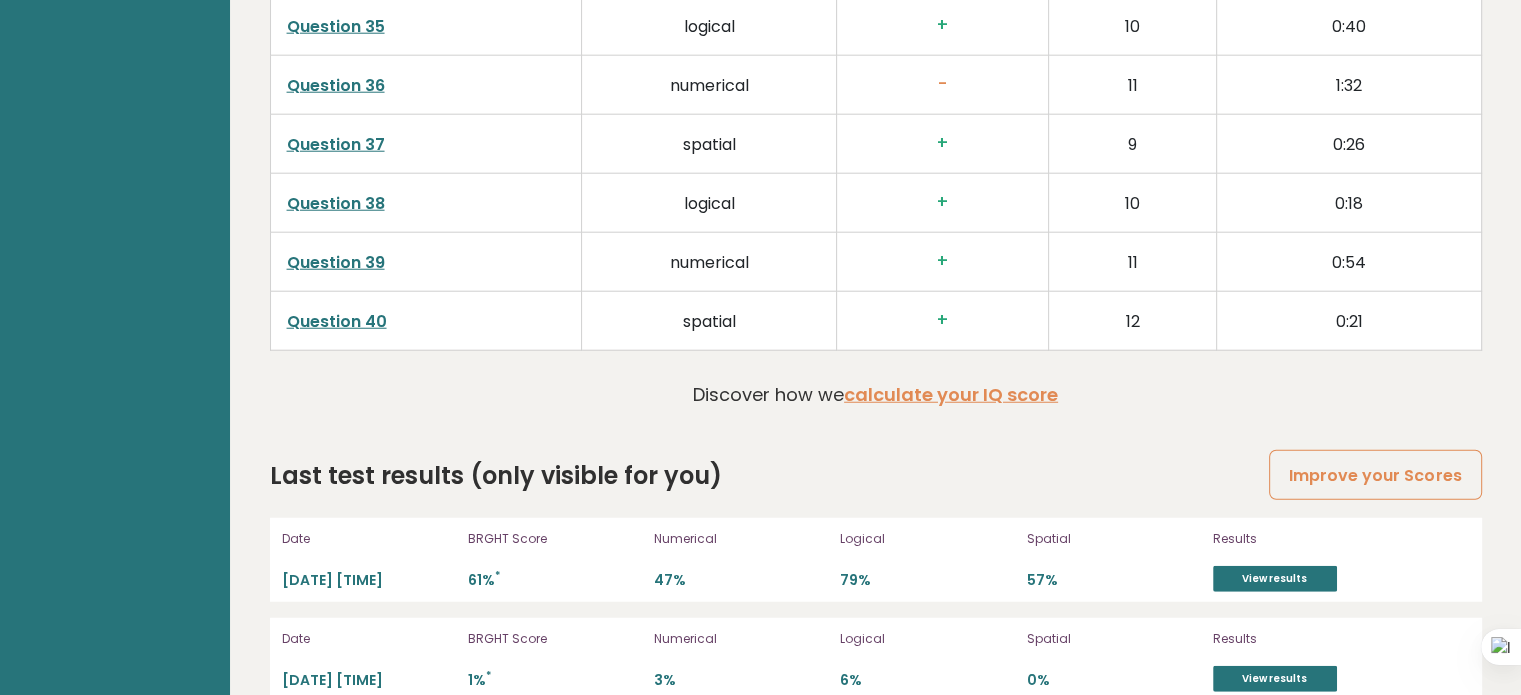 scroll, scrollTop: 5218, scrollLeft: 0, axis: vertical 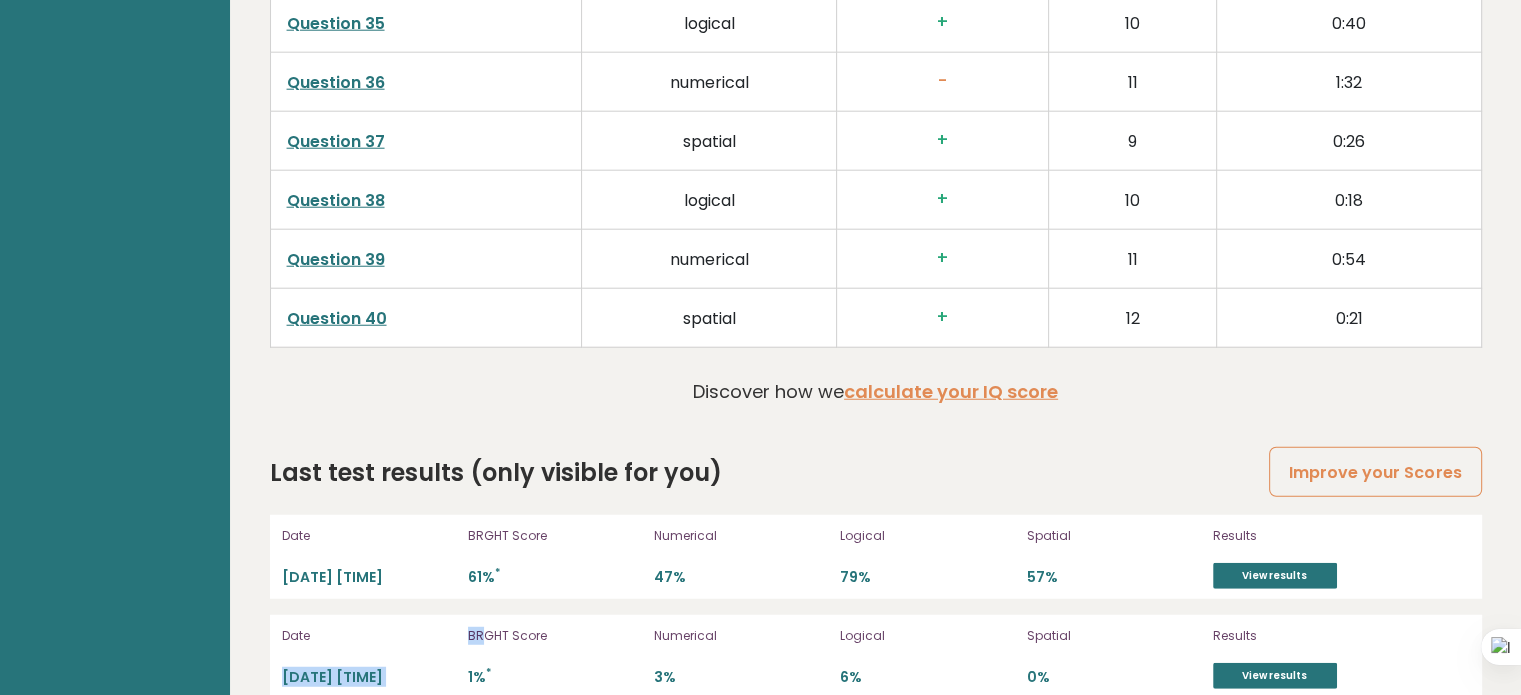 drag, startPoint x: 454, startPoint y: 591, endPoint x: 485, endPoint y: 591, distance: 31 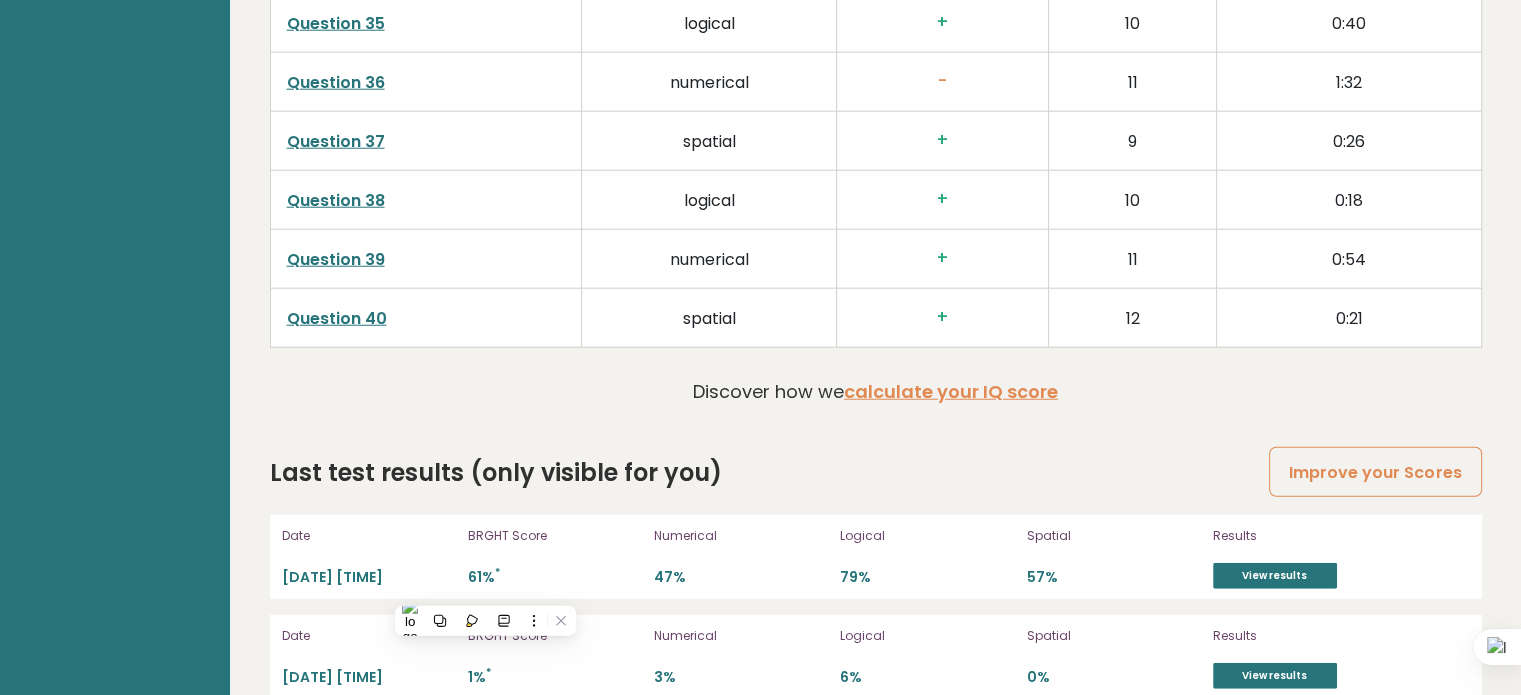 click on "1%
*" at bounding box center (369, 577) 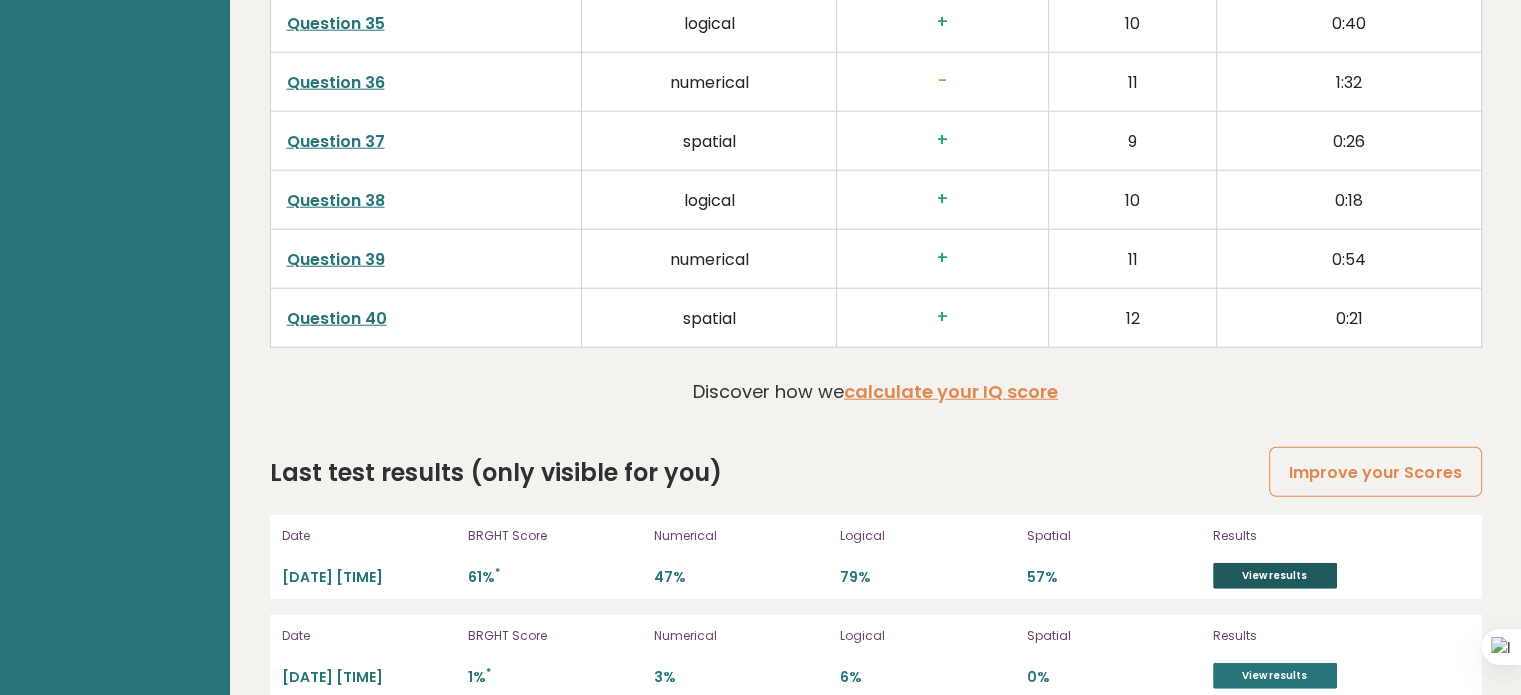 click on "View results" at bounding box center [1275, 576] 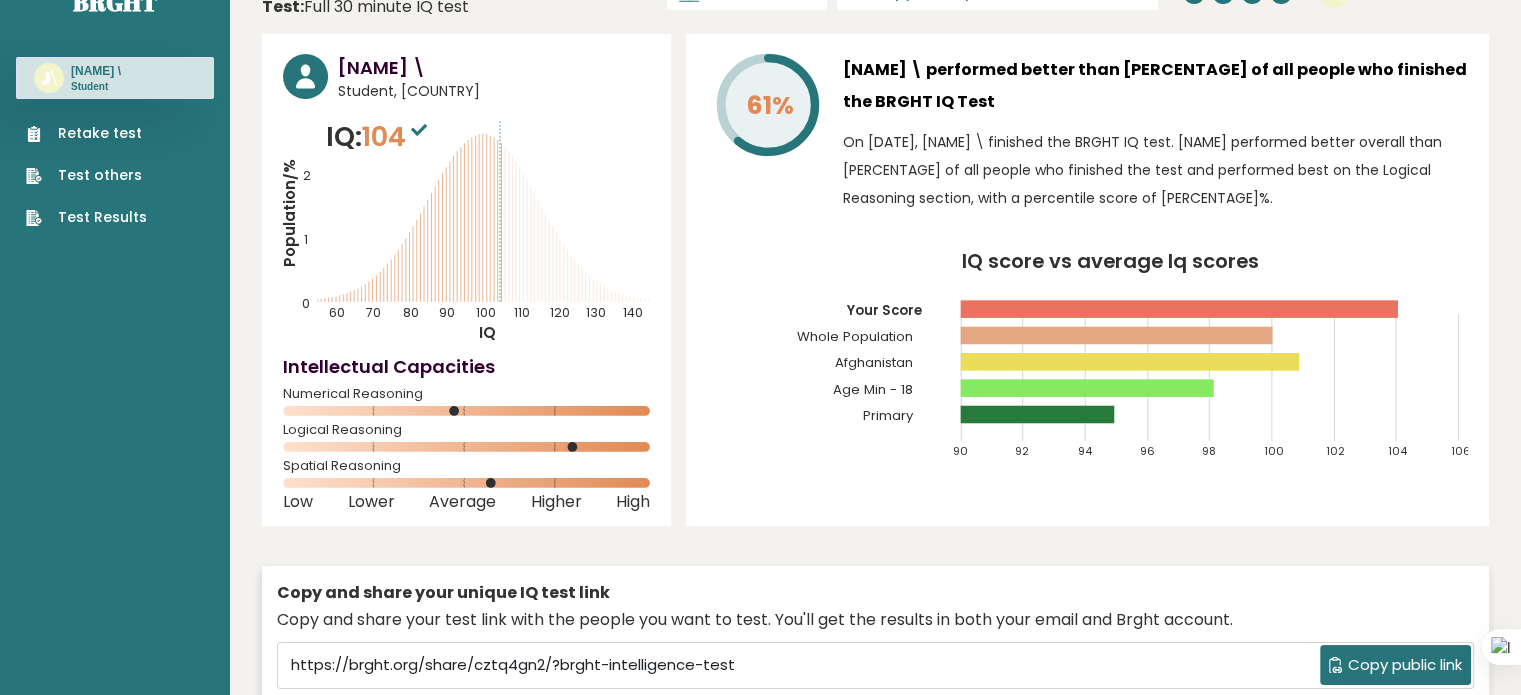 scroll, scrollTop: 0, scrollLeft: 0, axis: both 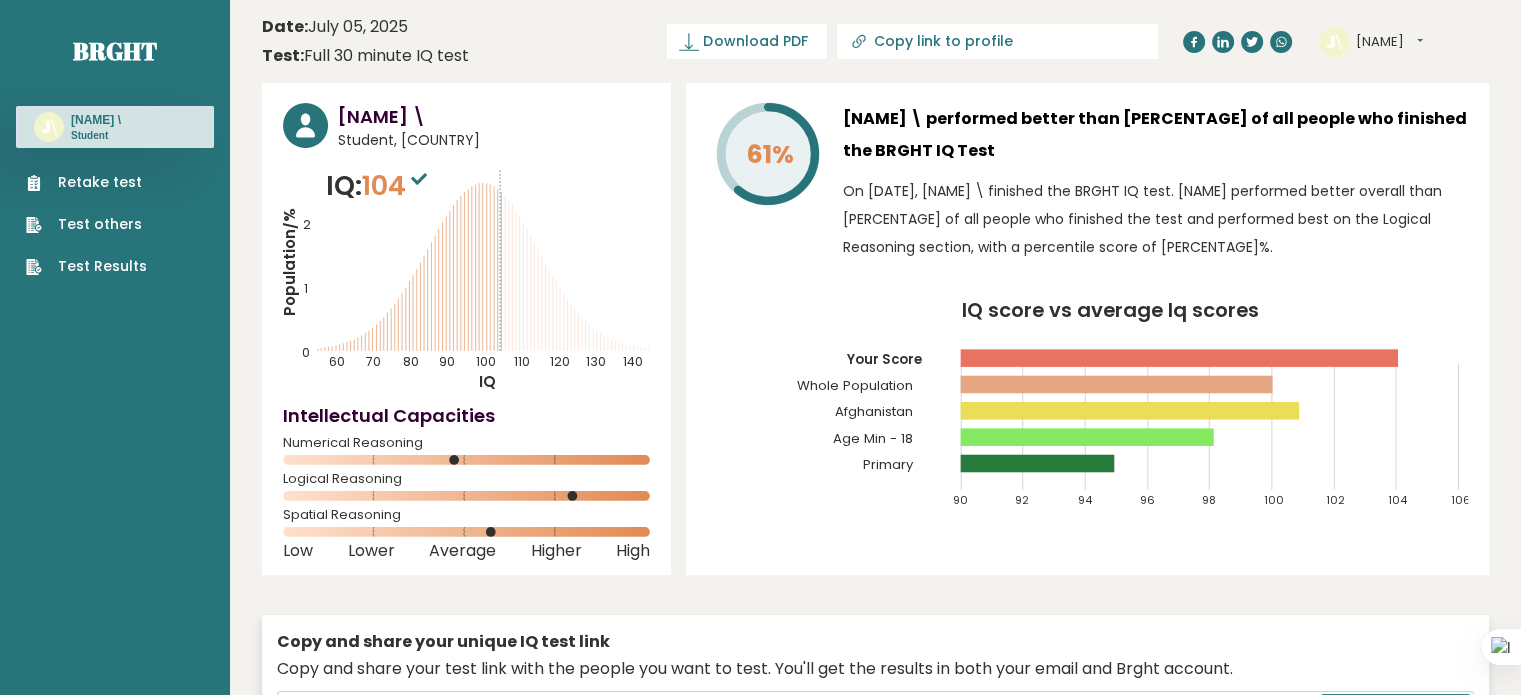 click on "[FIRST]" at bounding box center (1389, 42) 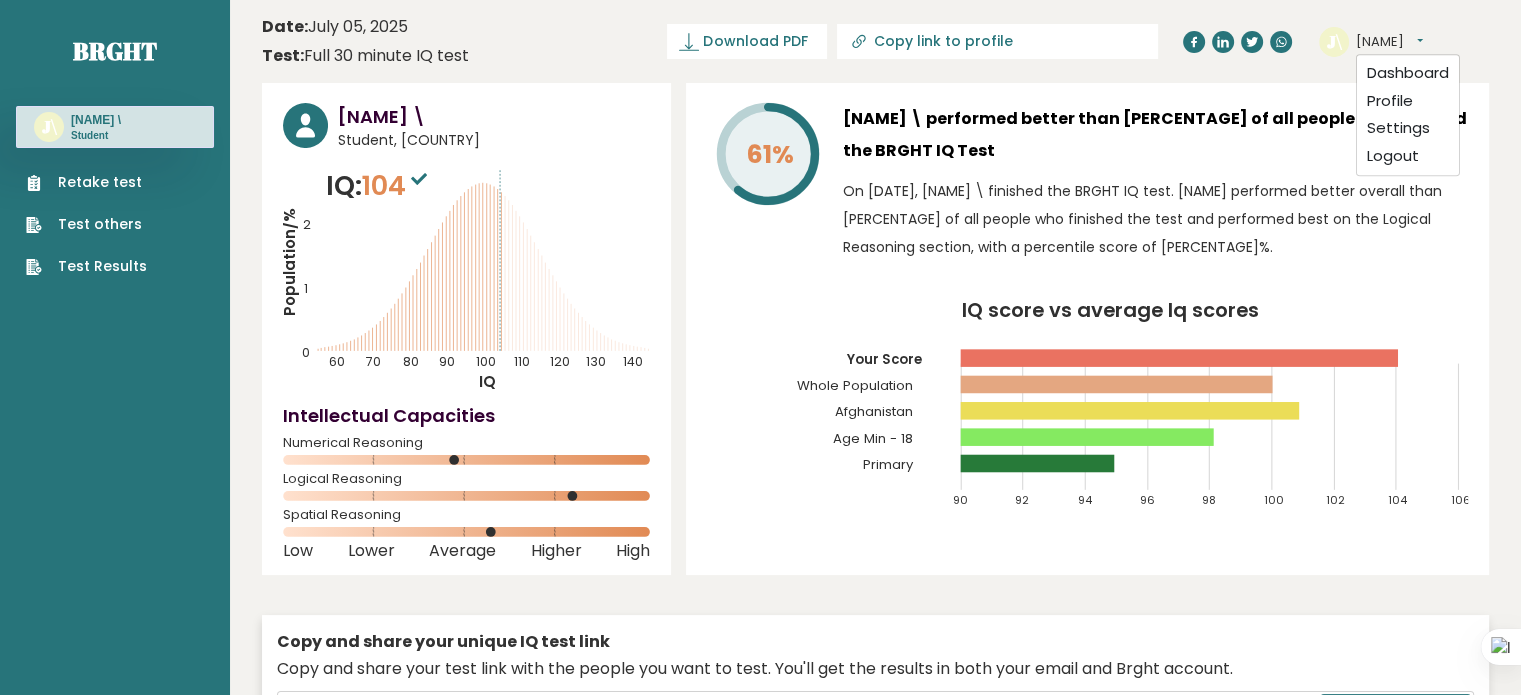 click on "[FIRST]" at bounding box center (1389, 42) 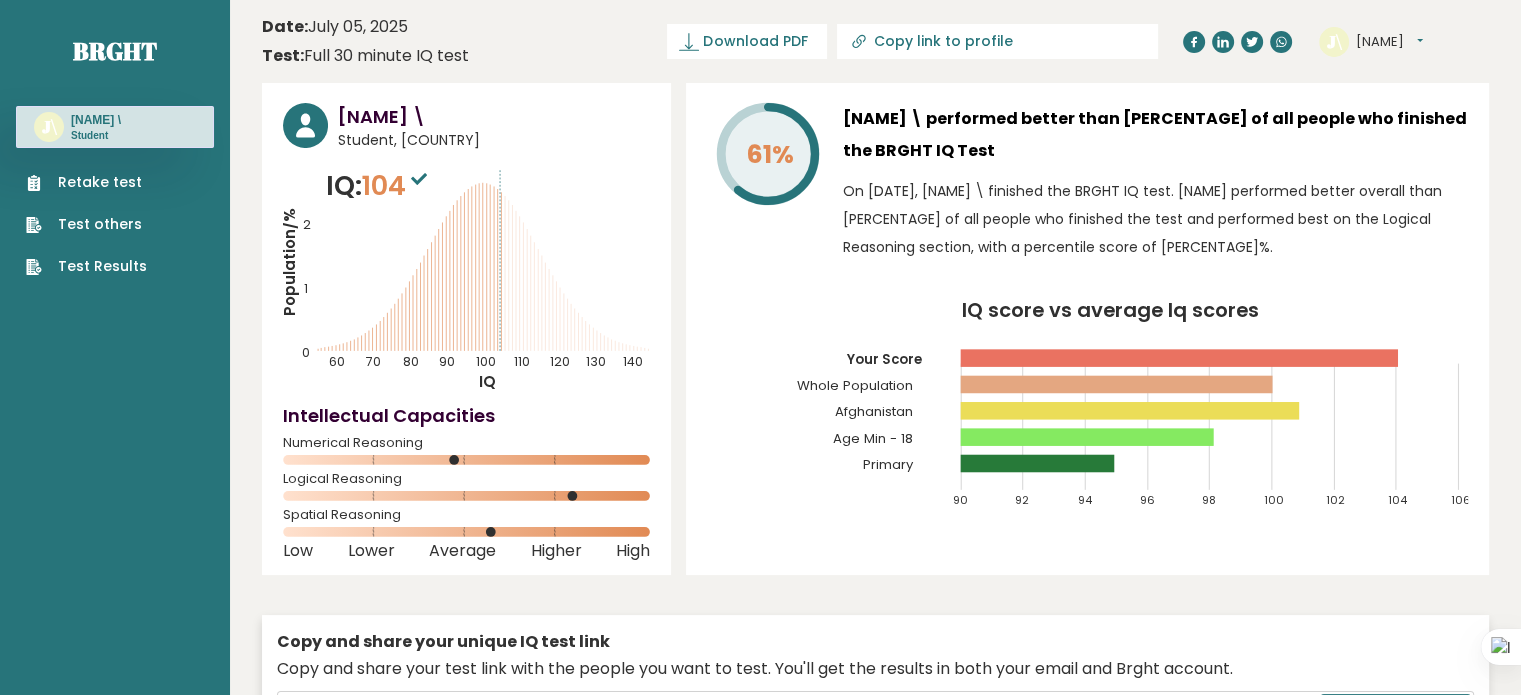 click on "[FIRST]" at bounding box center [1389, 42] 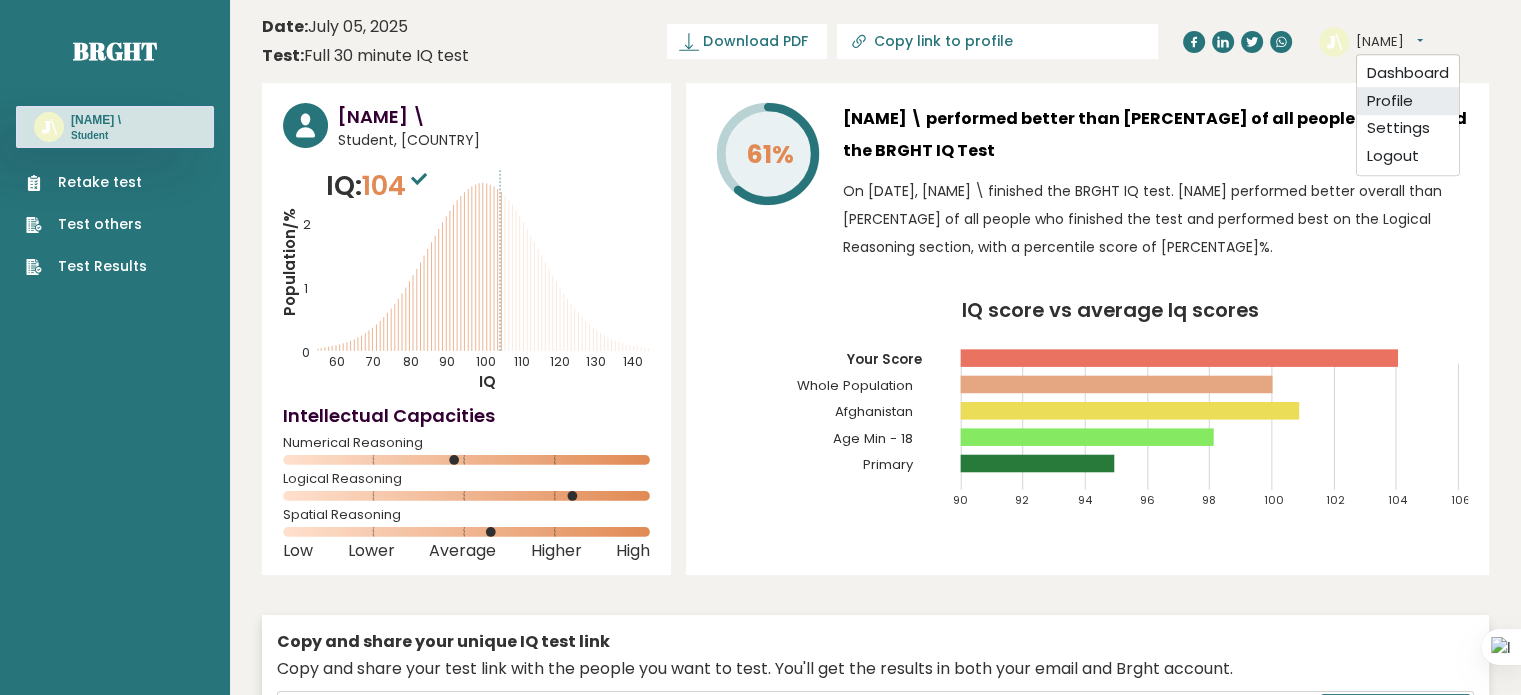 click on "Profile" at bounding box center [1408, 101] 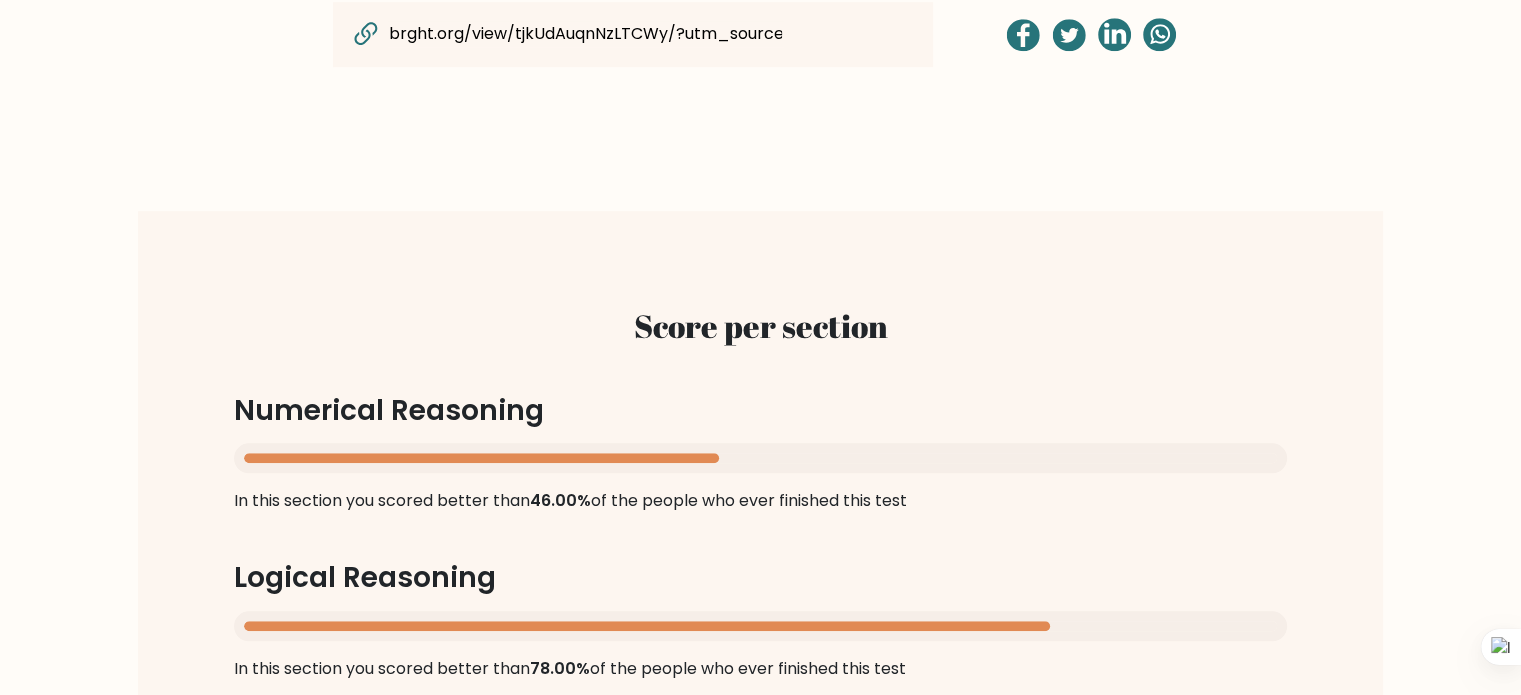 scroll, scrollTop: 1900, scrollLeft: 0, axis: vertical 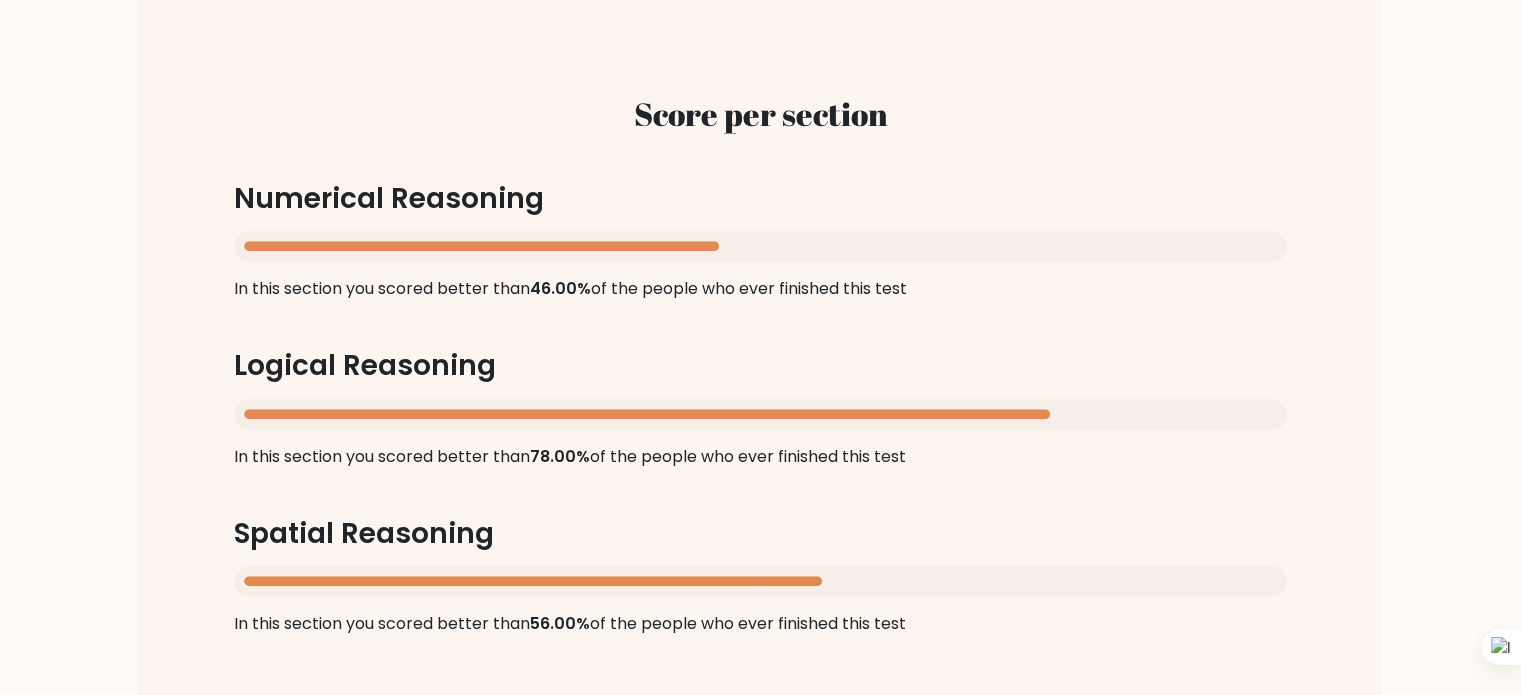 drag, startPoint x: 652, startPoint y: 449, endPoint x: 636, endPoint y: 440, distance: 18.35756 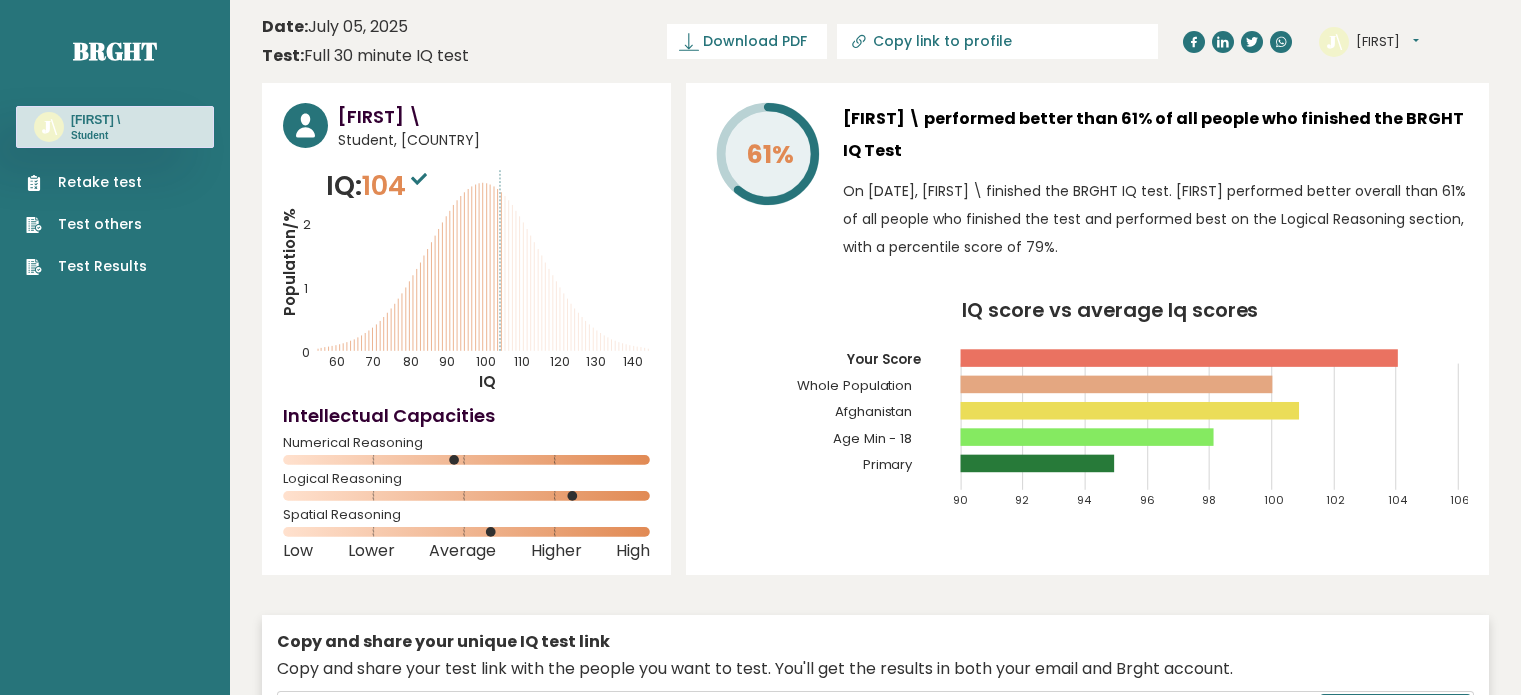 scroll, scrollTop: 0, scrollLeft: 0, axis: both 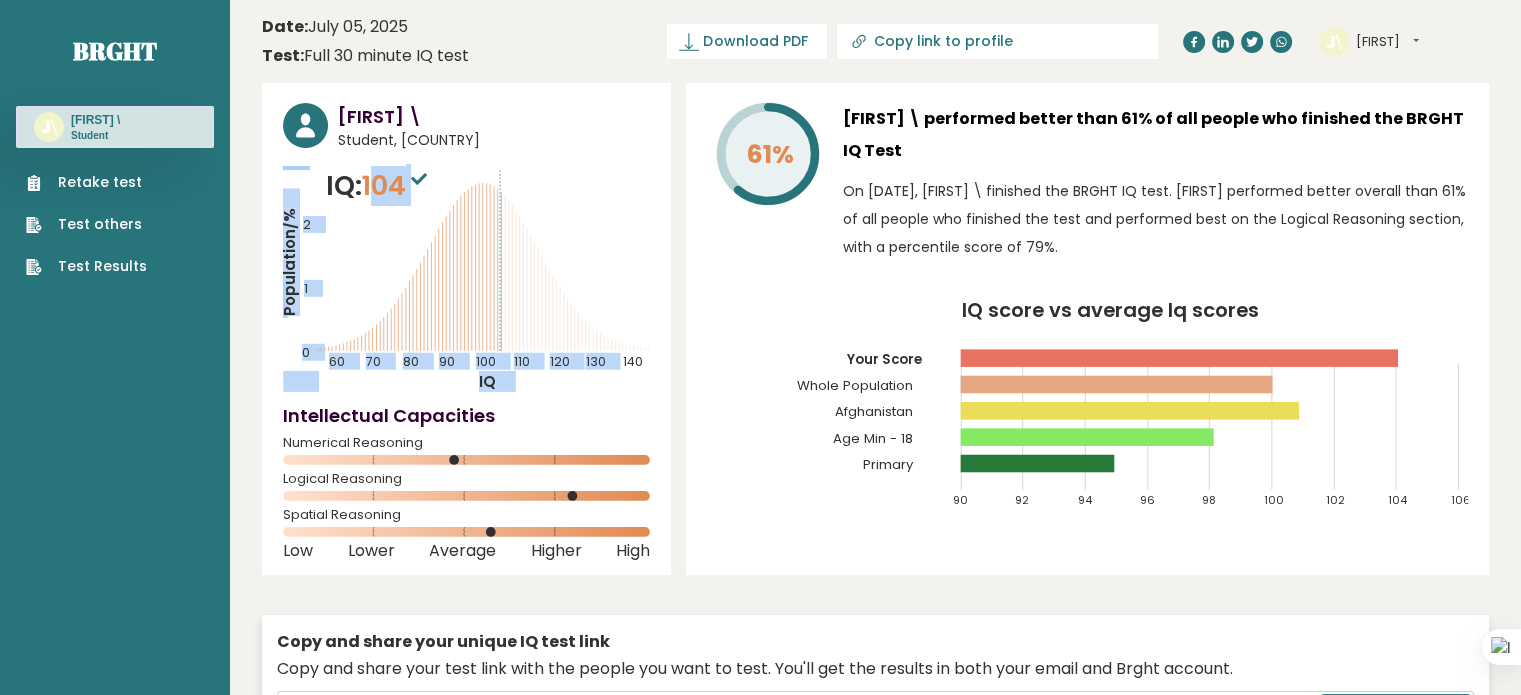 drag, startPoint x: 321, startPoint y: 182, endPoint x: 386, endPoint y: 188, distance: 65.27634 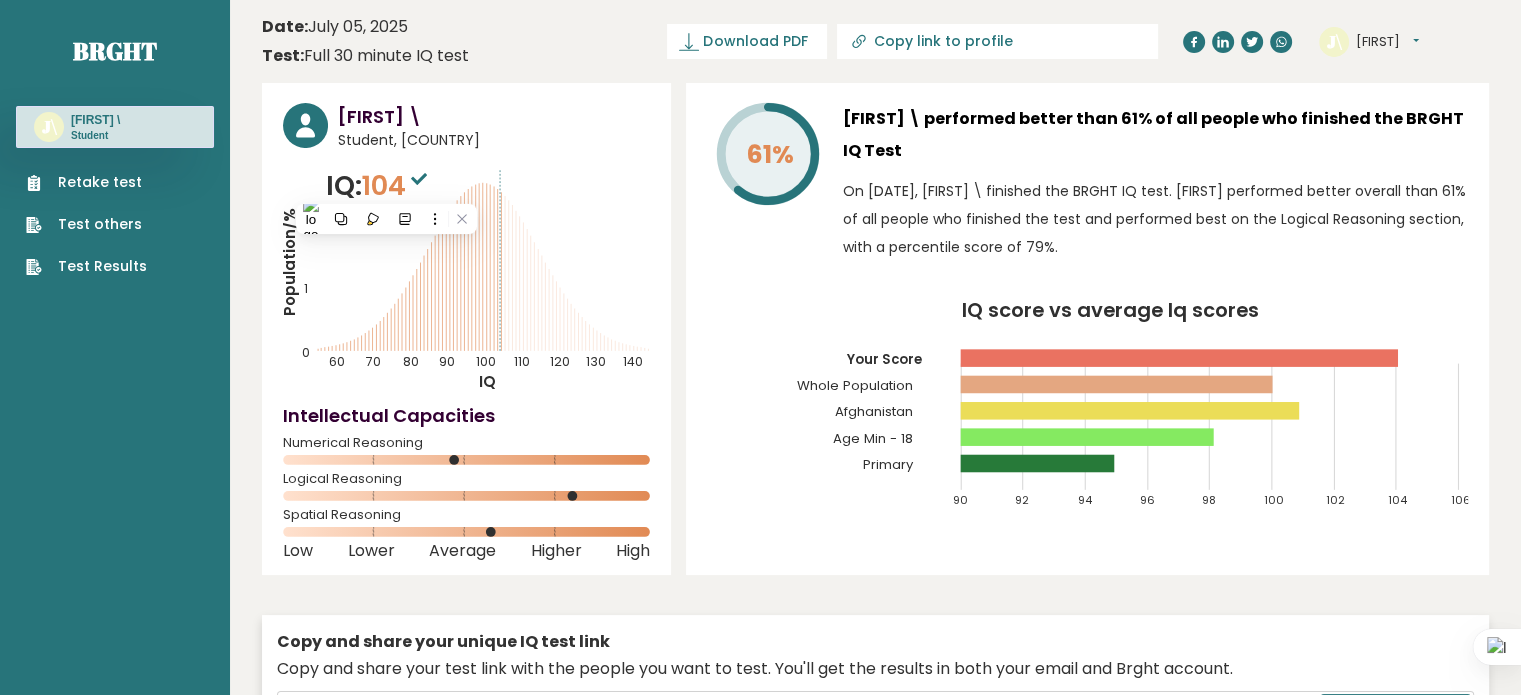 click on "[FIRST] \
Student,
[COUNTRY]
IQ:  104
Population/%
IQ
0
1
2
60
70
80
90
100
110
120
130
140" at bounding box center [466, 329] 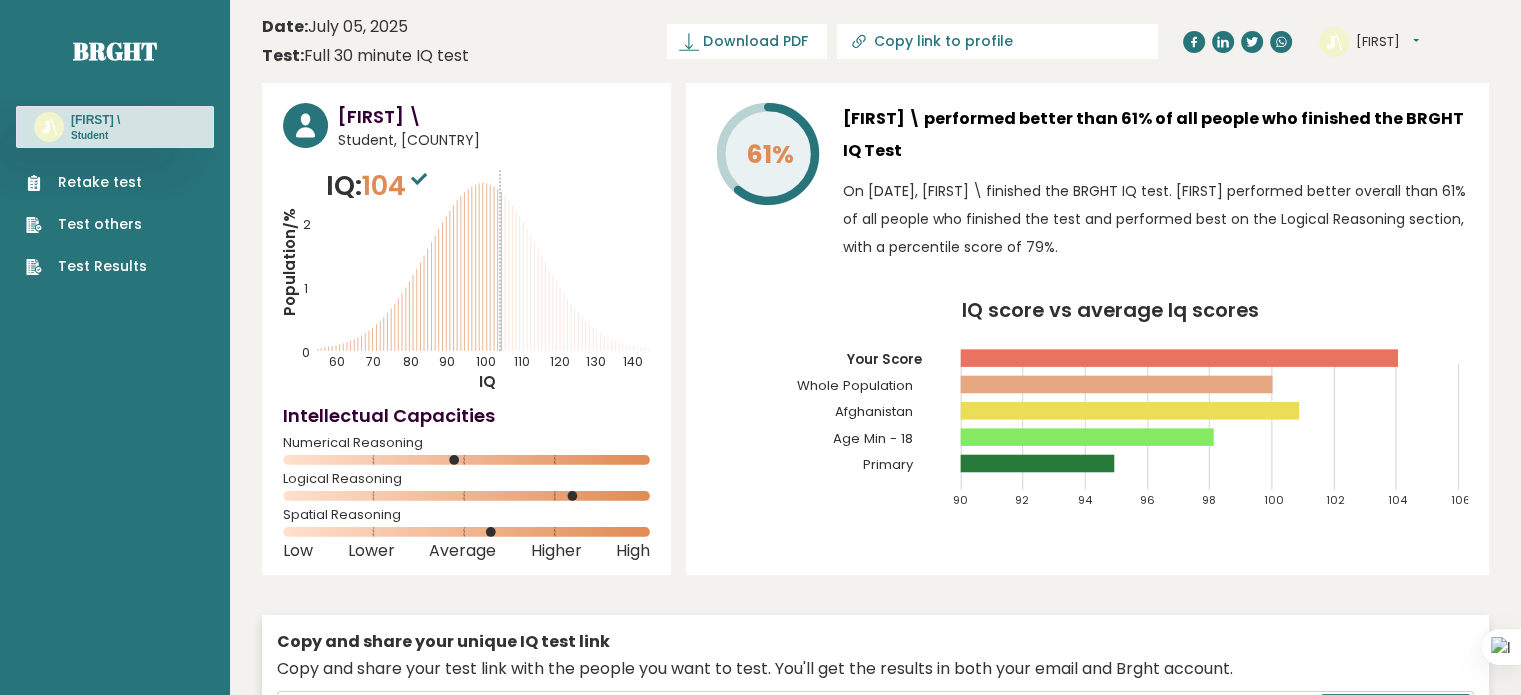 drag, startPoint x: 521, startPoint y: 145, endPoint x: 400, endPoint y: 146, distance: 121.004135 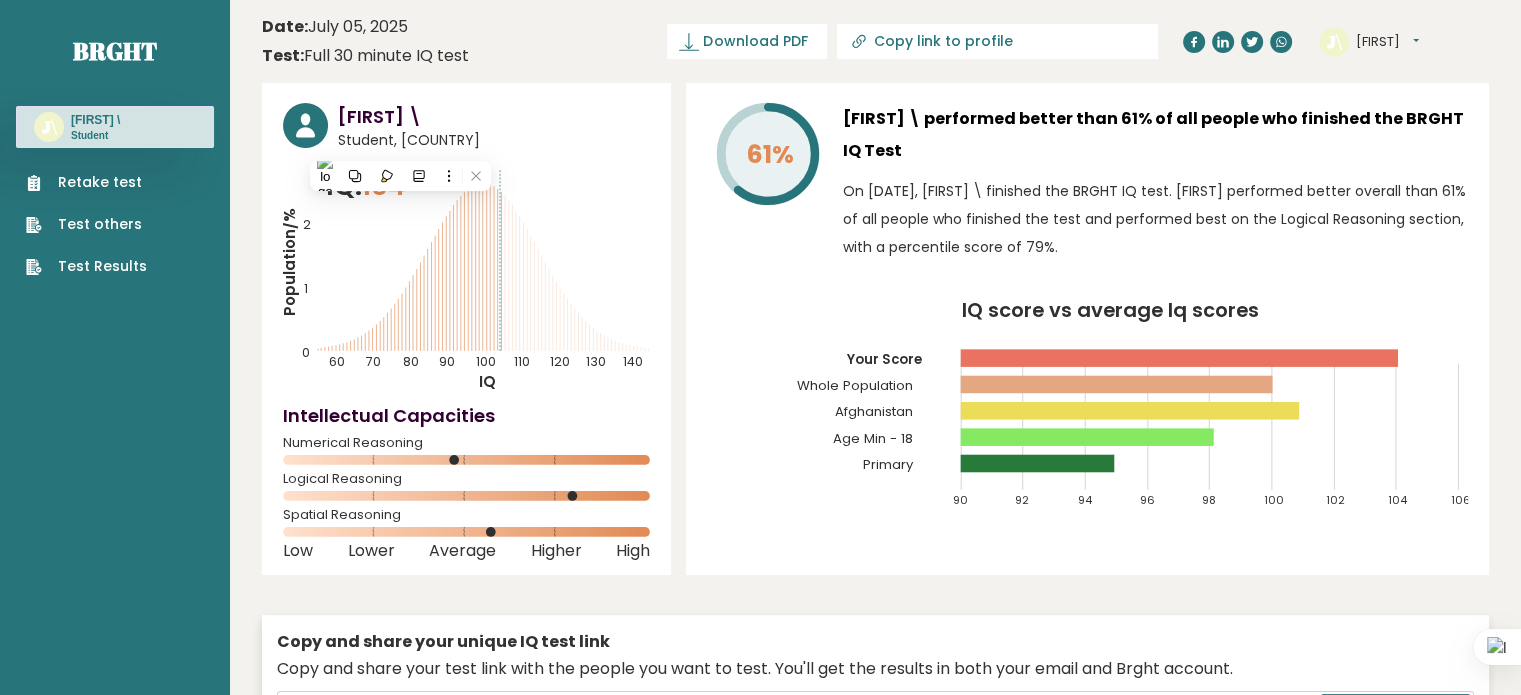 click on "[FIRST]" at bounding box center (1387, 42) 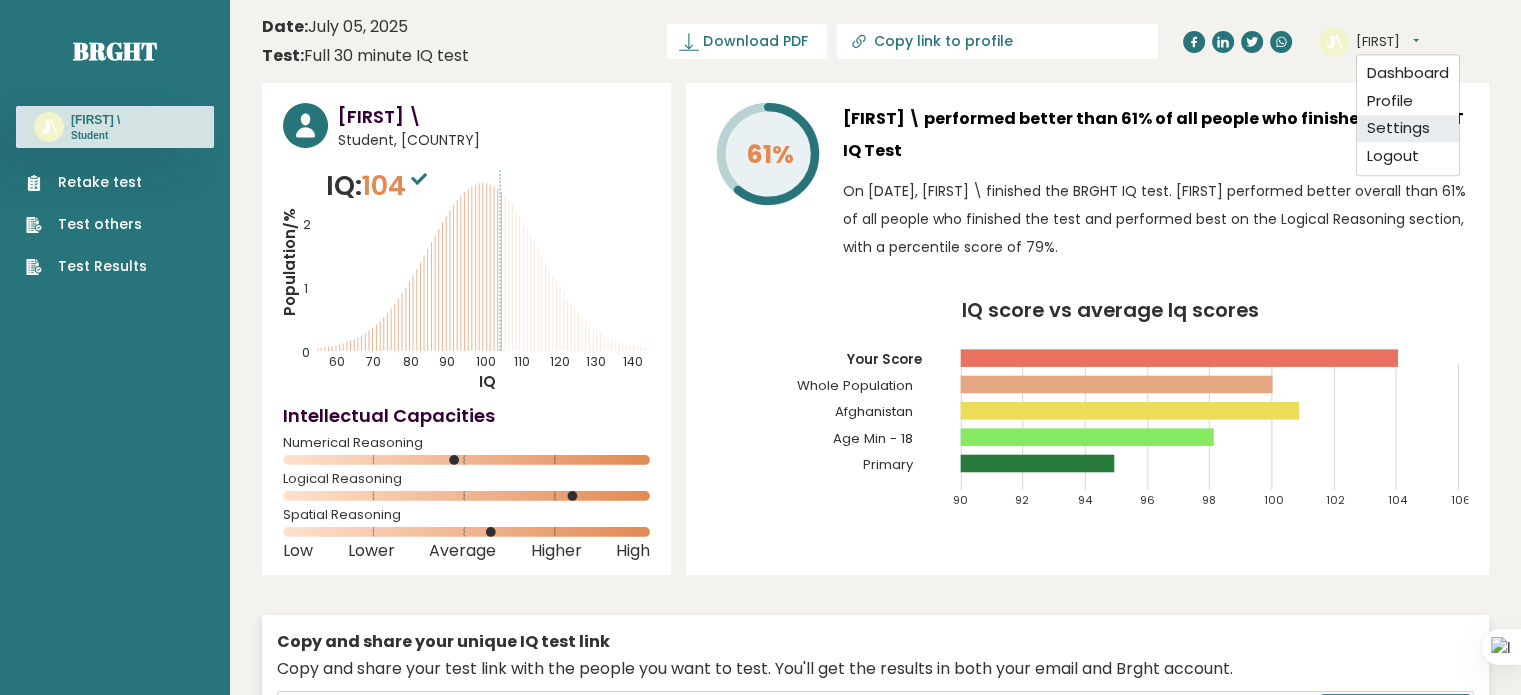 click on "Settings" at bounding box center (1408, 129) 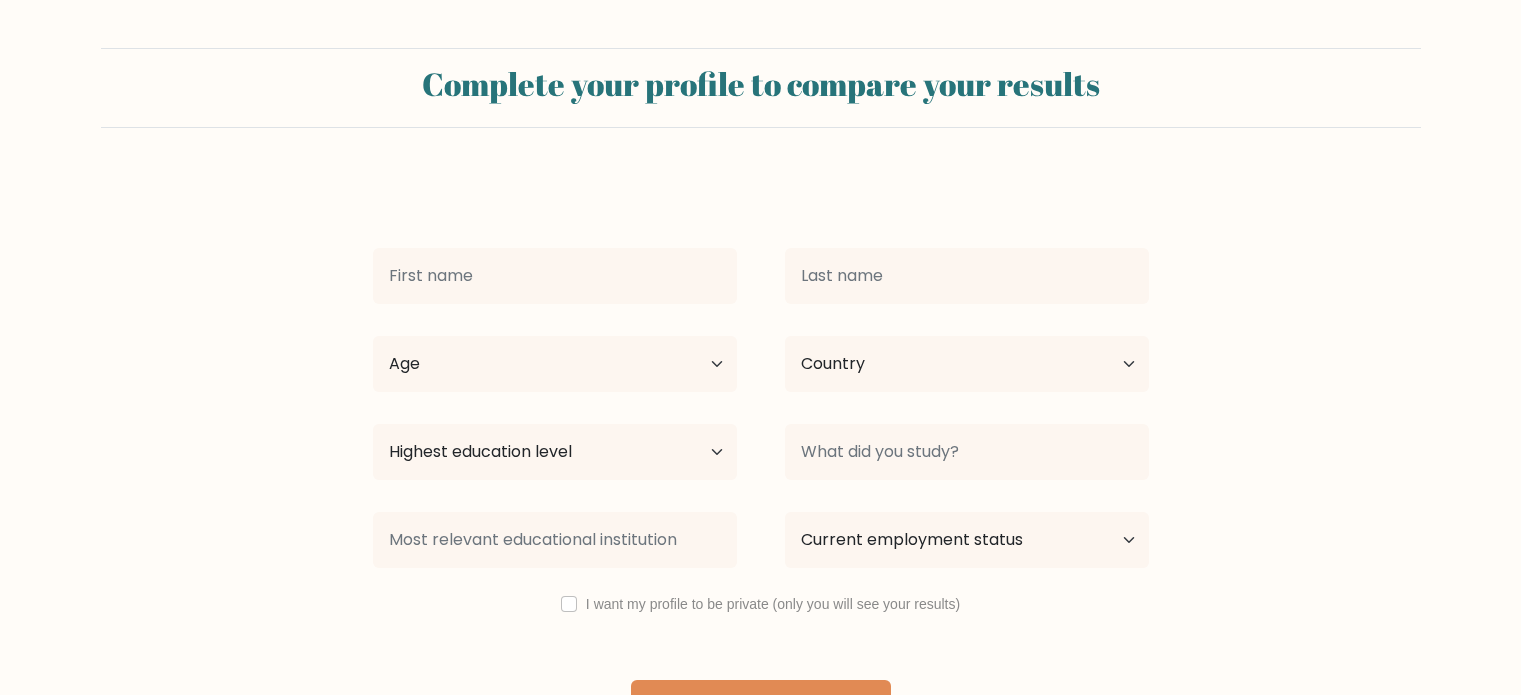 scroll, scrollTop: 0, scrollLeft: 0, axis: both 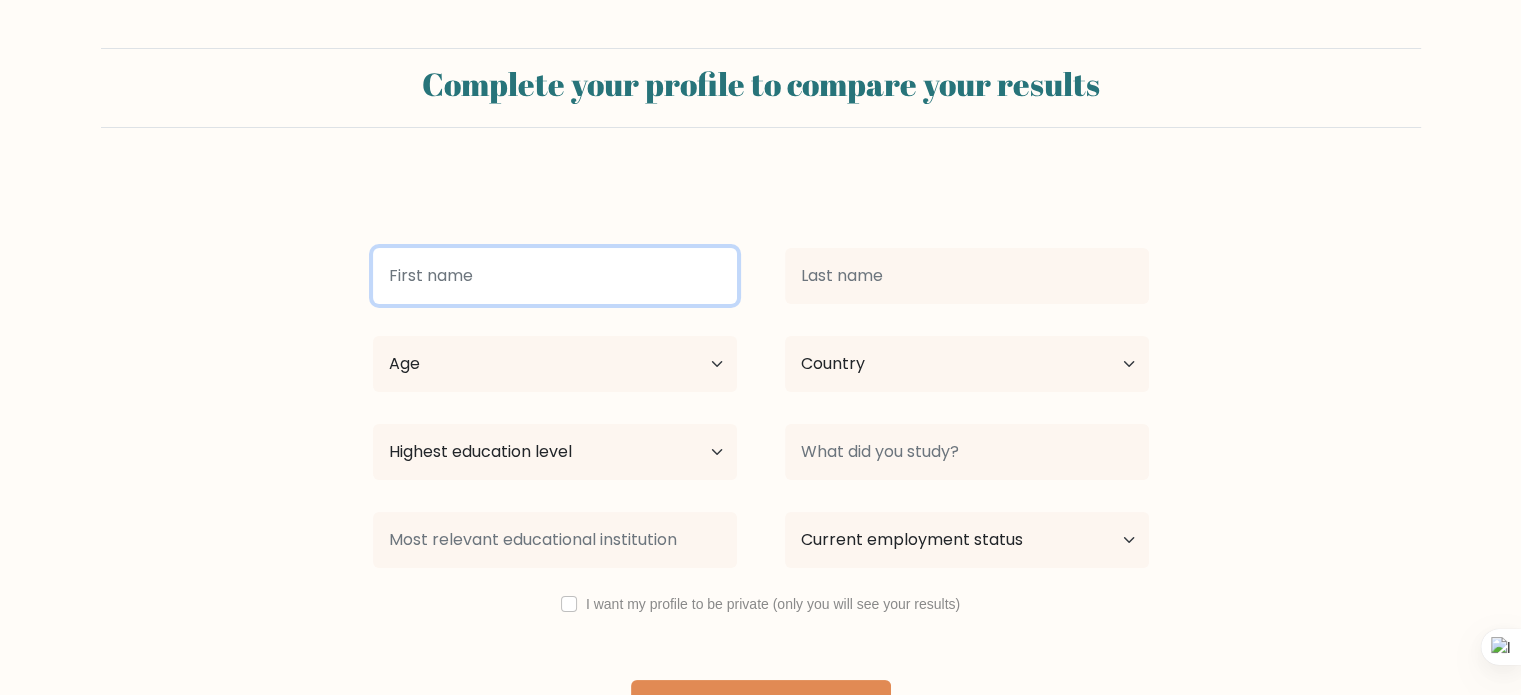 click at bounding box center [555, 276] 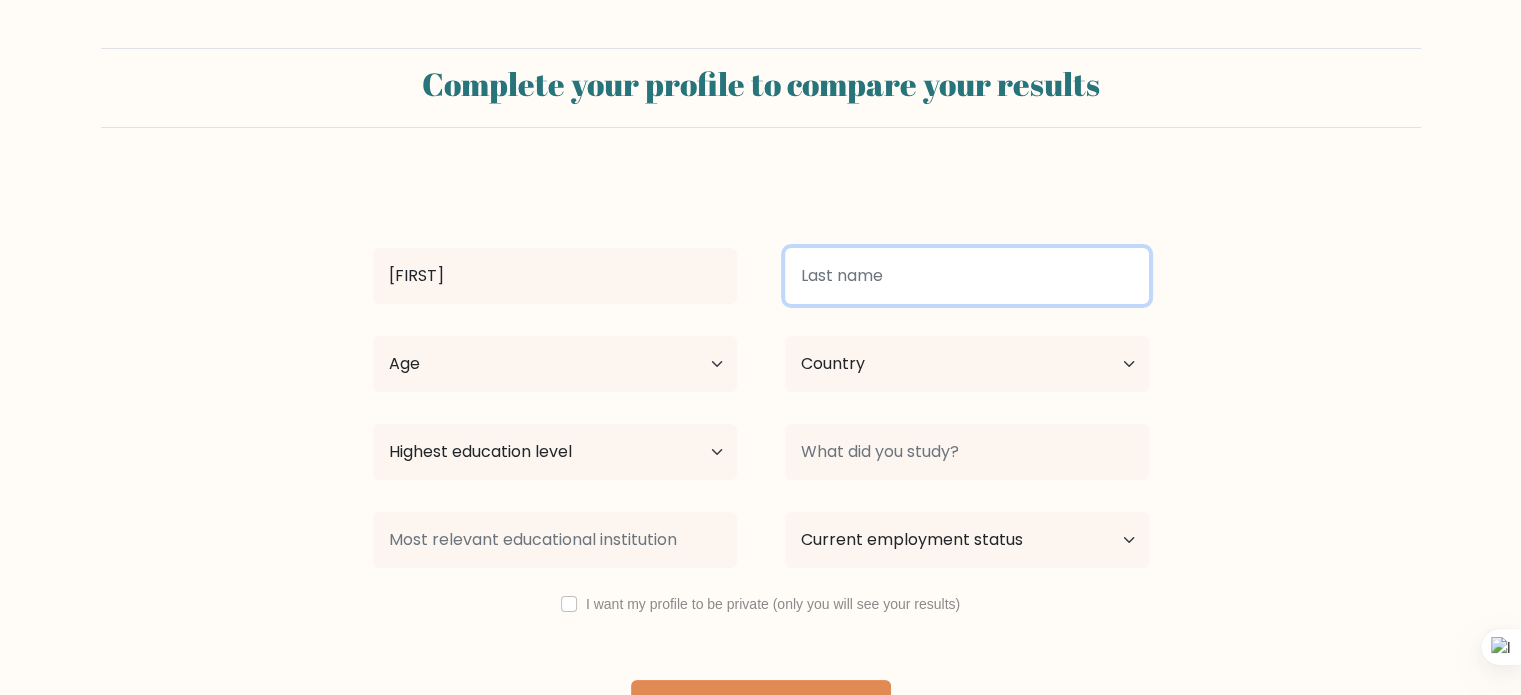 type on "[LAST]" 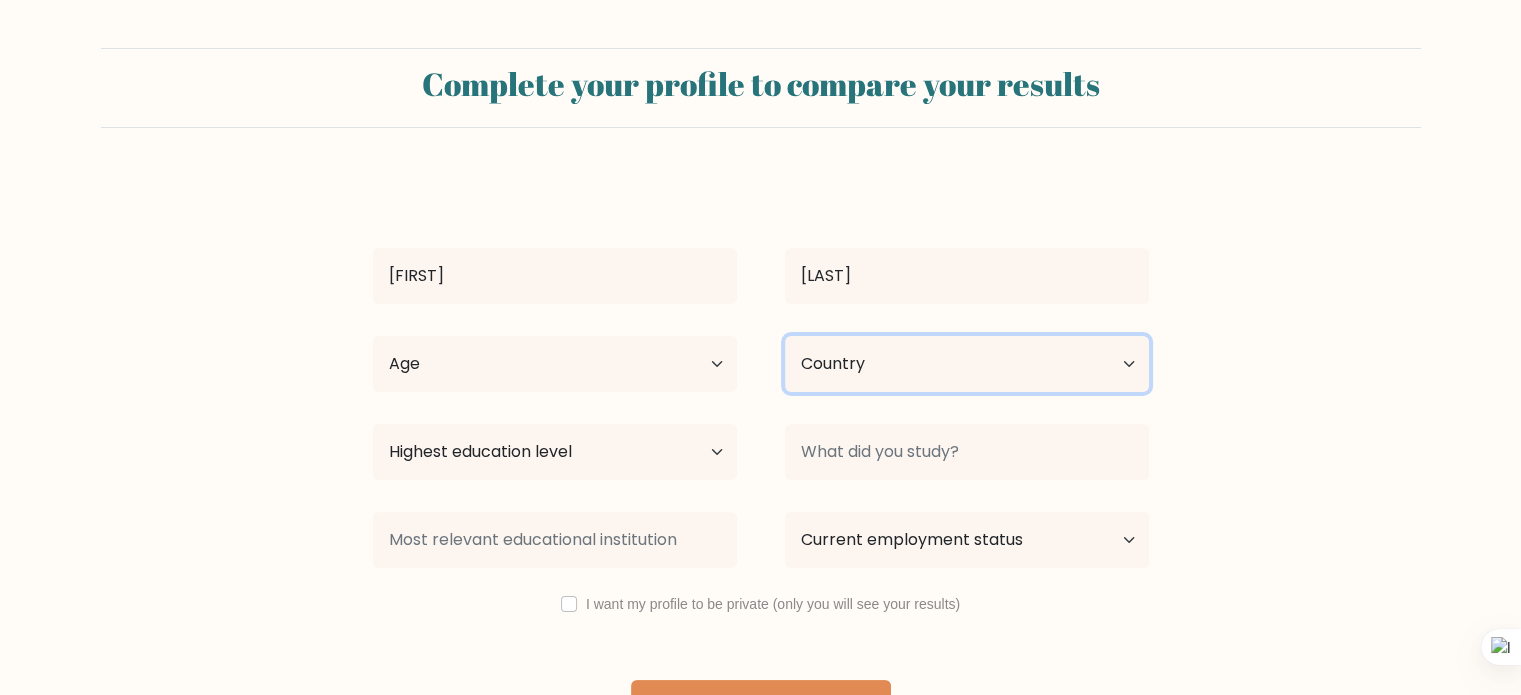 select on "EG" 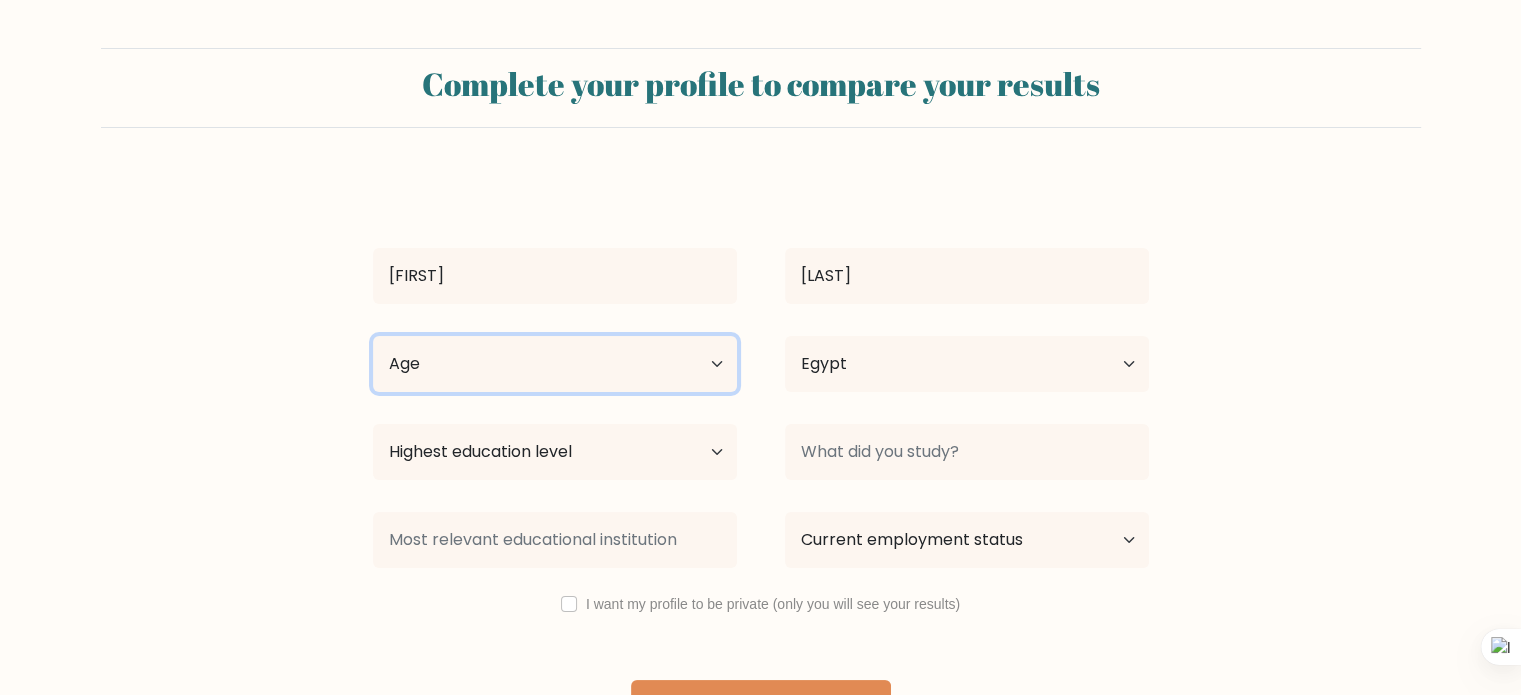 click on "Age
Under 18 years old
18-24 years old
25-34 years old
35-44 years old
45-54 years old
55-64 years old
65 years old and above" at bounding box center [555, 364] 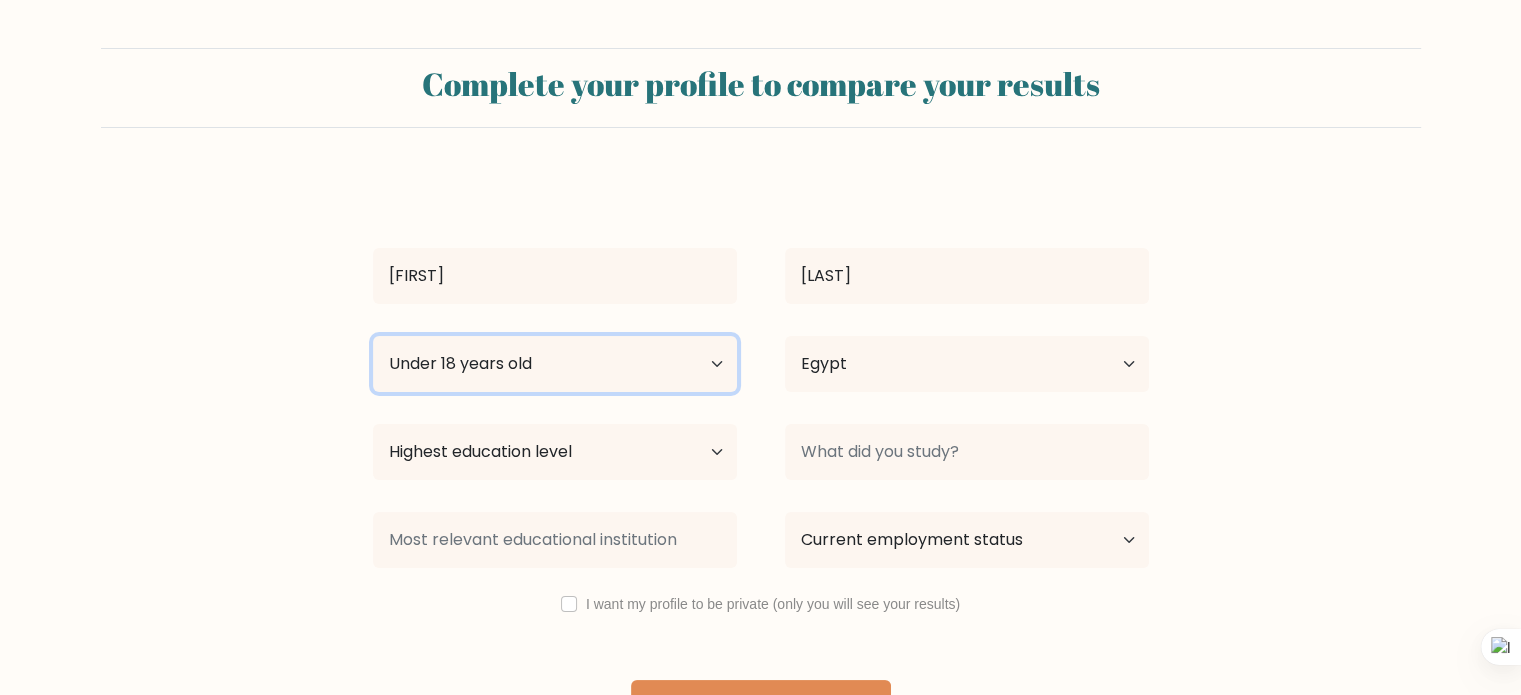 click on "Age
Under 18 years old
18-24 years old
25-34 years old
35-44 years old
45-54 years old
55-64 years old
65 years old and above" at bounding box center (555, 364) 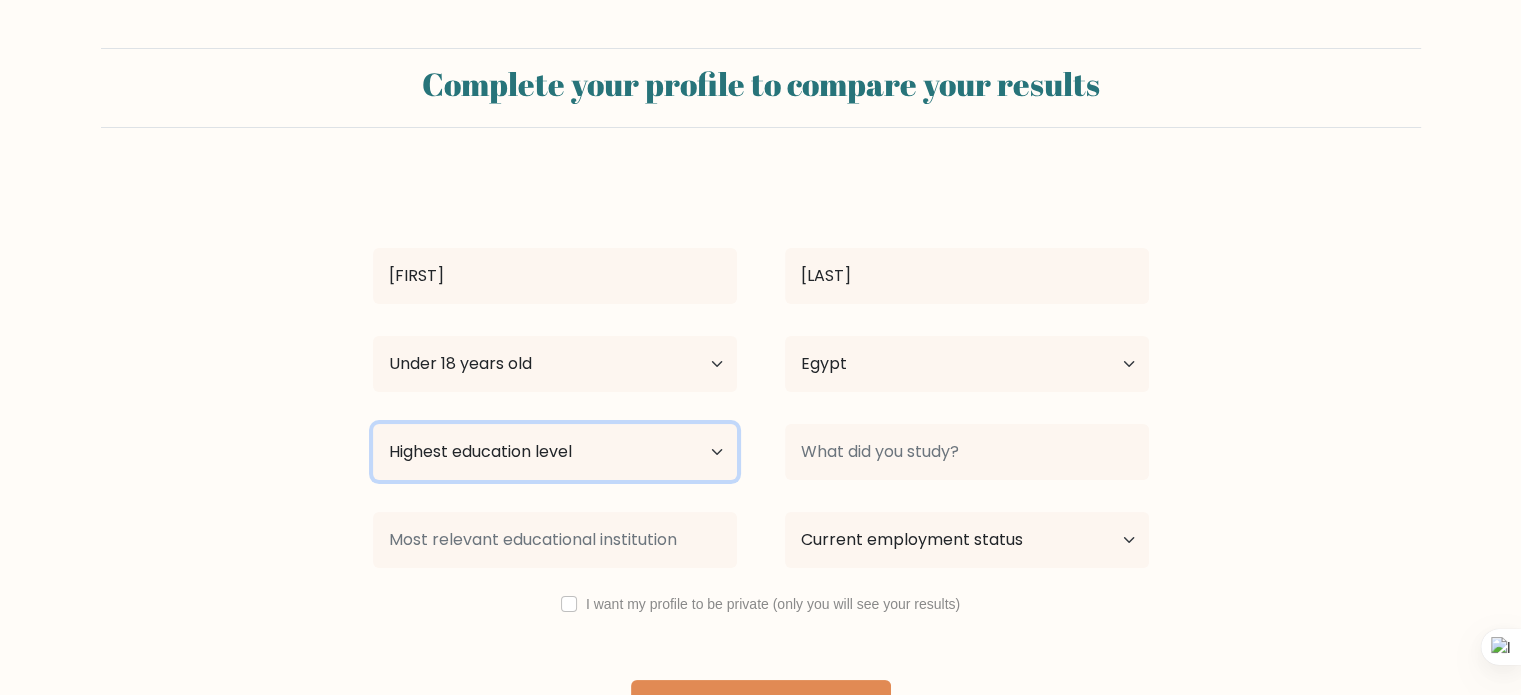 click on "Highest education level
No schooling
Primary
Lower Secondary
Upper Secondary
Occupation Specific
Bachelor's degree
Master's degree
Doctoral degree" at bounding box center (555, 452) 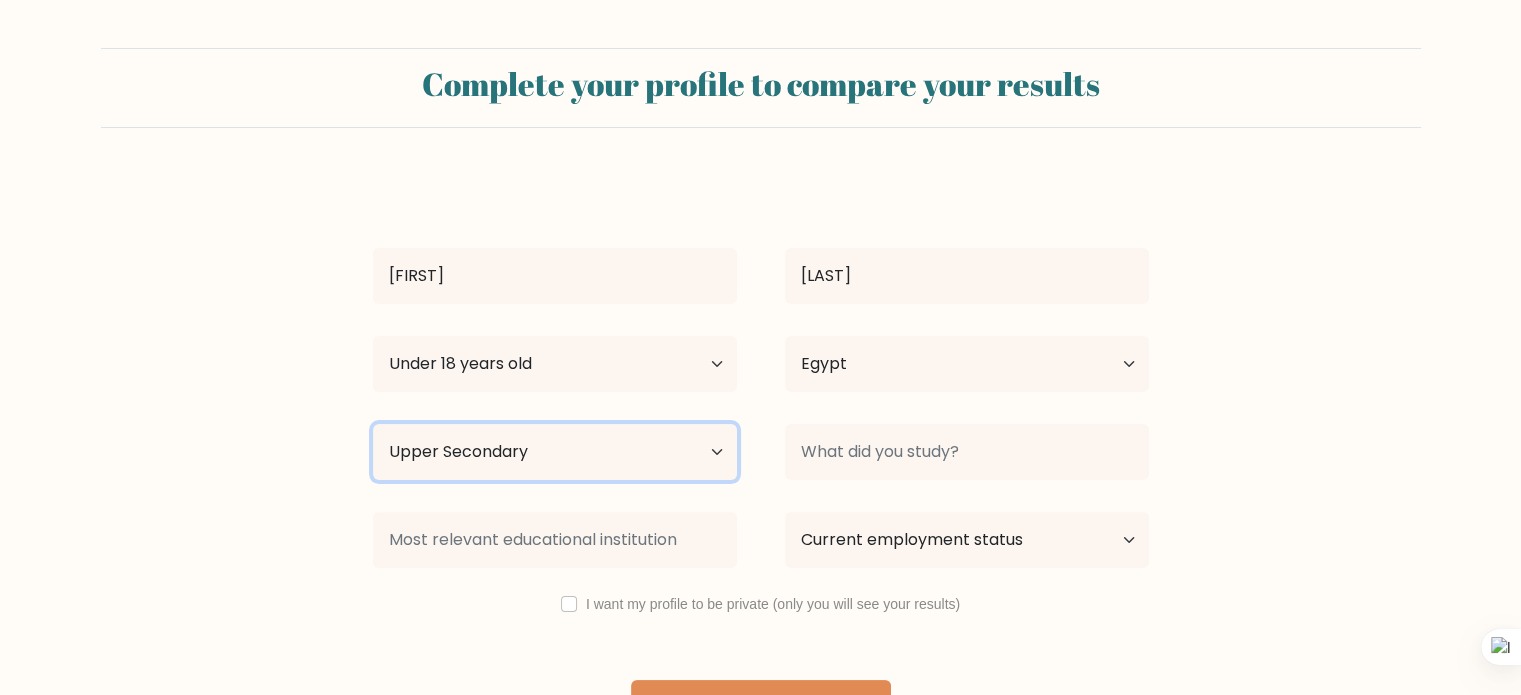 click on "Highest education level
No schooling
Primary
Lower Secondary
Upper Secondary
Occupation Specific
Bachelor's degree
Master's degree
Doctoral degree" at bounding box center (555, 452) 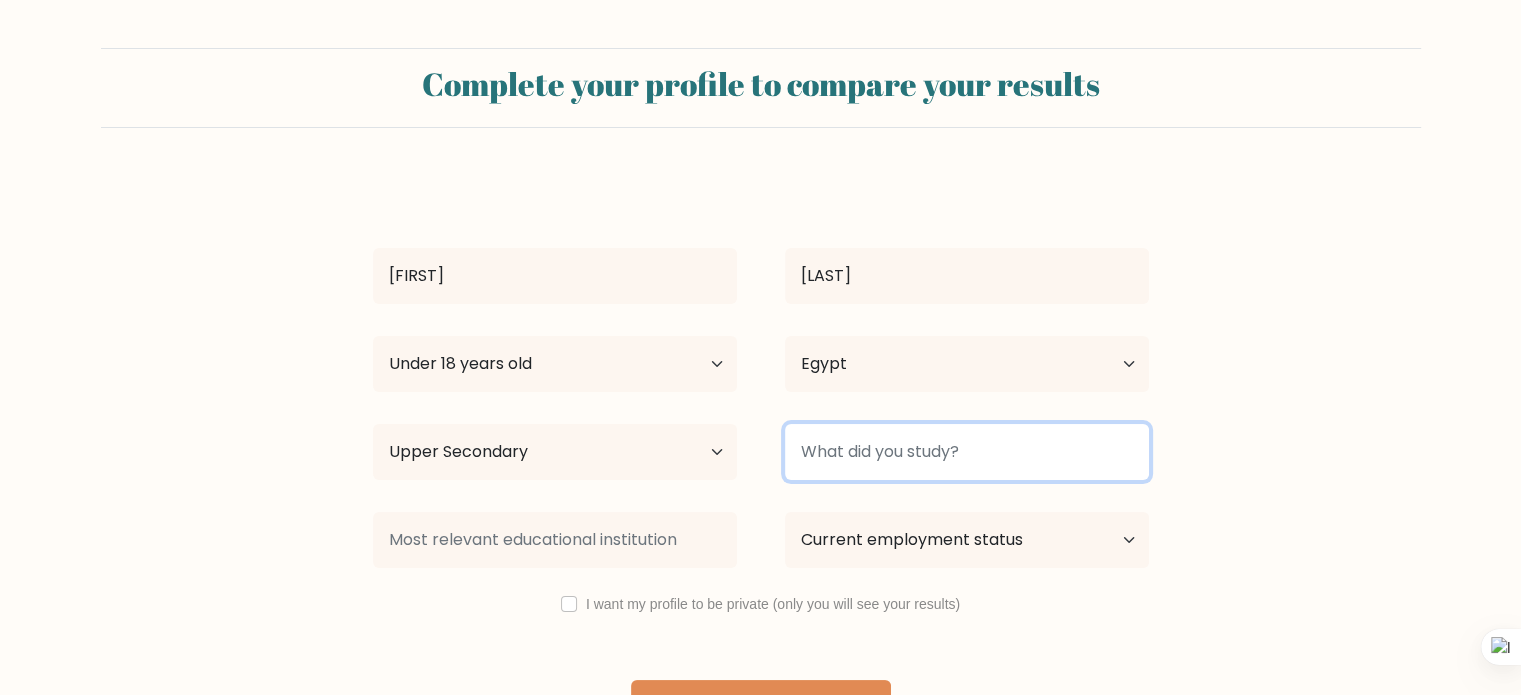 click at bounding box center [967, 452] 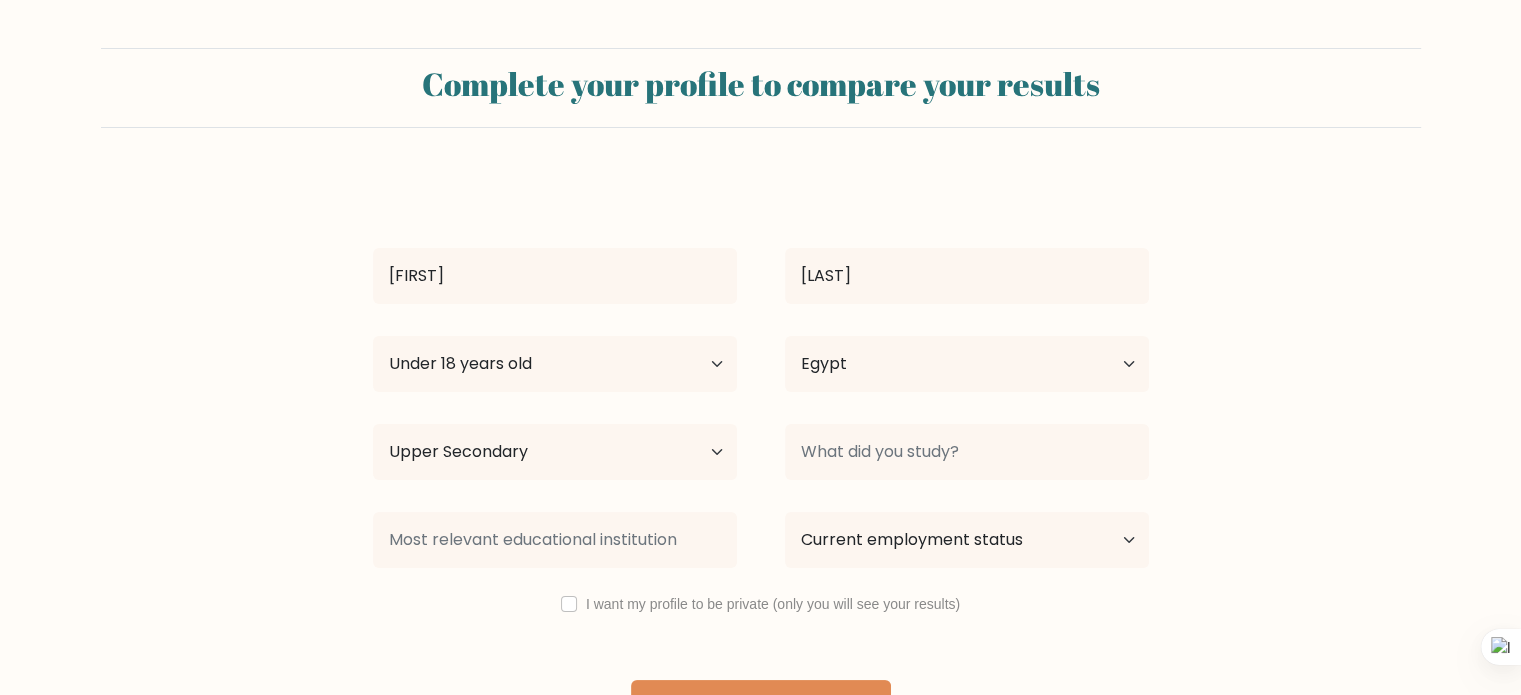 click on "Complete your profile to compare your results
[FIRST]
[LAST]
Age
Under 18 years old
18-24 years old
25-34 years old
35-44 years old
45-54 years old
55-64 years old
65 years old and above
Country
Afghanistan
Albania
Algeria
American Samoa Chad" at bounding box center [760, 396] 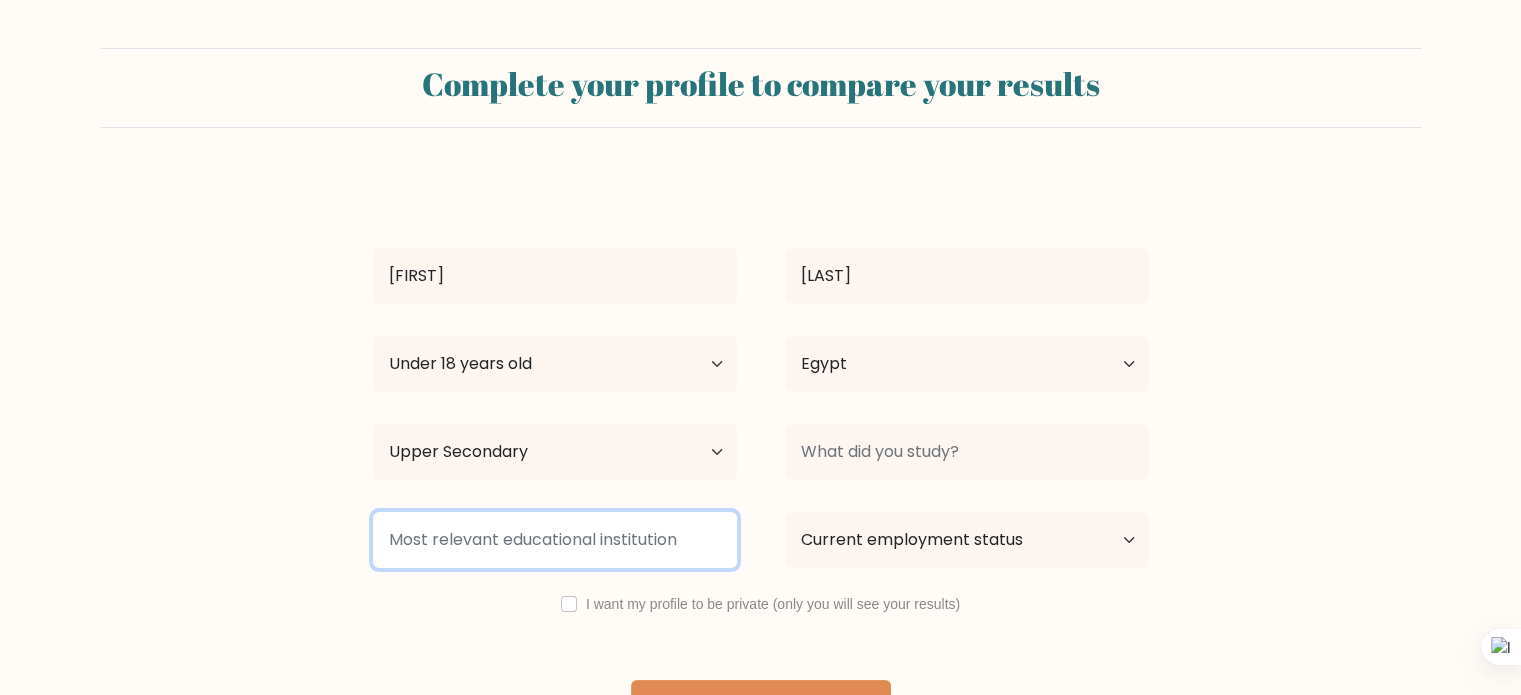click at bounding box center [555, 540] 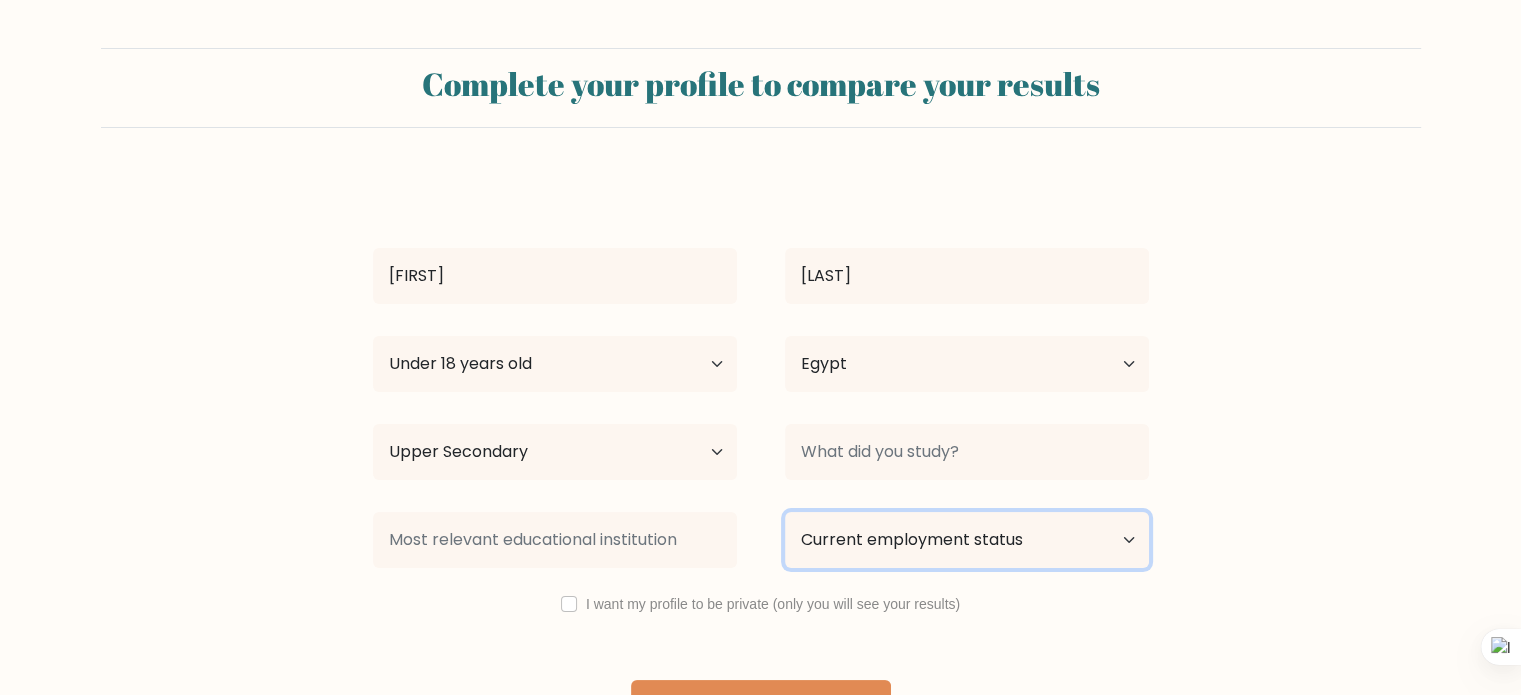 click on "Current employment status
Employed
Student
Retired
Other / prefer not to answer" at bounding box center [967, 540] 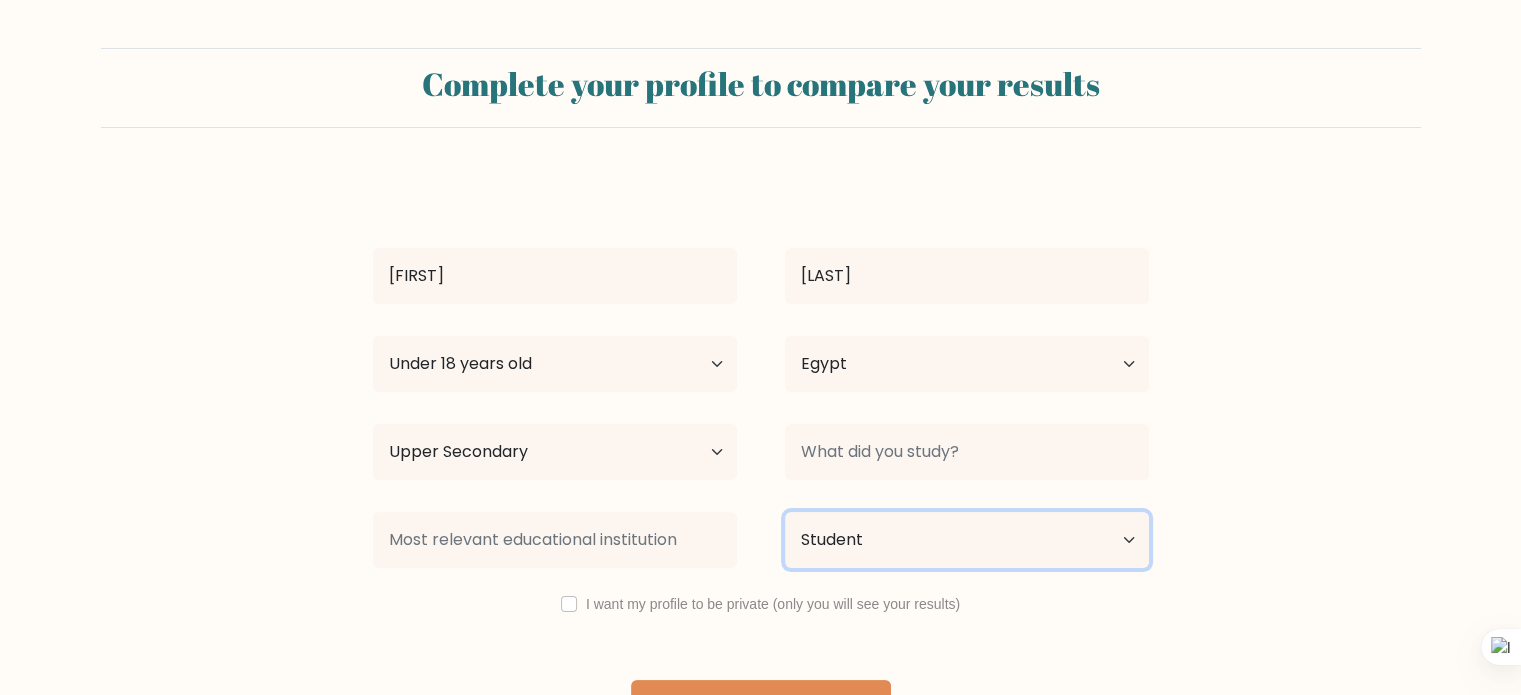 click on "Current employment status
Employed
Student
Retired
Other / prefer not to answer" at bounding box center (967, 540) 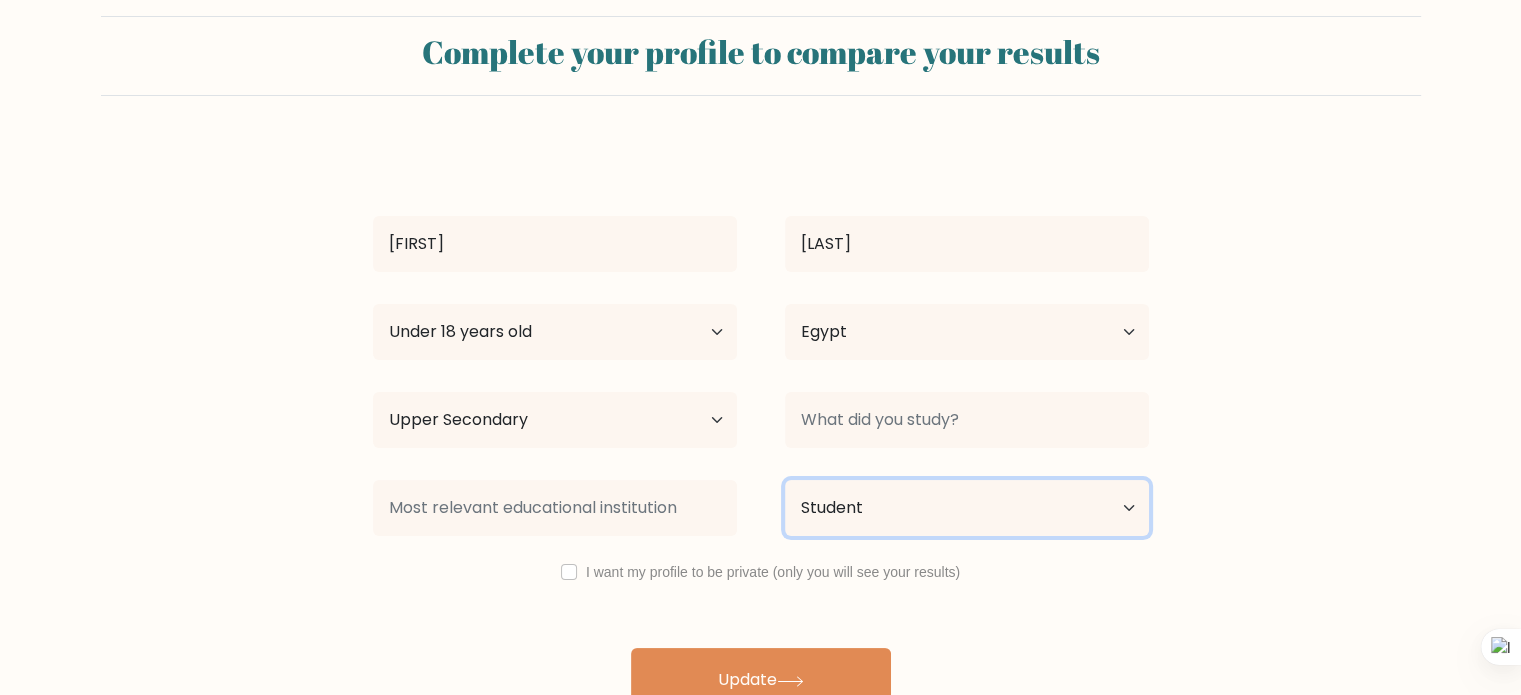 scroll, scrollTop: 63, scrollLeft: 0, axis: vertical 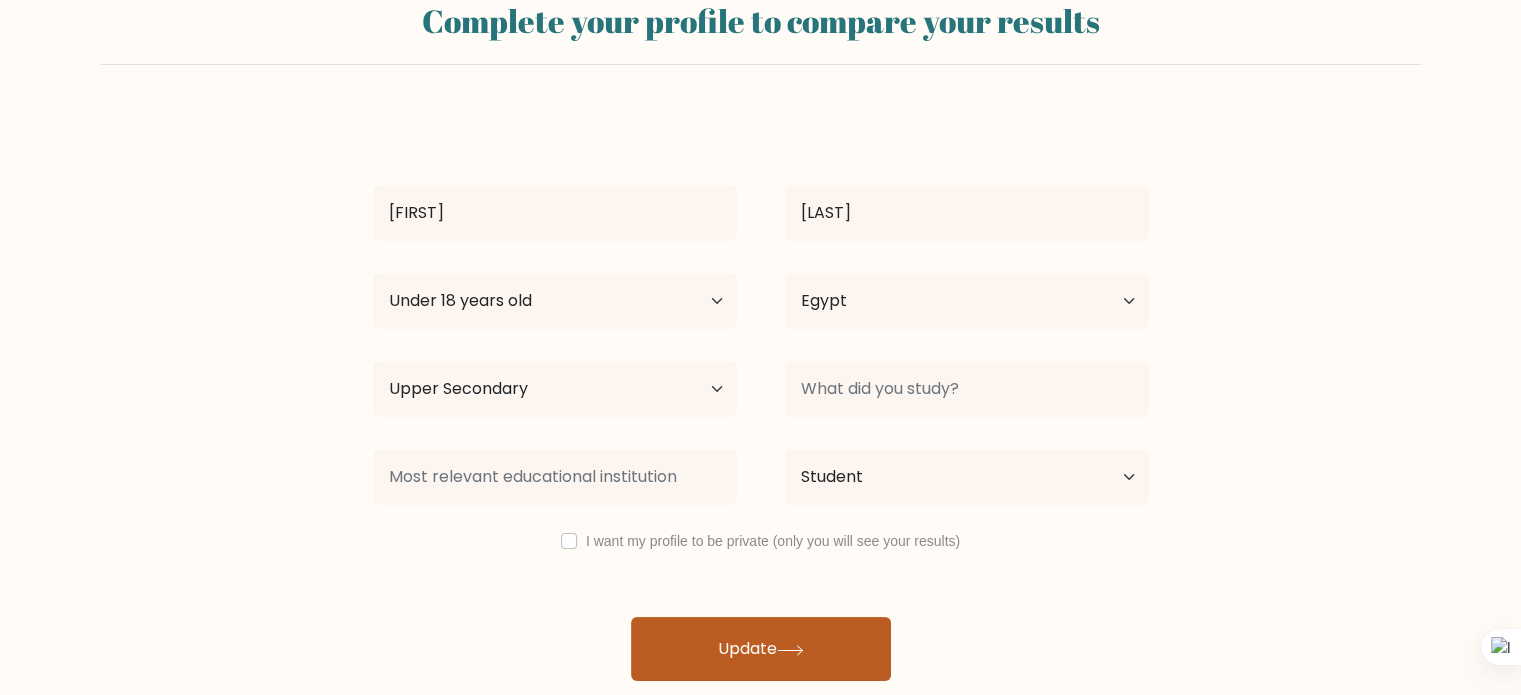 click on "Update" at bounding box center [761, 649] 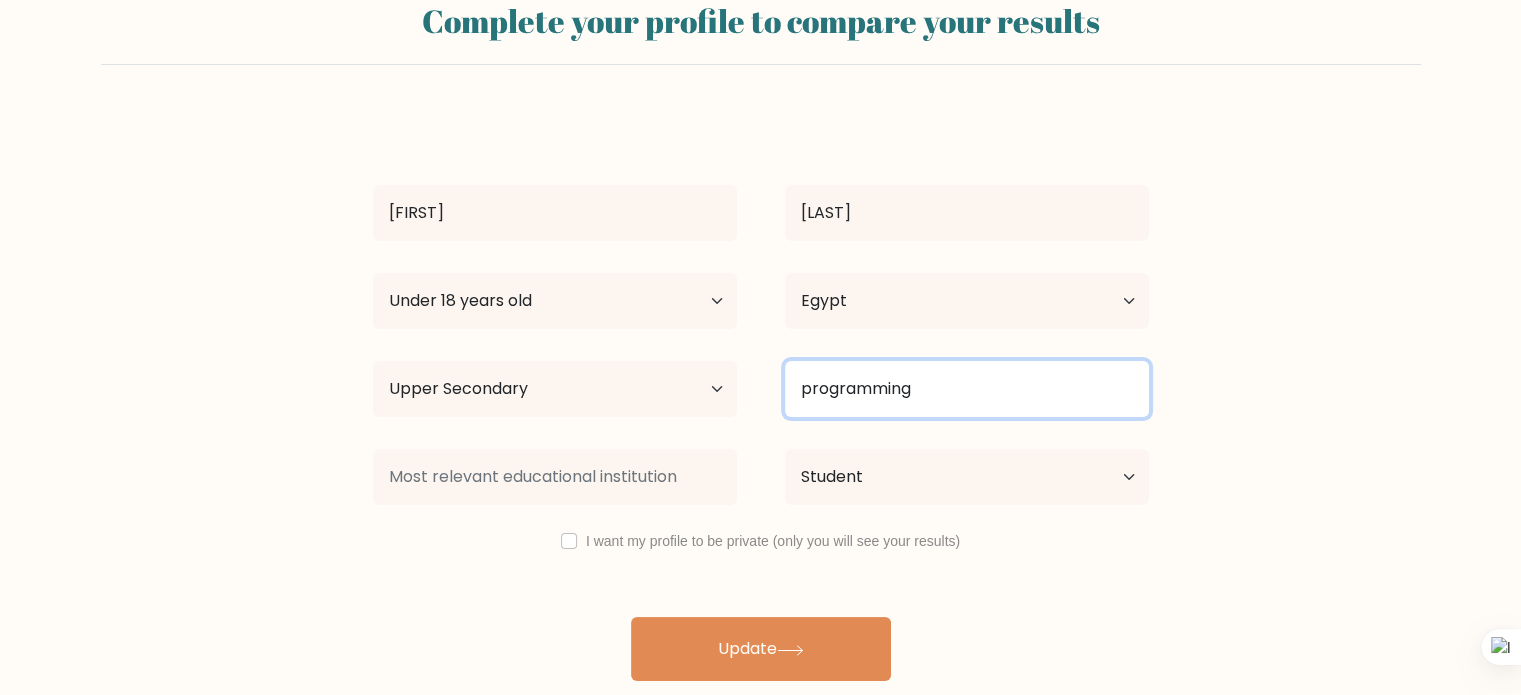 type on "programming" 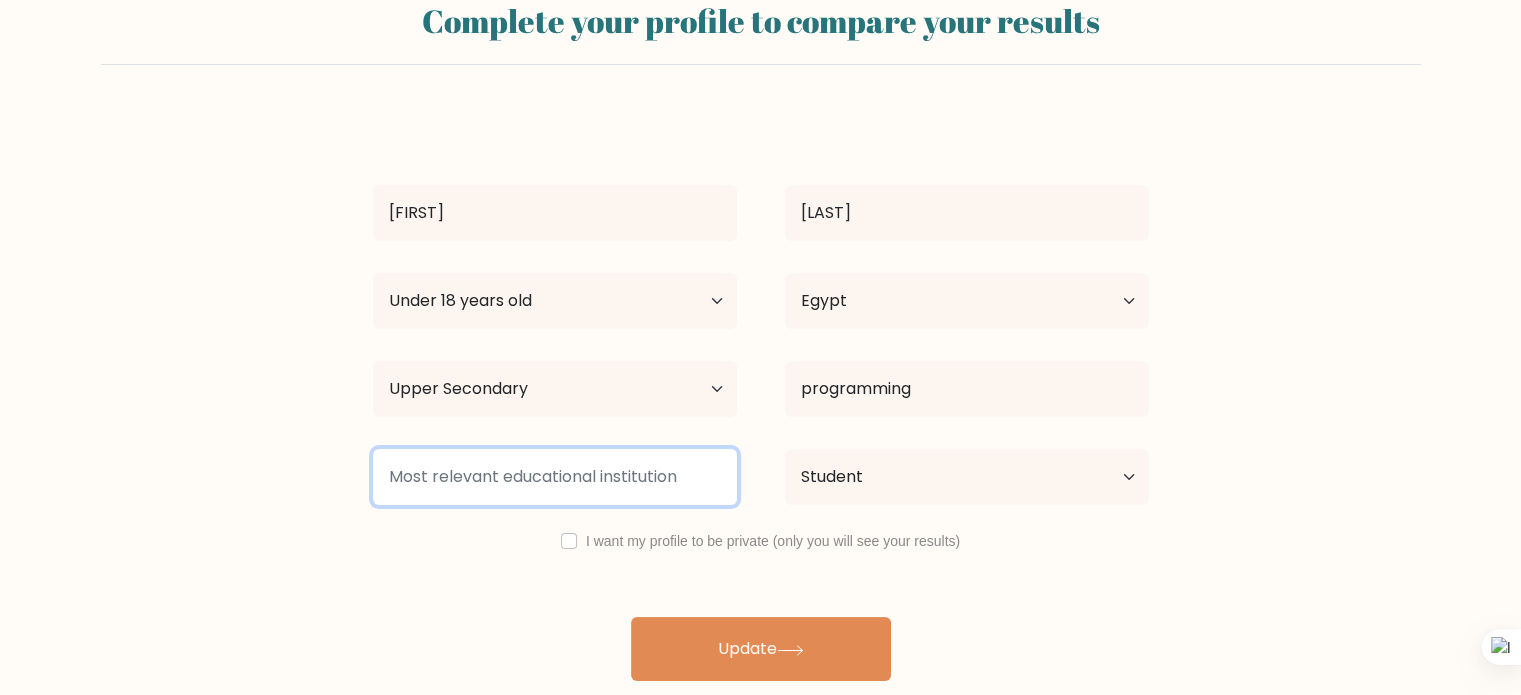 click at bounding box center [555, 477] 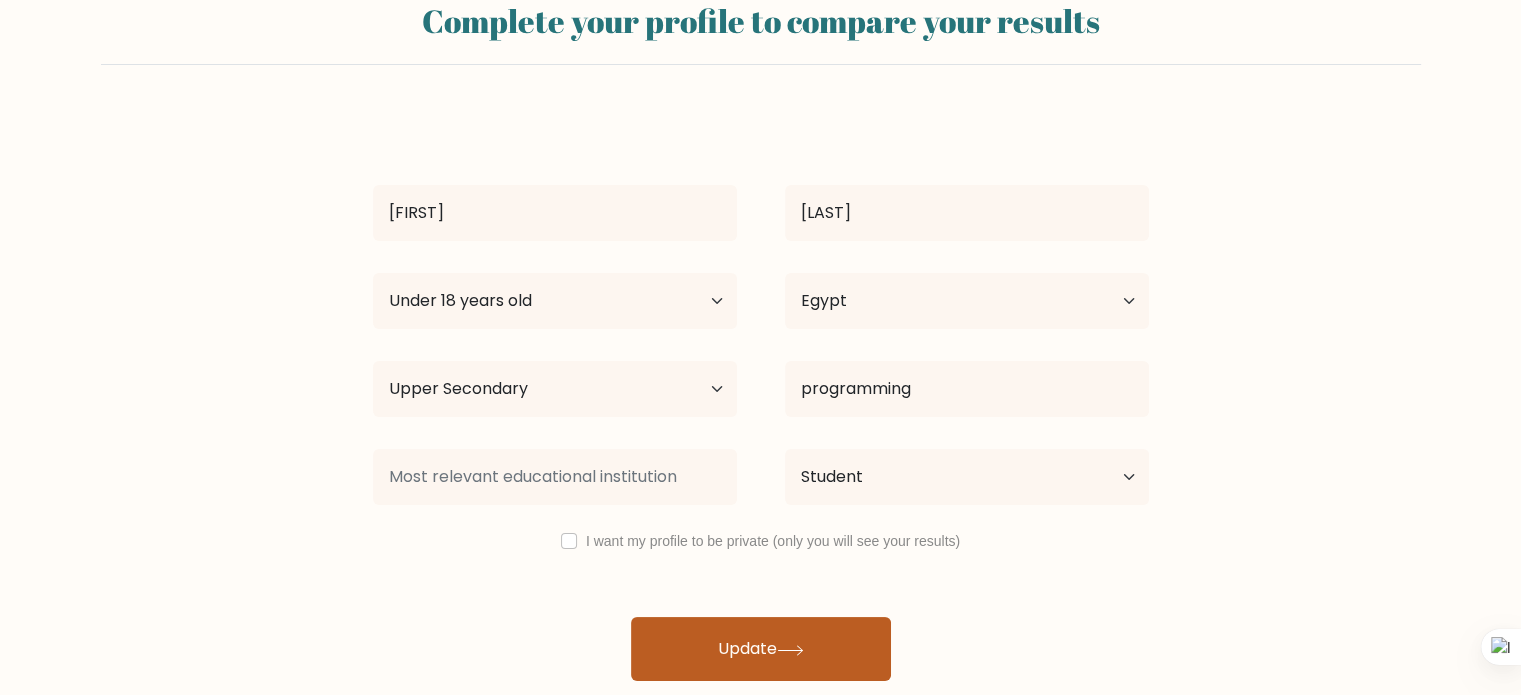 click on "Update" at bounding box center [761, 649] 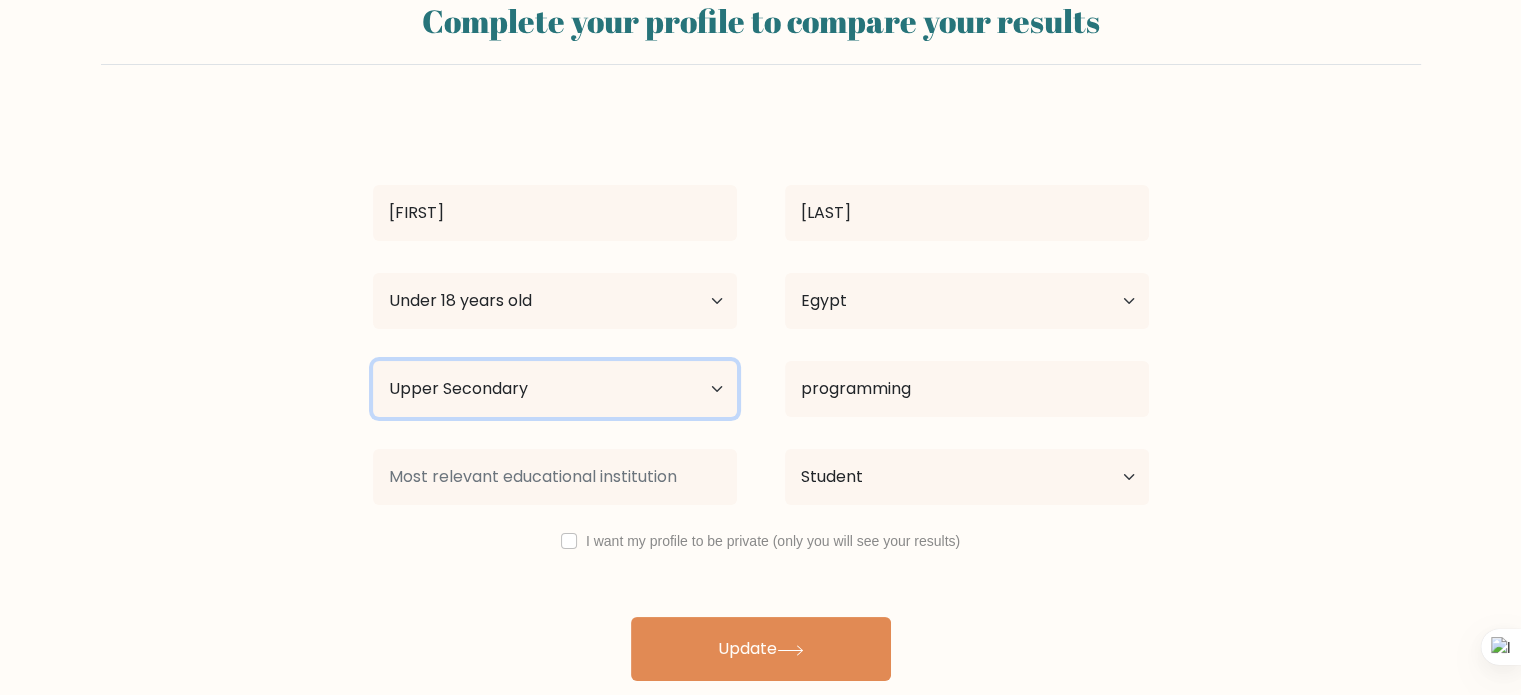 click on "Highest education level
No schooling
Primary
Lower Secondary
Upper Secondary
Occupation Specific
Bachelor's degree
Master's degree
Doctoral degree" at bounding box center [555, 389] 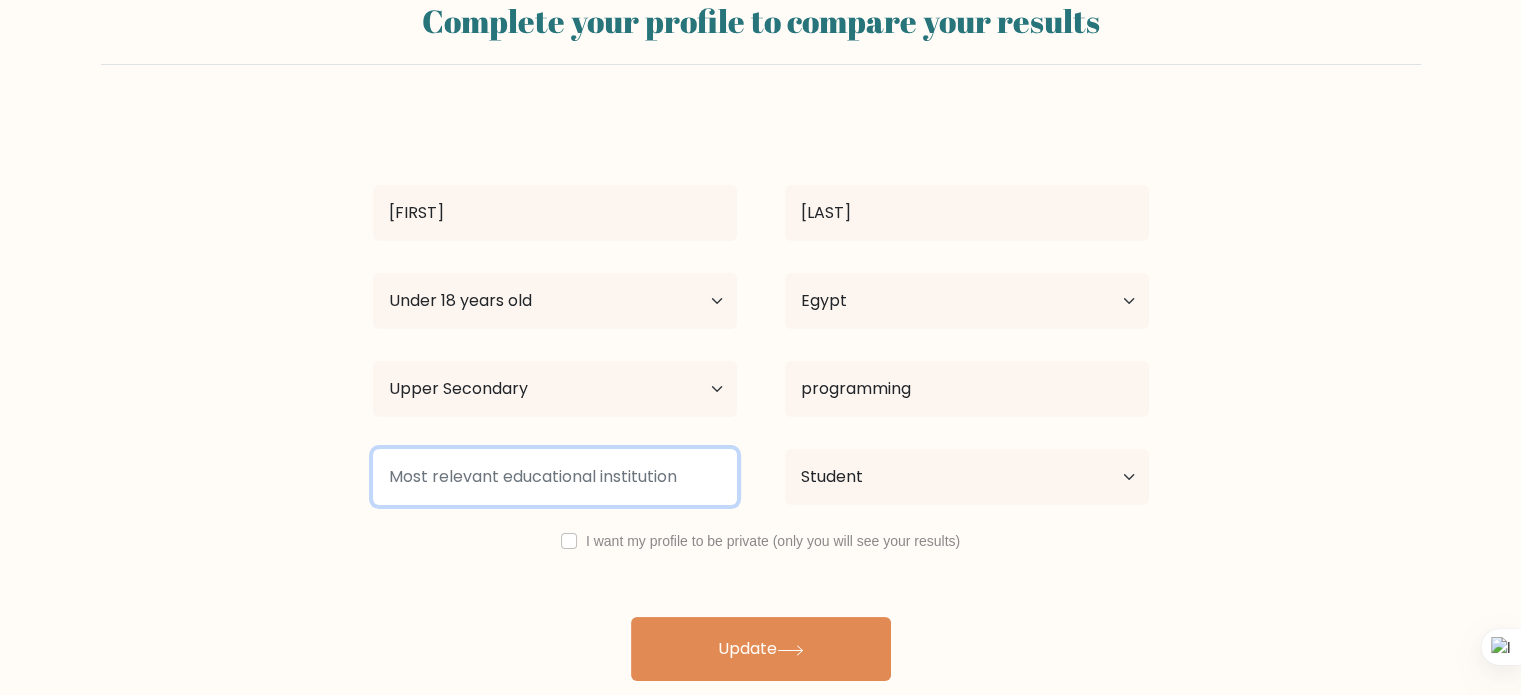click at bounding box center (555, 477) 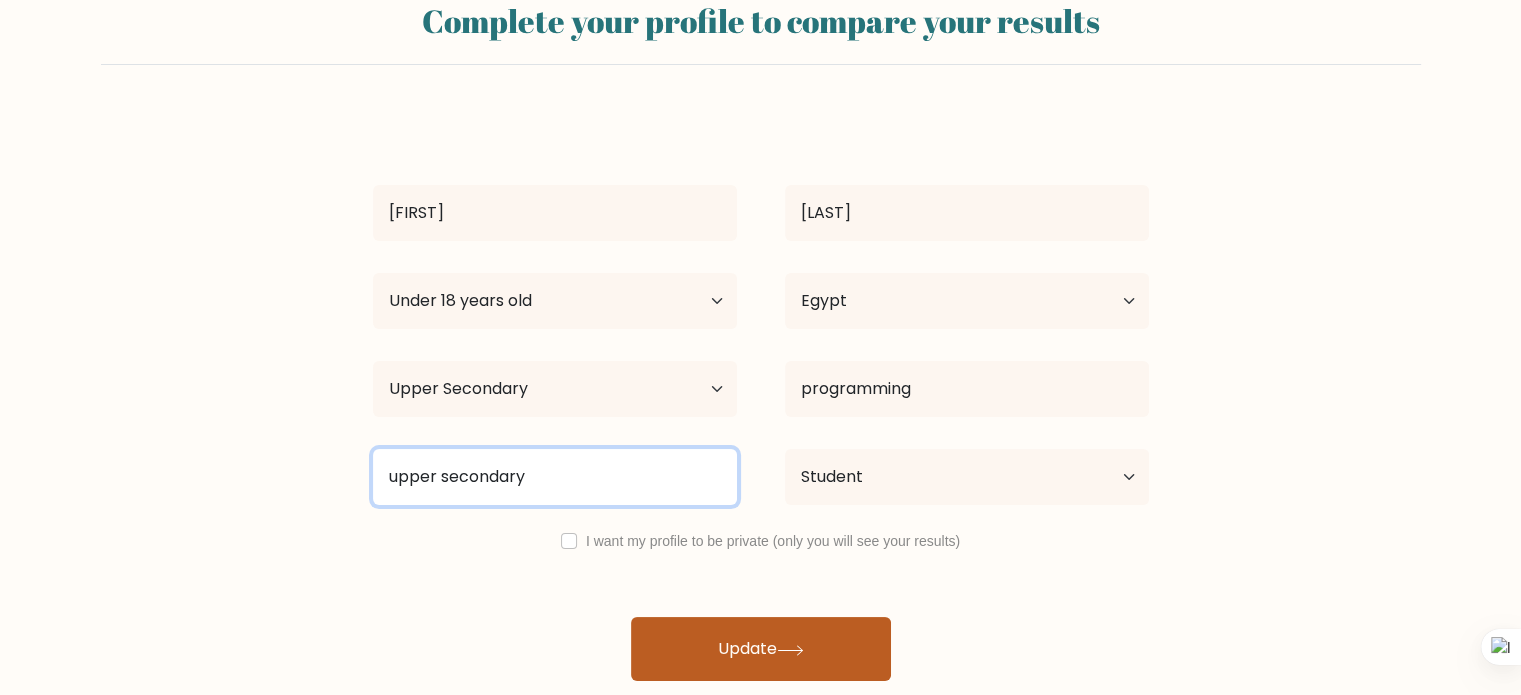 type on "upper secondary" 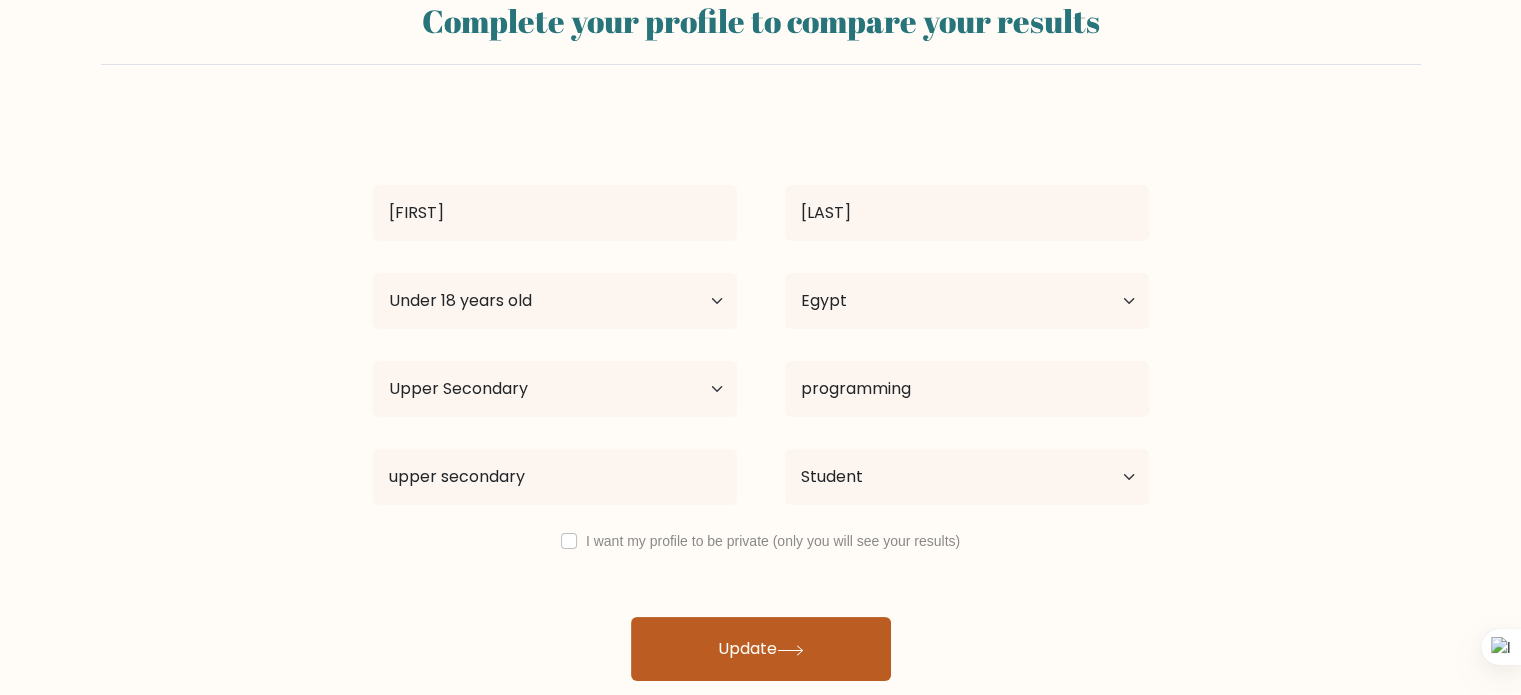 click on "Update" at bounding box center [761, 649] 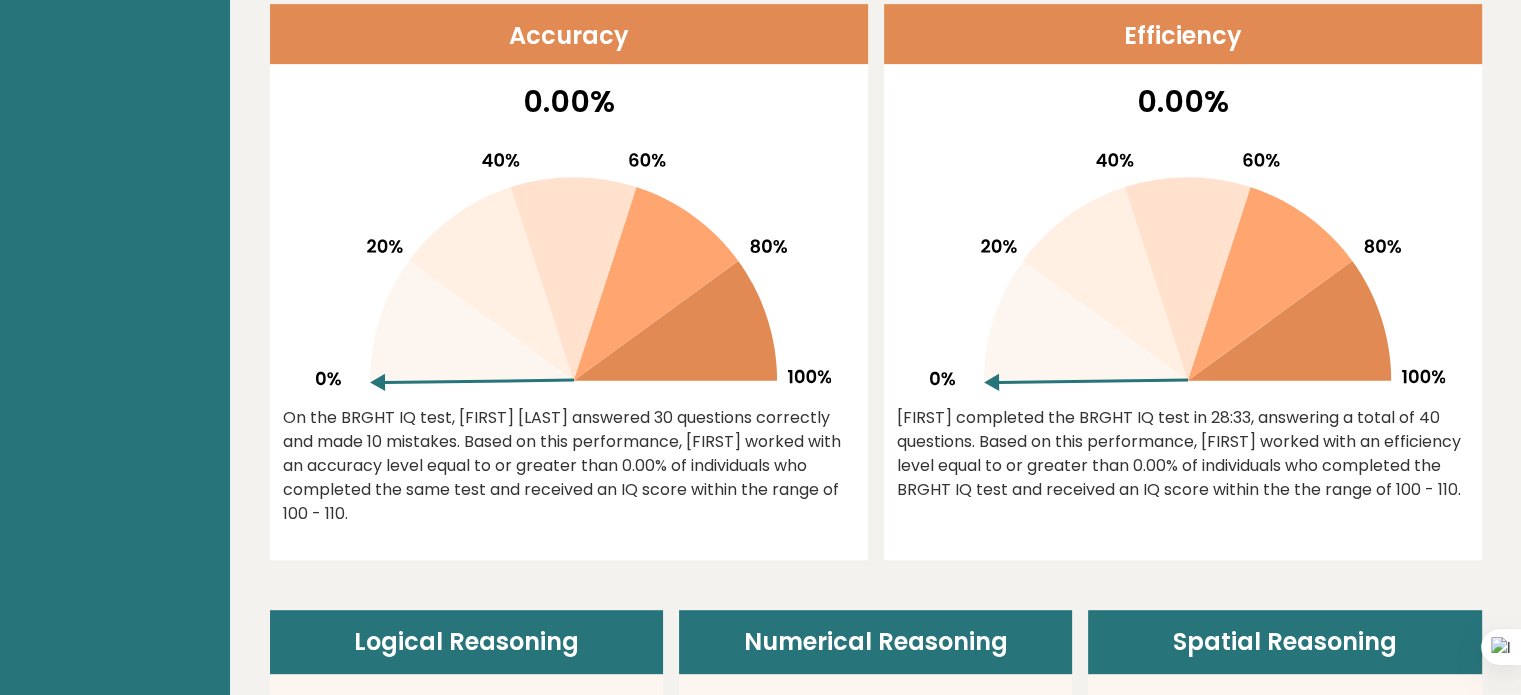 scroll, scrollTop: 700, scrollLeft: 0, axis: vertical 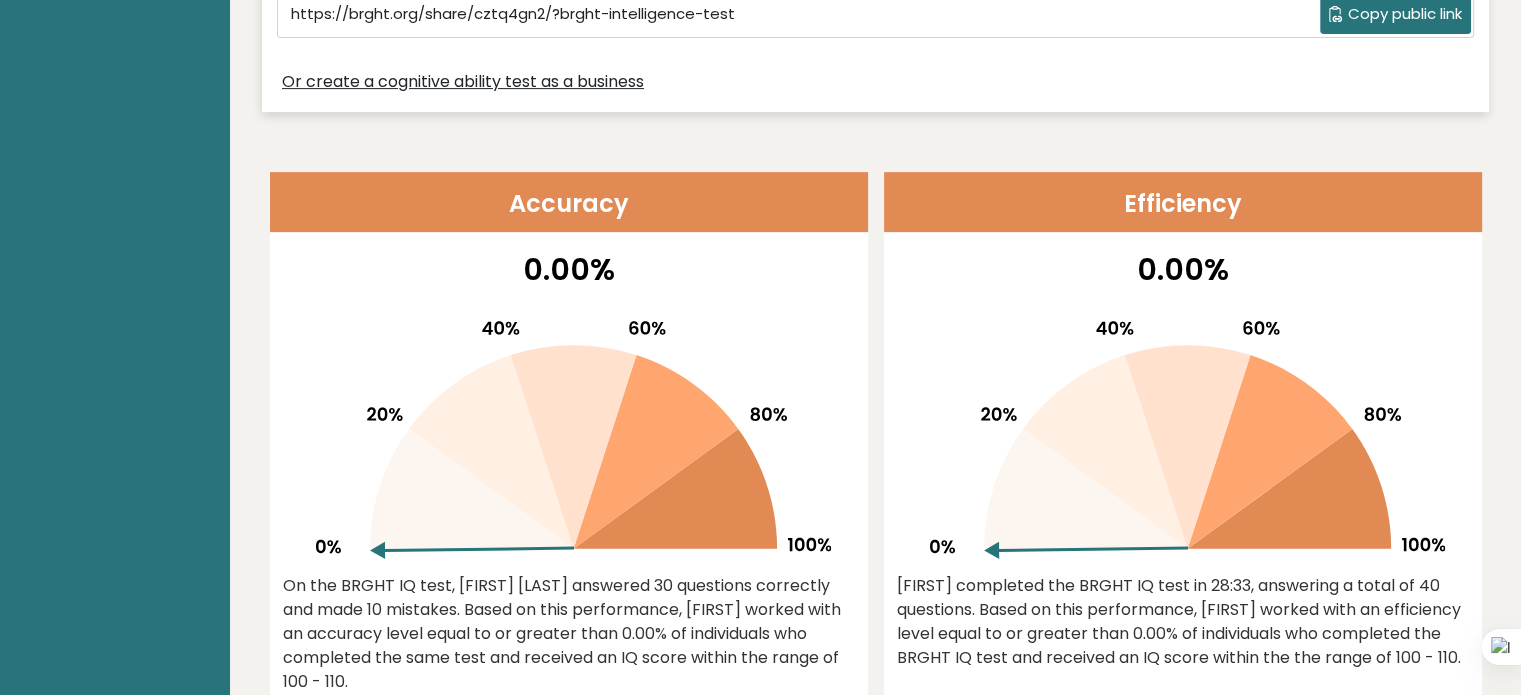 click at bounding box center [472, 489] 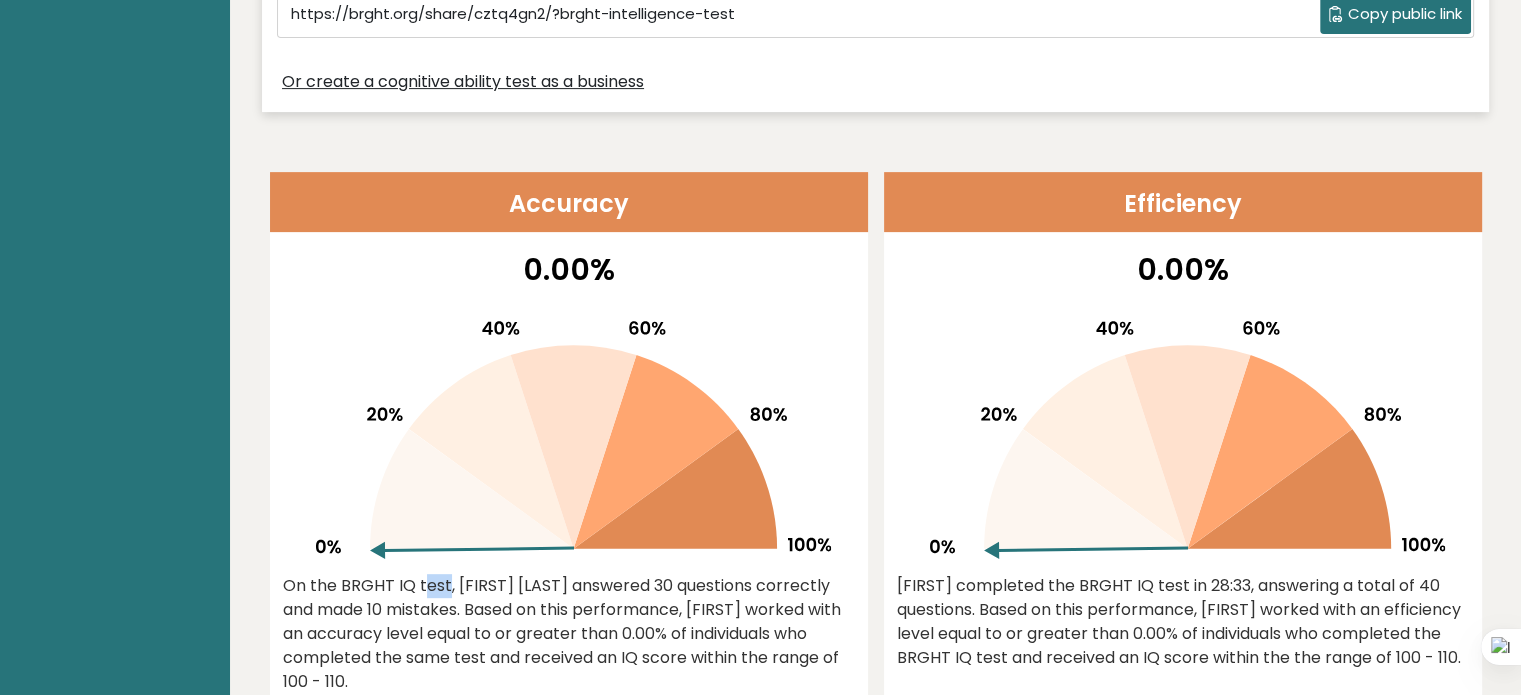 click at bounding box center [472, 489] 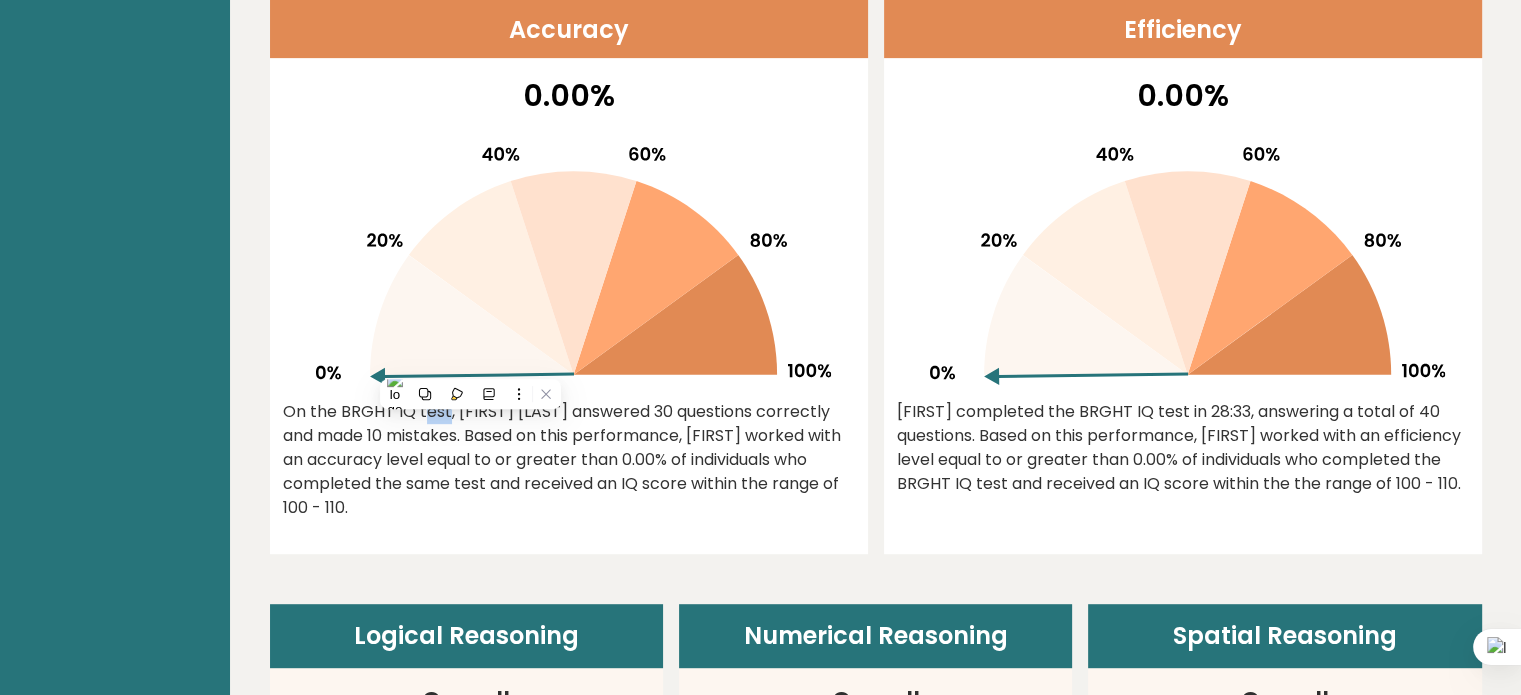 scroll, scrollTop: 900, scrollLeft: 0, axis: vertical 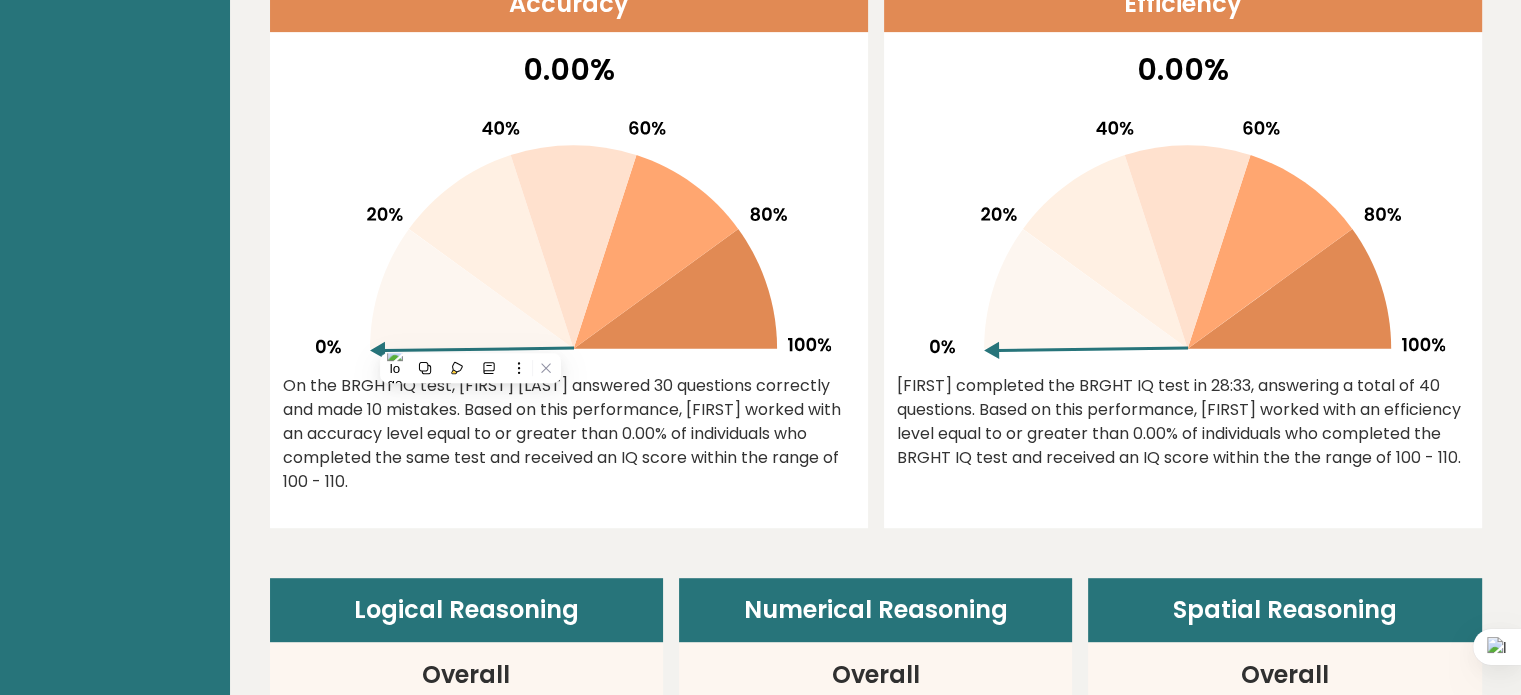 click on "0.00%
On the BRGHT IQ test, [FIRST] [LAST] answered 30 questions correctly and made 10 mistakes. Based on this performance,
[FIRST] worked with an accuracy level equal to or greater than 0.00% of individuals who completed the same test and received an IQ score within the range of 100 - 110." at bounding box center (569, 287) 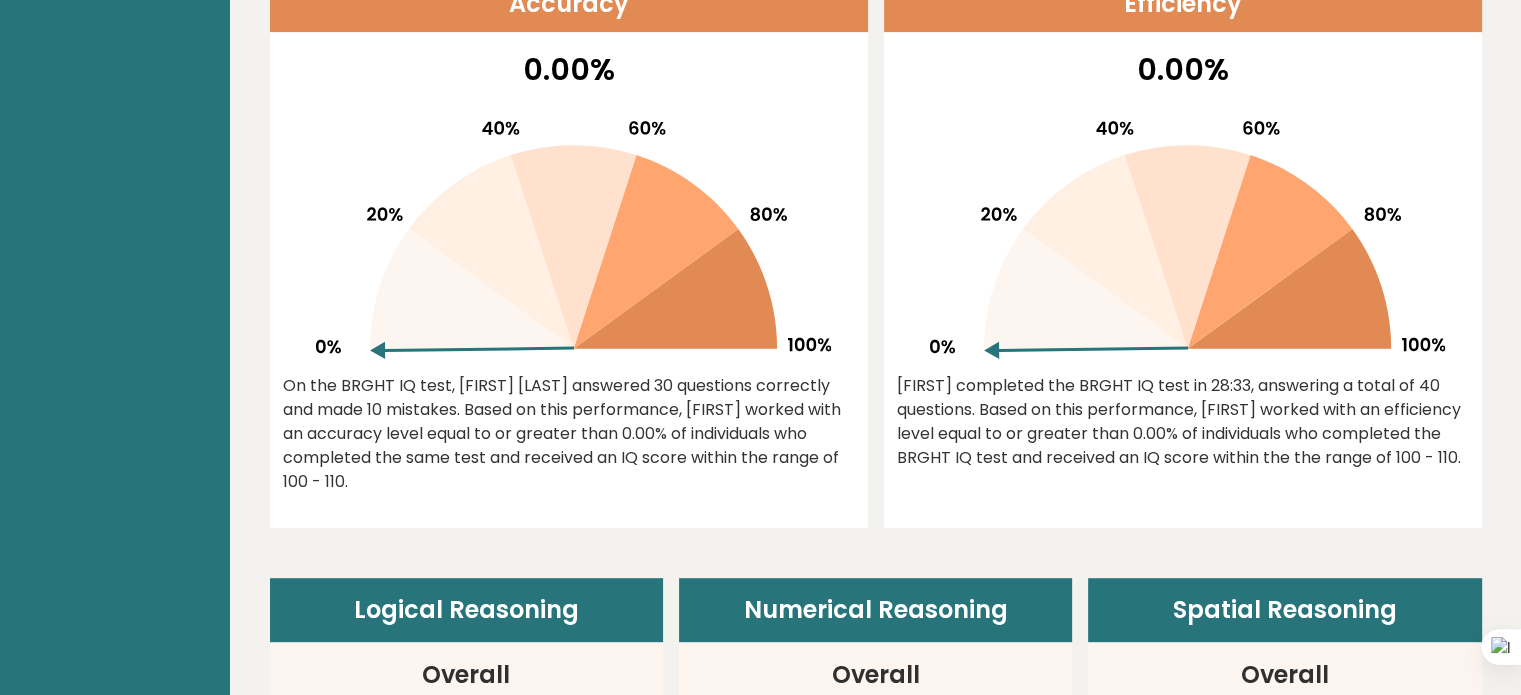 drag, startPoint x: 560, startPoint y: 384, endPoint x: 526, endPoint y: 474, distance: 96.20811 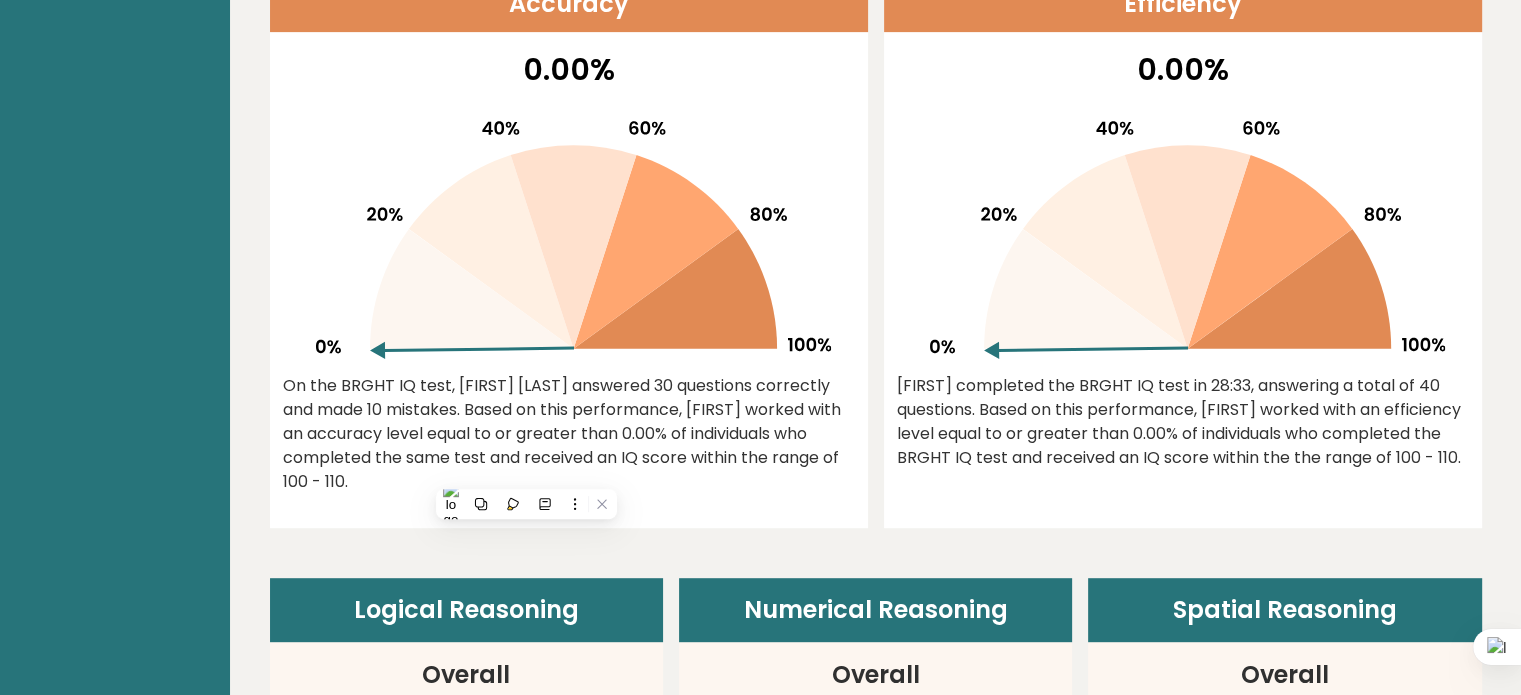click on "0.00%
On the BRGHT IQ test, [FIRST] [LAST] answered 30 questions correctly and made 10 mistakes. Based on this performance,
[FIRST] worked with an accuracy level equal to or greater than 0.00% of individuals who completed the same test and received an IQ score within the range of 100 - 110." at bounding box center [569, 287] 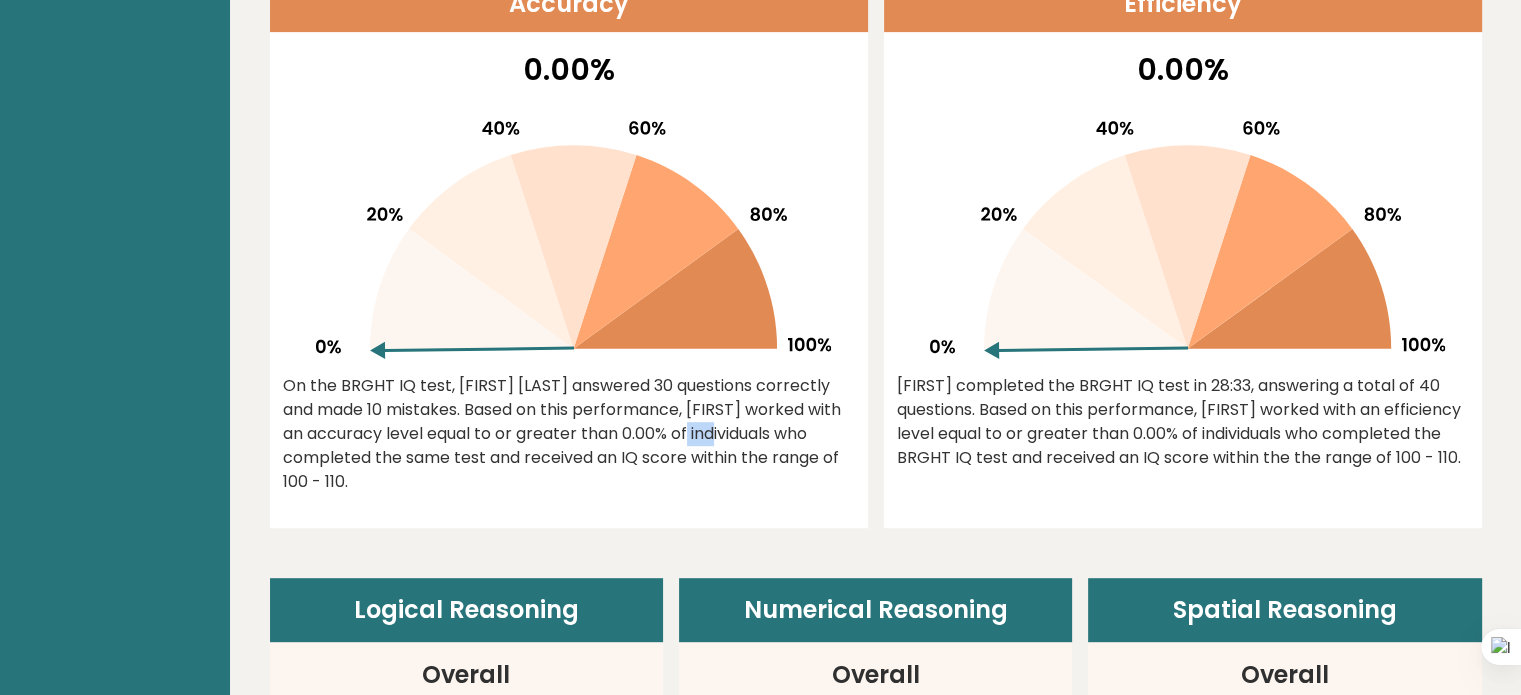 drag, startPoint x: 599, startPoint y: 437, endPoint x: 686, endPoint y: 449, distance: 87.823685 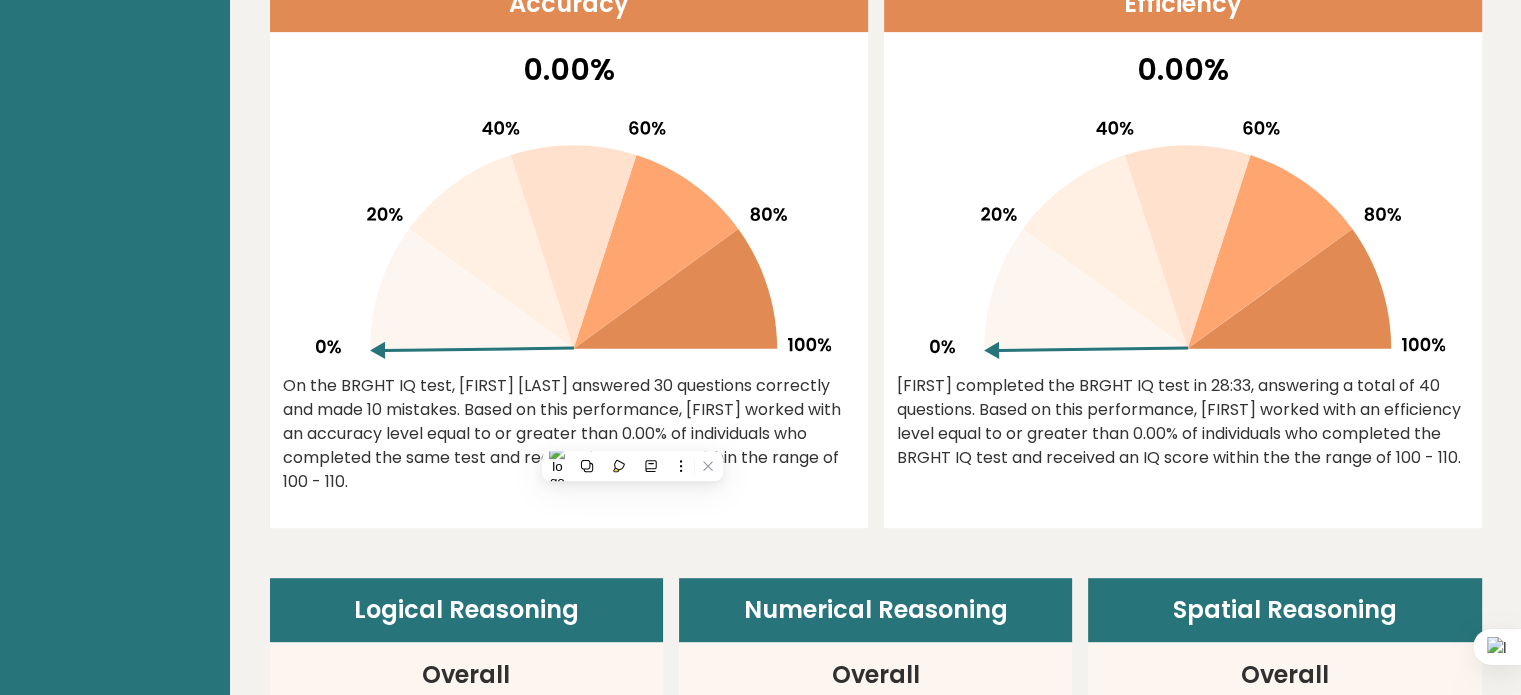 click on "0.00%
On the BRGHT IQ test, [FIRST] [LAST] answered 30 questions correctly and made 10 mistakes. Based on this performance,
[FIRST] worked with an accuracy level equal to or greater than 0.00% of individuals who completed the same test and received an IQ score within the range of 100 - 110." at bounding box center [569, 287] 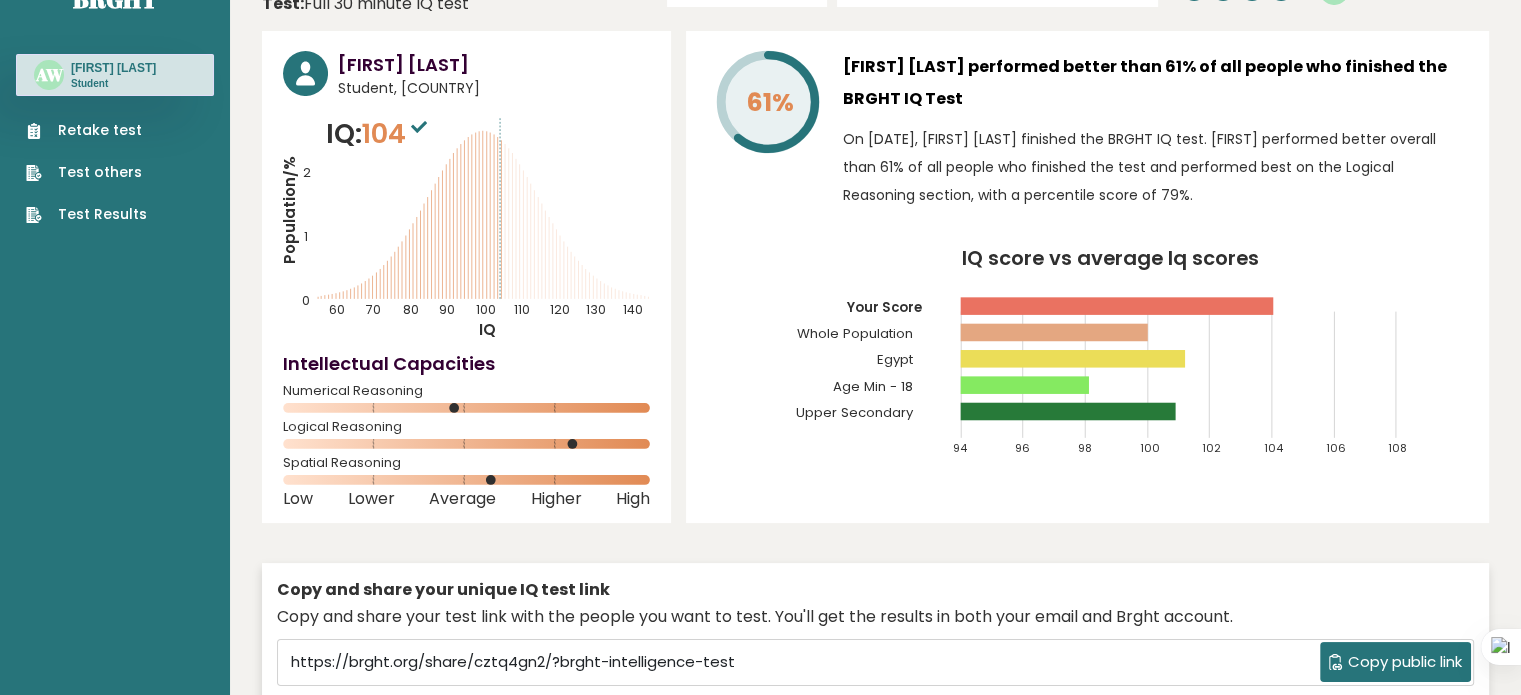 scroll, scrollTop: 0, scrollLeft: 0, axis: both 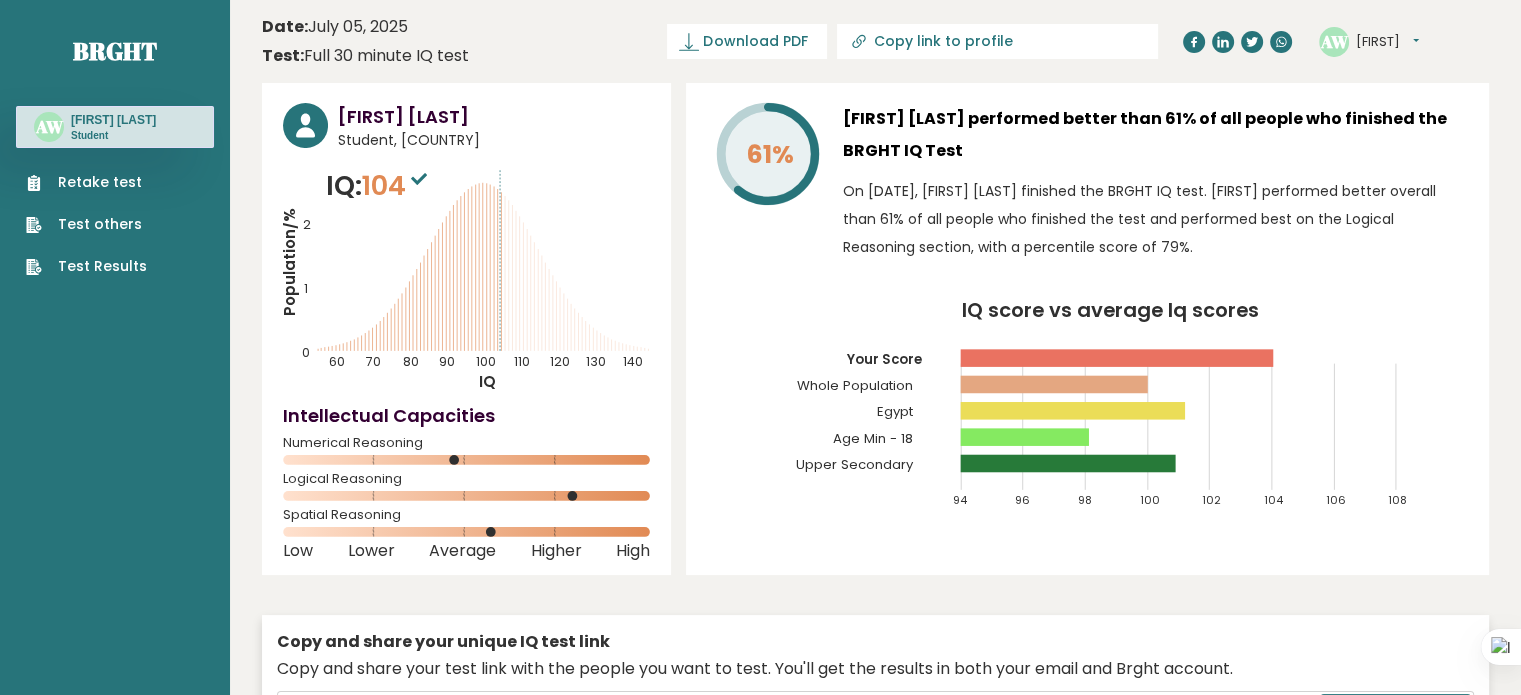 drag, startPoint x: 455, startPoint y: 264, endPoint x: 517, endPoint y: 248, distance: 64.03124 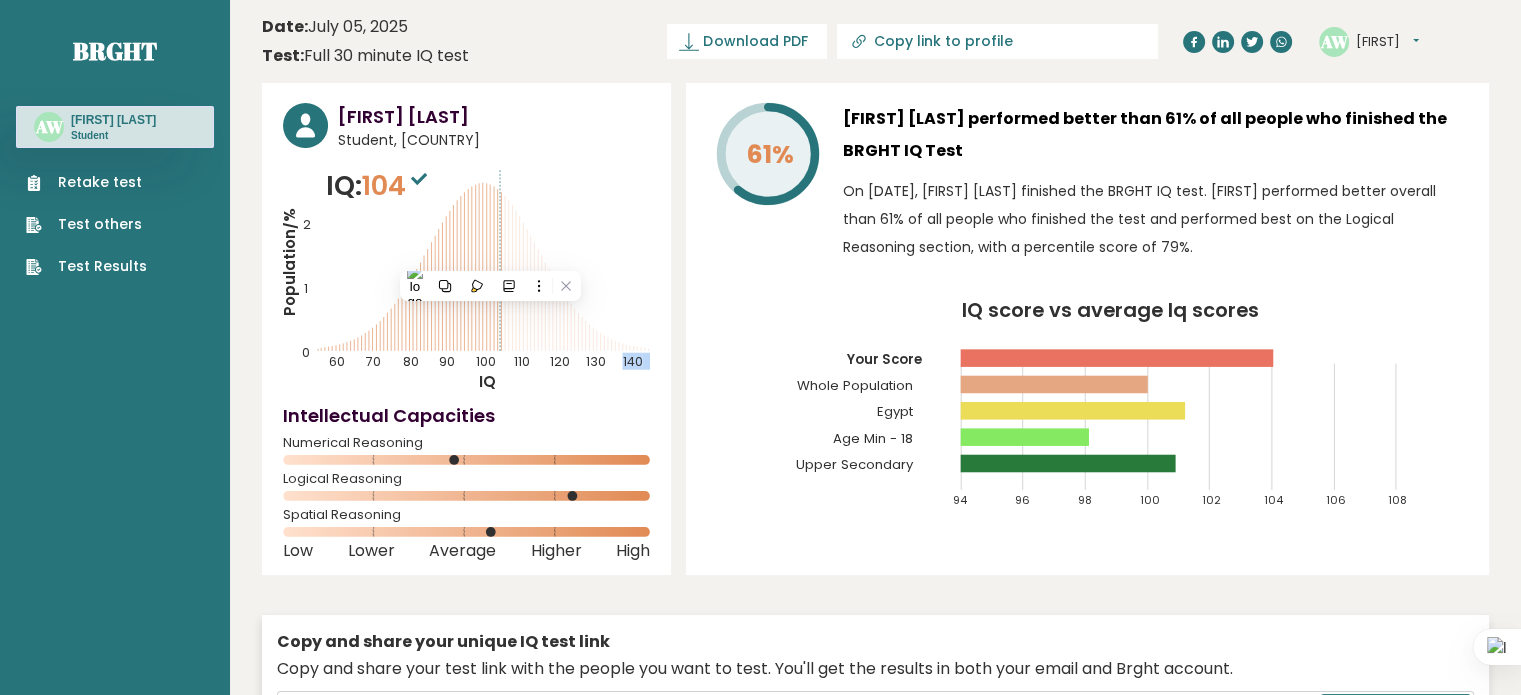 click on "Population/%
IQ
0
1
2
60
70
80
90
100
110
120
130
140" at bounding box center (466, 279) 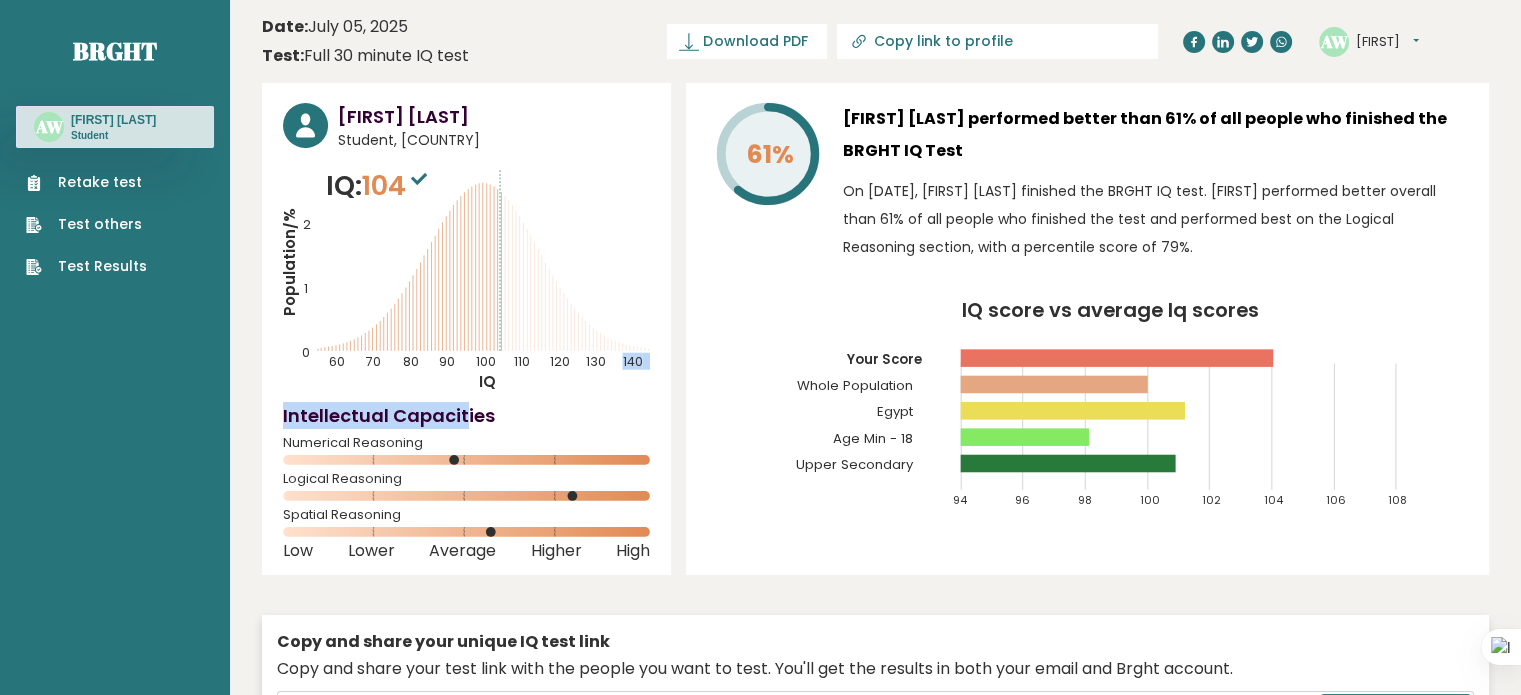 drag, startPoint x: 412, startPoint y: 227, endPoint x: 464, endPoint y: 419, distance: 198.91707 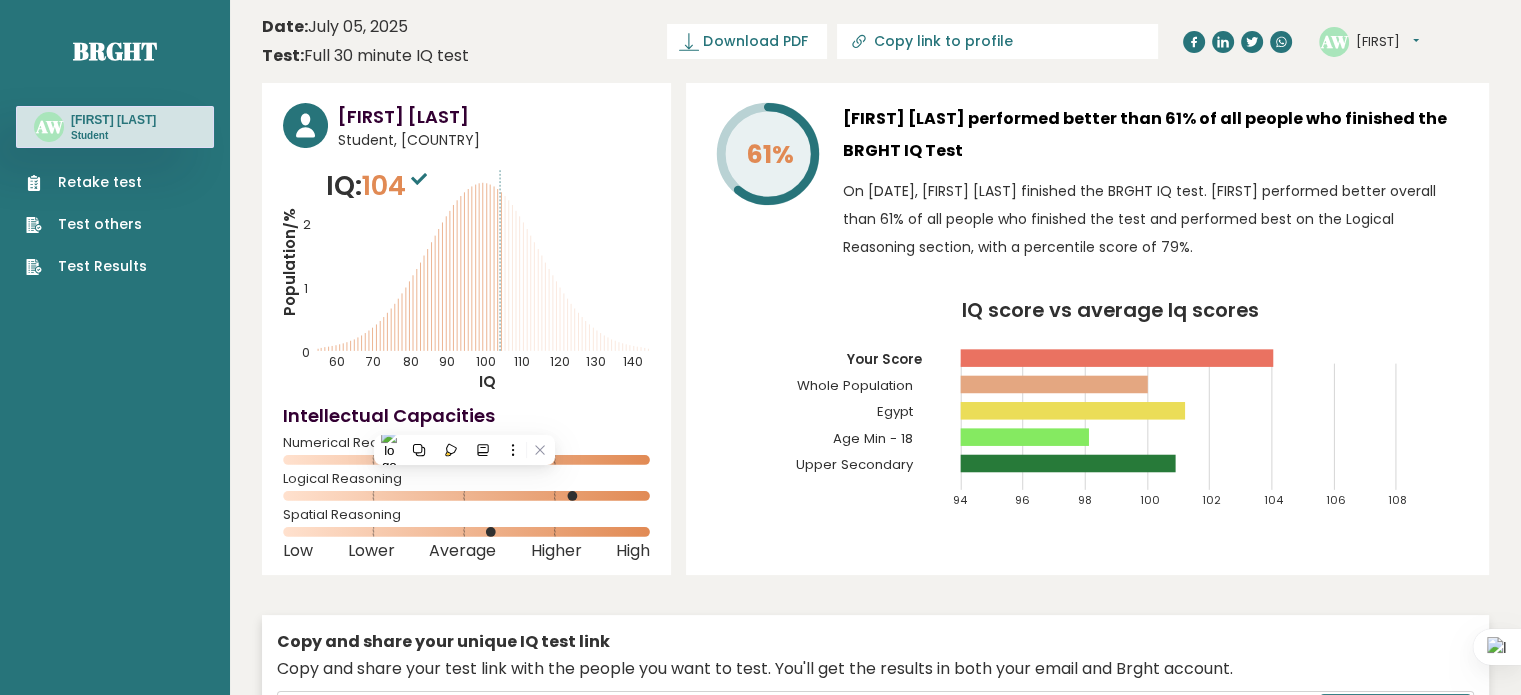 click on "[FIRST] [LAST]
Student,
[COUNTRY]
IQ:  104
Population/%
IQ
0
1
2
60
70
80
90
100
110
120
130
140
Low" at bounding box center (466, 329) 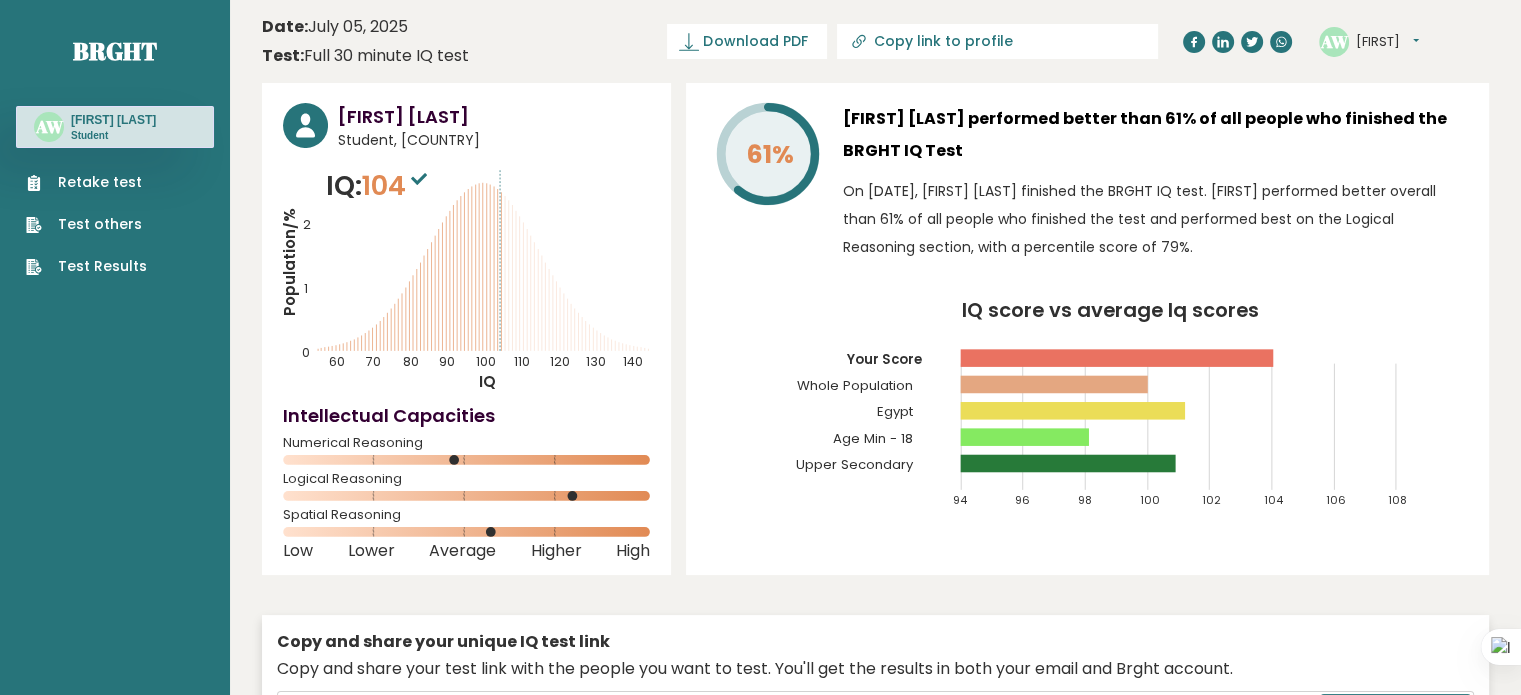 drag, startPoint x: 284, startPoint y: 326, endPoint x: 275, endPoint y: 337, distance: 14.21267 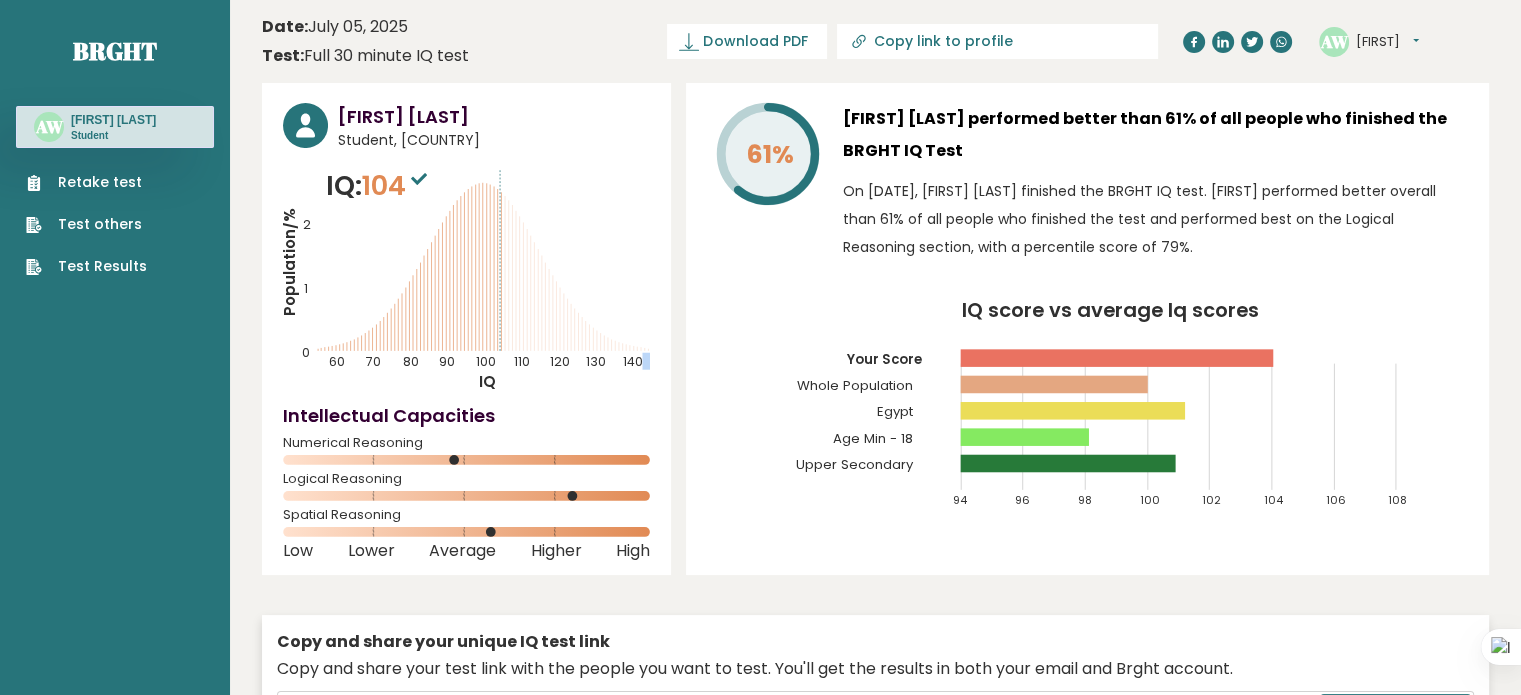 drag, startPoint x: 659, startPoint y: 349, endPoint x: 671, endPoint y: 351, distance: 12.165525 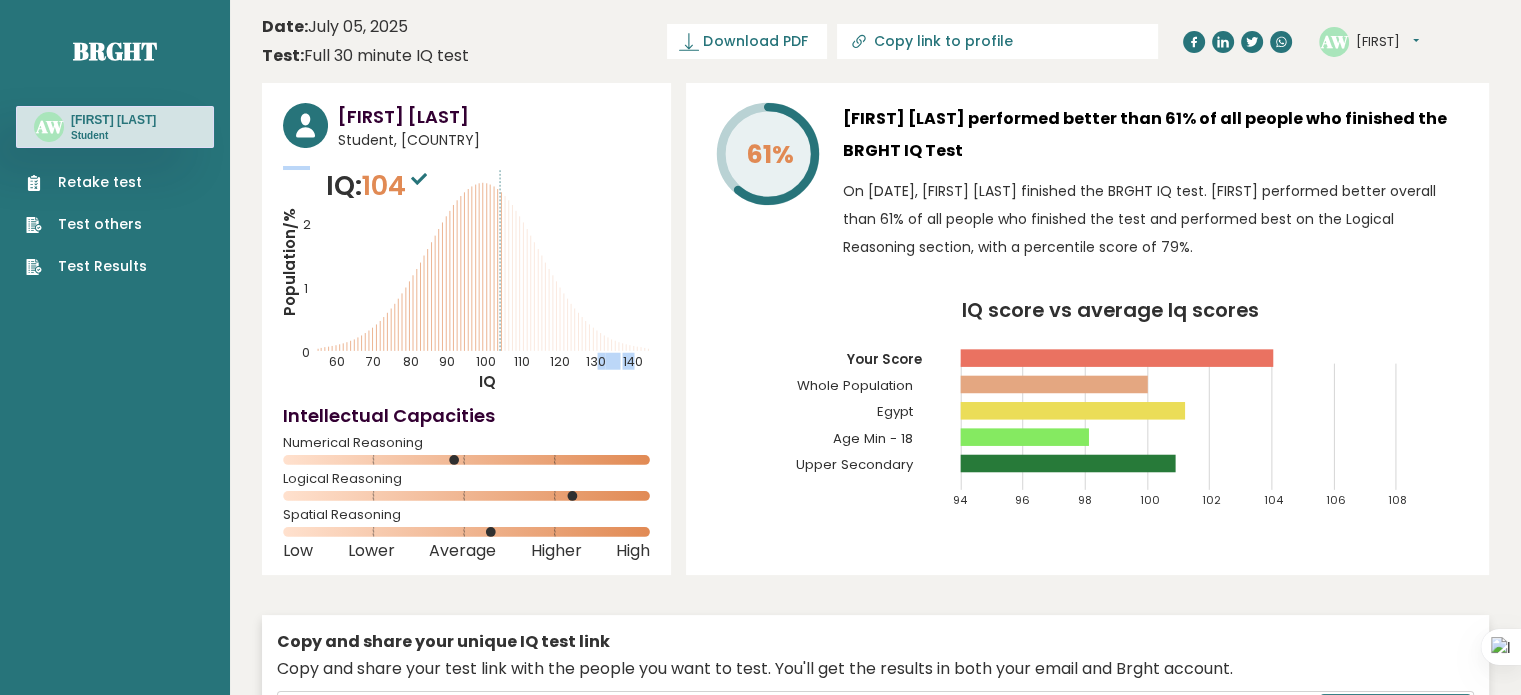 drag, startPoint x: 595, startPoint y: 363, endPoint x: 632, endPoint y: 365, distance: 37.054016 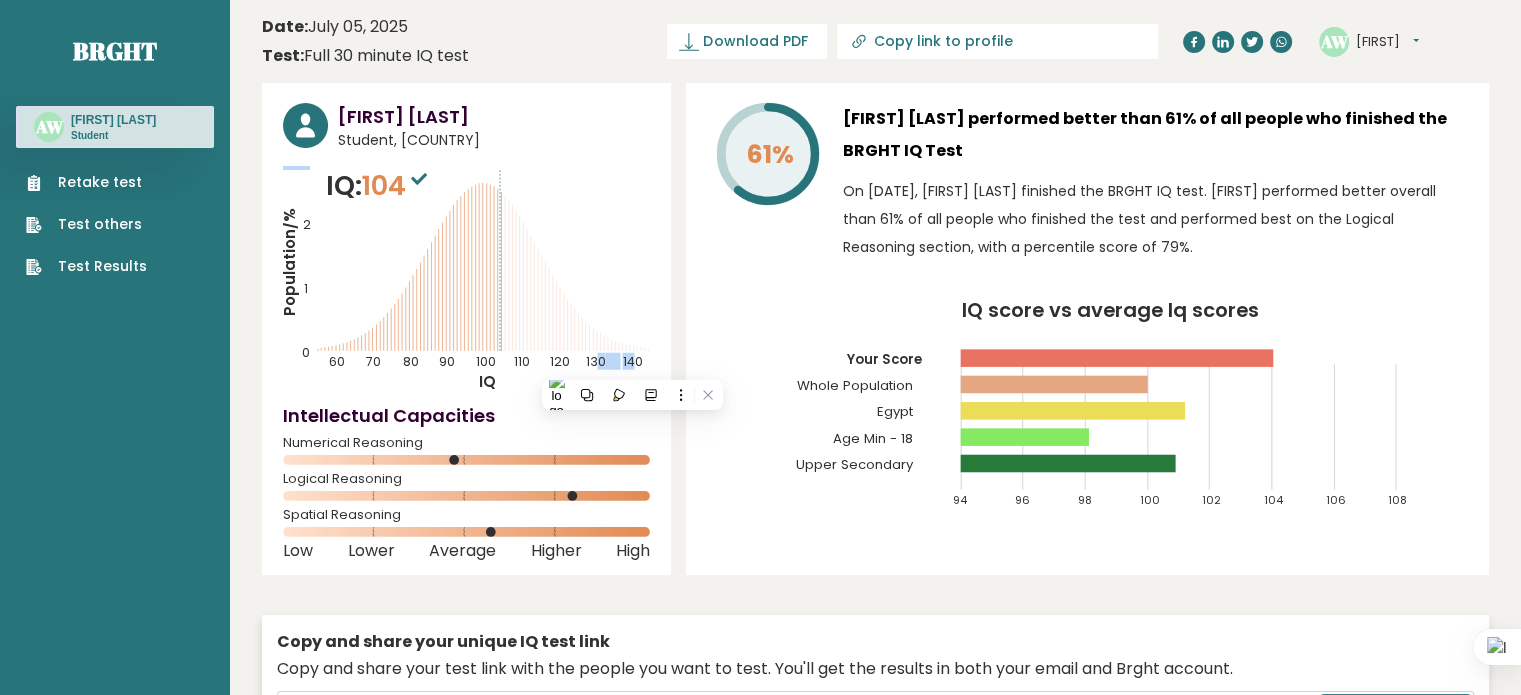 click on "Intellectual Capacities
Numerical Reasoning" at bounding box center [466, 436] 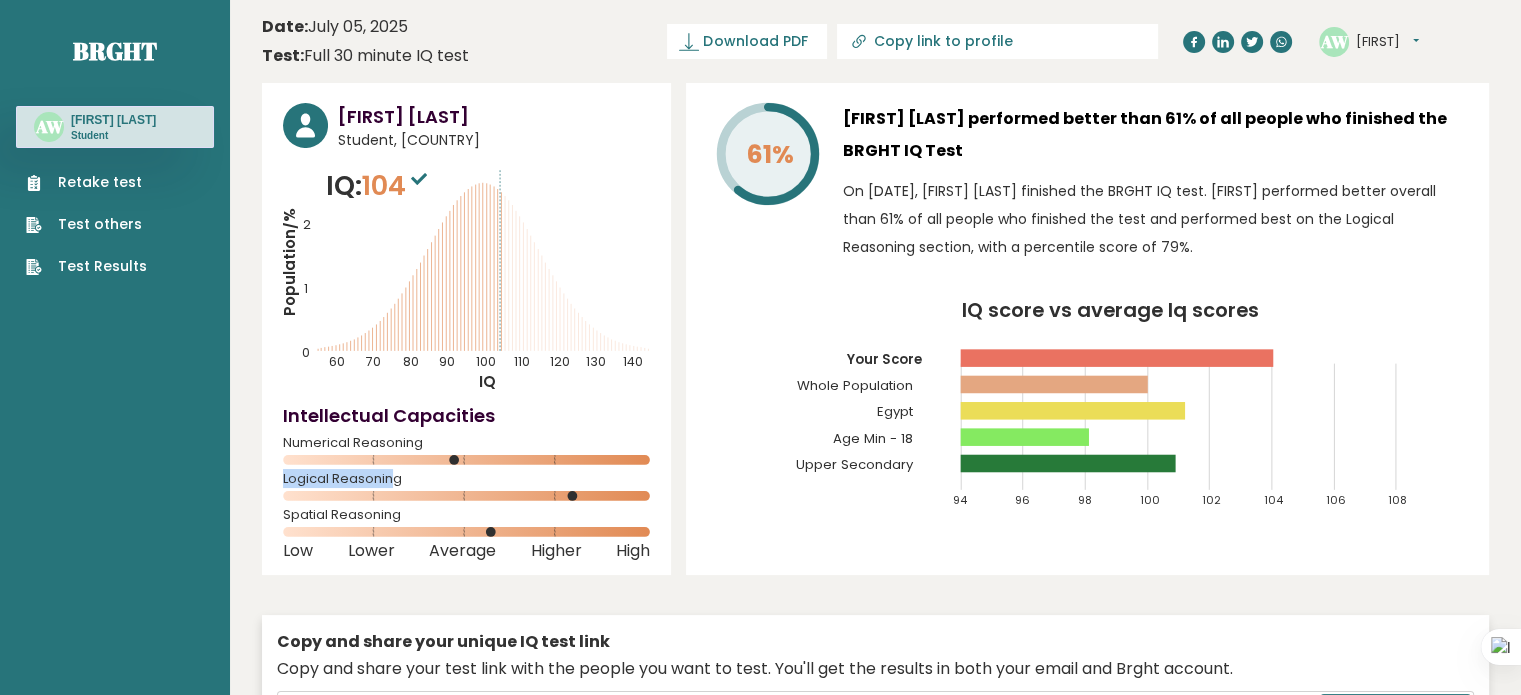 drag, startPoint x: 452, startPoint y: 466, endPoint x: 514, endPoint y: 458, distance: 62.514 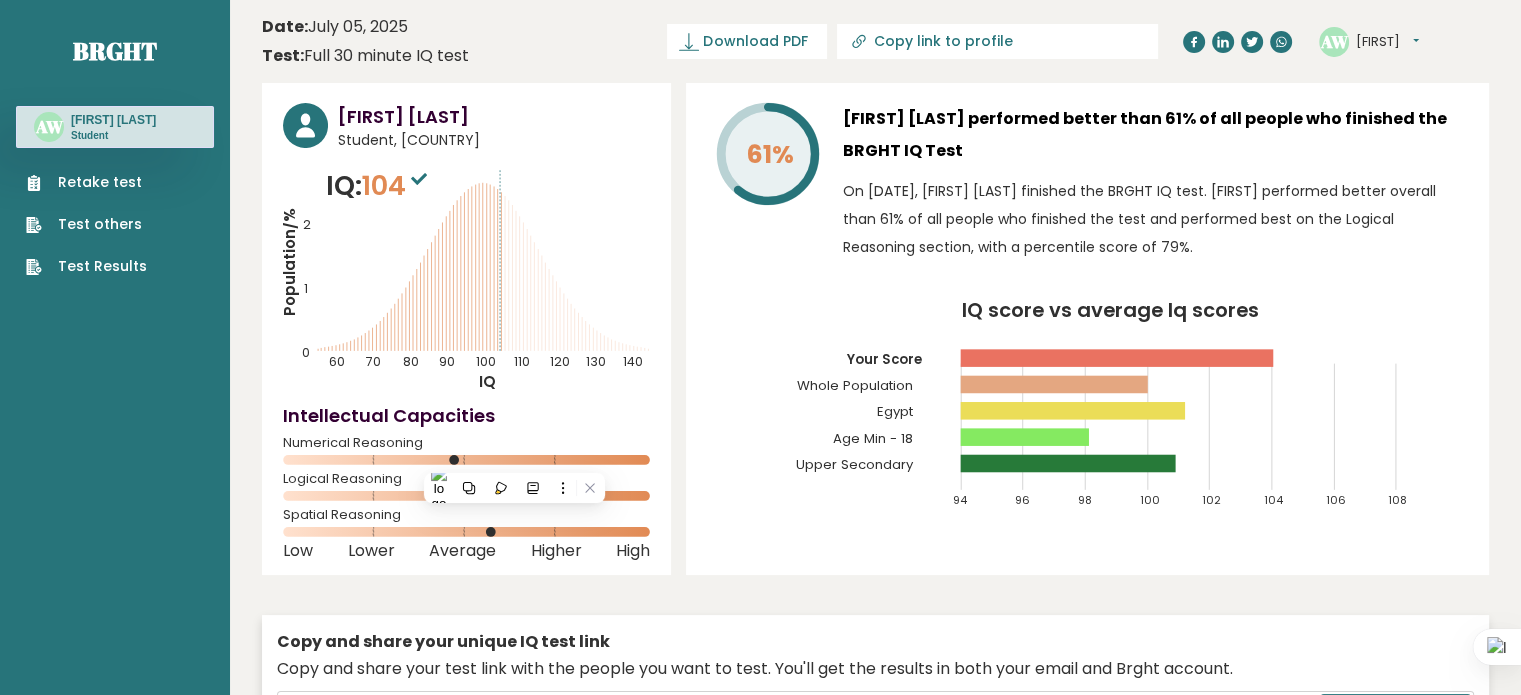 click at bounding box center [466, 460] 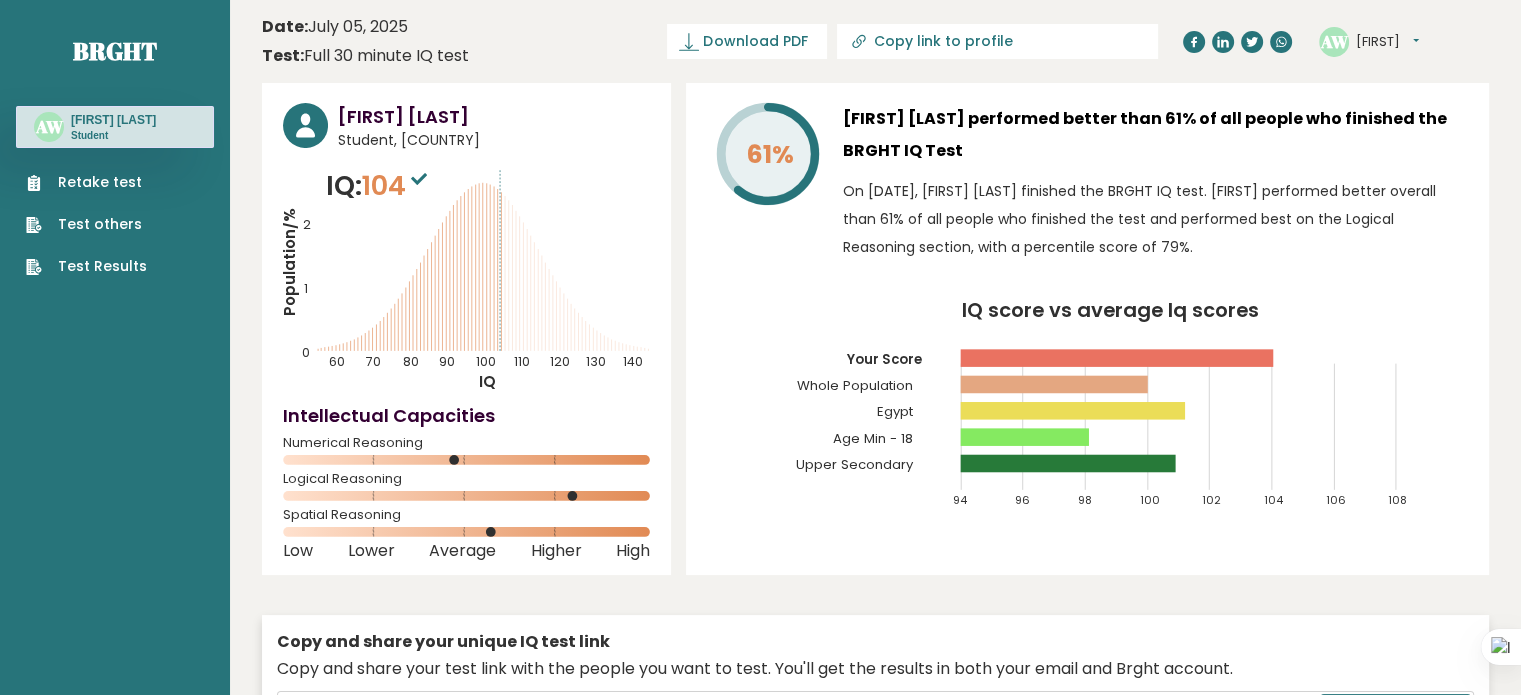 drag, startPoint x: 450, startPoint y: 460, endPoint x: 480, endPoint y: 463, distance: 30.149628 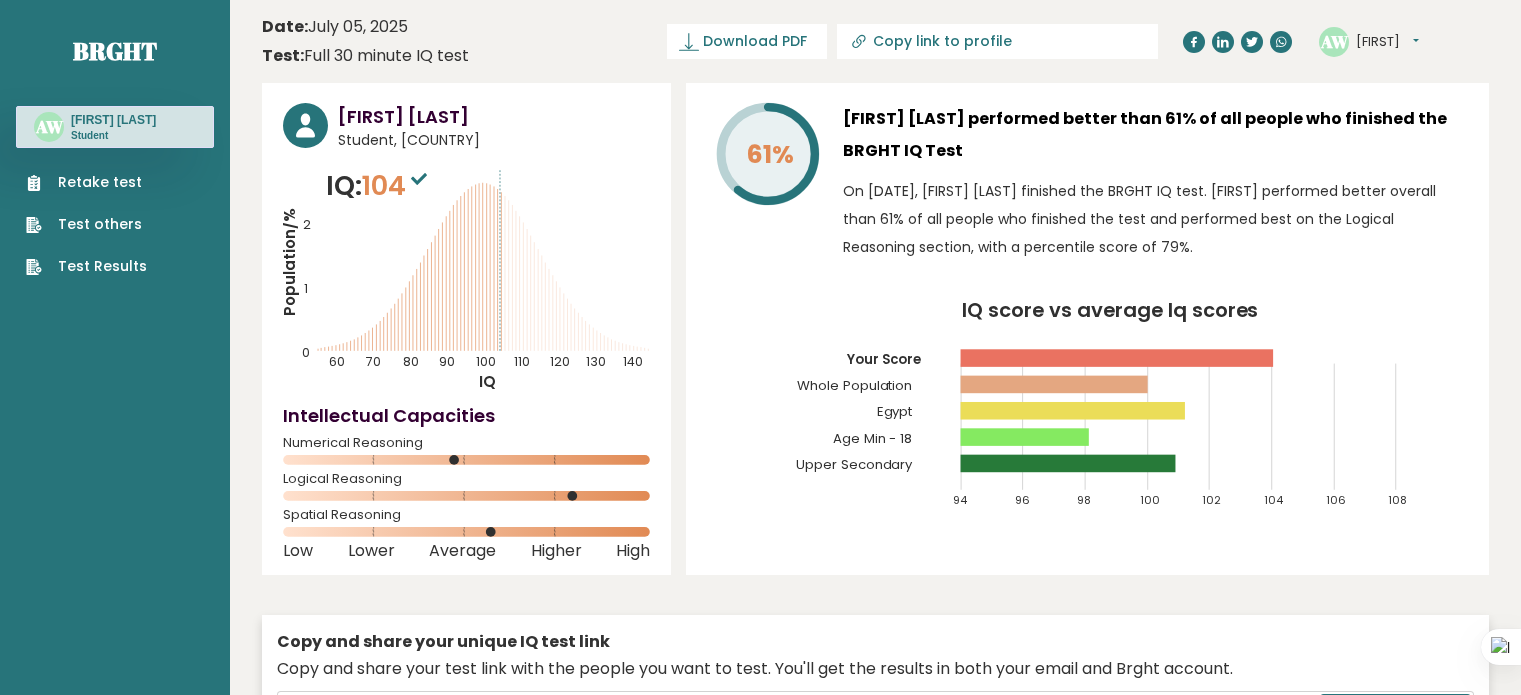 scroll, scrollTop: 0, scrollLeft: 0, axis: both 